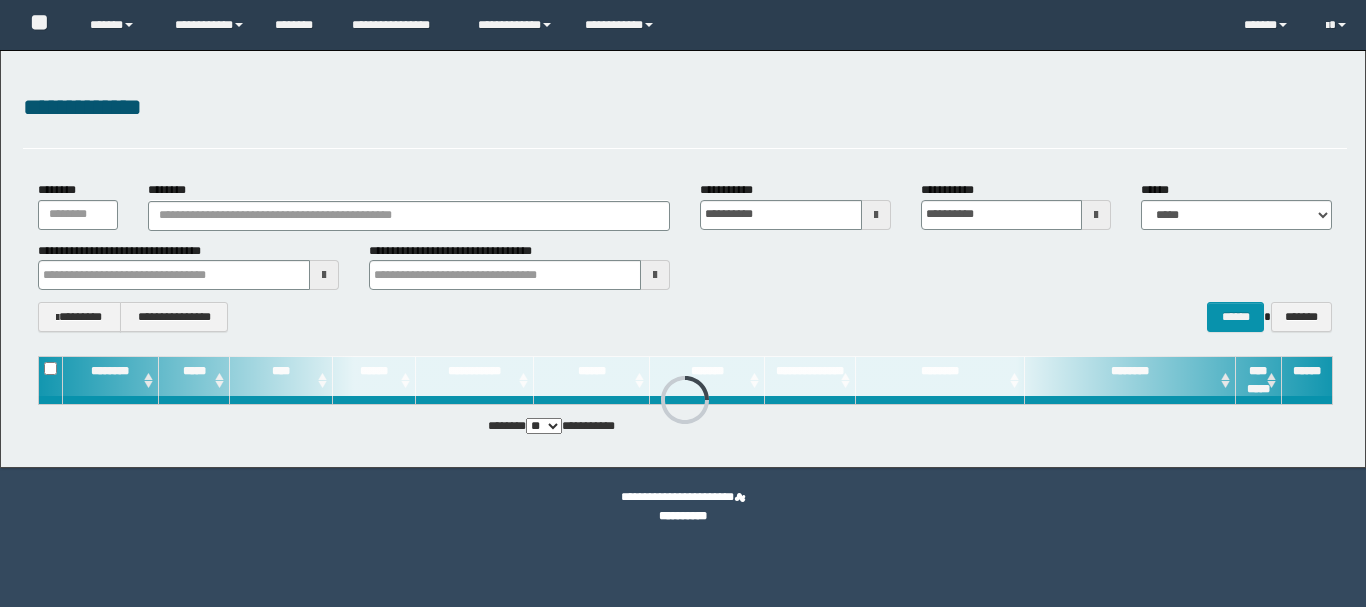 scroll, scrollTop: 0, scrollLeft: 0, axis: both 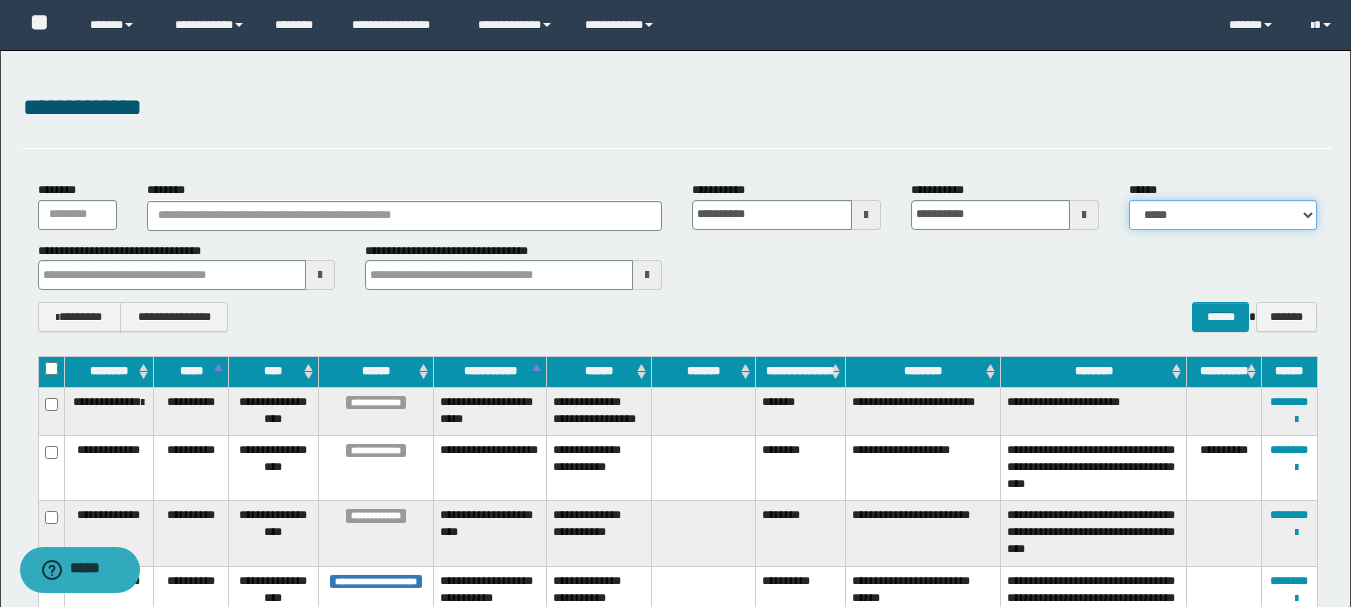 click on "**********" at bounding box center [1223, 215] 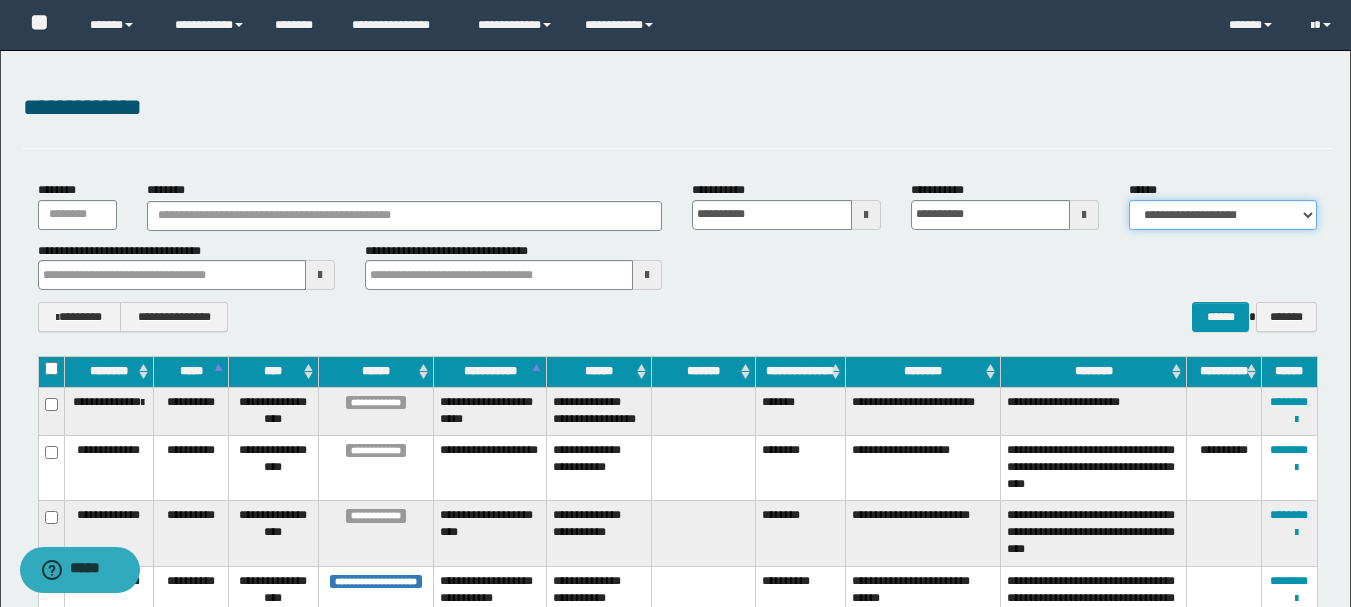 click on "**********" at bounding box center (1223, 215) 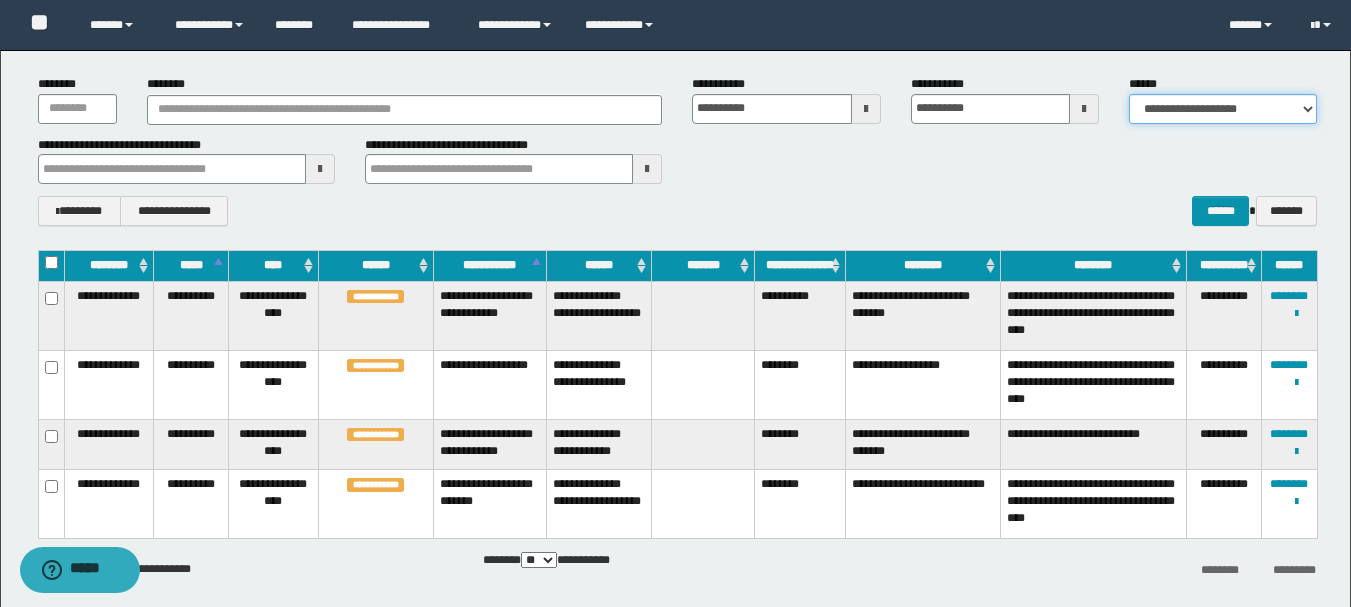 scroll, scrollTop: 100, scrollLeft: 0, axis: vertical 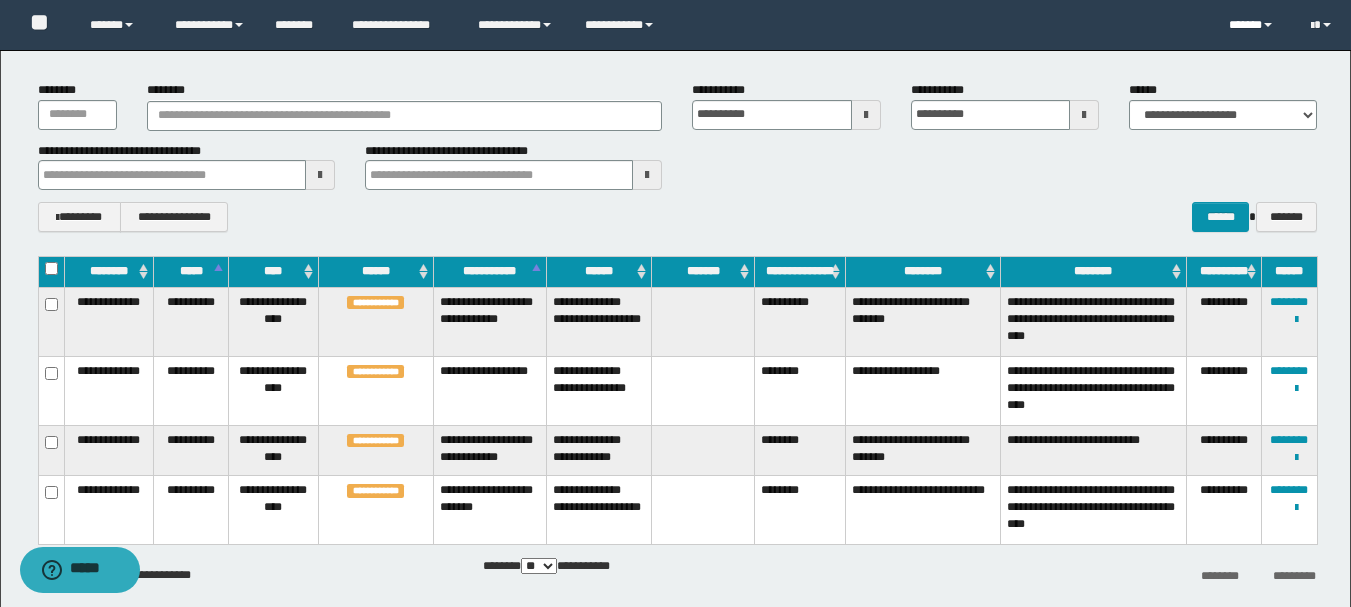 click on "******" at bounding box center (1254, 25) 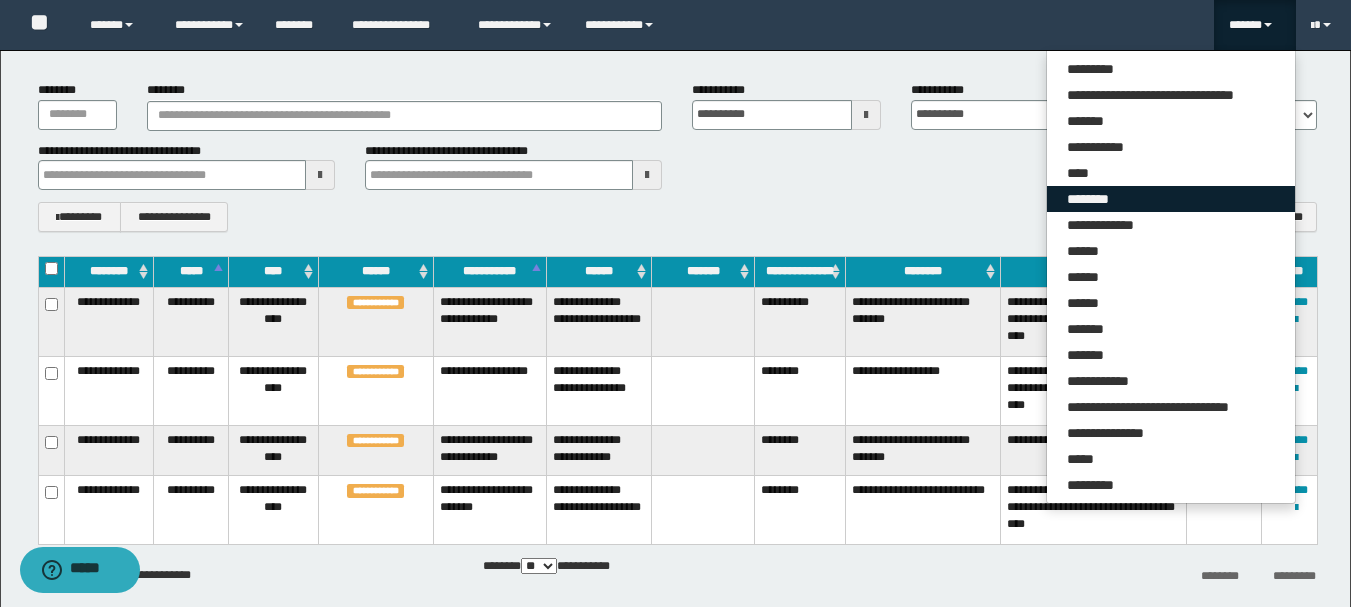 click on "********" at bounding box center [1171, 199] 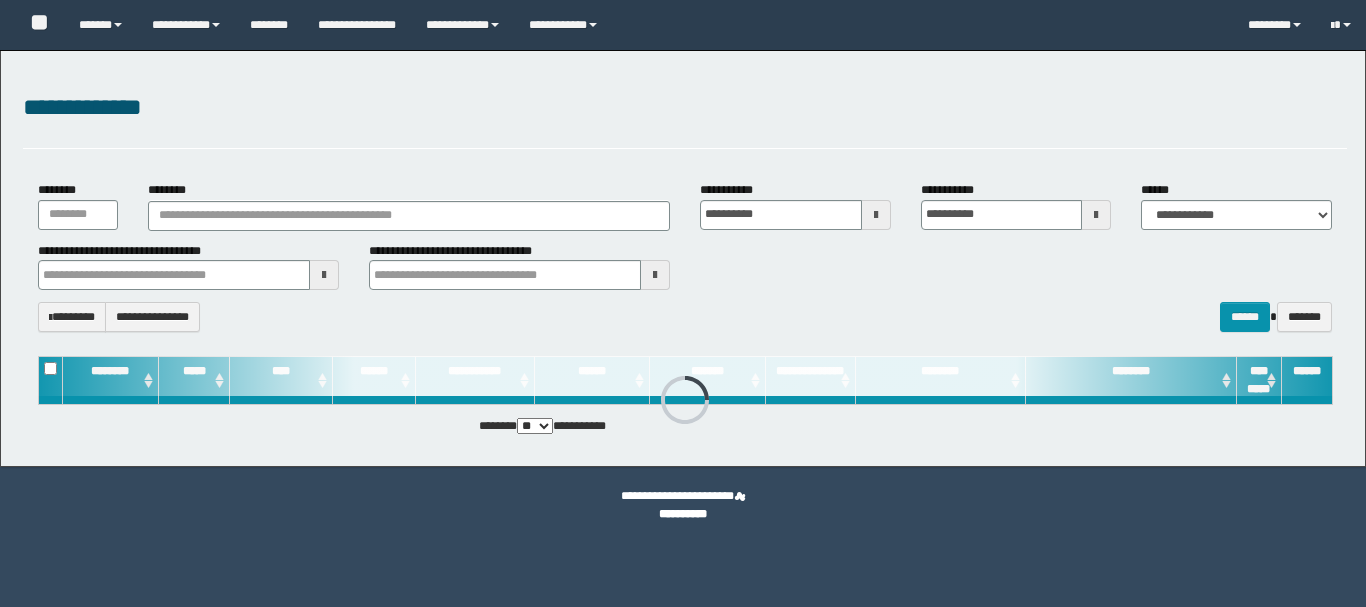 scroll, scrollTop: 0, scrollLeft: 0, axis: both 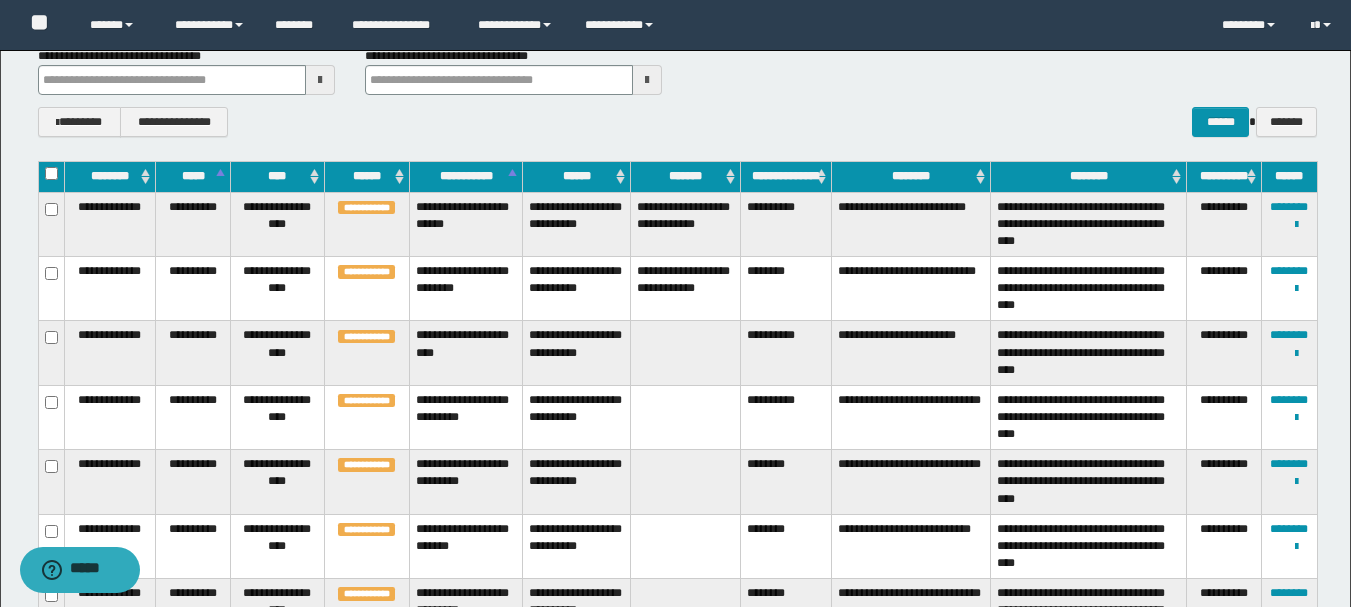 click on "**********" at bounding box center (786, 353) 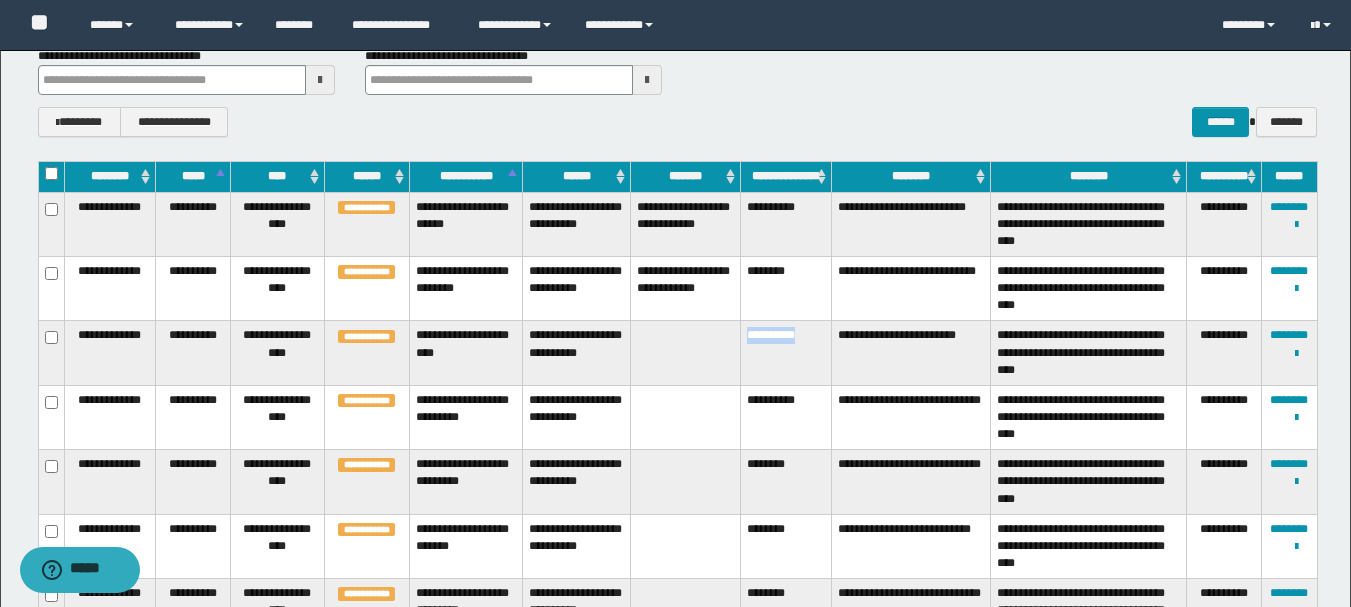 click on "**********" at bounding box center [786, 353] 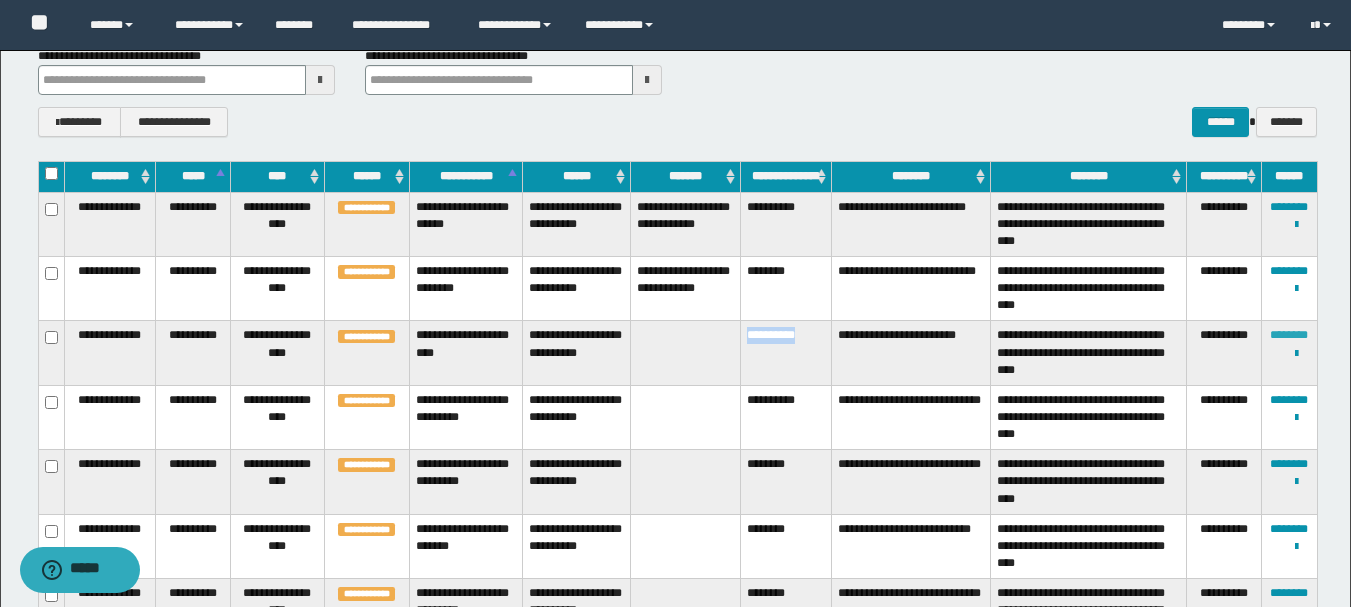 click on "********" at bounding box center (1289, 335) 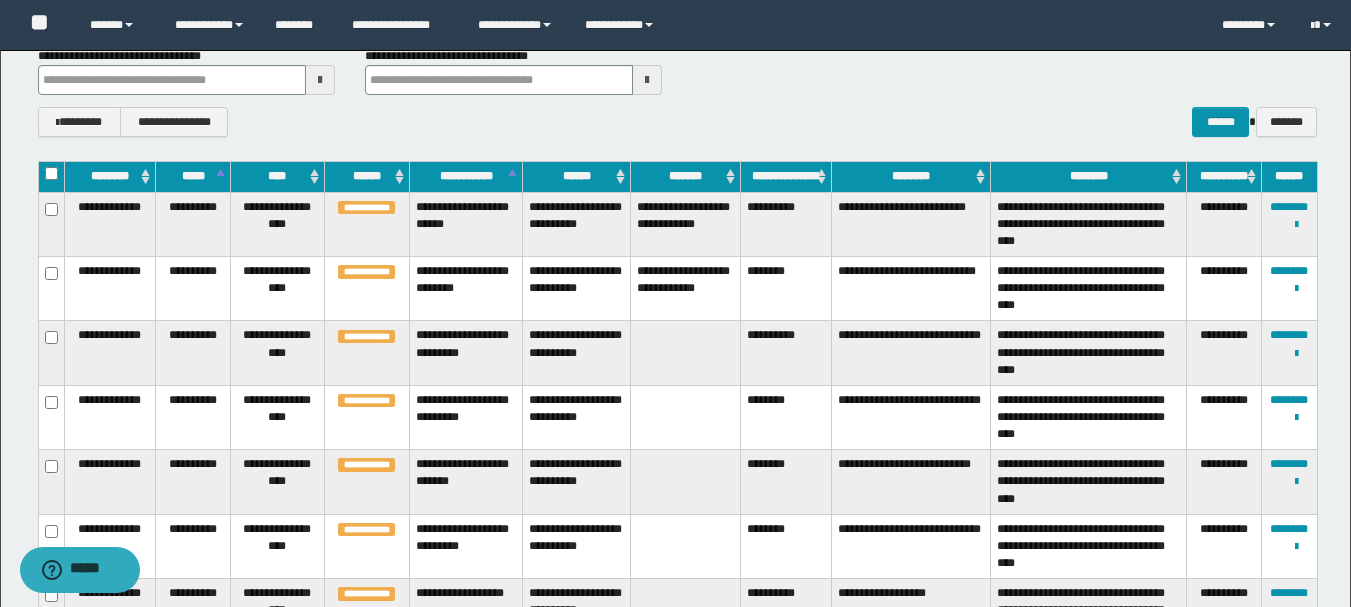 click on "**********" at bounding box center [786, 353] 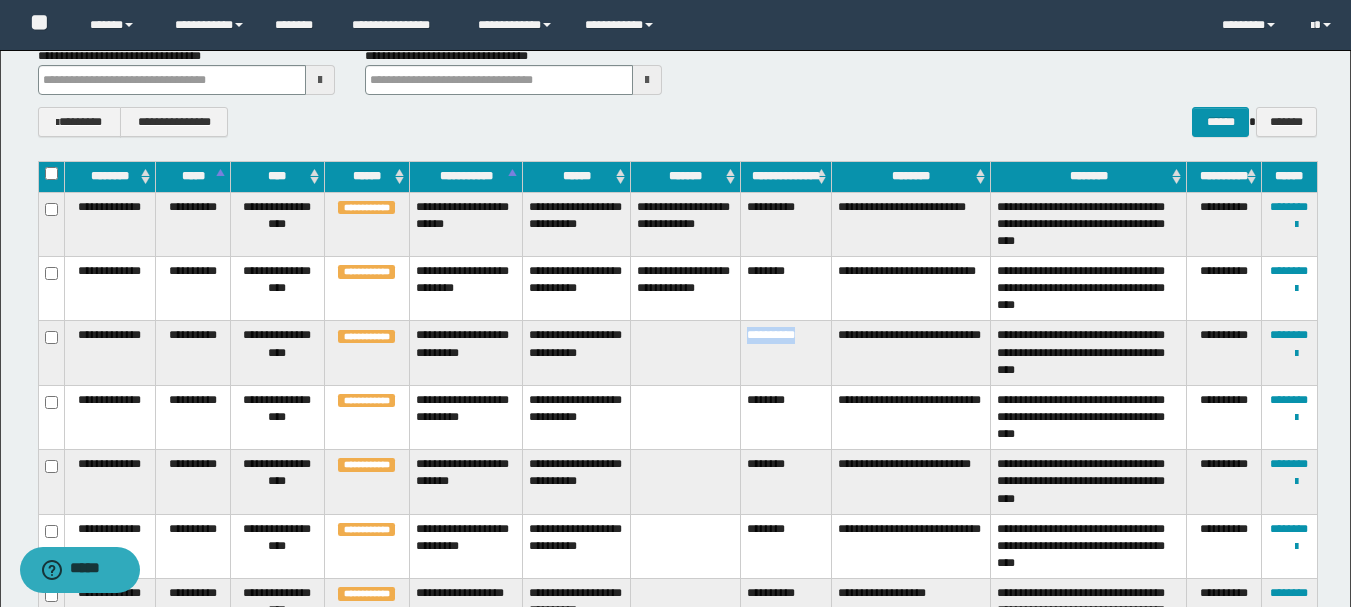 click on "**********" at bounding box center [786, 353] 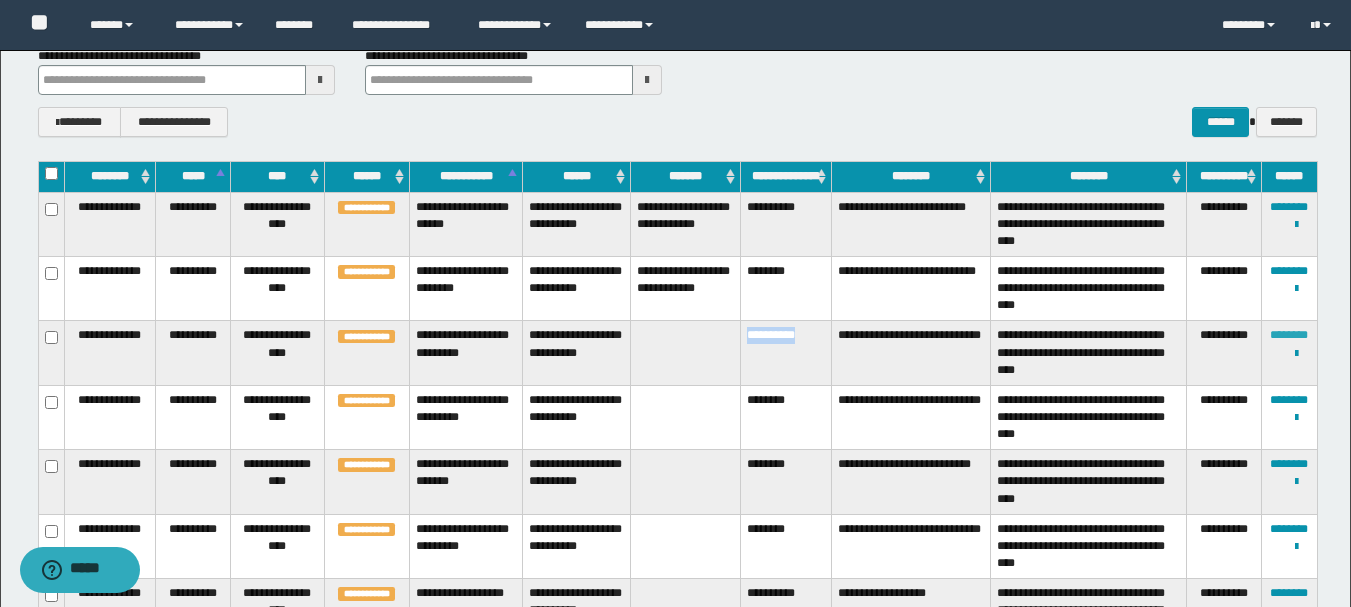 click on "********" at bounding box center [1289, 335] 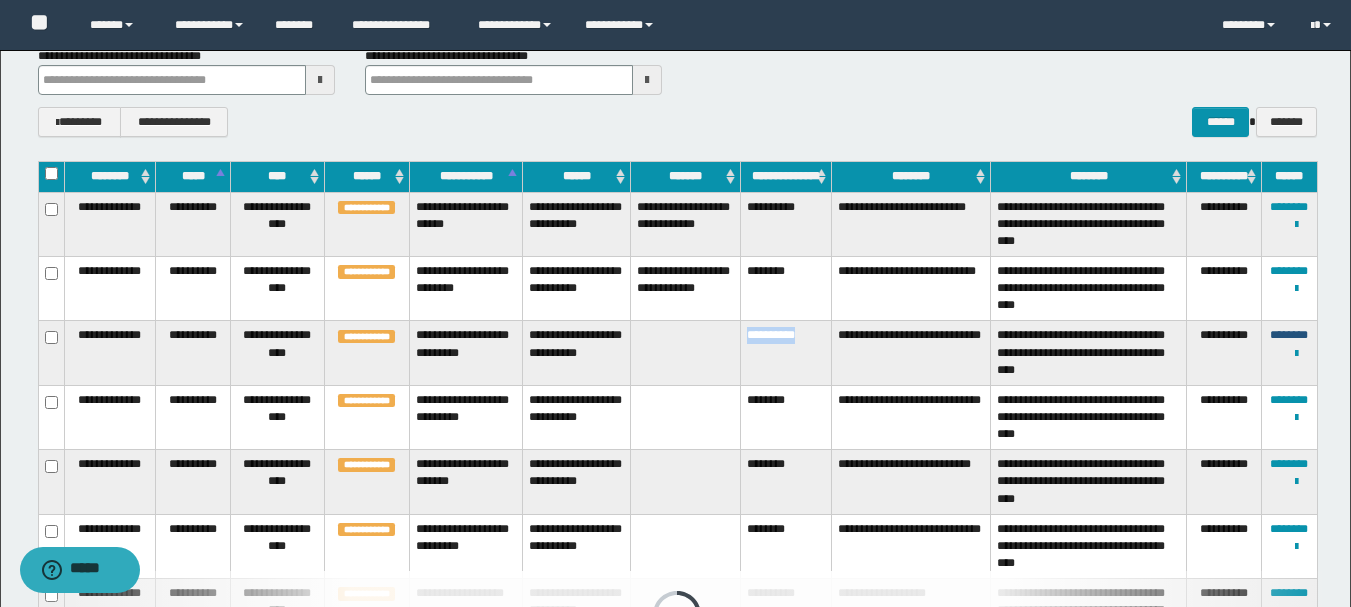 copy on "**********" 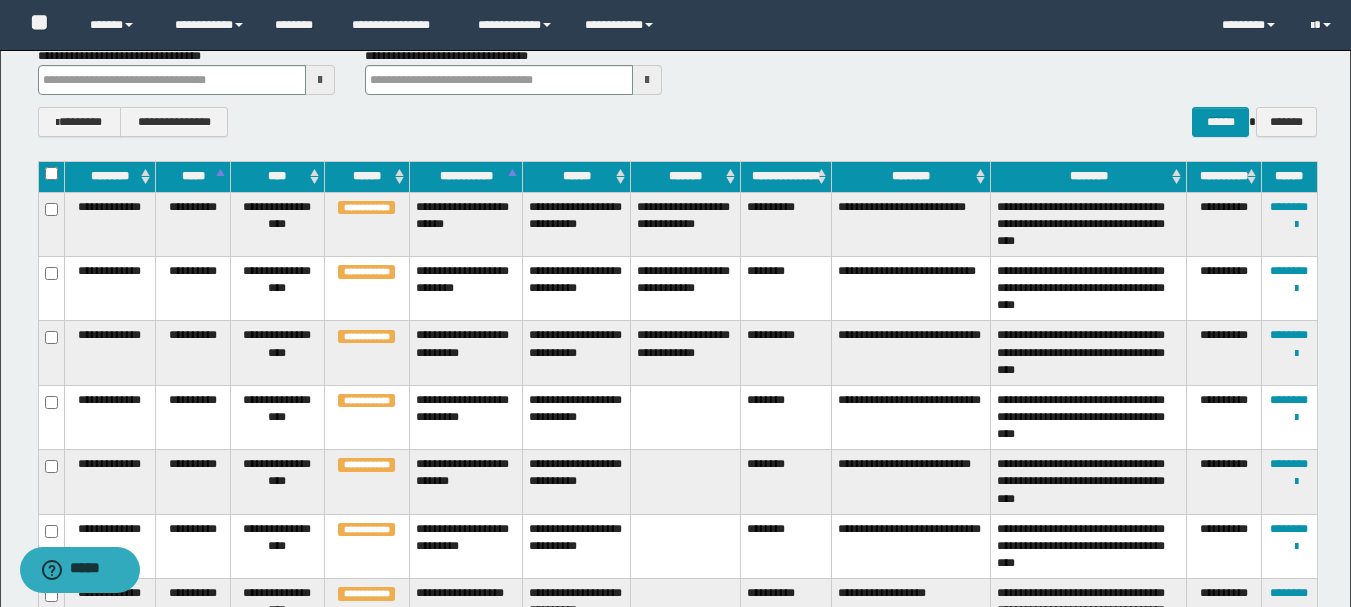 click on "**********" at bounding box center (786, 353) 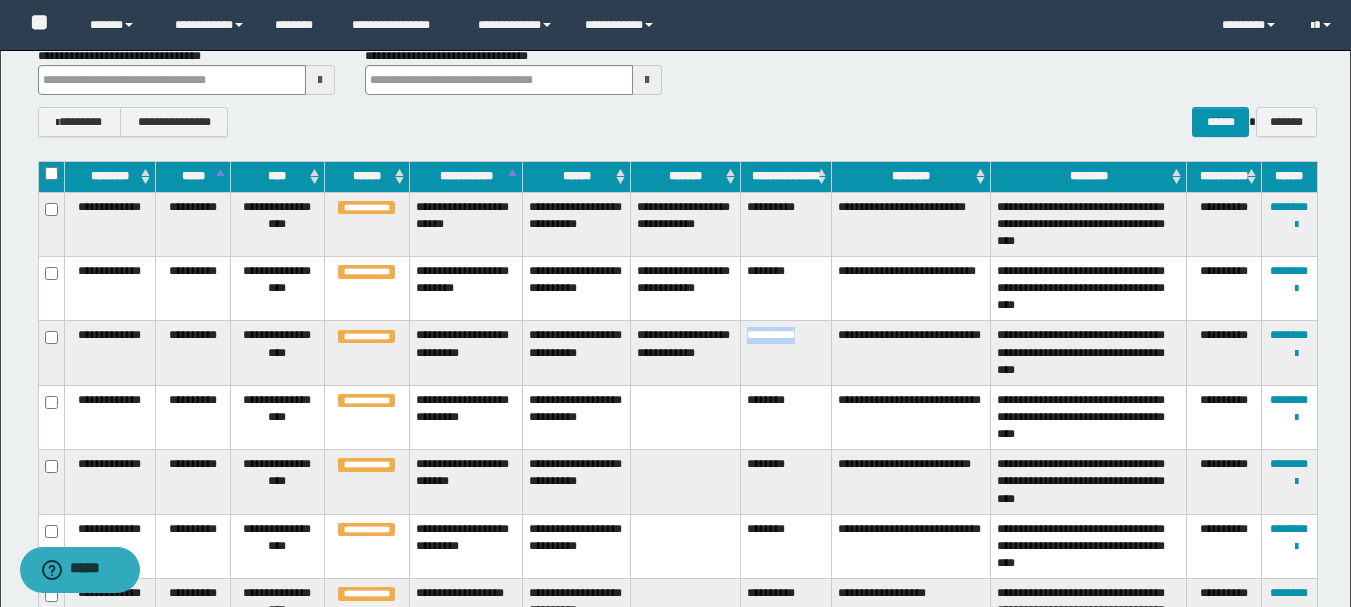 click on "**********" at bounding box center (786, 353) 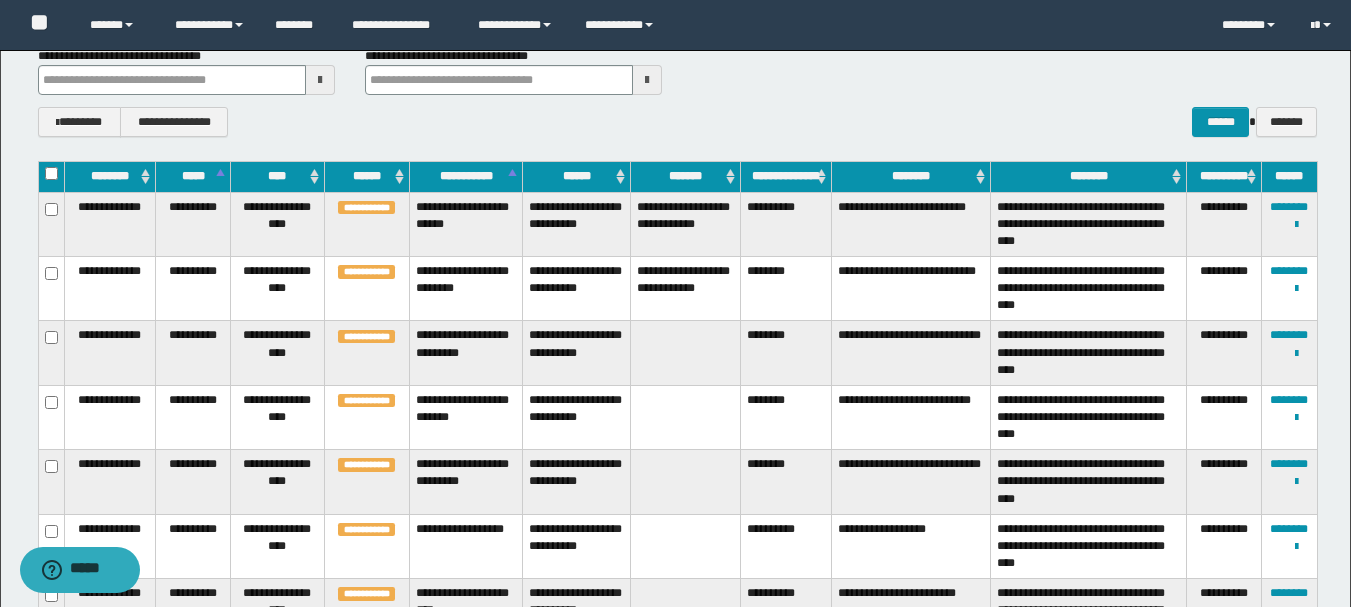 click on "********" at bounding box center (786, 353) 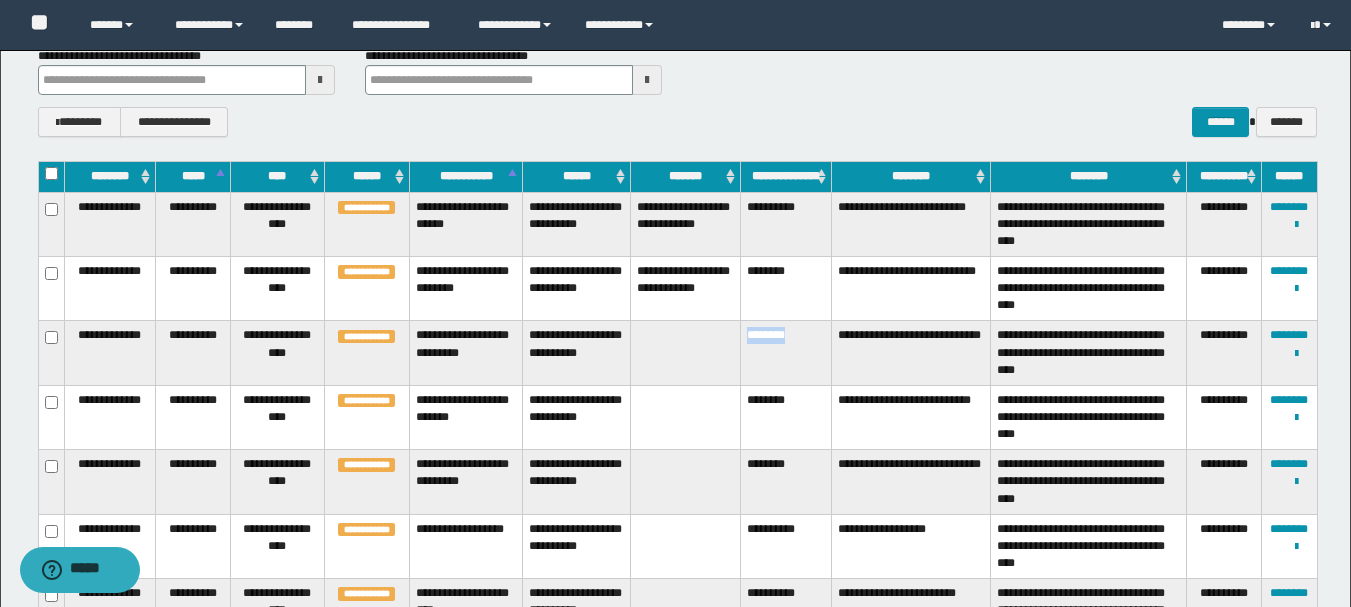 click on "********" at bounding box center [786, 353] 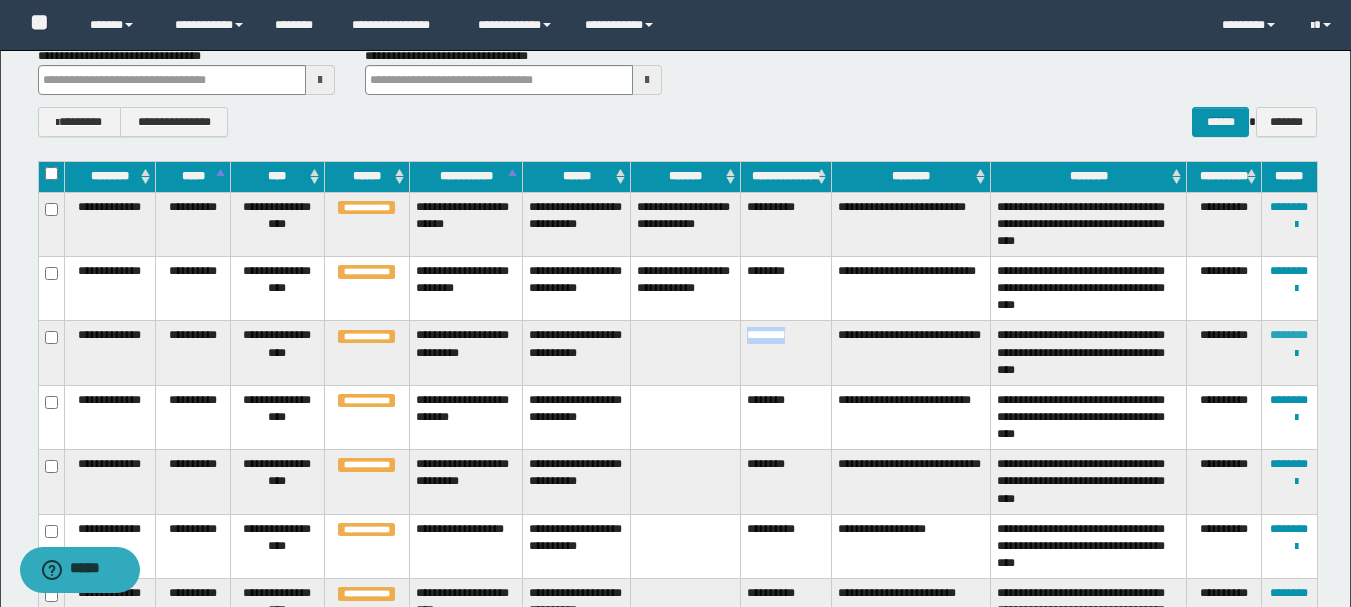 click on "********" at bounding box center [1289, 335] 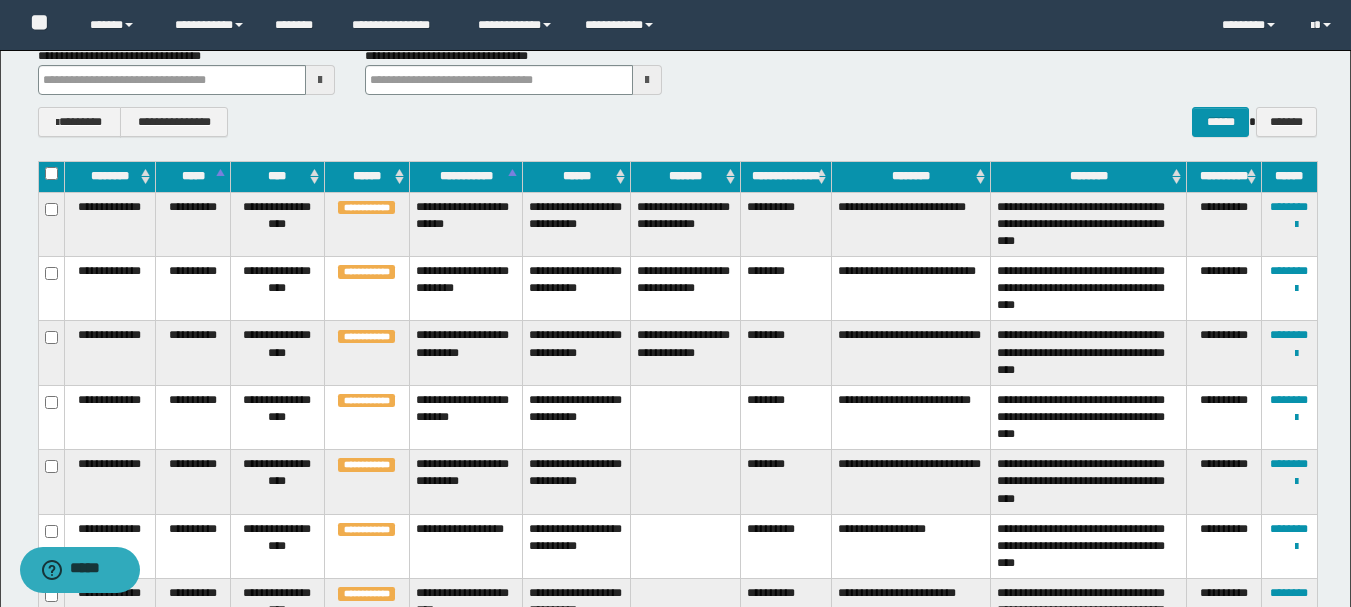 click on "********" at bounding box center [786, 353] 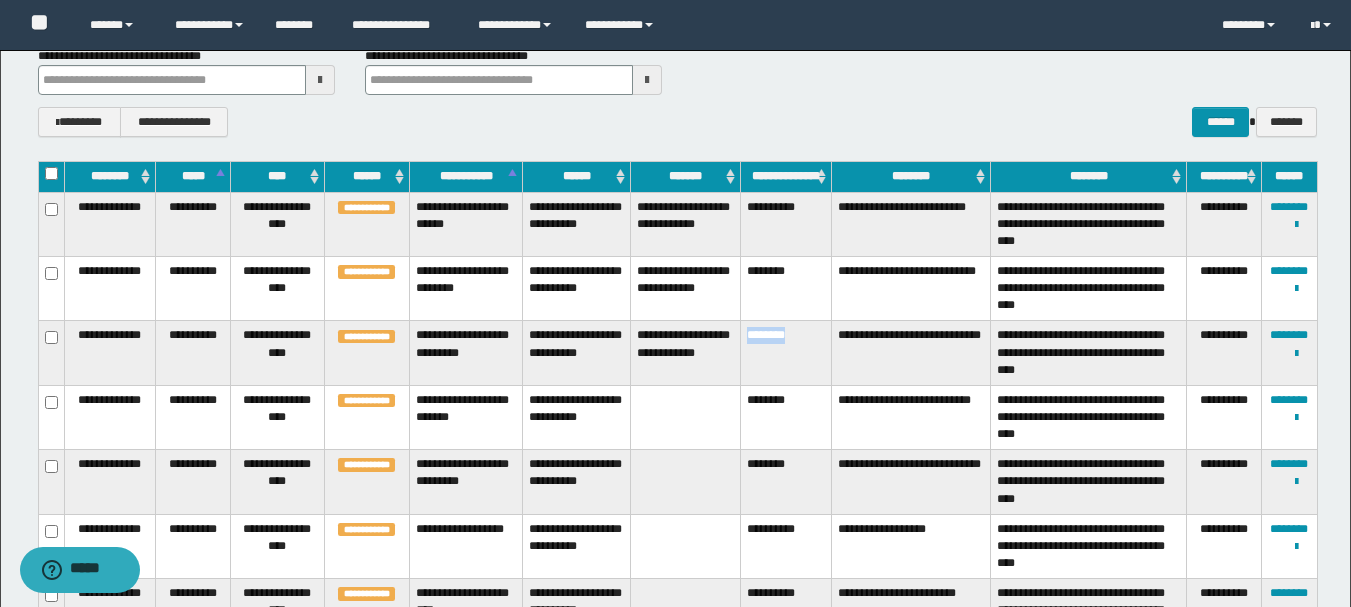 click on "********" at bounding box center [786, 353] 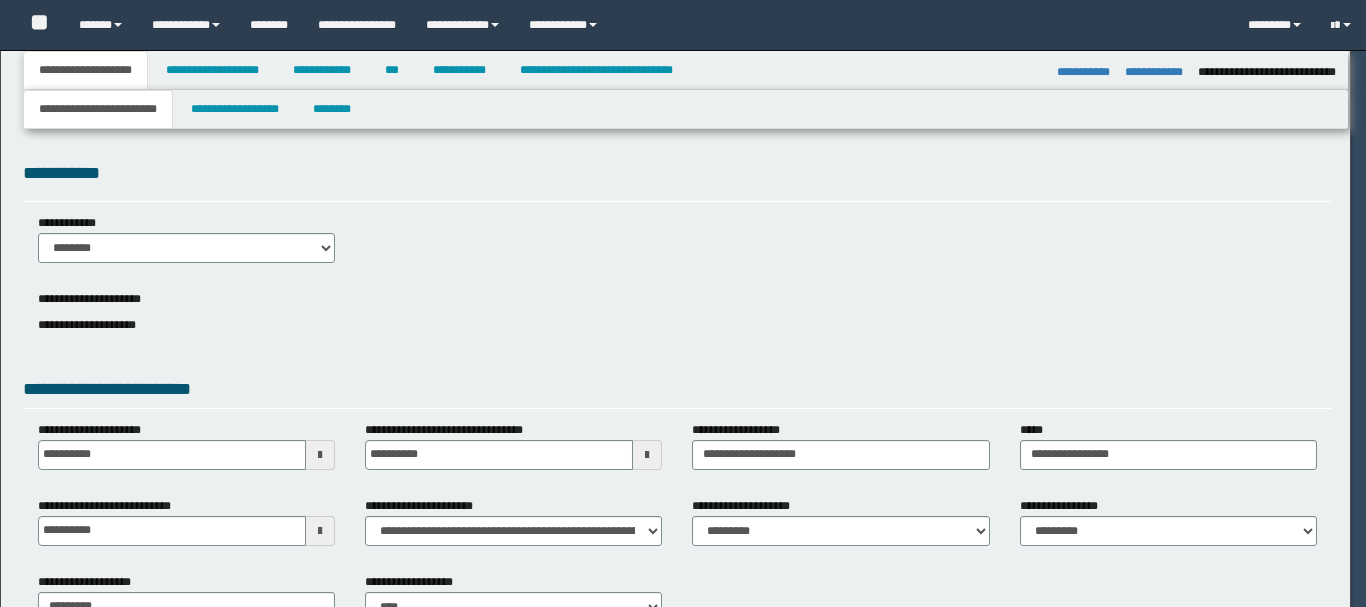select on "*" 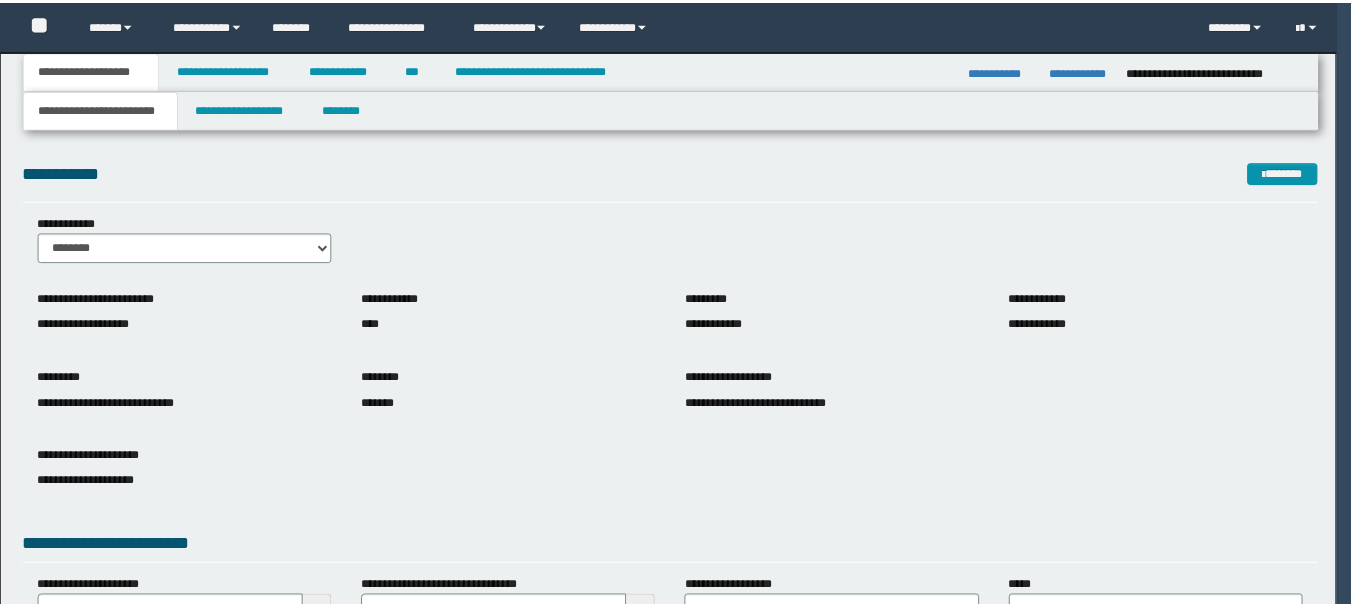 scroll, scrollTop: 0, scrollLeft: 0, axis: both 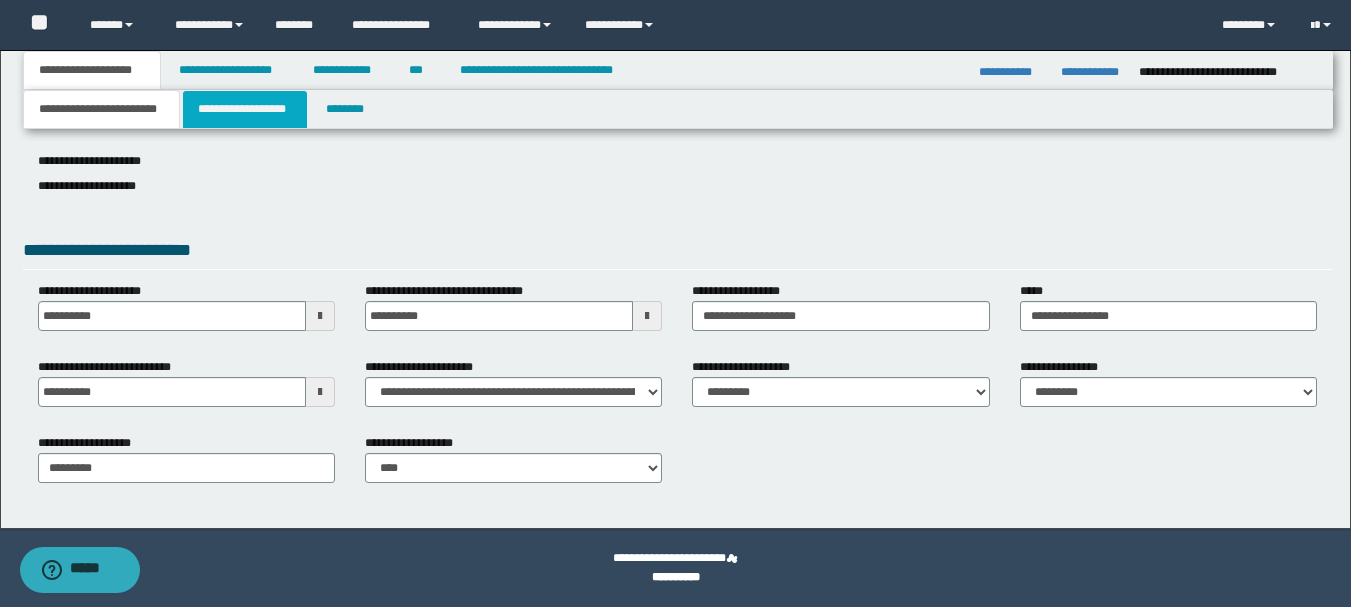 click on "**********" at bounding box center (245, 109) 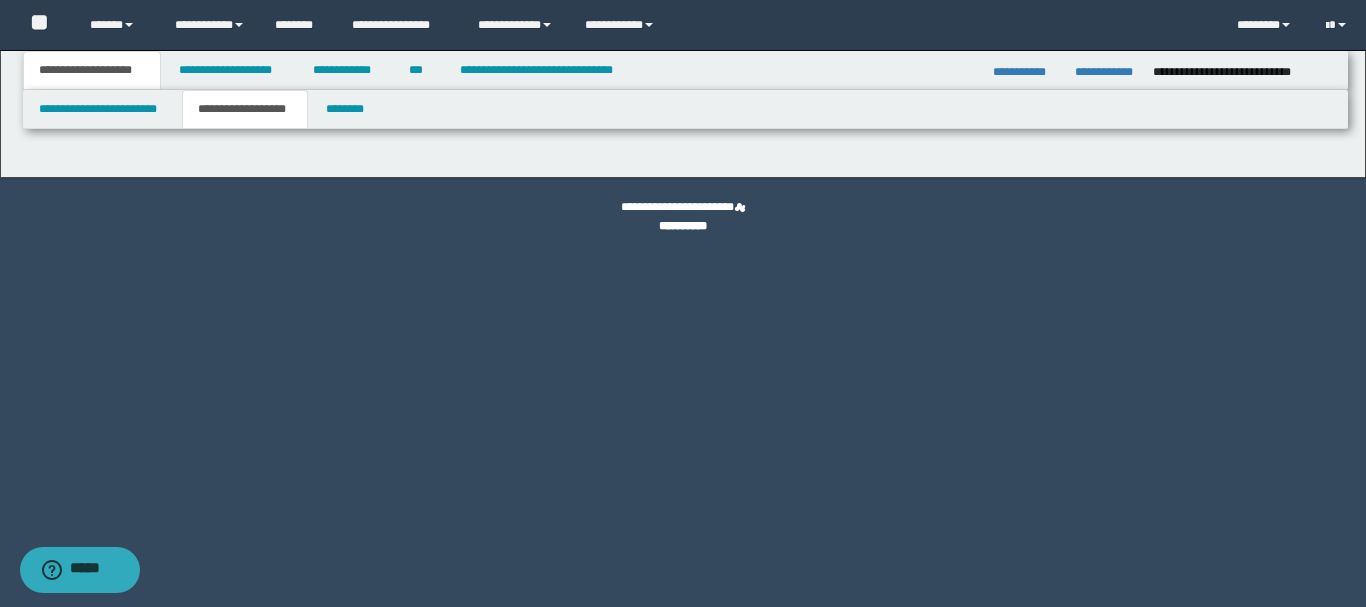 type on "**********" 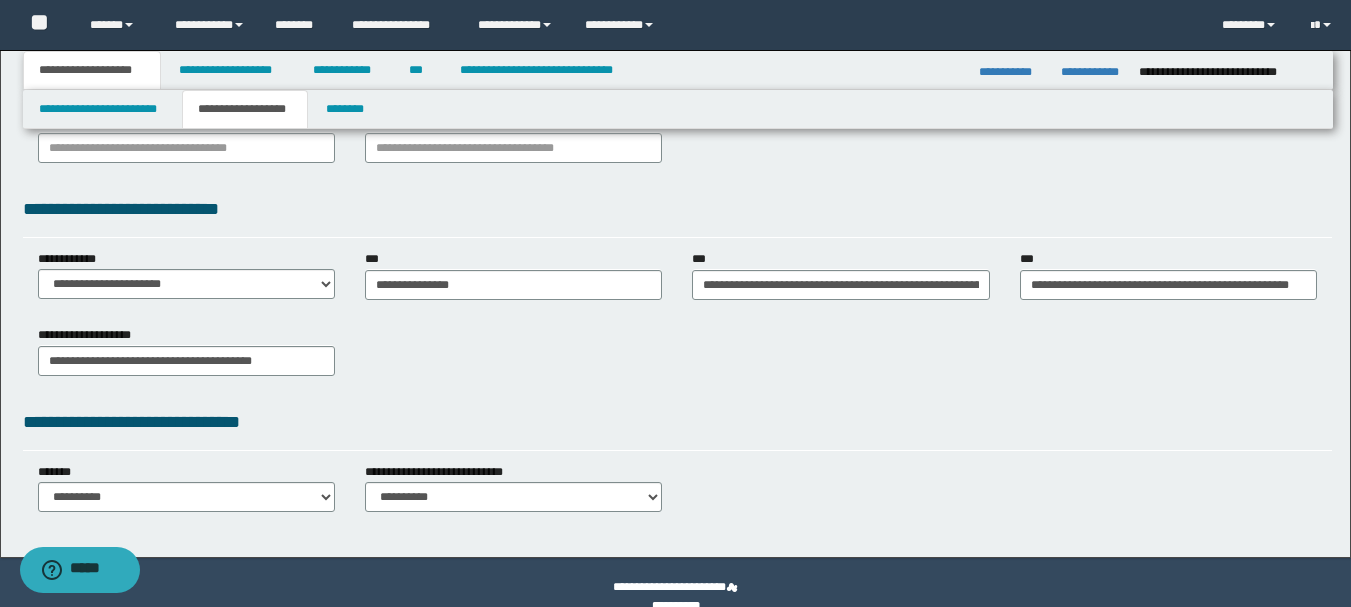 scroll, scrollTop: 500, scrollLeft: 0, axis: vertical 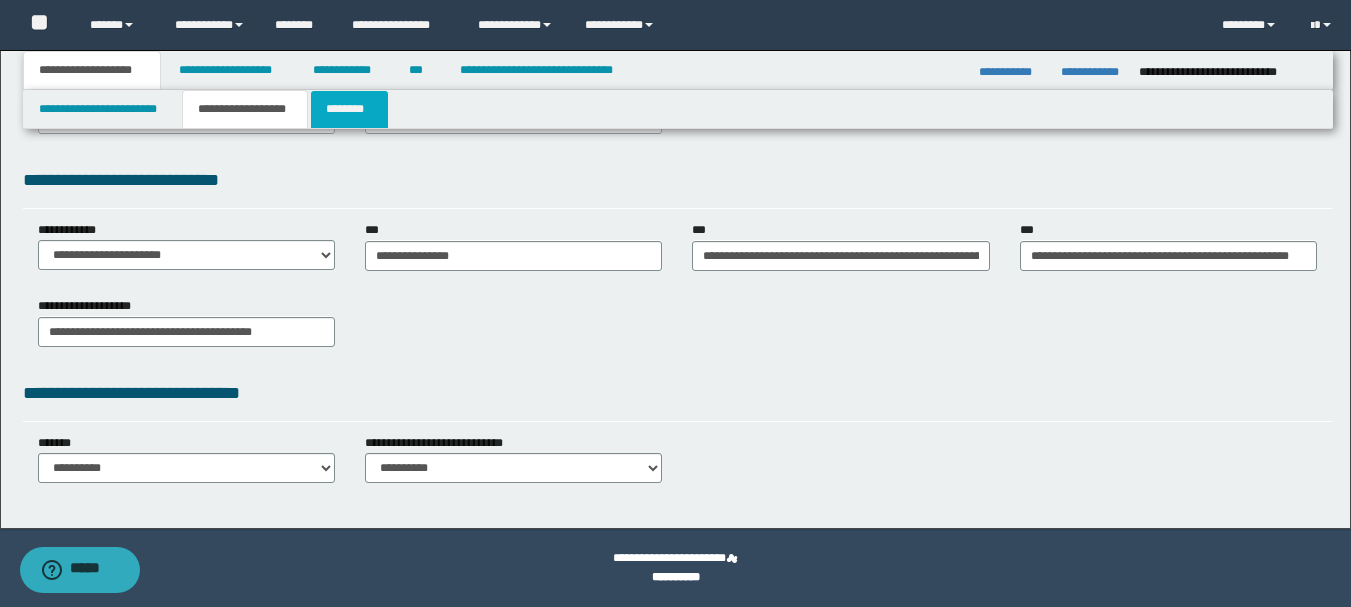 click on "********" at bounding box center (349, 109) 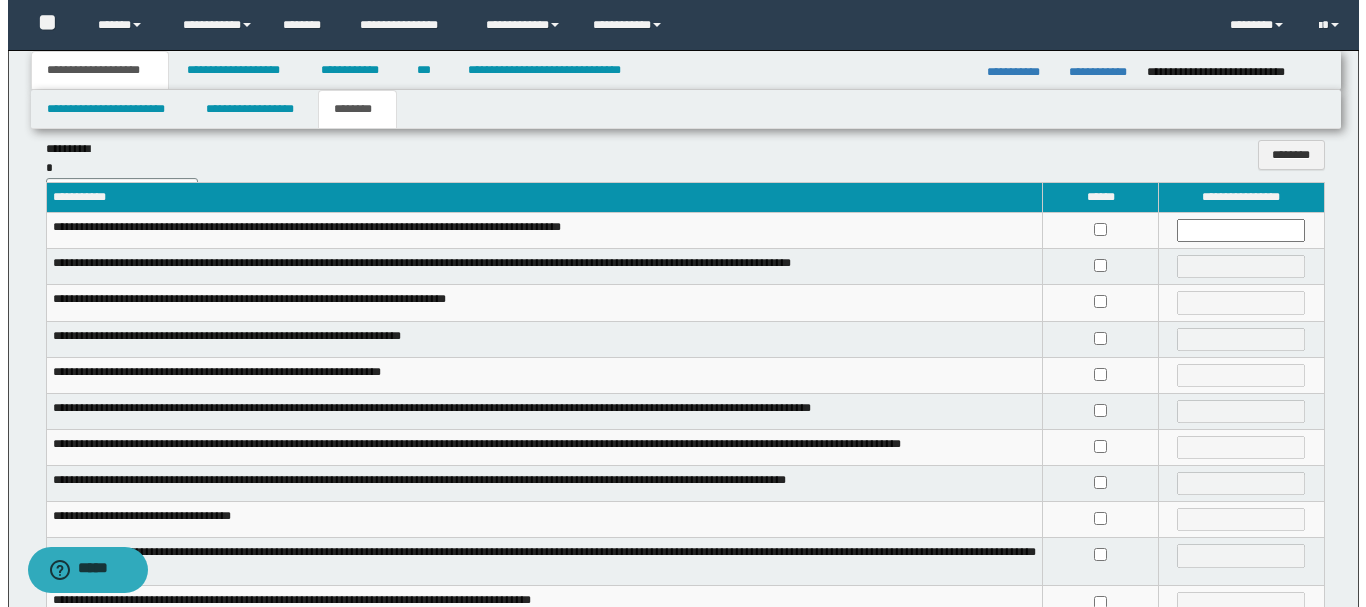 scroll, scrollTop: 0, scrollLeft: 0, axis: both 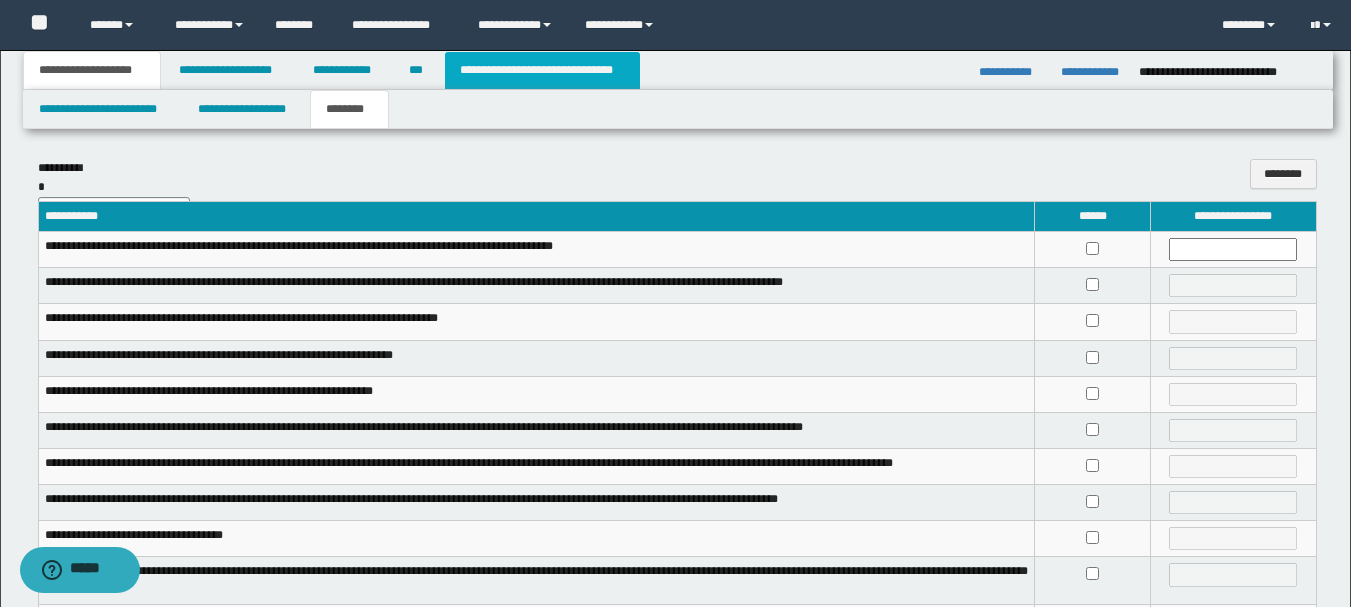 click on "**********" at bounding box center [542, 70] 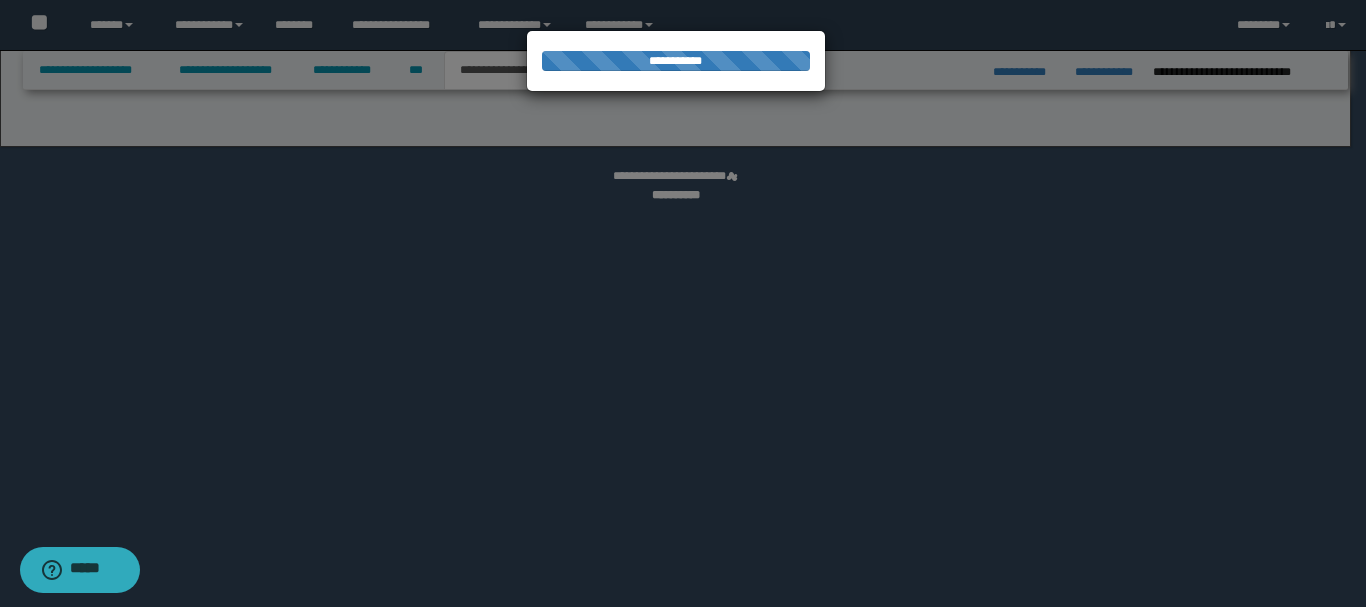 select on "*" 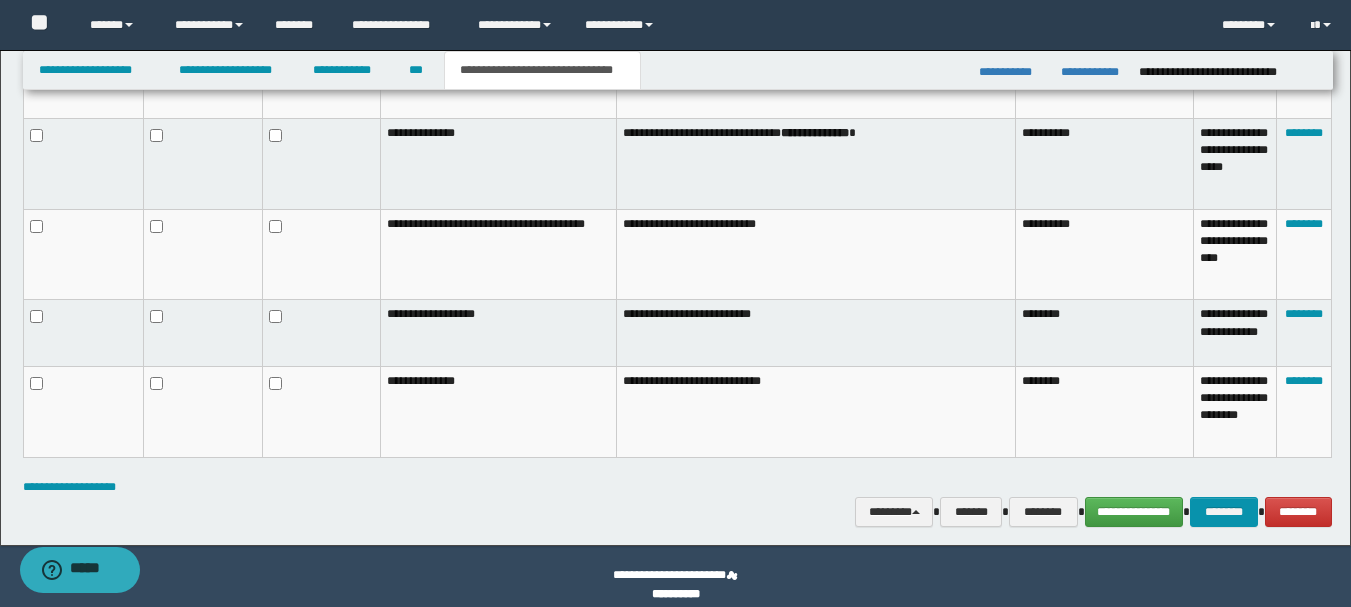 scroll, scrollTop: 1326, scrollLeft: 0, axis: vertical 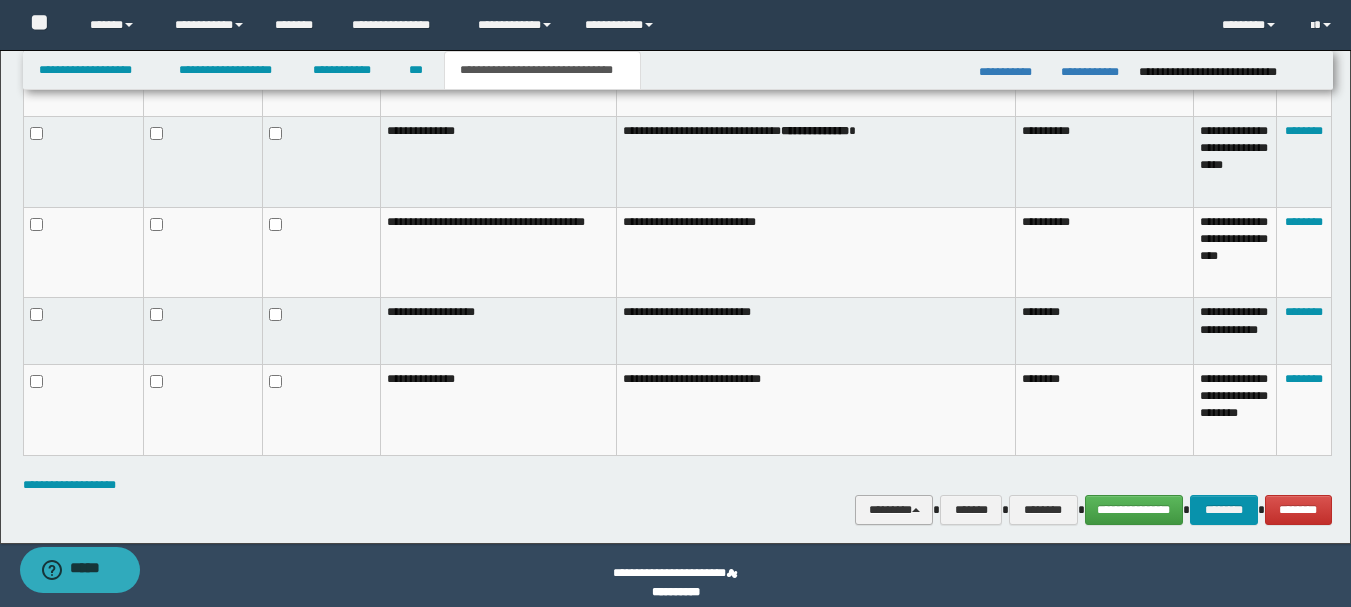 click on "********" at bounding box center (894, 510) 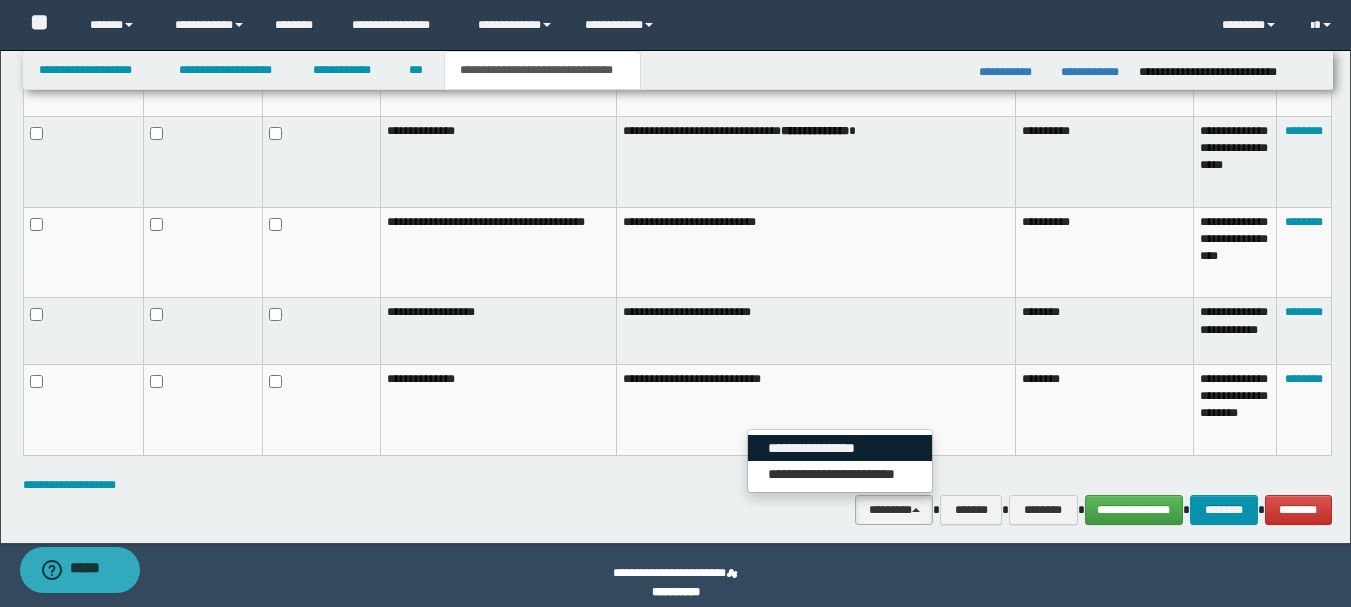 click on "**********" at bounding box center [840, 448] 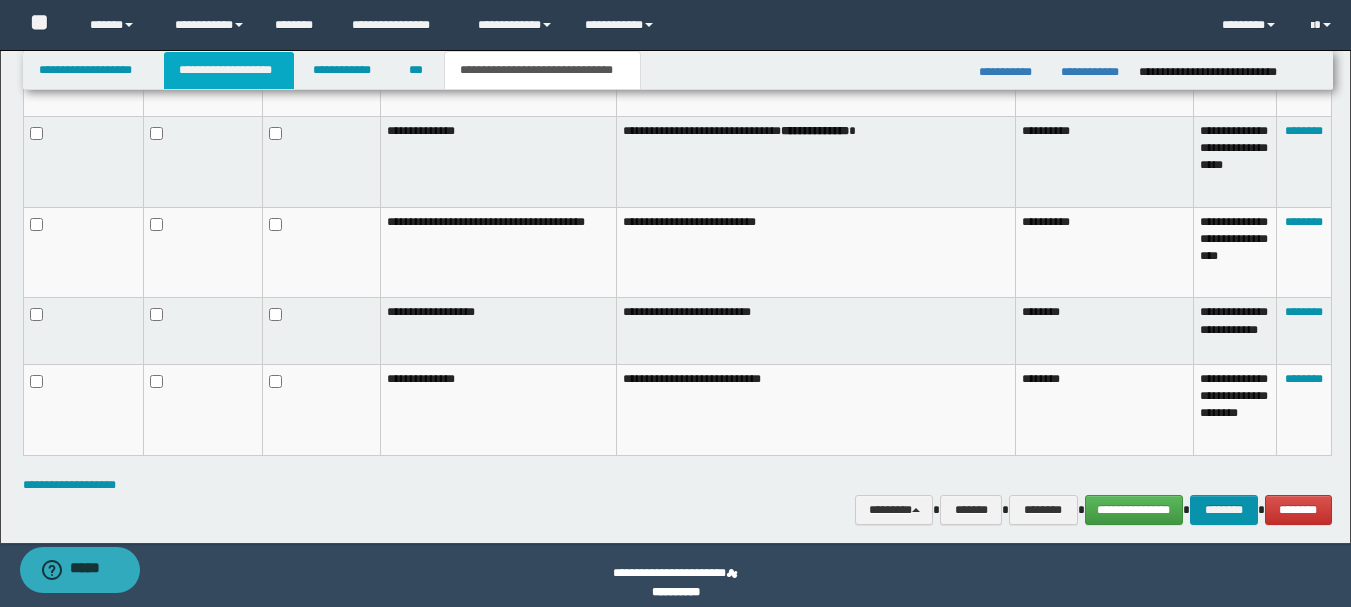 click on "**********" at bounding box center (229, 70) 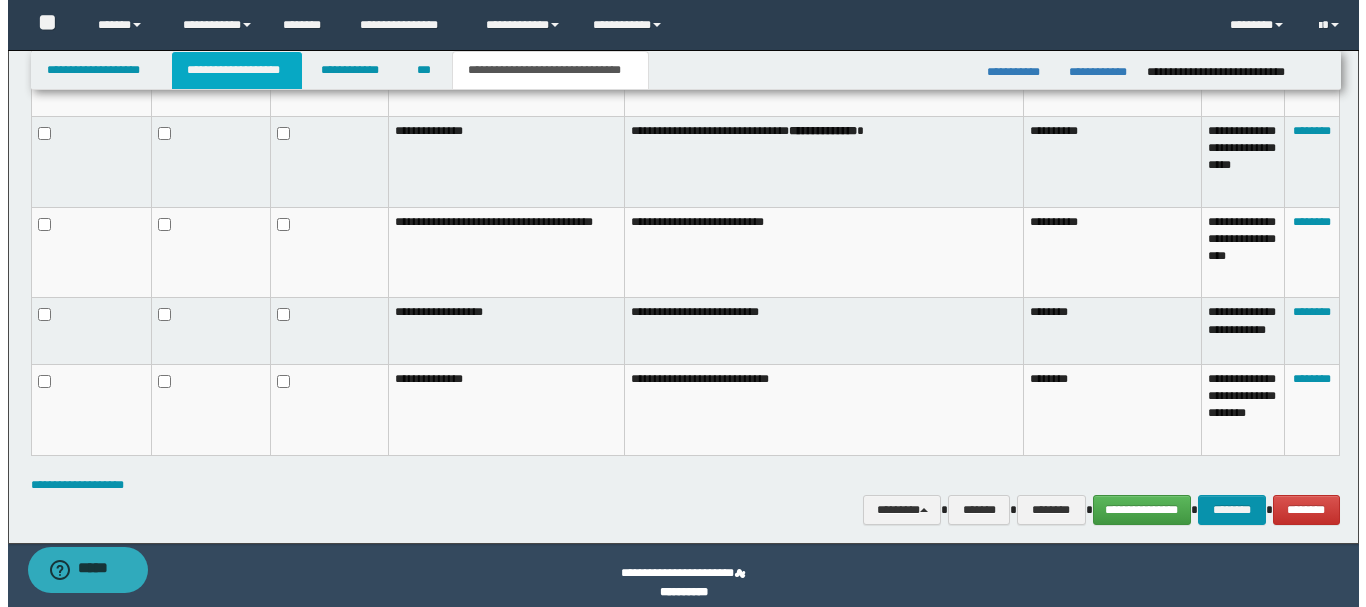 scroll, scrollTop: 0, scrollLeft: 0, axis: both 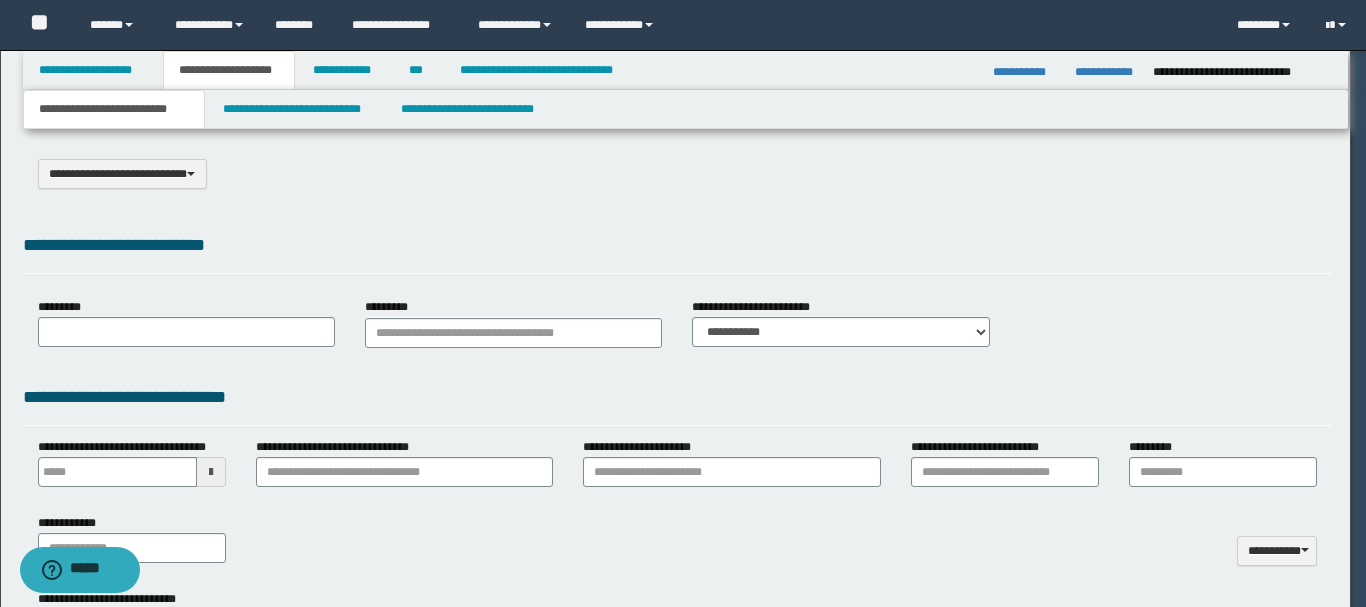 type on "******" 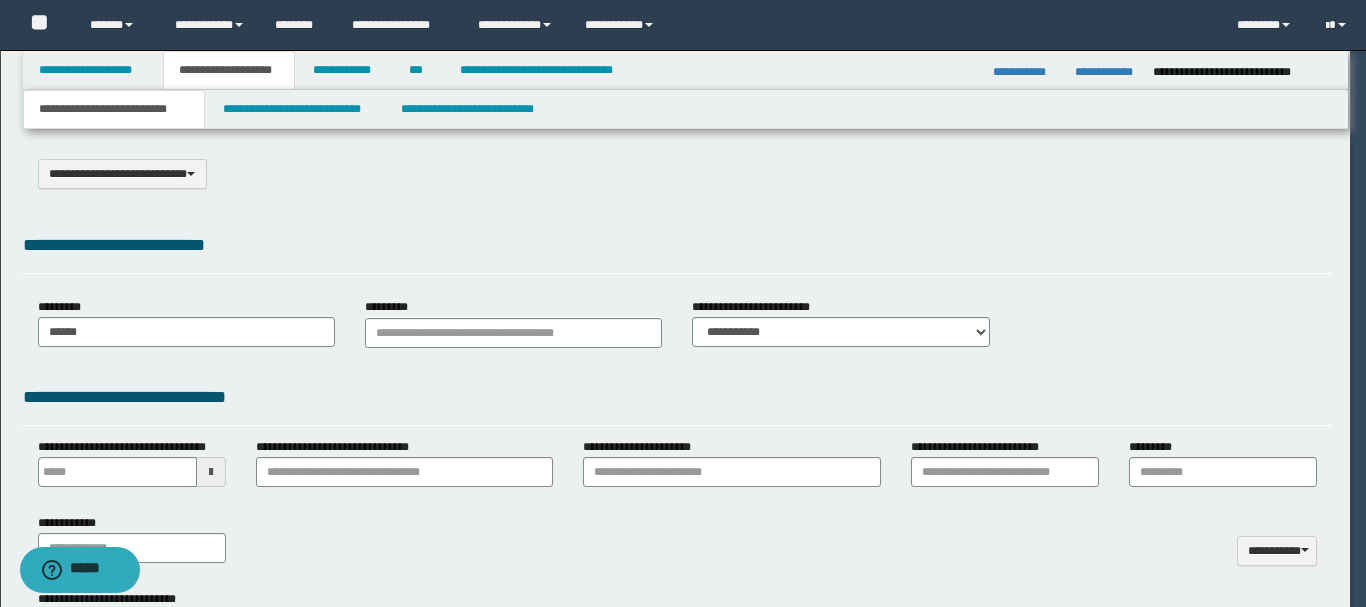 scroll, scrollTop: 0, scrollLeft: 0, axis: both 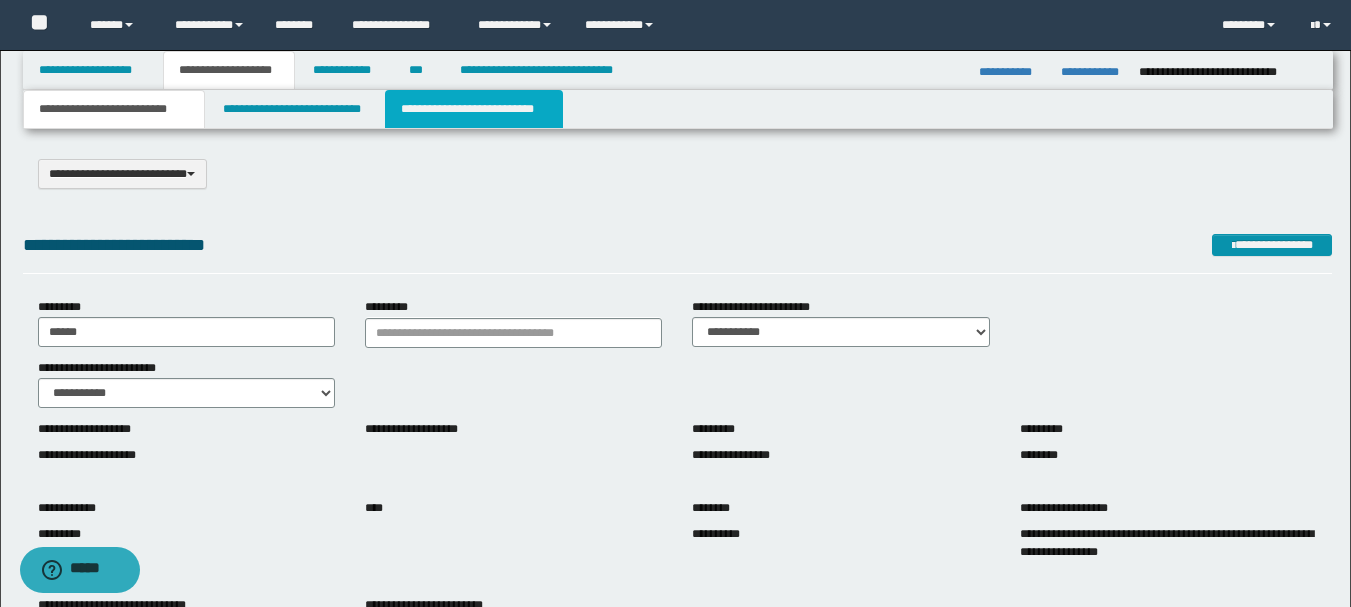 click on "**********" at bounding box center (474, 109) 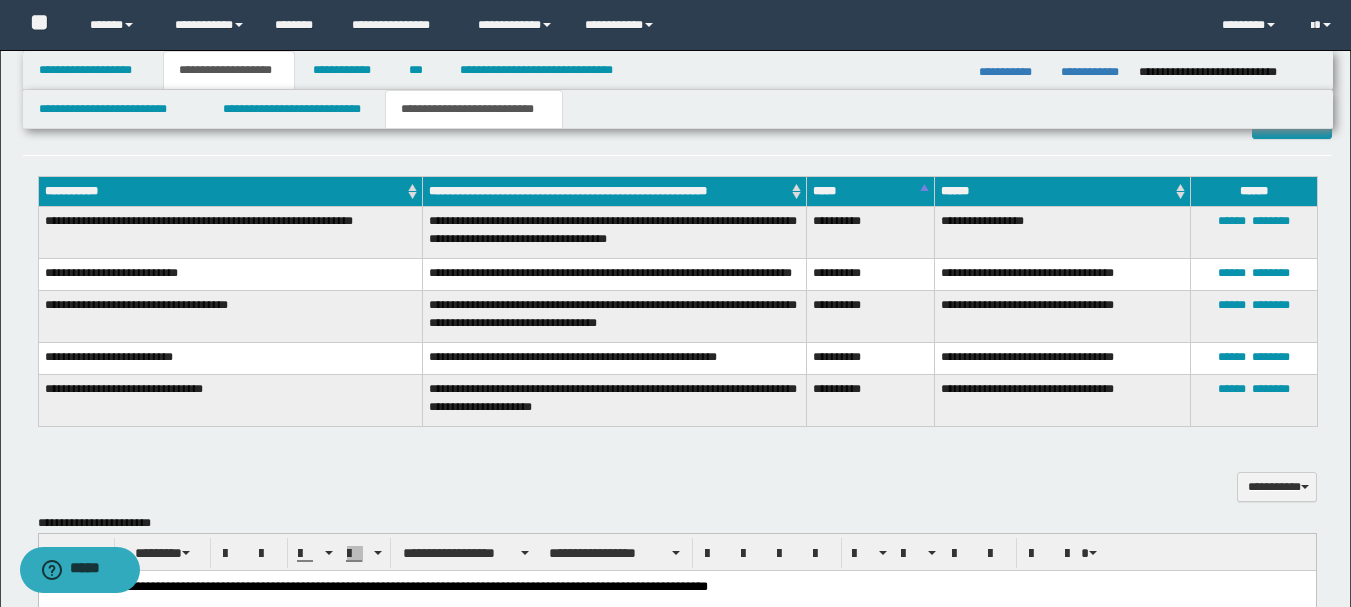 scroll, scrollTop: 894, scrollLeft: 0, axis: vertical 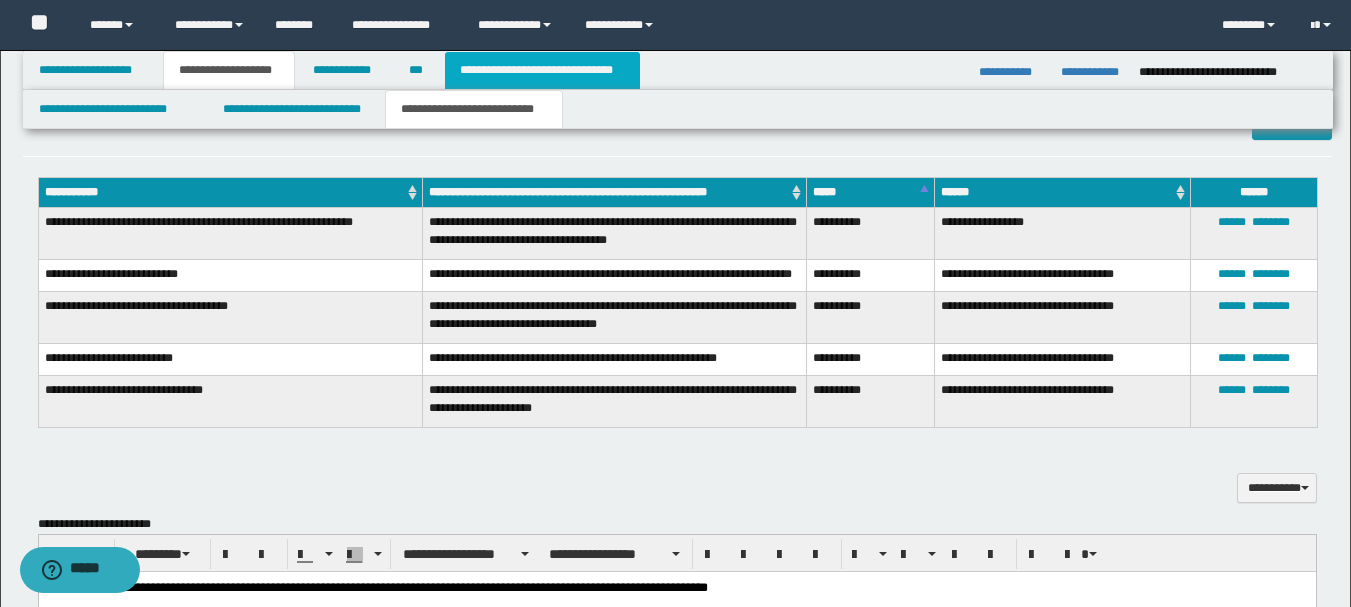 click on "**********" at bounding box center (542, 70) 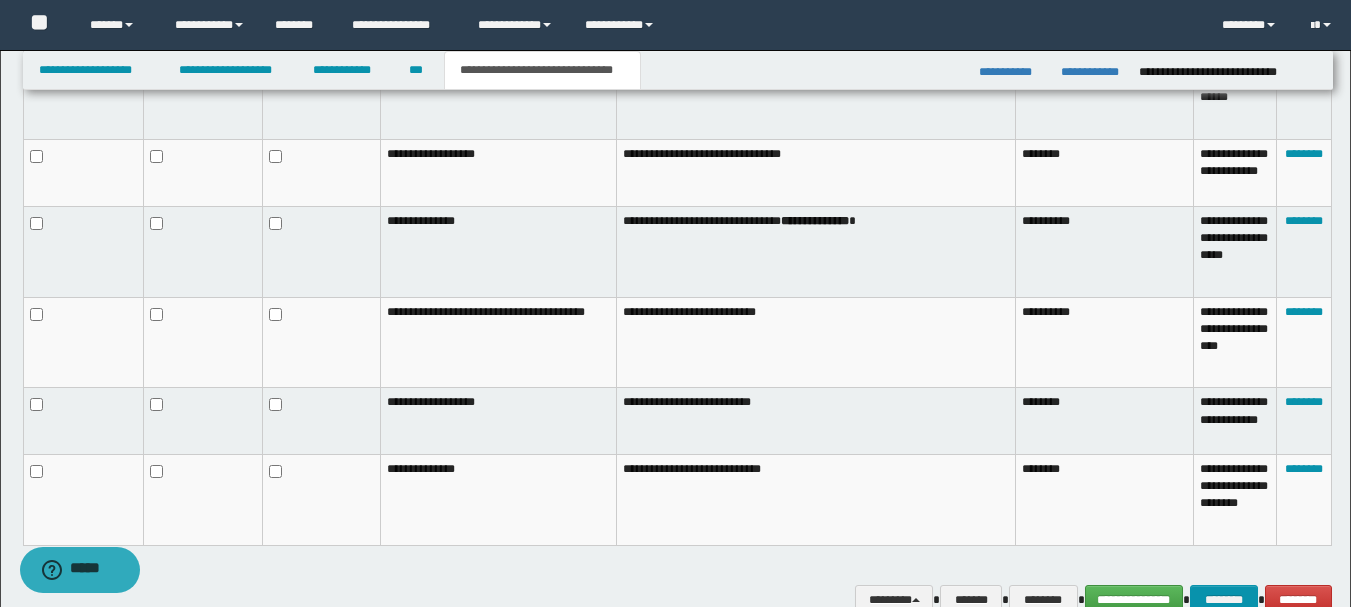 scroll, scrollTop: 1341, scrollLeft: 0, axis: vertical 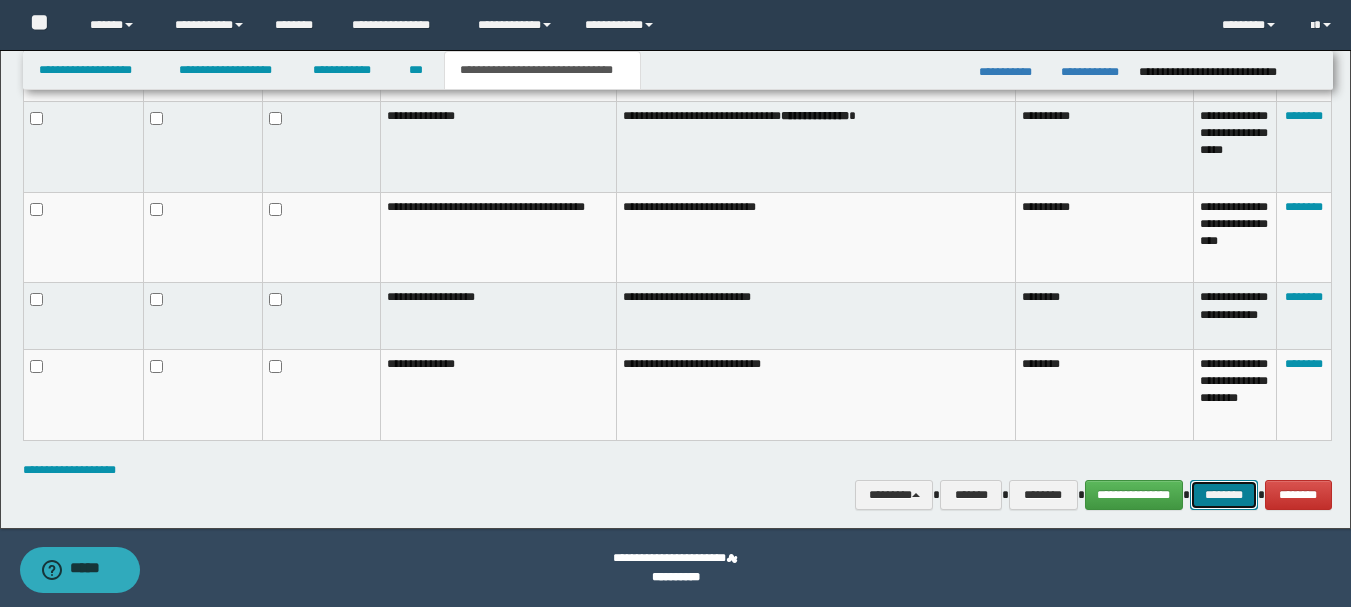 click on "********" at bounding box center [1224, 495] 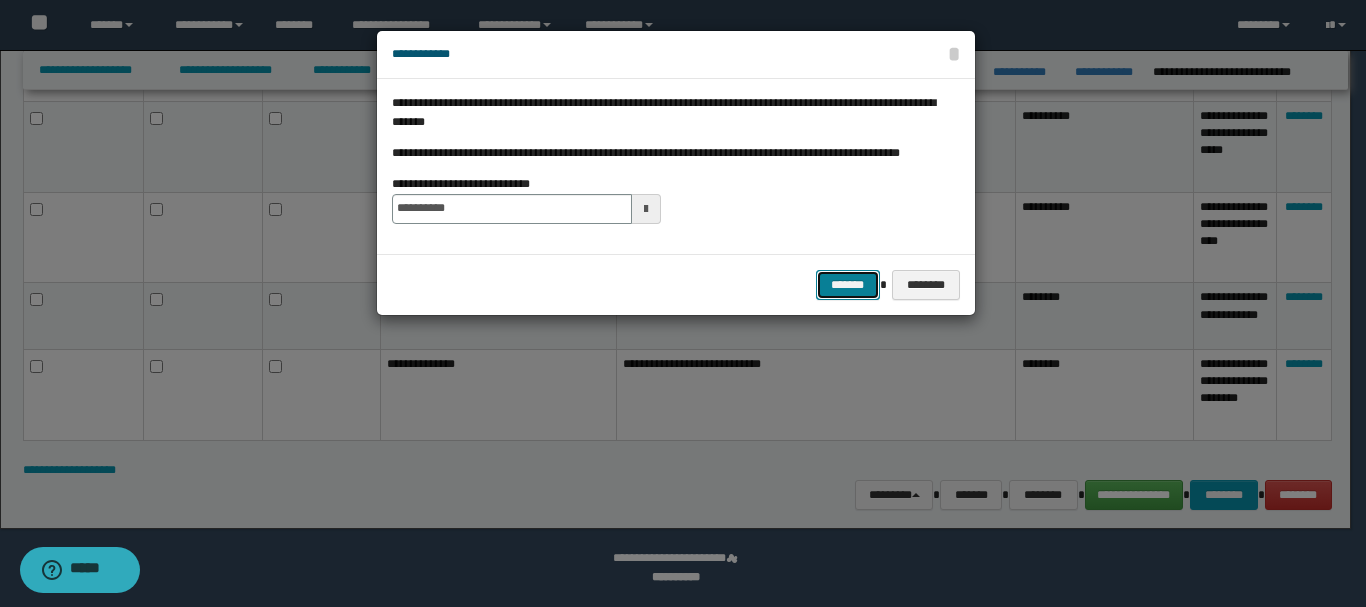 click on "*******" at bounding box center [848, 285] 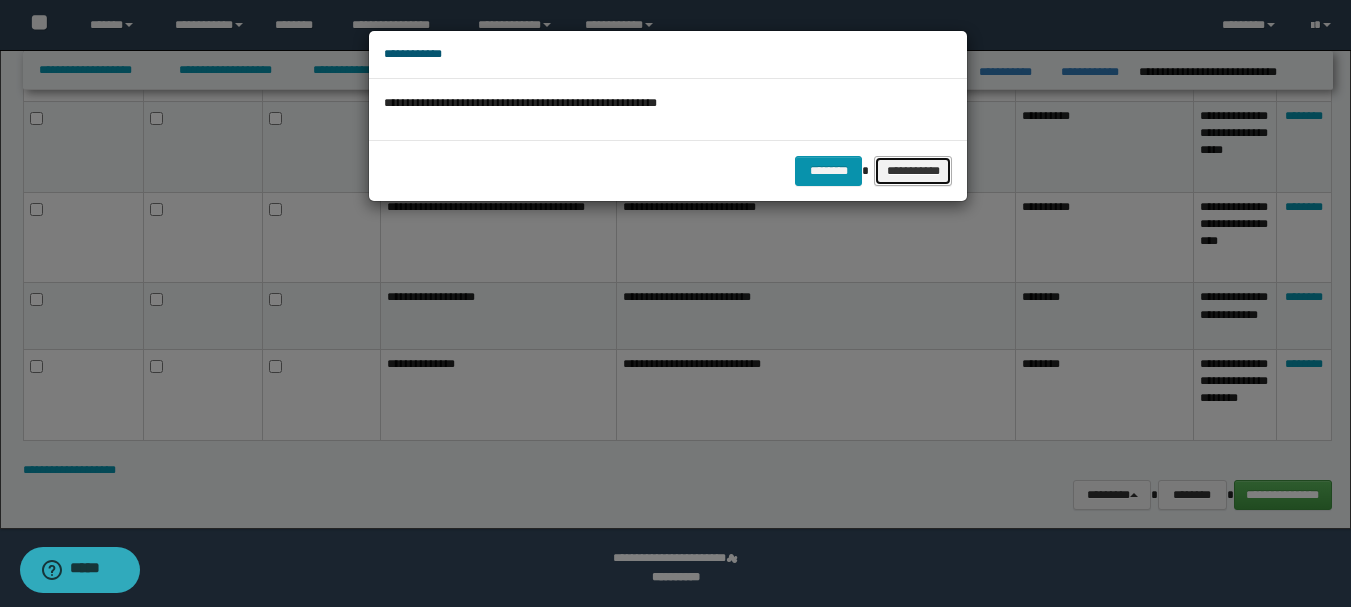 click on "**********" at bounding box center (913, 171) 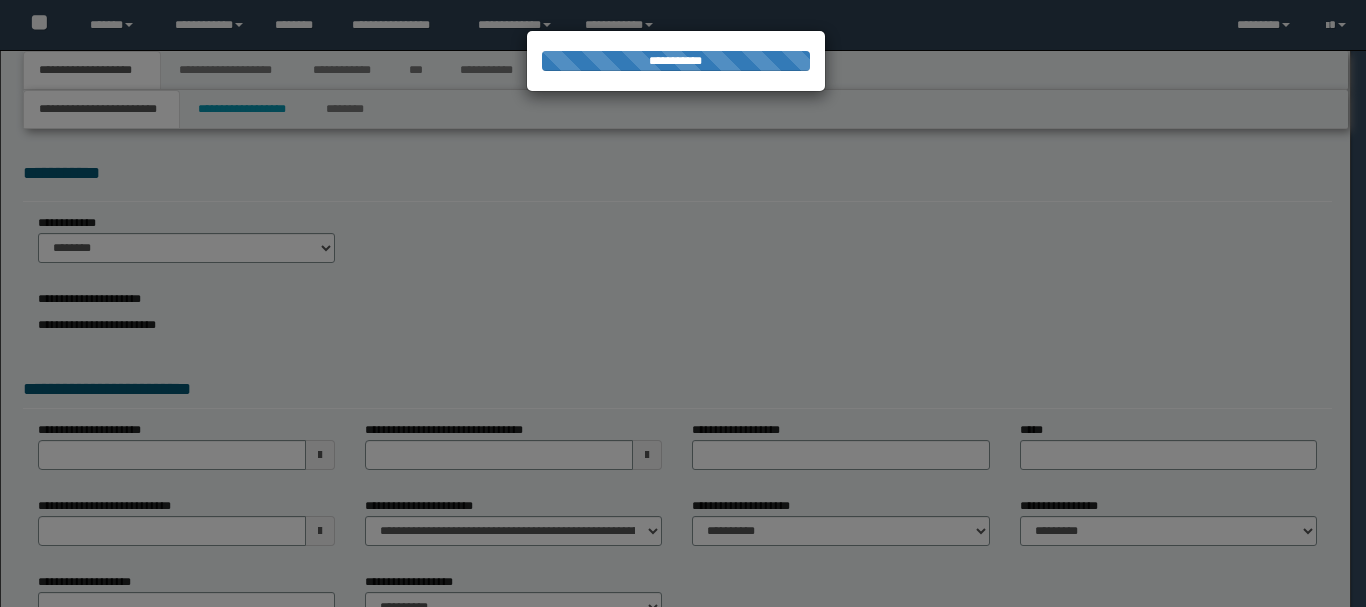 scroll, scrollTop: 0, scrollLeft: 0, axis: both 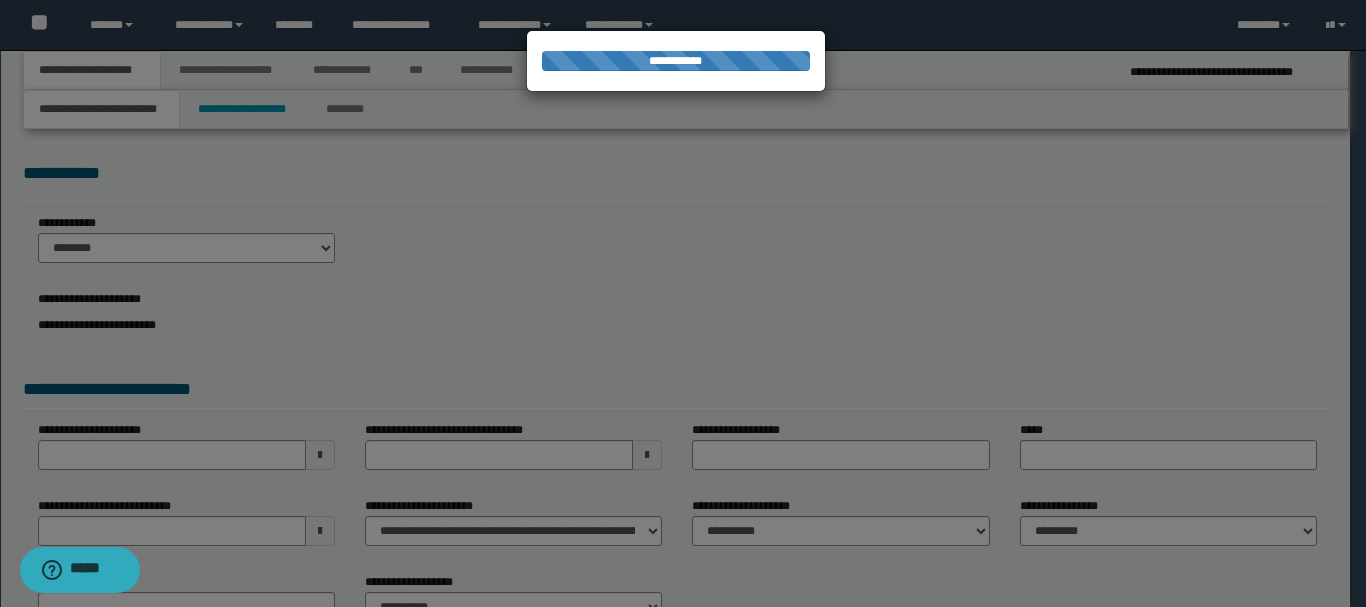 type on "**********" 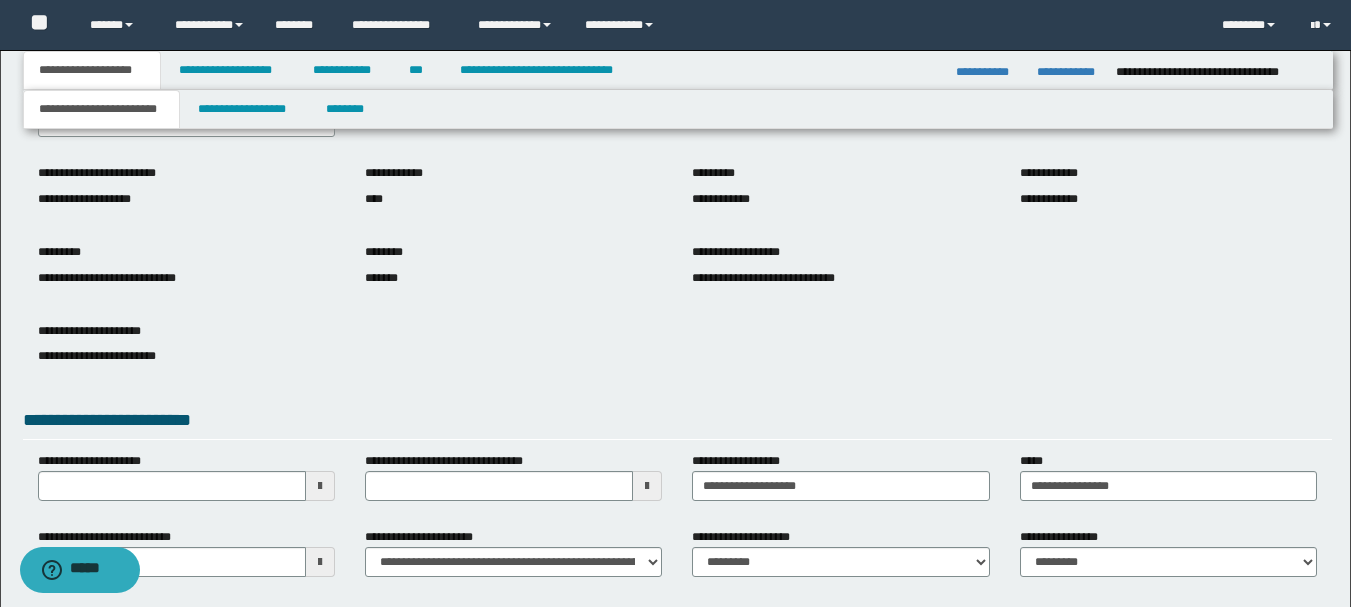 scroll, scrollTop: 296, scrollLeft: 0, axis: vertical 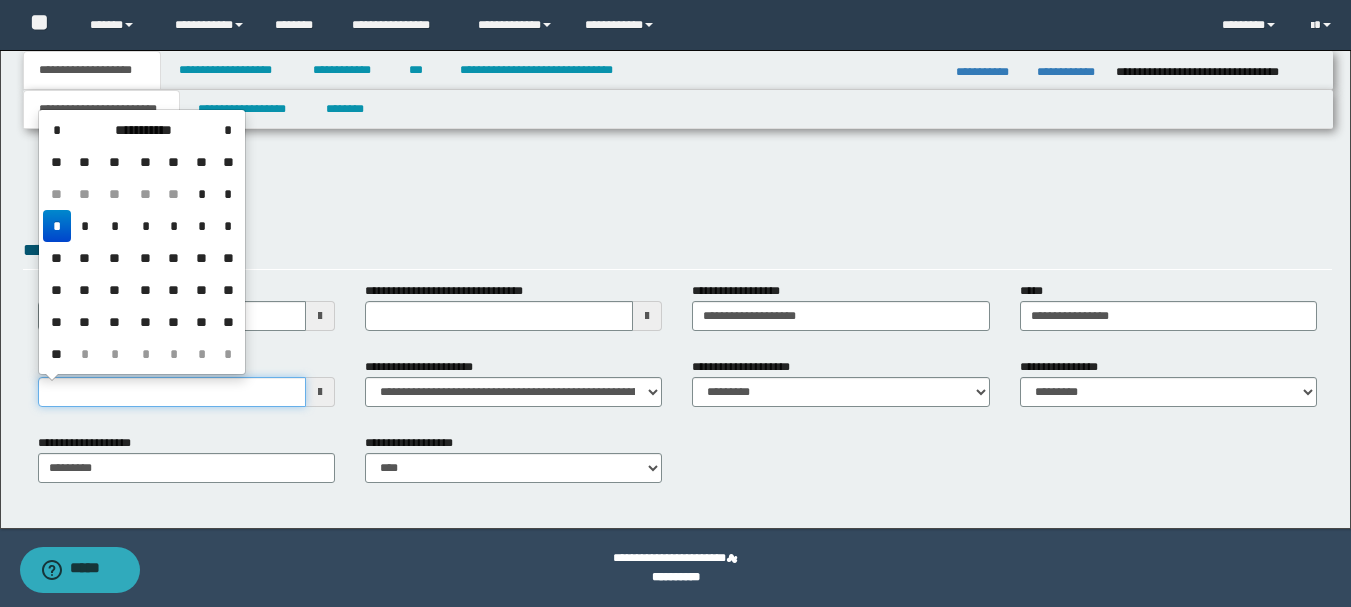 click on "**********" at bounding box center (172, 392) 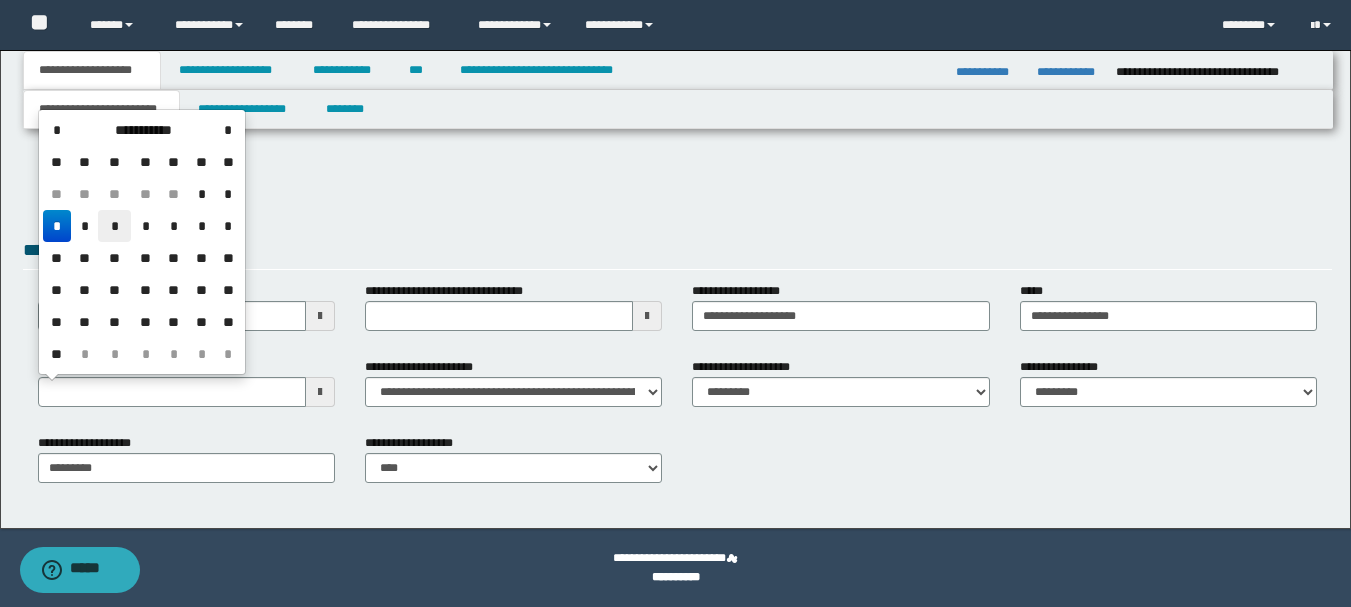 click on "*" at bounding box center [114, 226] 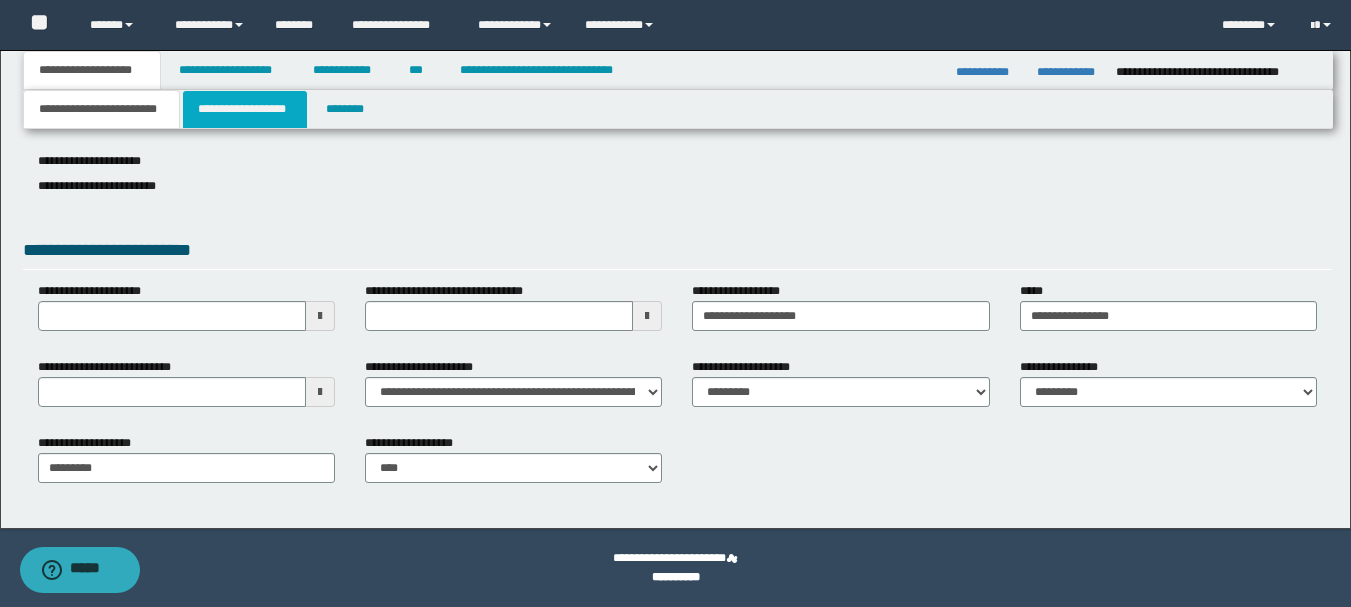 click on "**********" at bounding box center [245, 109] 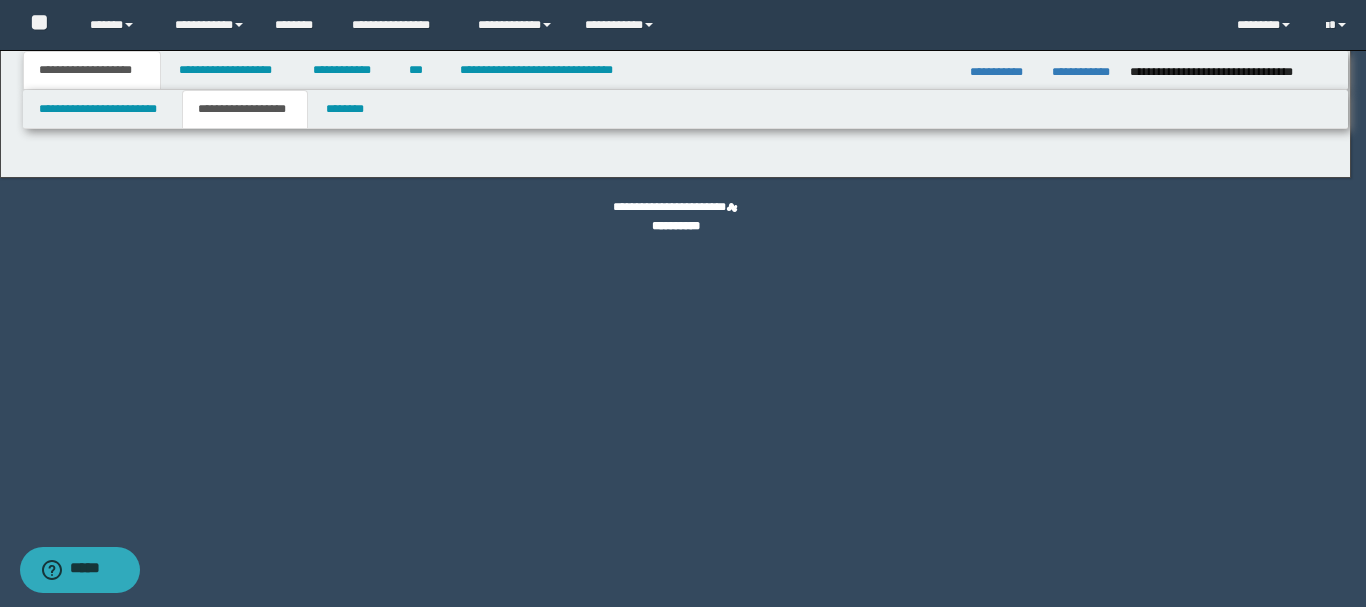 type on "**********" 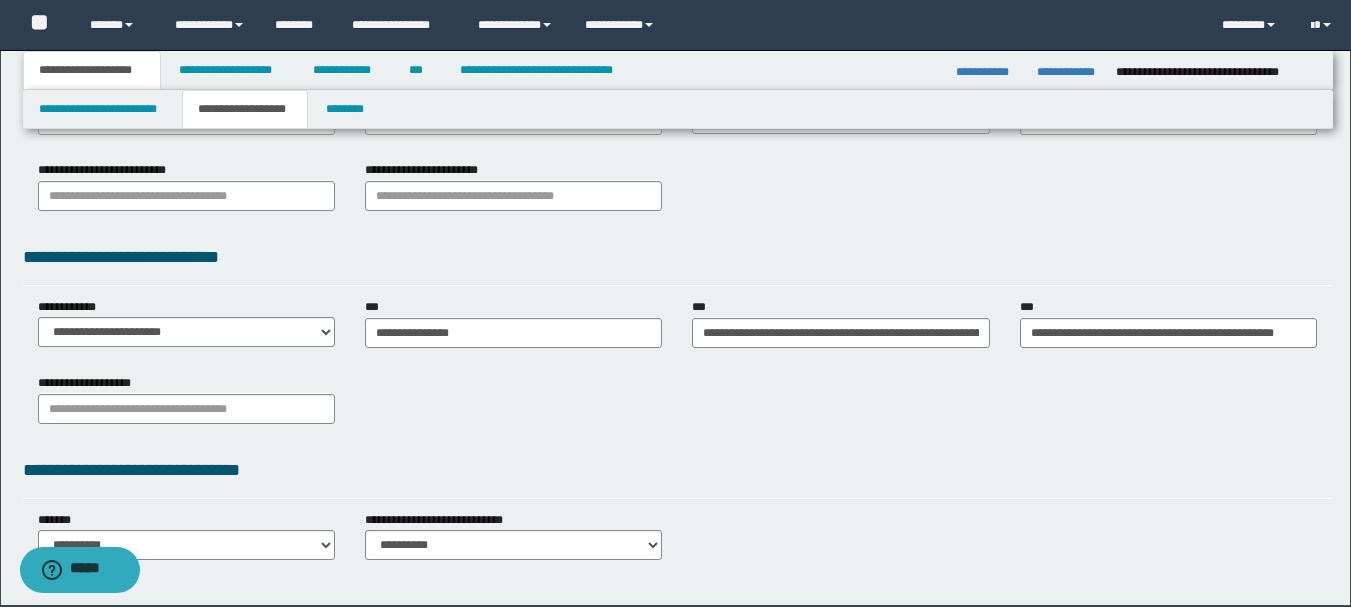 scroll, scrollTop: 500, scrollLeft: 0, axis: vertical 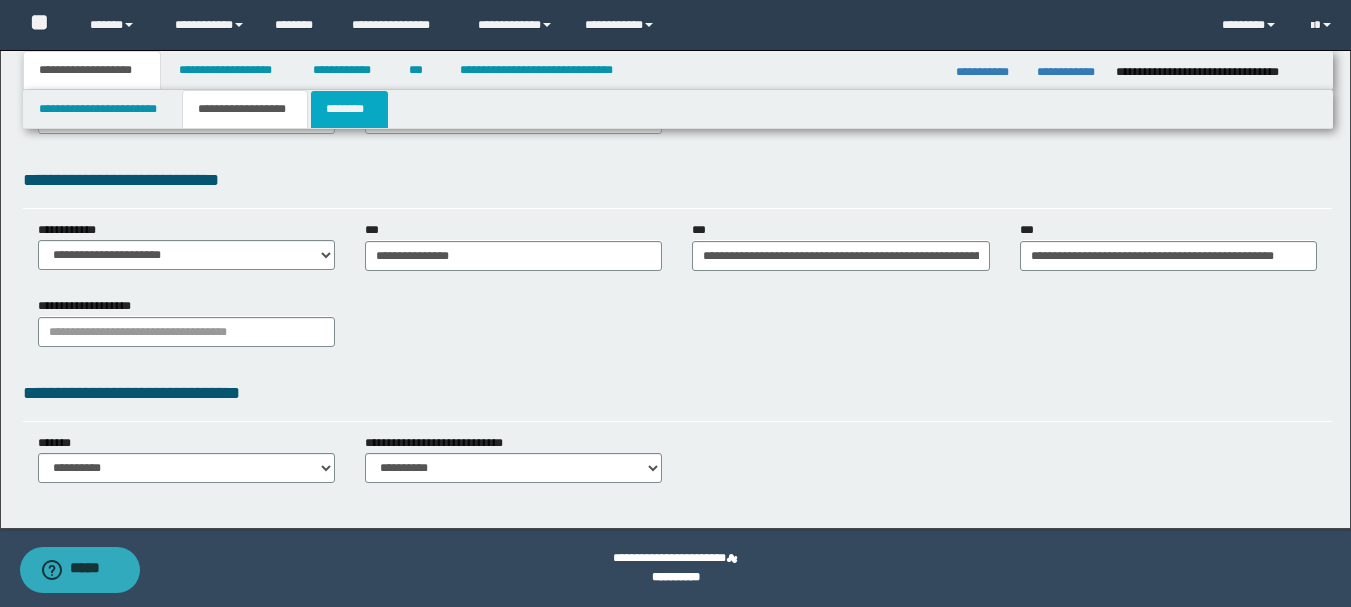 click on "********" at bounding box center [349, 109] 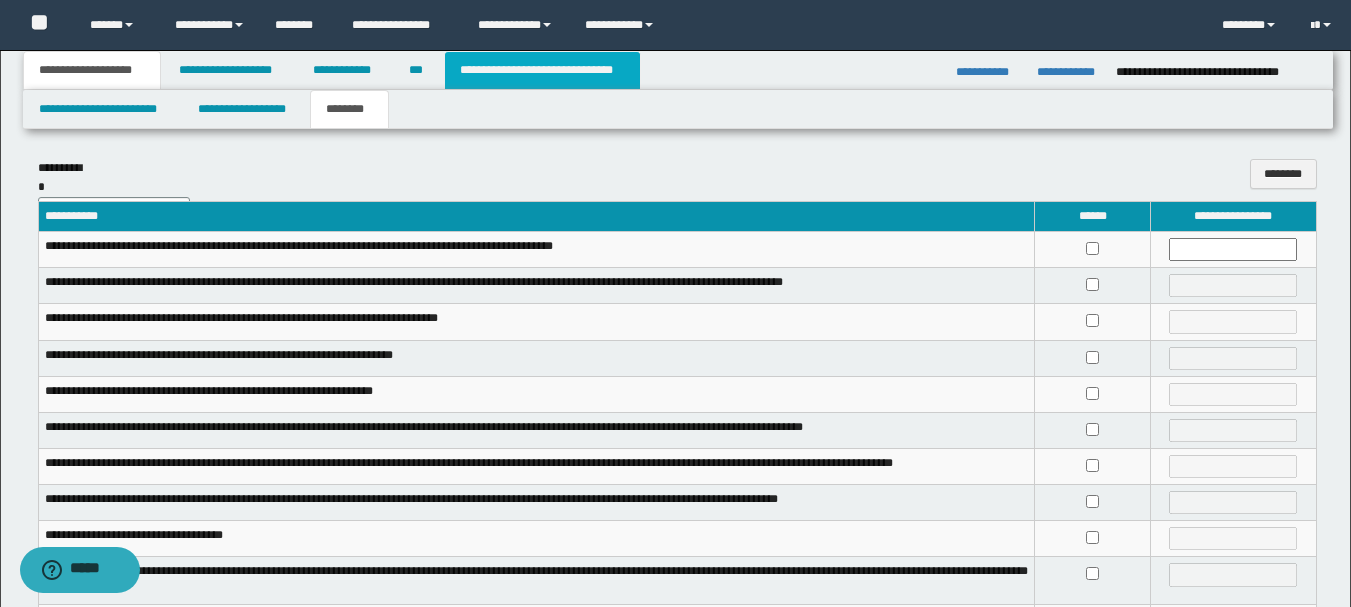 click on "**********" at bounding box center [542, 70] 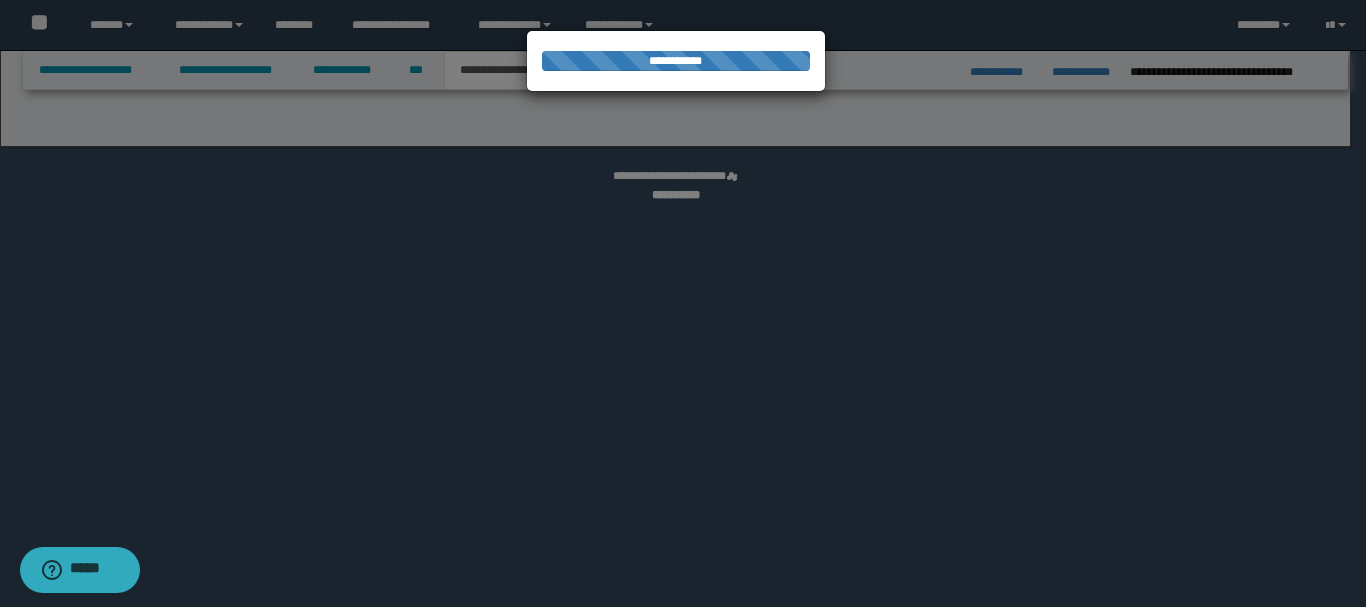 select on "*" 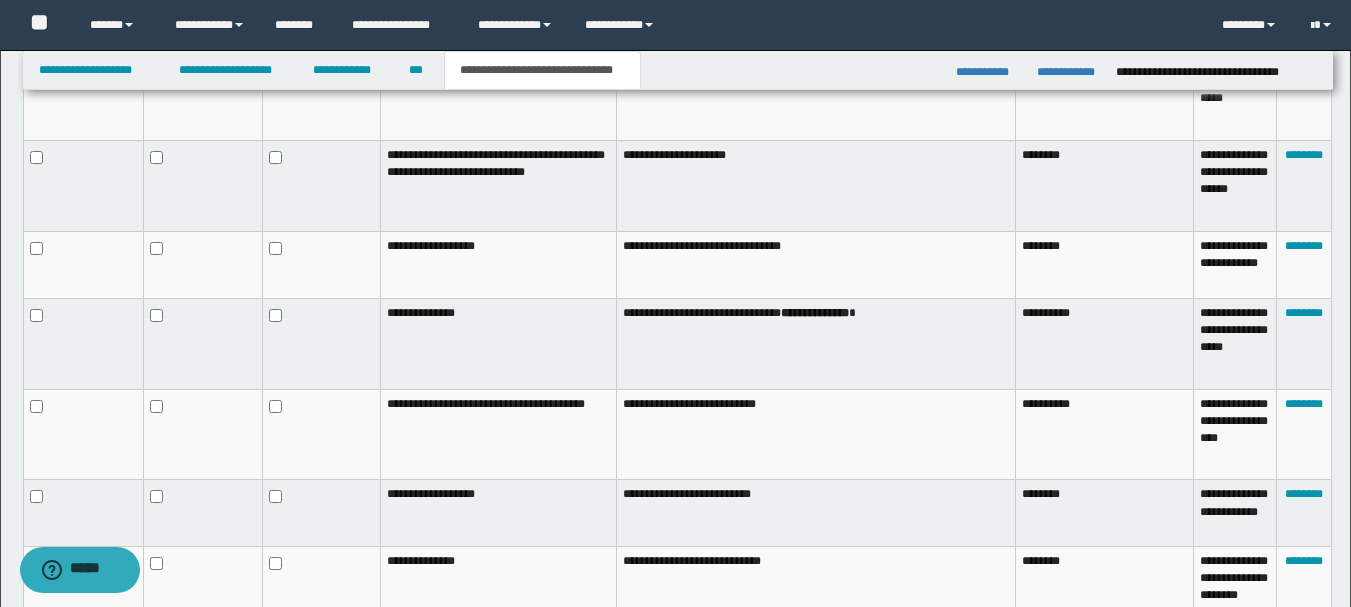 scroll, scrollTop: 1341, scrollLeft: 0, axis: vertical 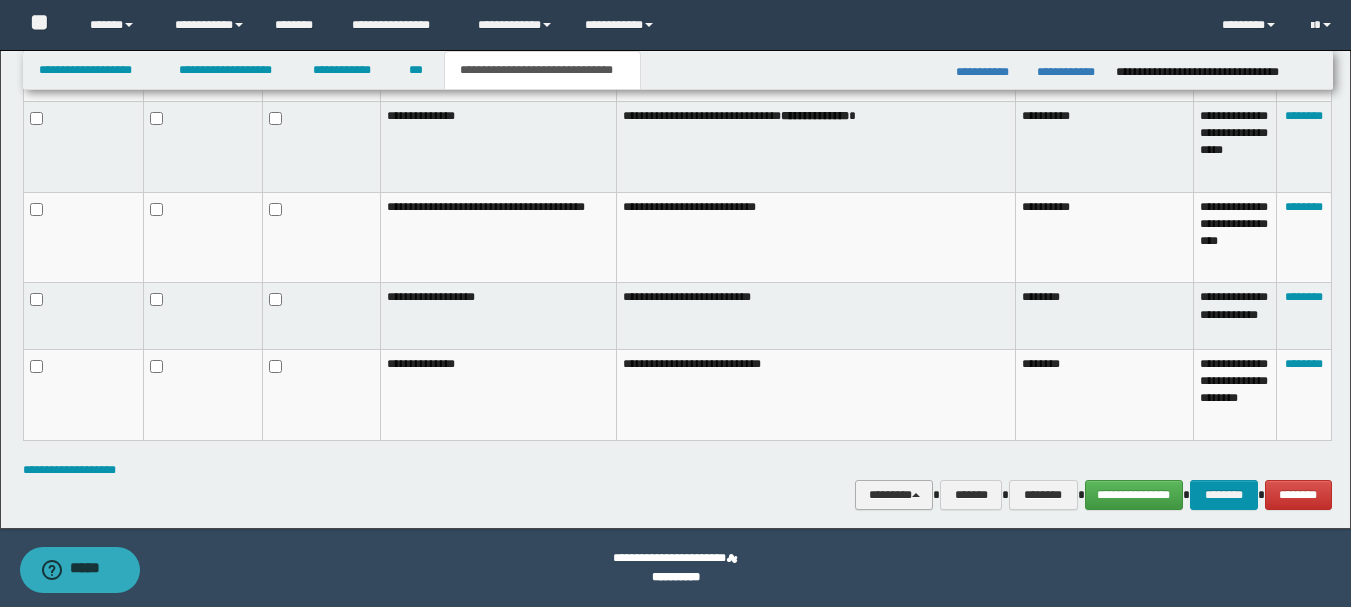 click on "********" at bounding box center (894, 495) 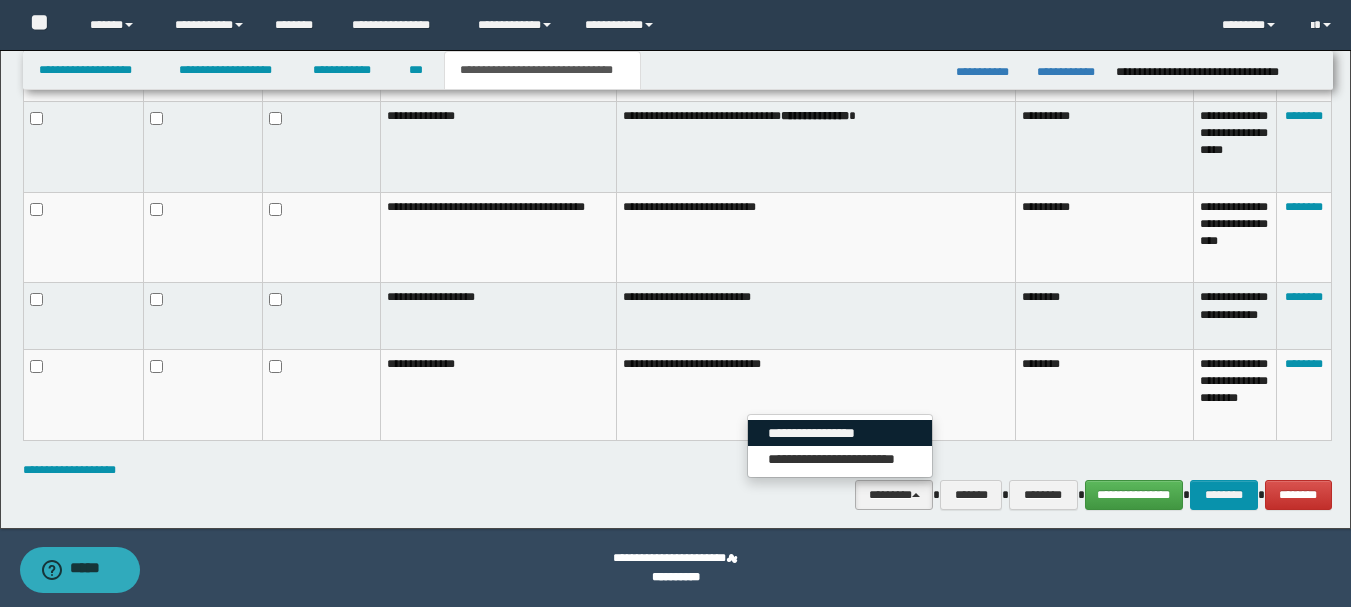 click on "**********" at bounding box center [840, 433] 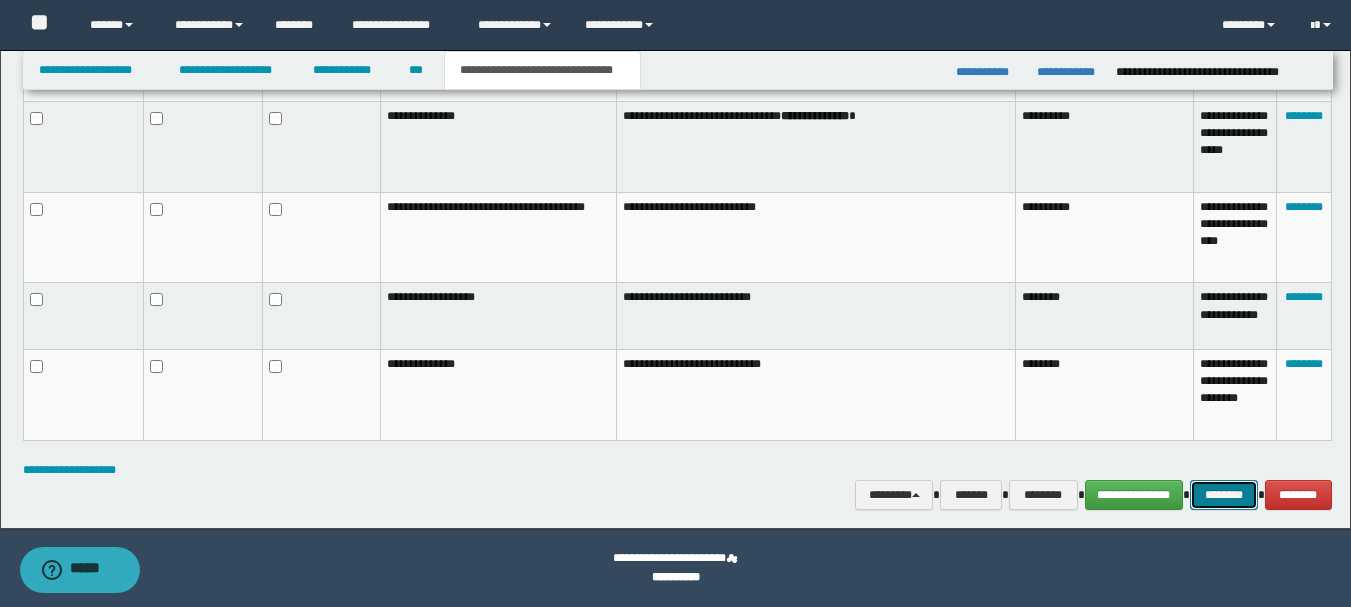 click on "********" at bounding box center (1224, 495) 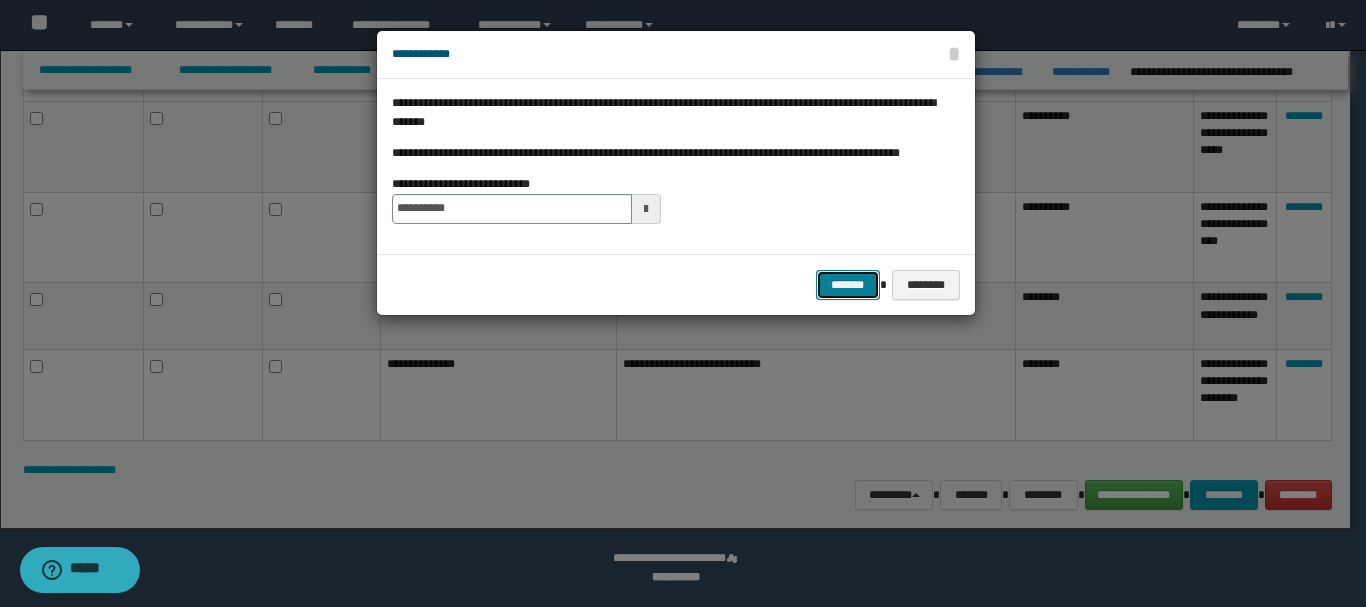 click on "*******" at bounding box center (848, 285) 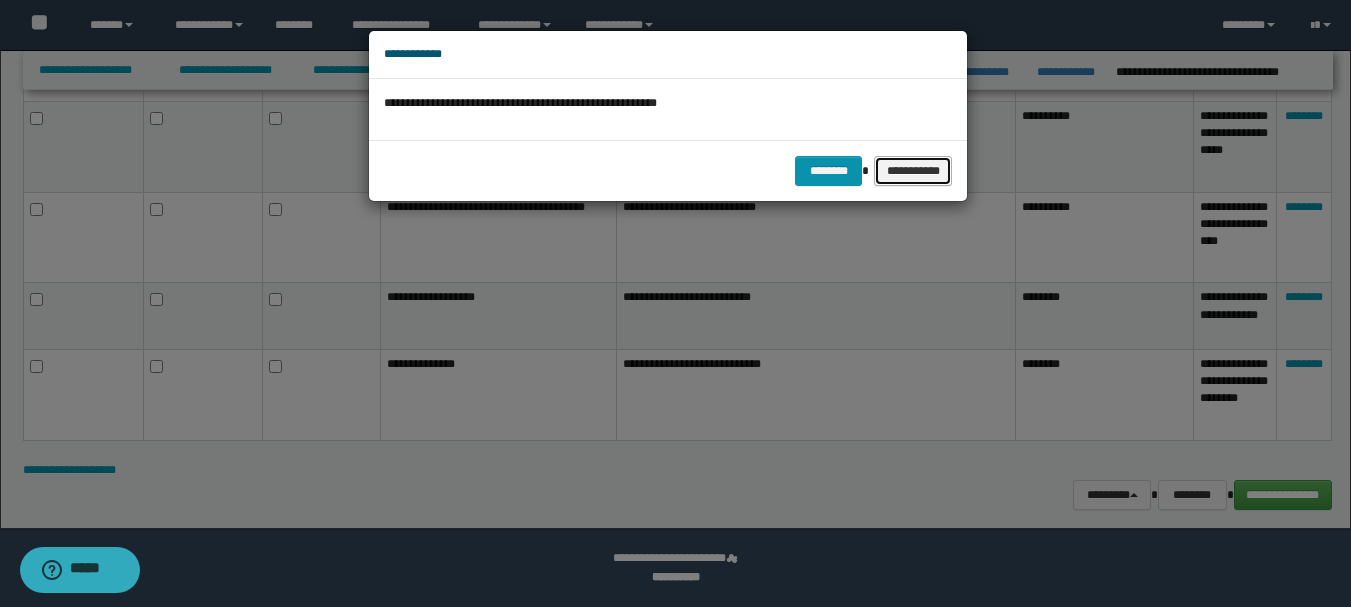 click on "**********" at bounding box center [913, 171] 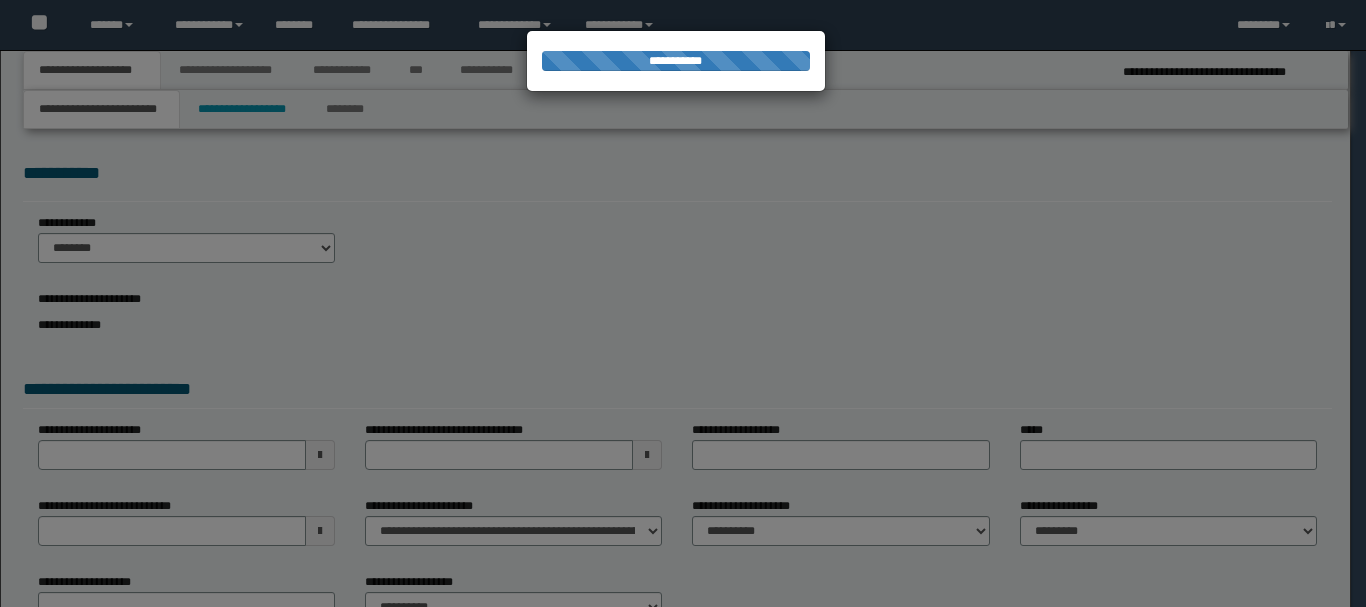 scroll, scrollTop: 0, scrollLeft: 0, axis: both 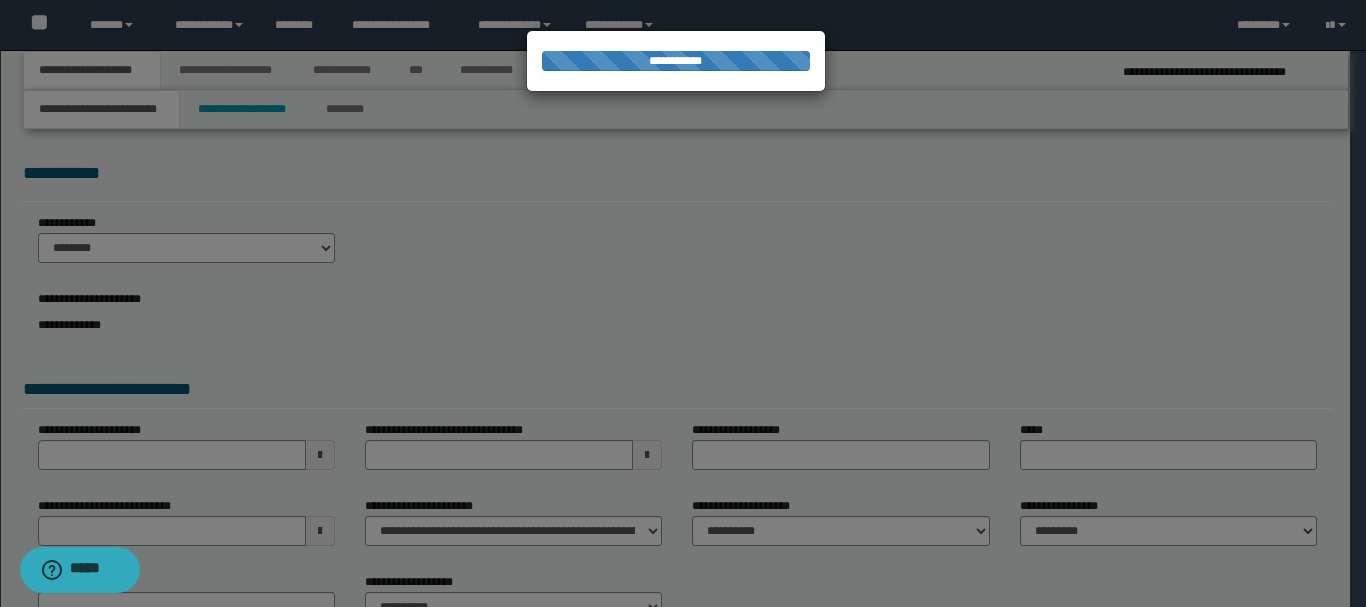 type on "**********" 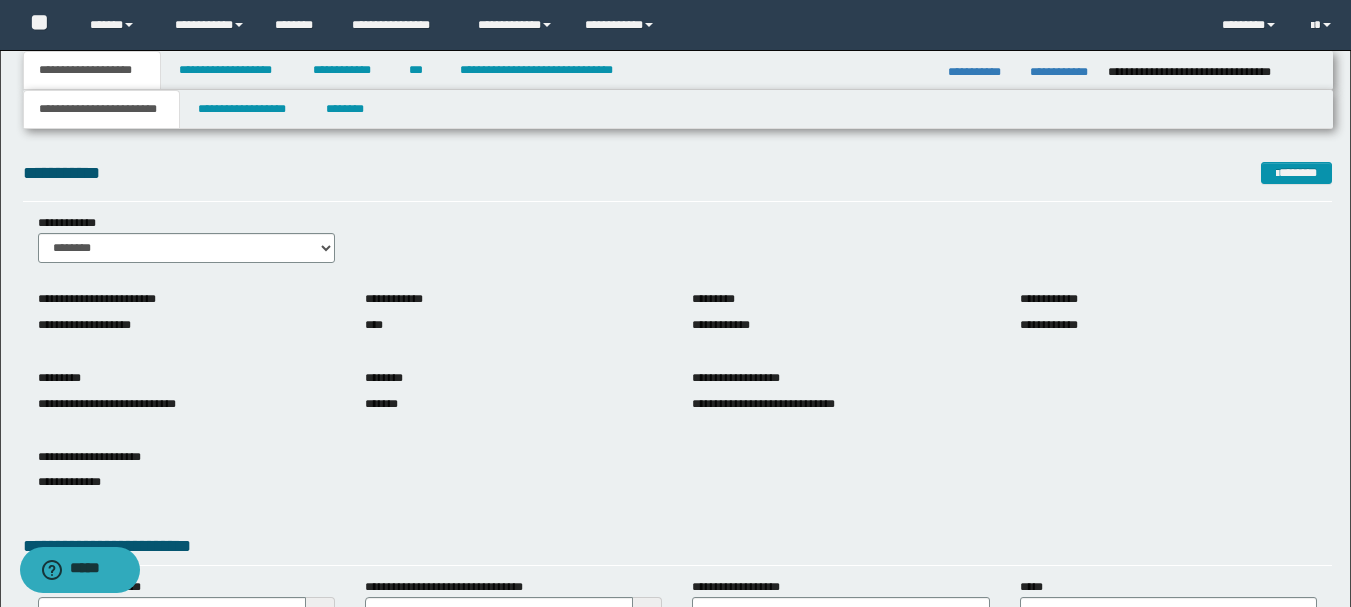 scroll, scrollTop: 296, scrollLeft: 0, axis: vertical 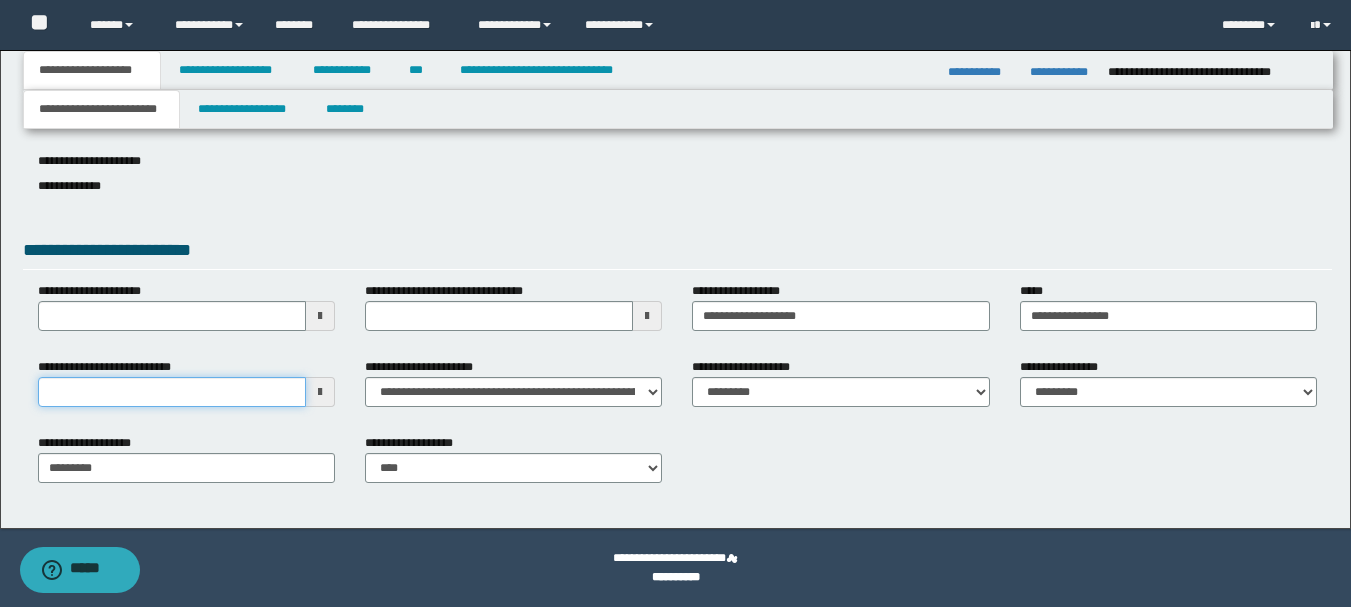 click on "**********" at bounding box center (172, 392) 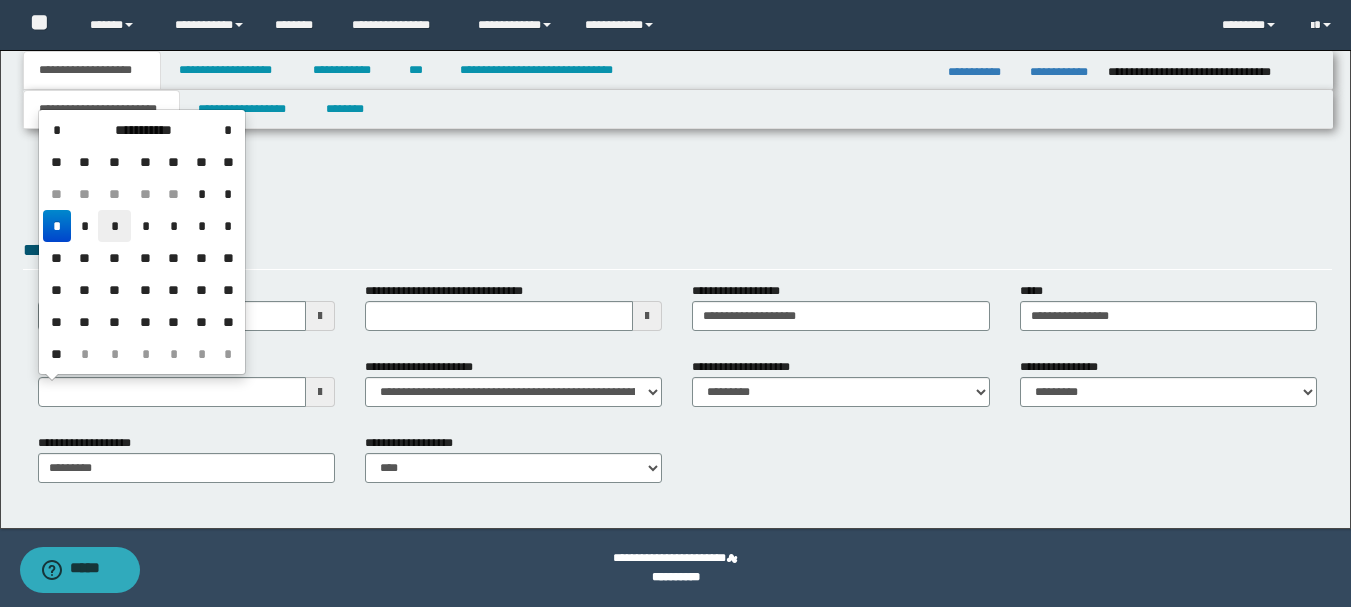 click on "*" at bounding box center (114, 226) 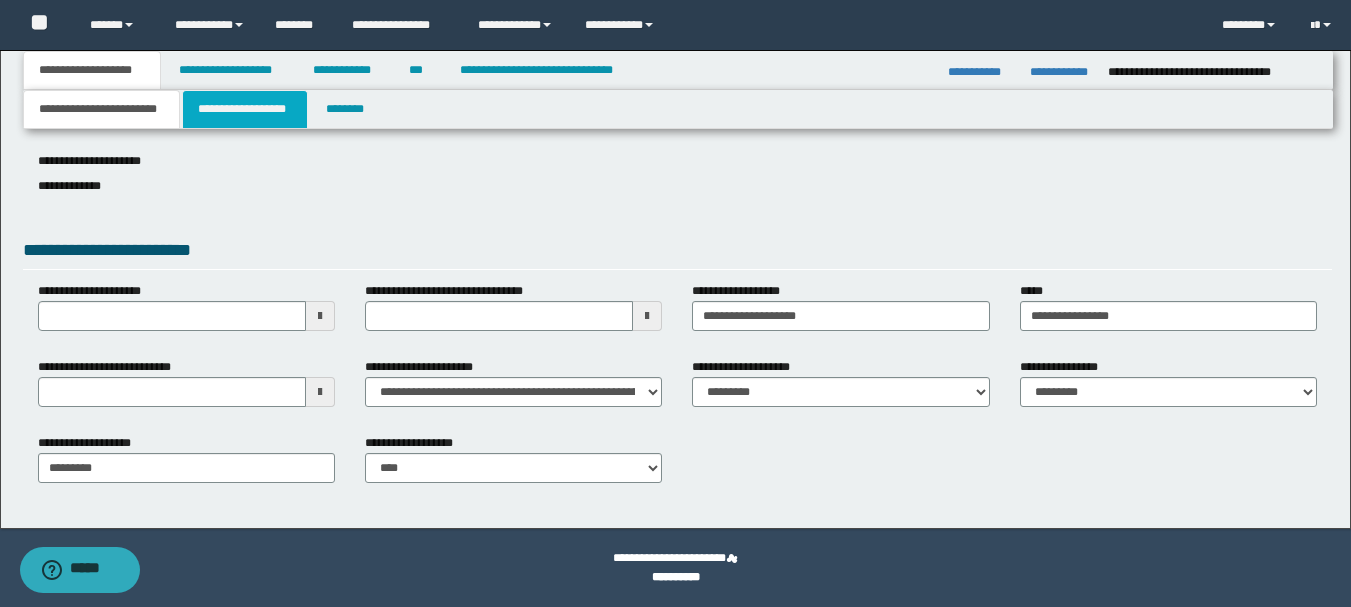 click on "**********" at bounding box center [245, 109] 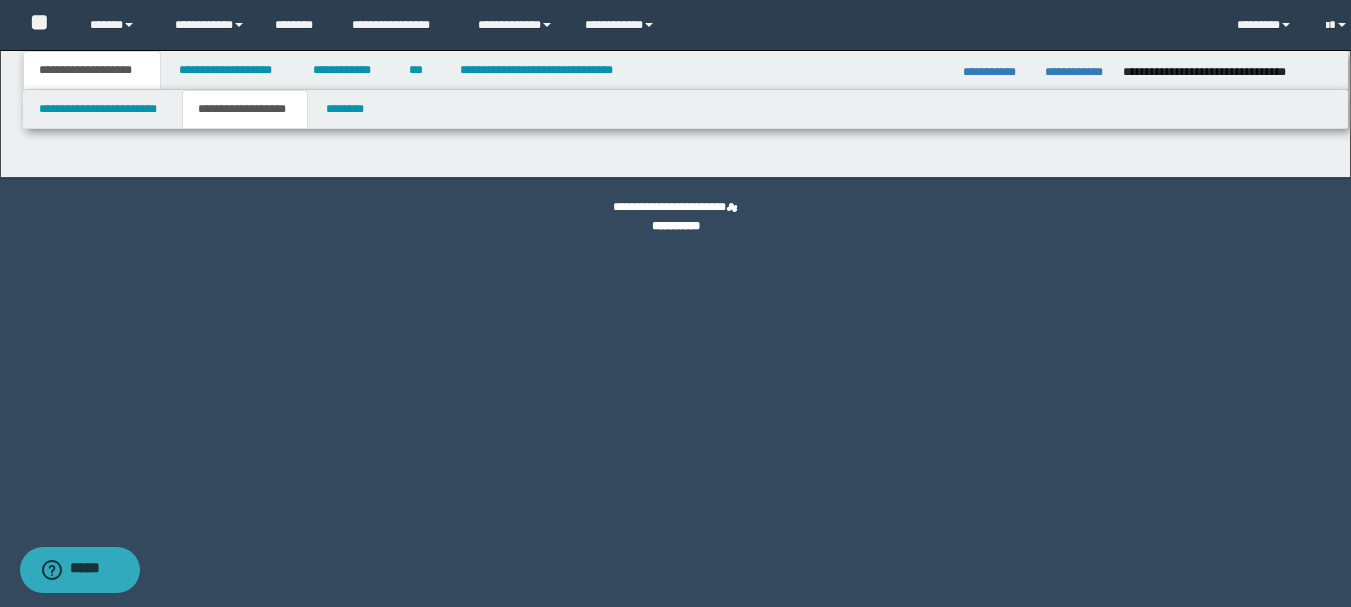 scroll, scrollTop: 0, scrollLeft: 0, axis: both 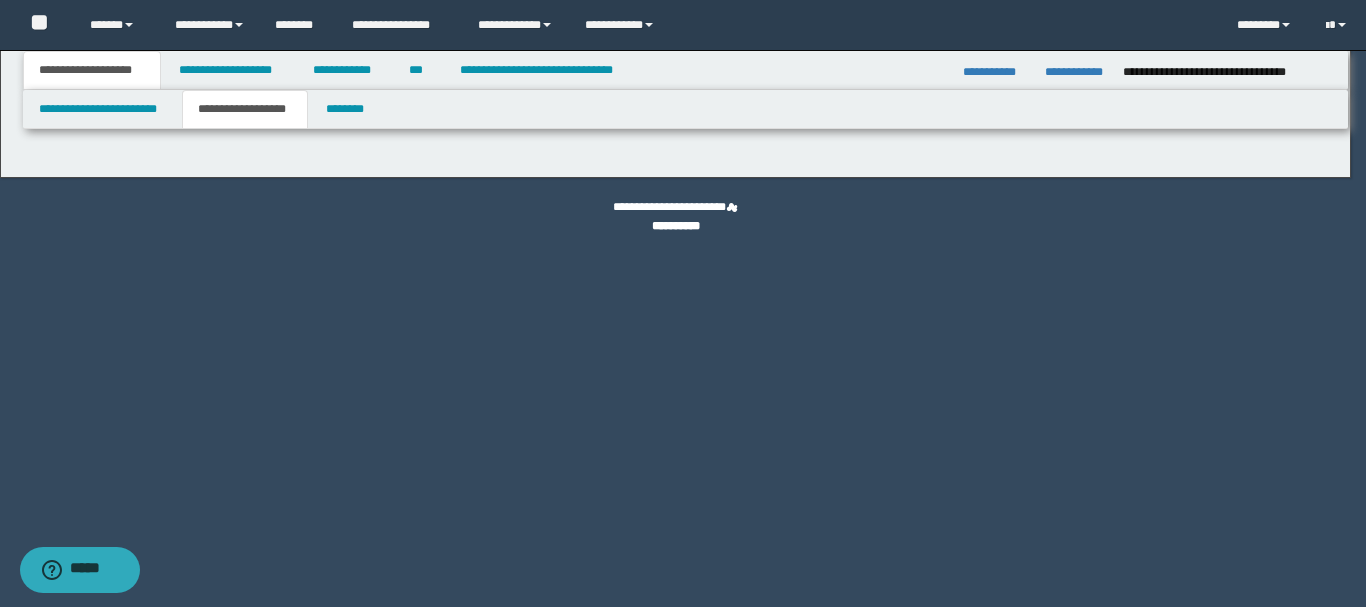 type on "********" 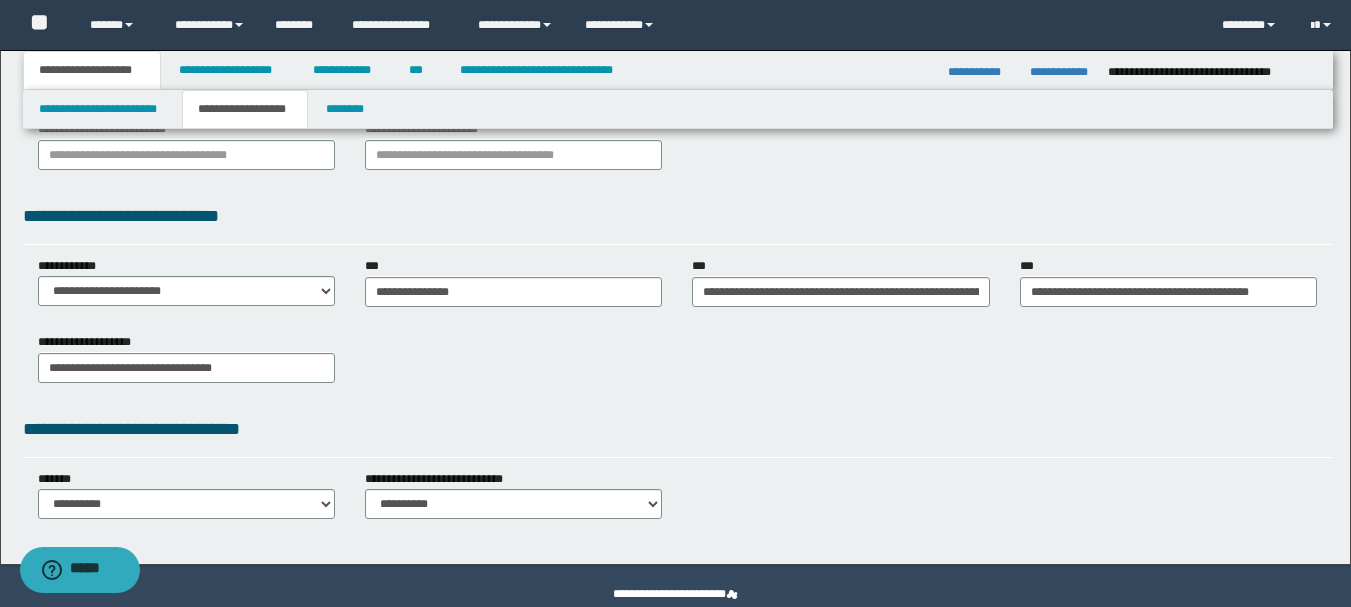 scroll, scrollTop: 500, scrollLeft: 0, axis: vertical 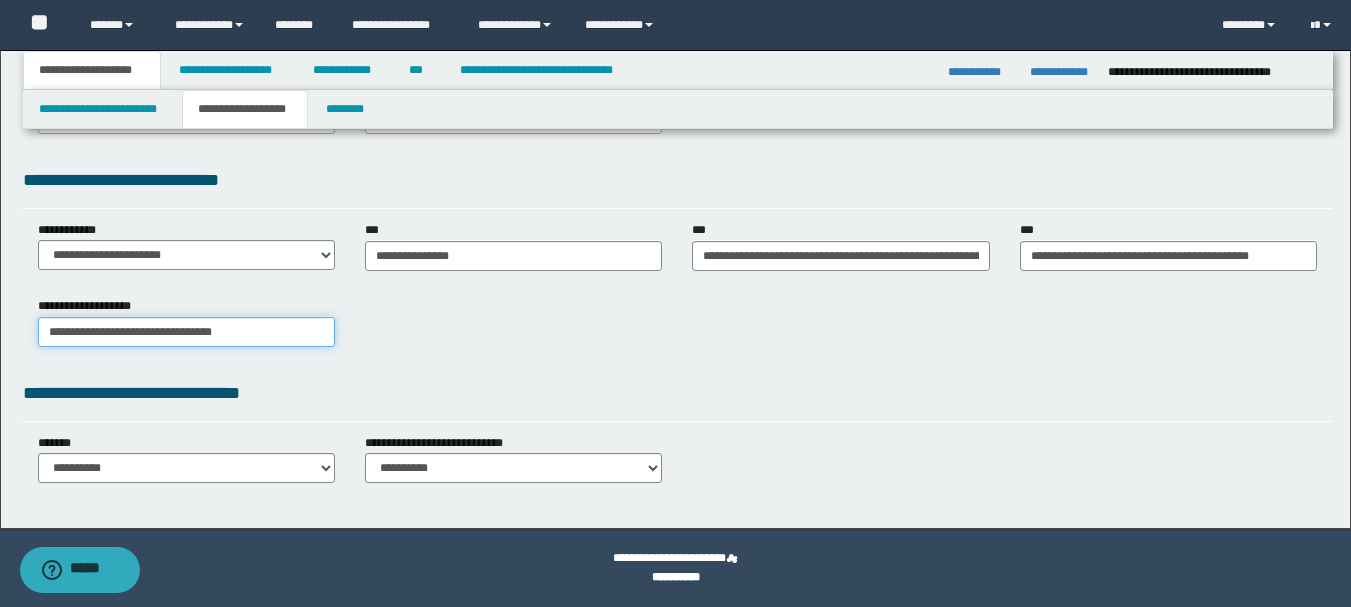click on "**********" at bounding box center (186, 332) 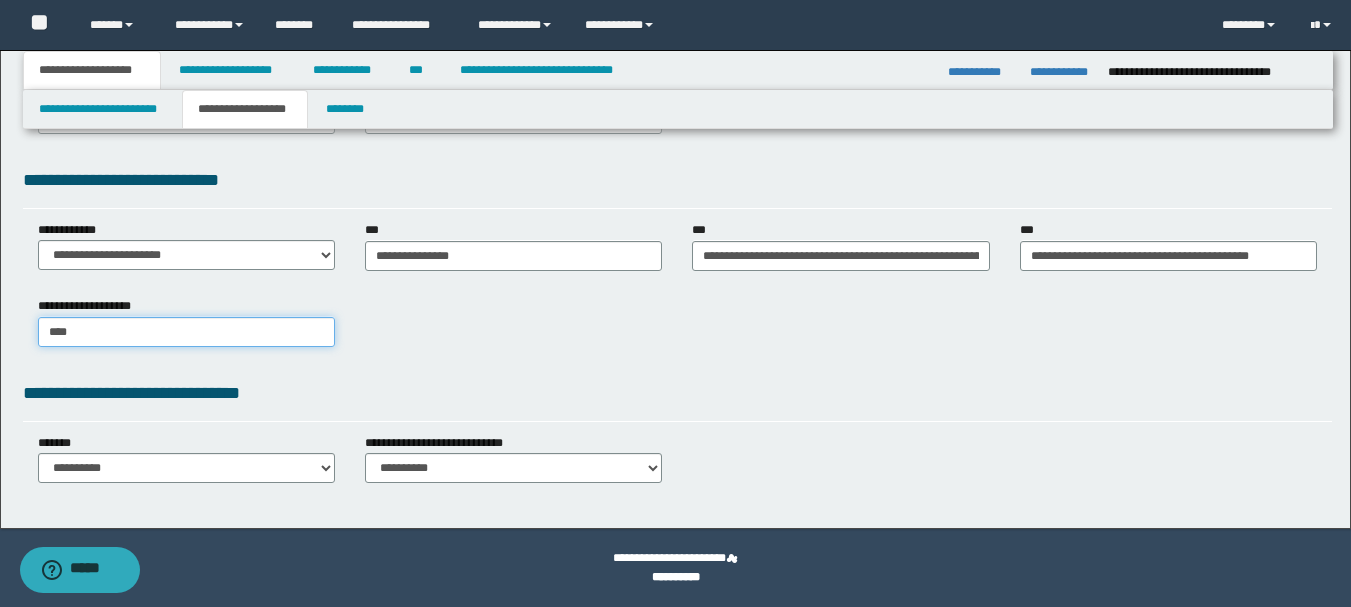 type on "*****" 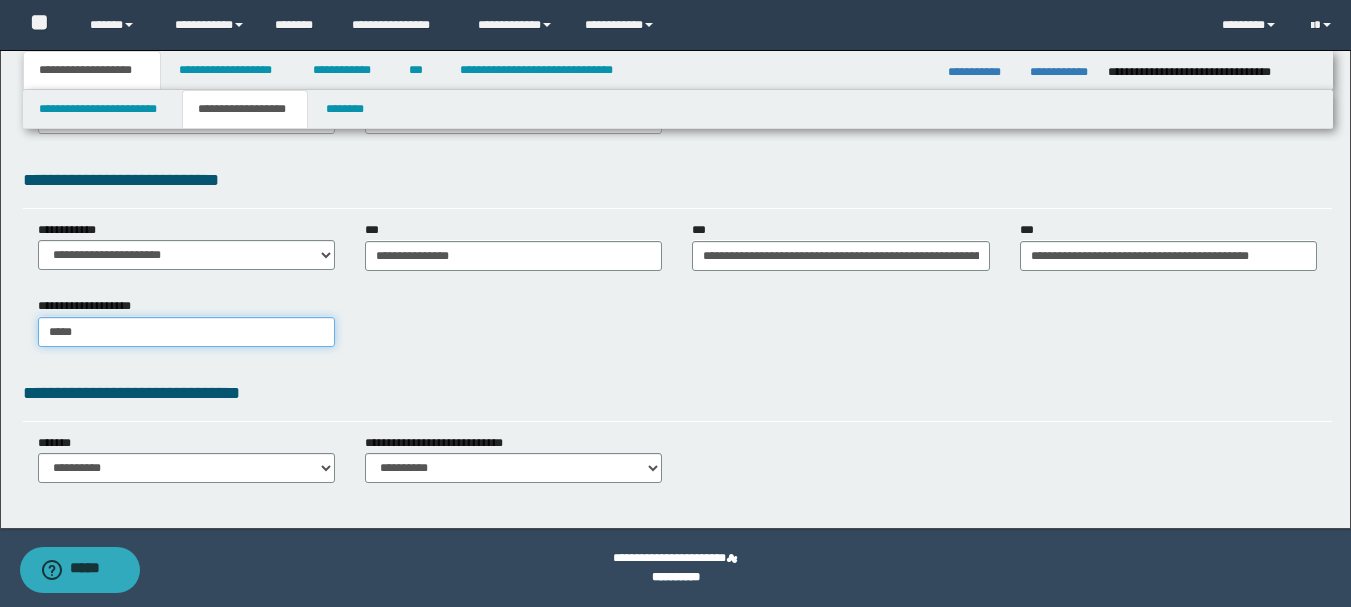 type on "*****" 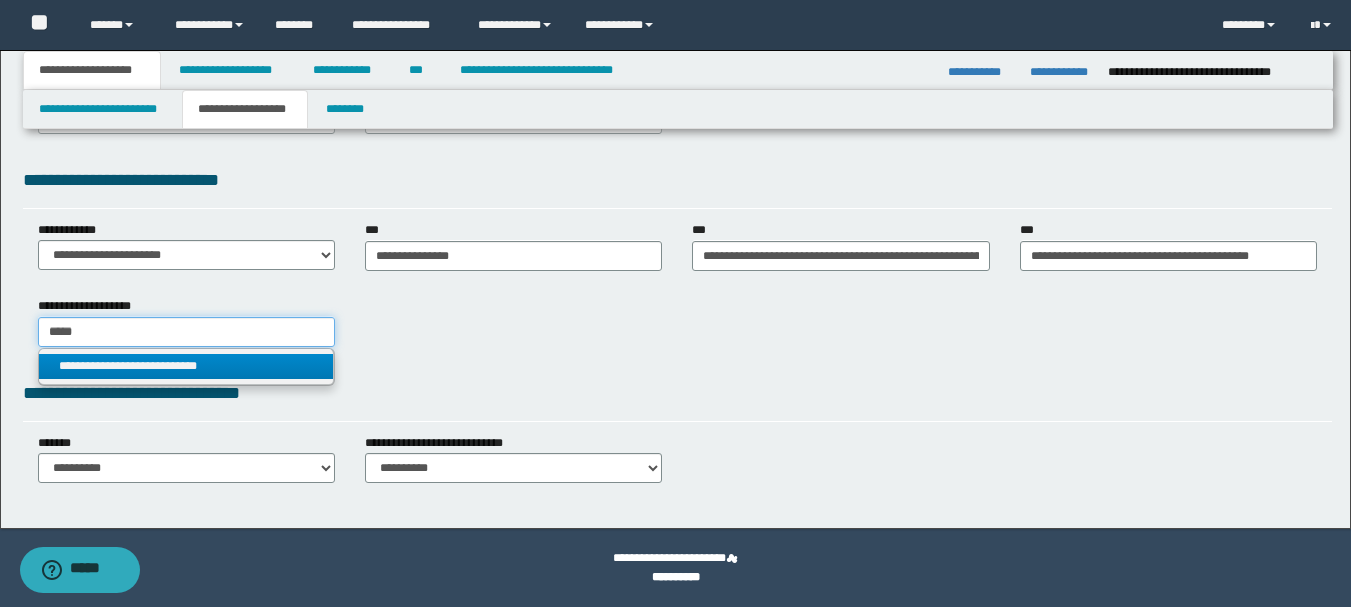 type on "*****" 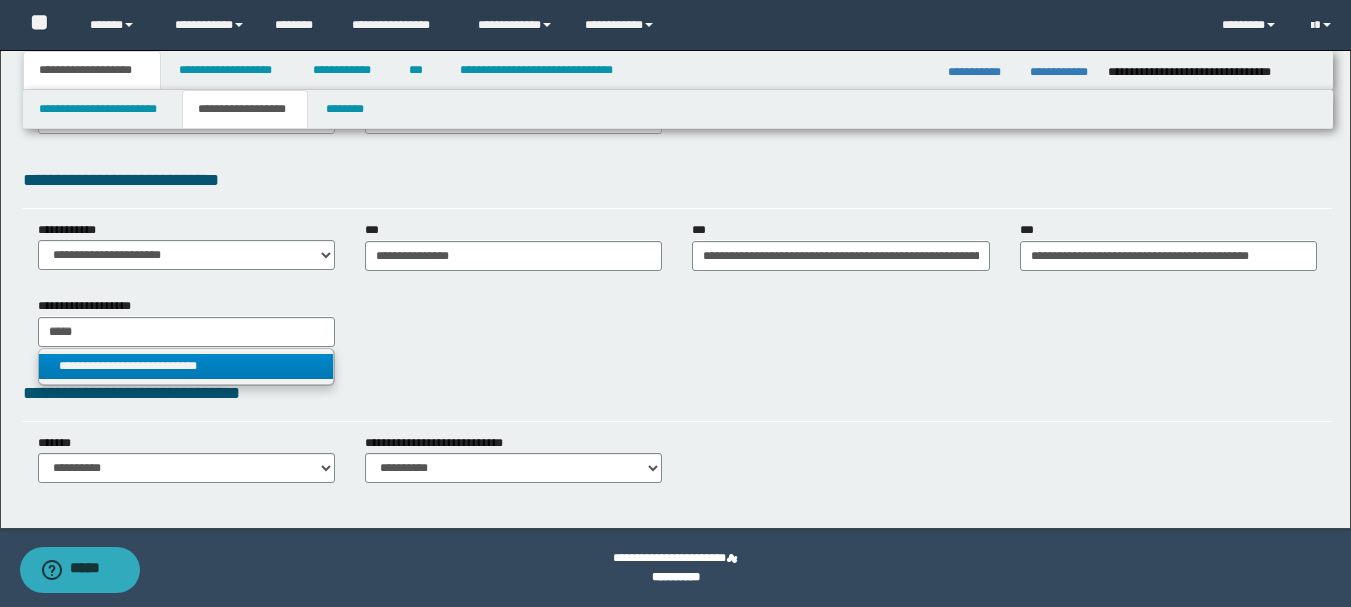 click on "**********" at bounding box center [186, 366] 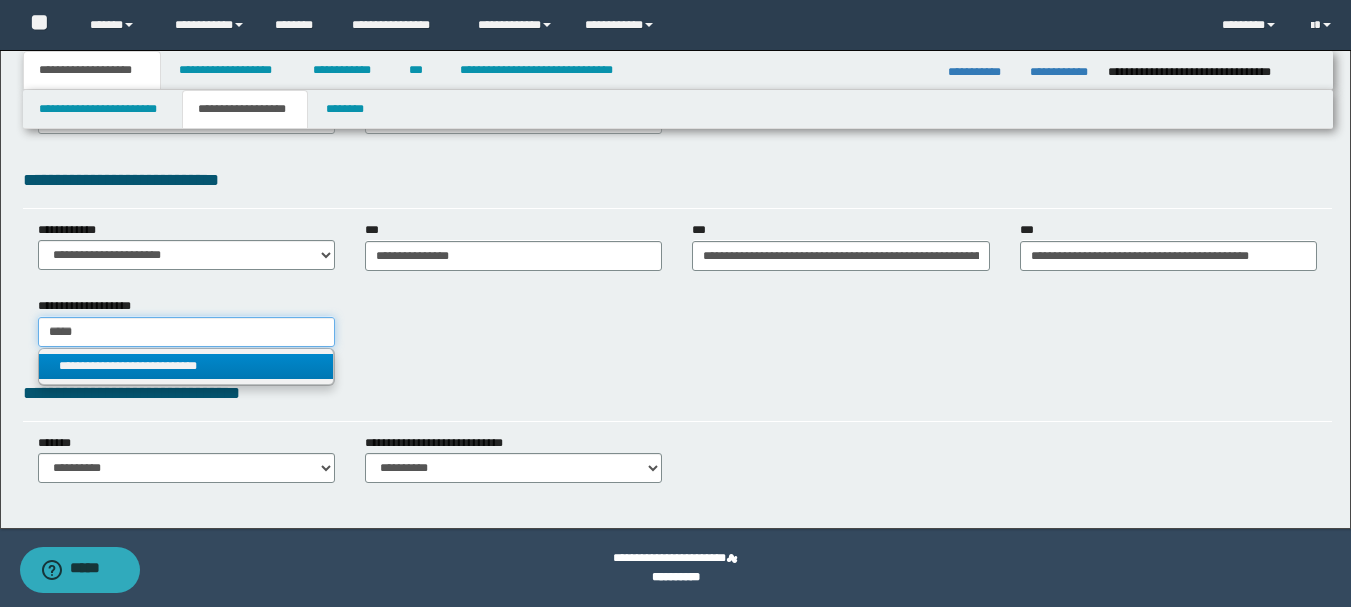 type 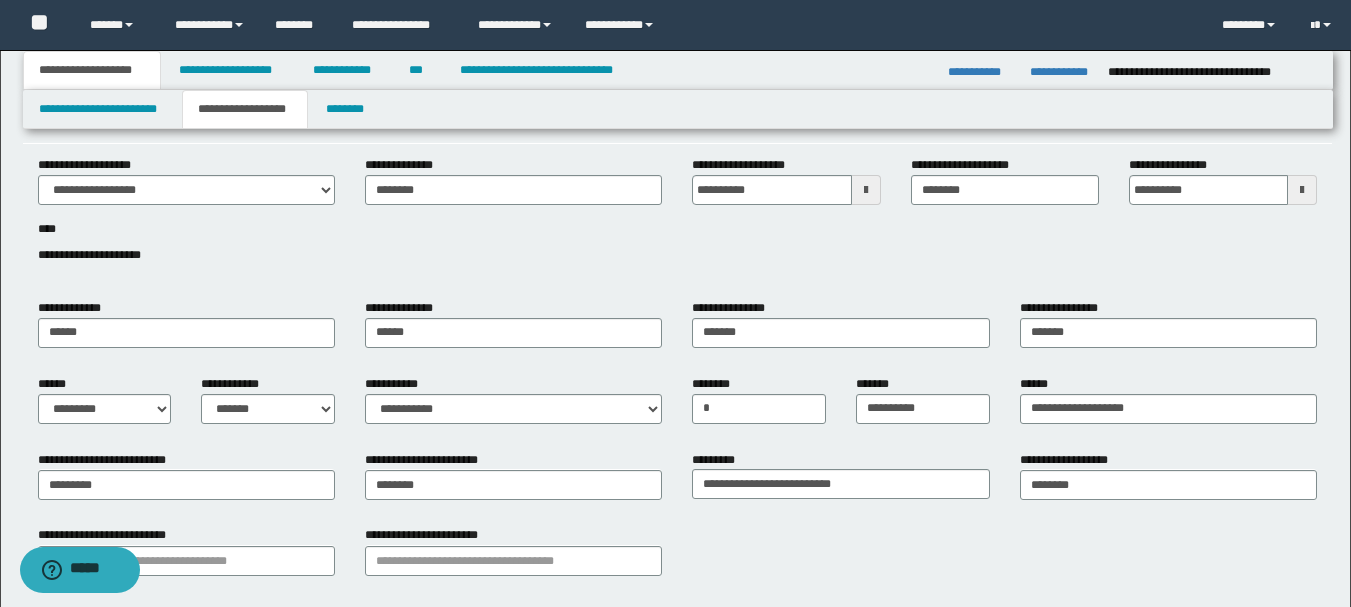 scroll, scrollTop: 0, scrollLeft: 0, axis: both 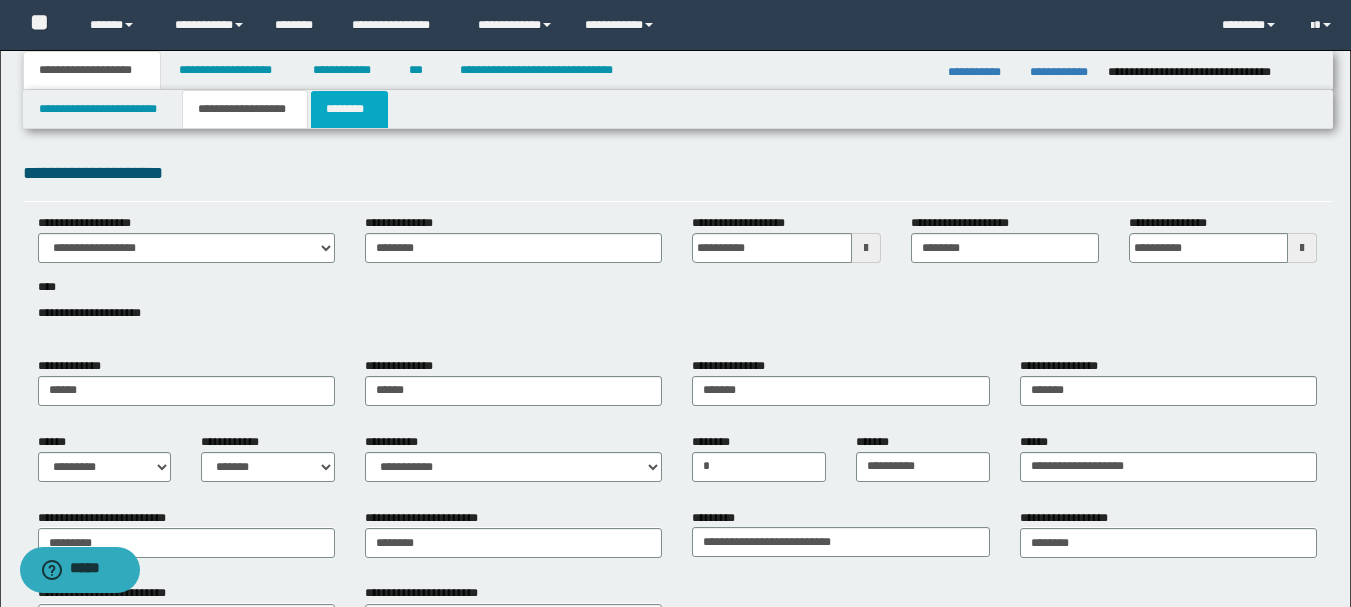 click on "********" at bounding box center [349, 109] 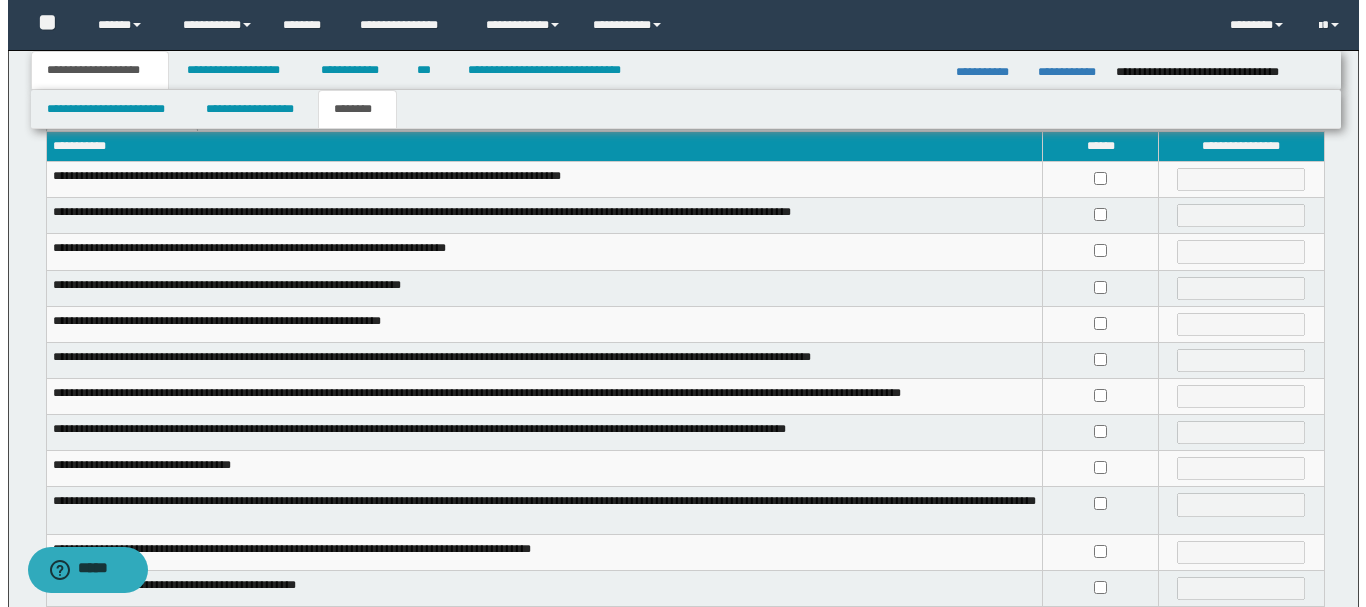 scroll, scrollTop: 0, scrollLeft: 0, axis: both 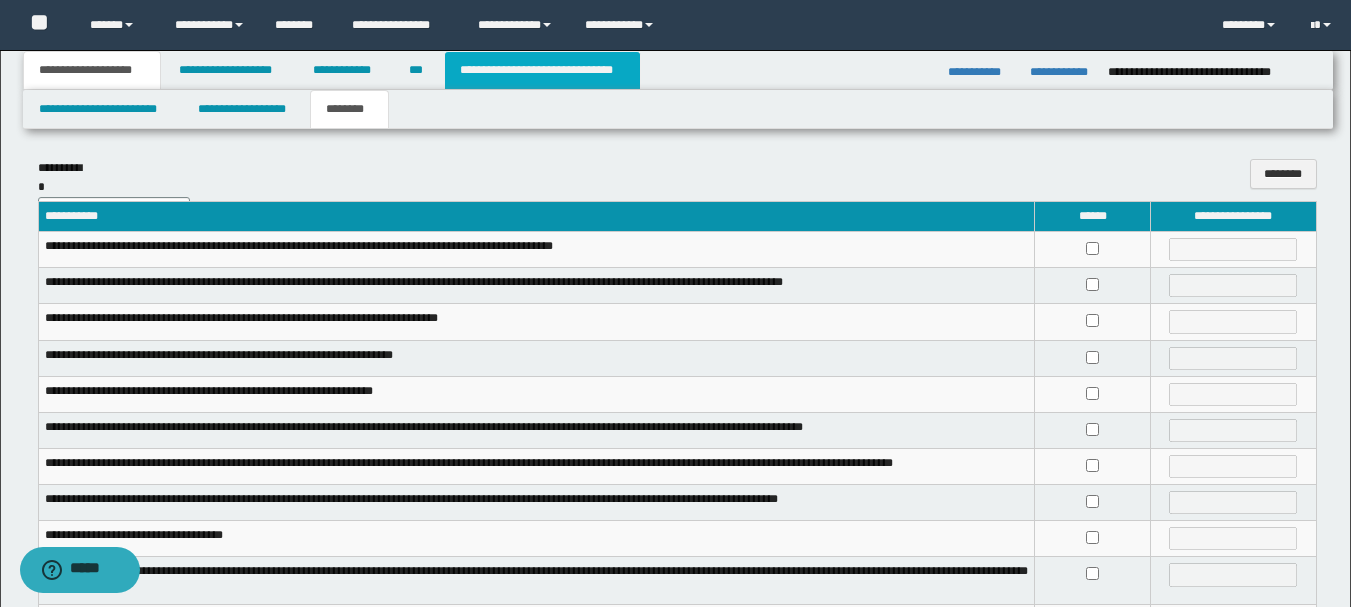 click on "**********" at bounding box center [542, 70] 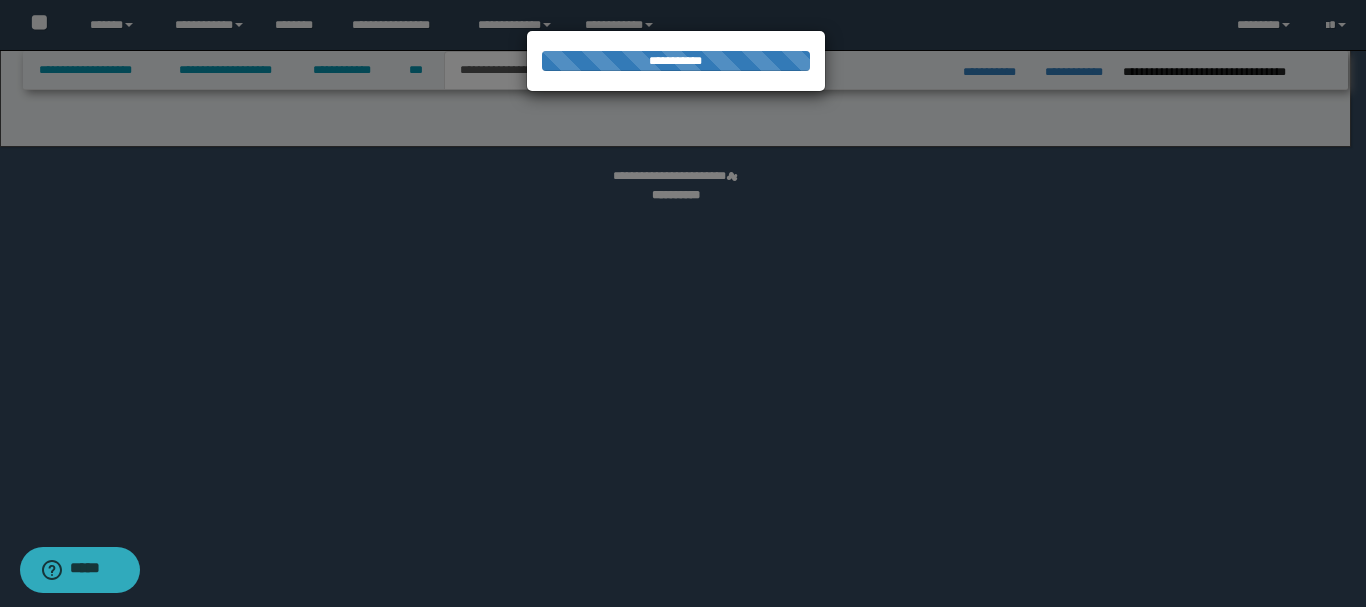 select on "*" 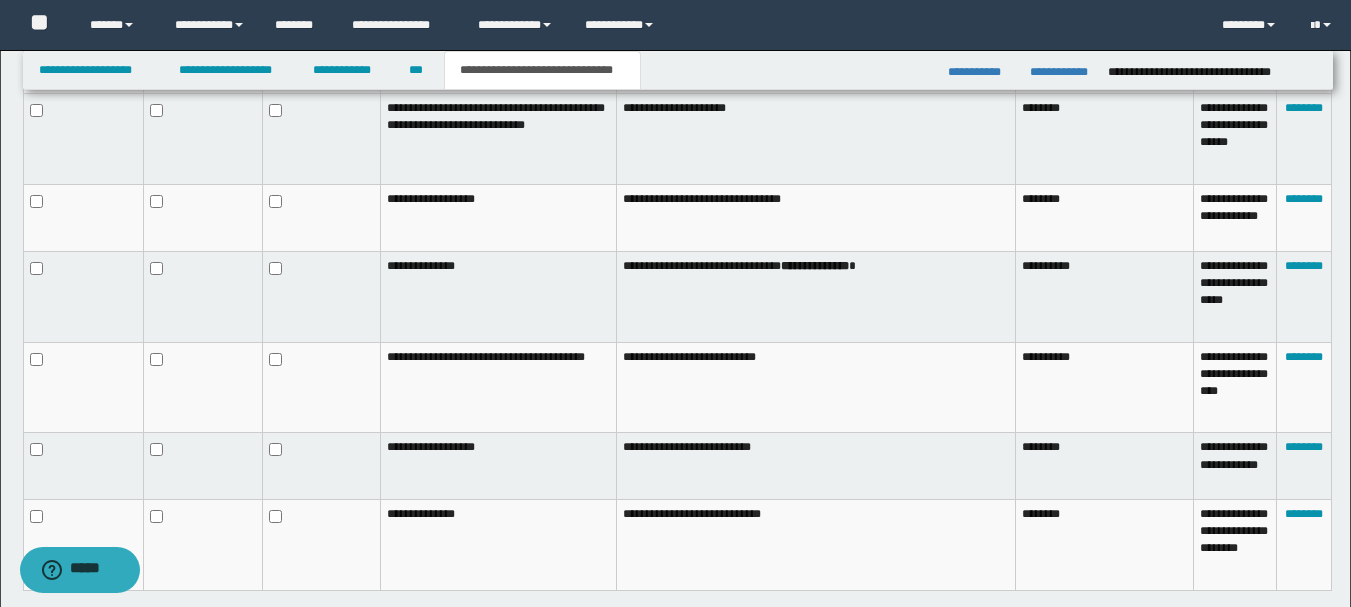 scroll, scrollTop: 1200, scrollLeft: 0, axis: vertical 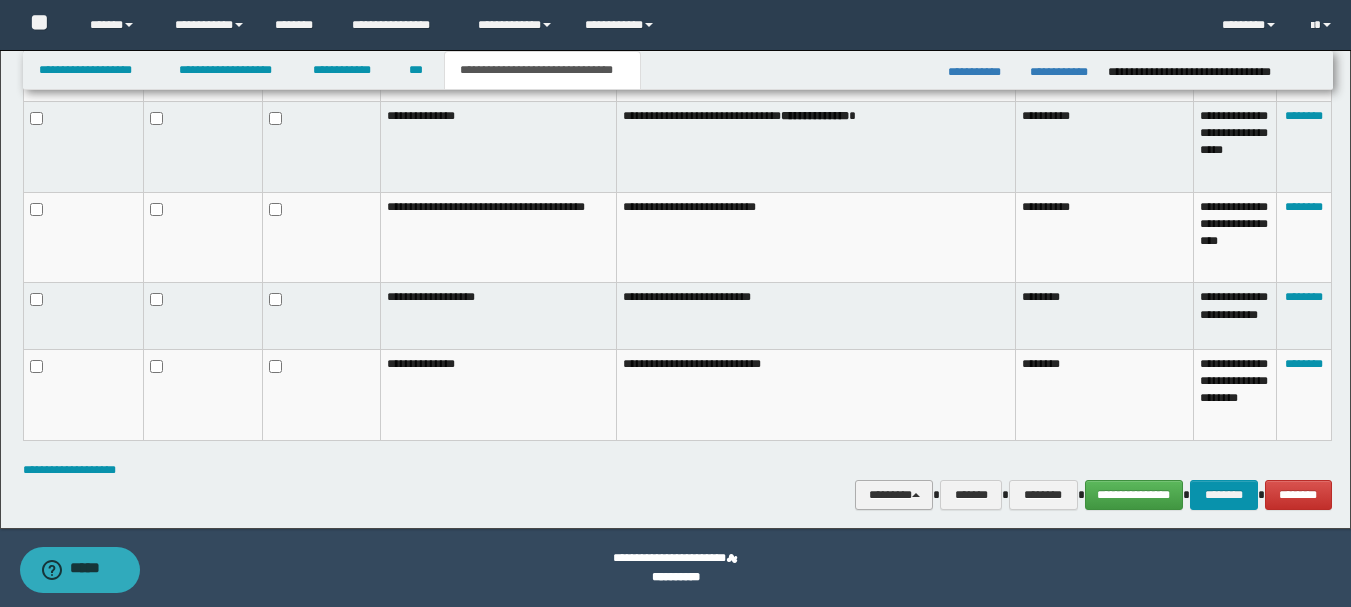click on "********" at bounding box center [894, 495] 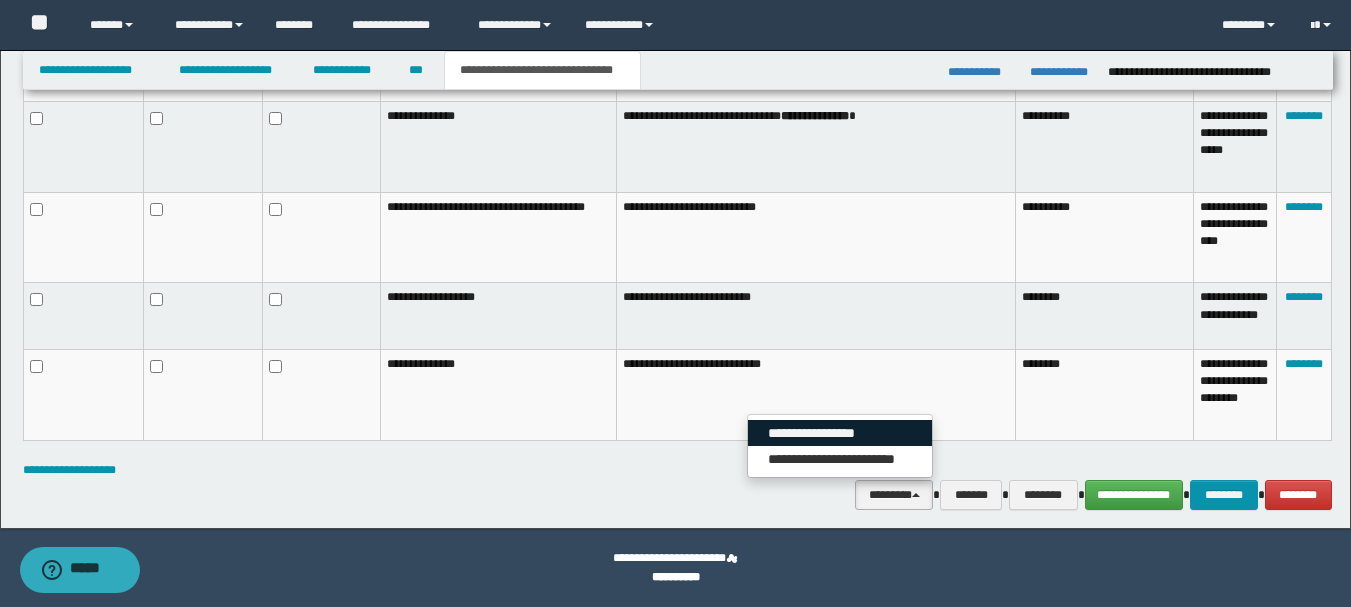 click on "**********" at bounding box center [840, 433] 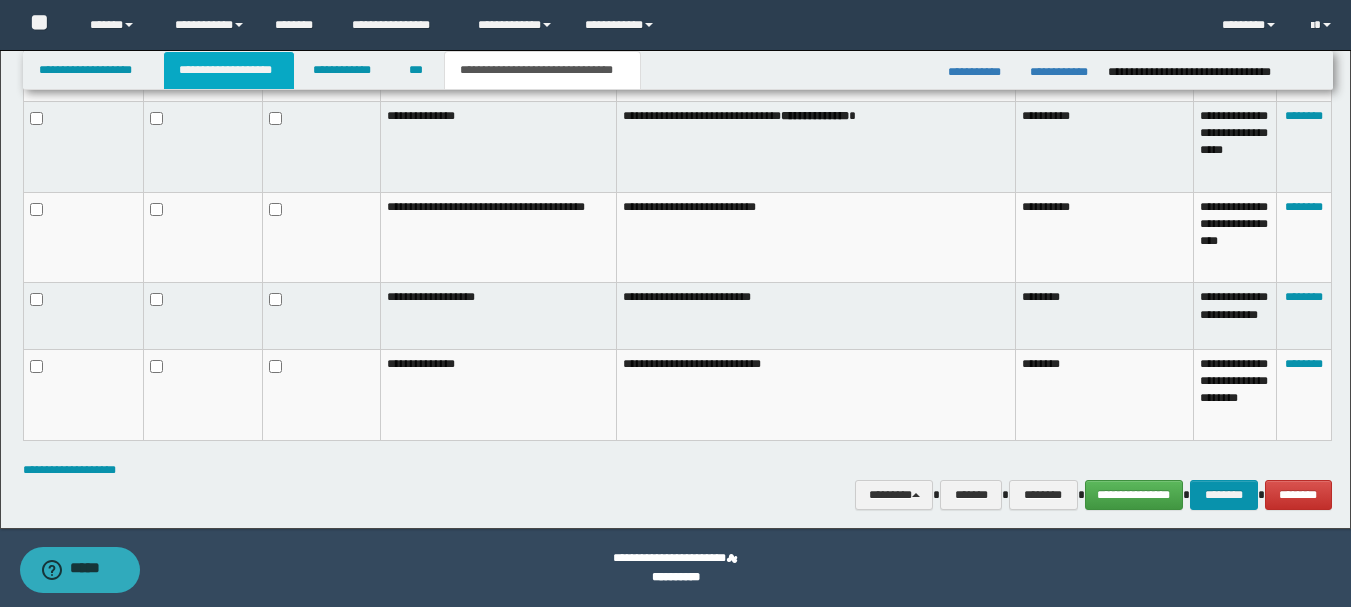click on "**********" at bounding box center (229, 70) 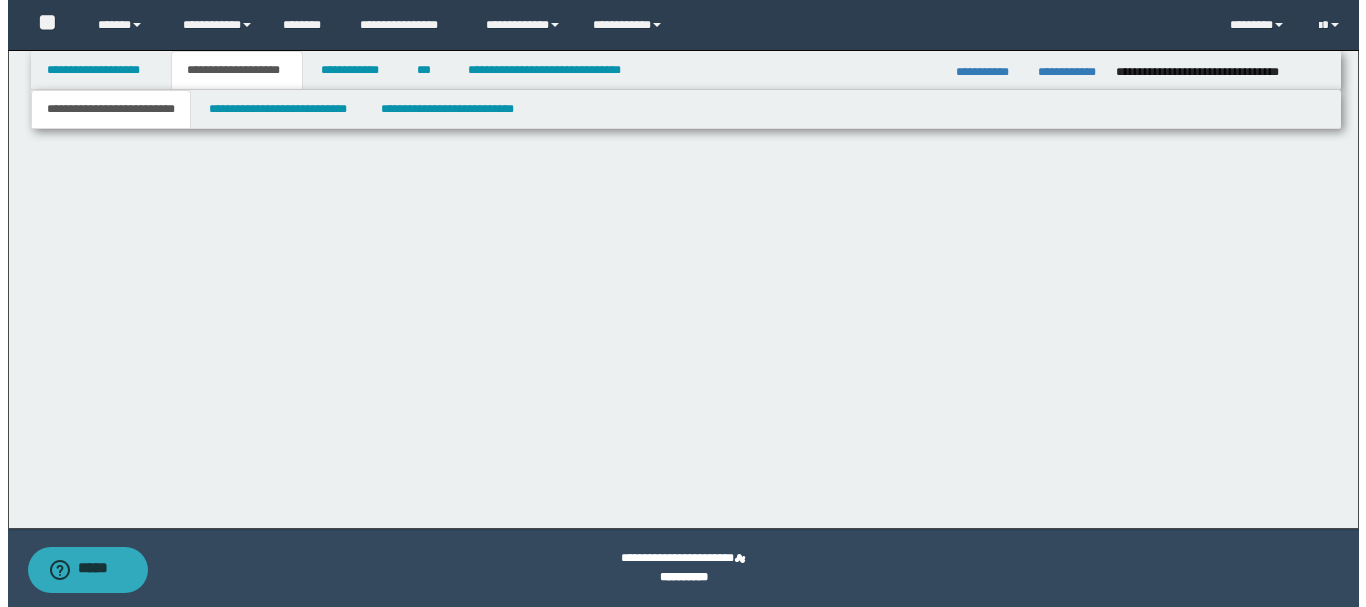 scroll, scrollTop: 0, scrollLeft: 0, axis: both 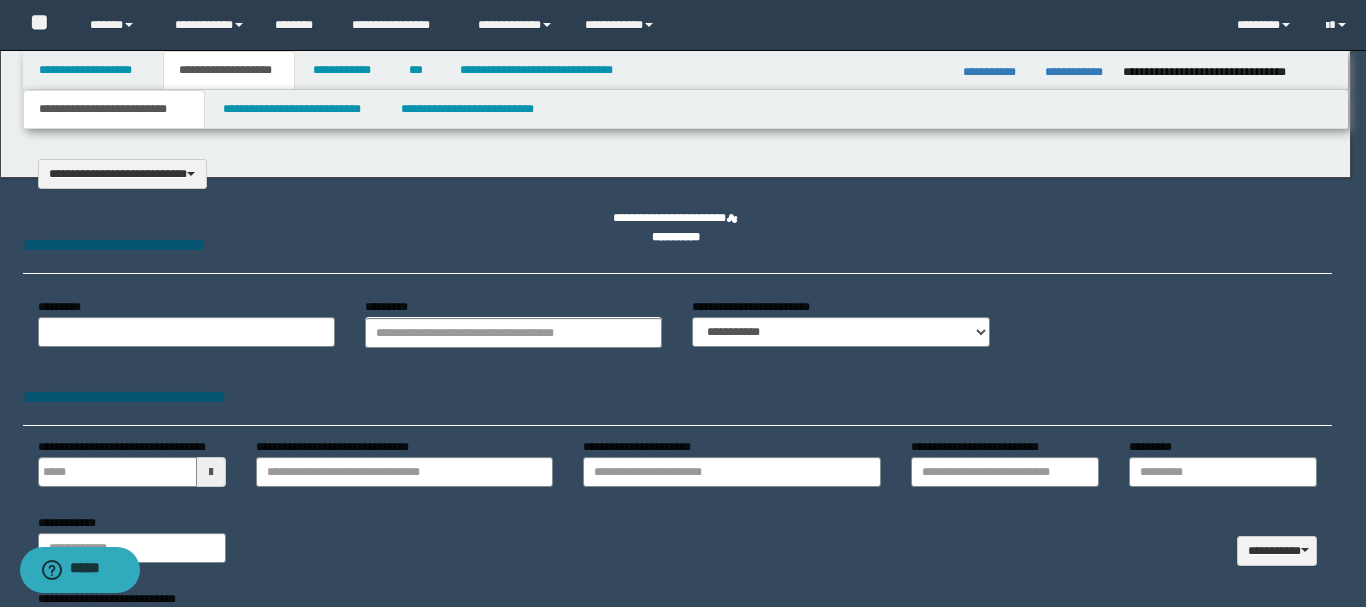 type on "**********" 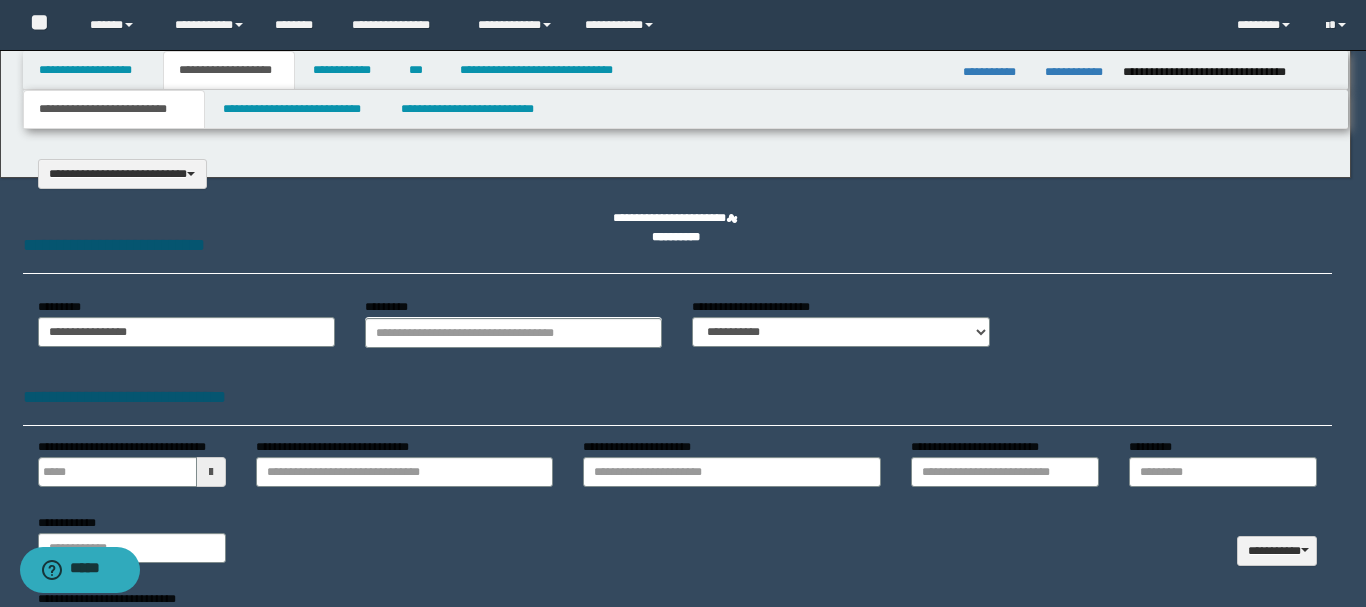 scroll, scrollTop: 0, scrollLeft: 0, axis: both 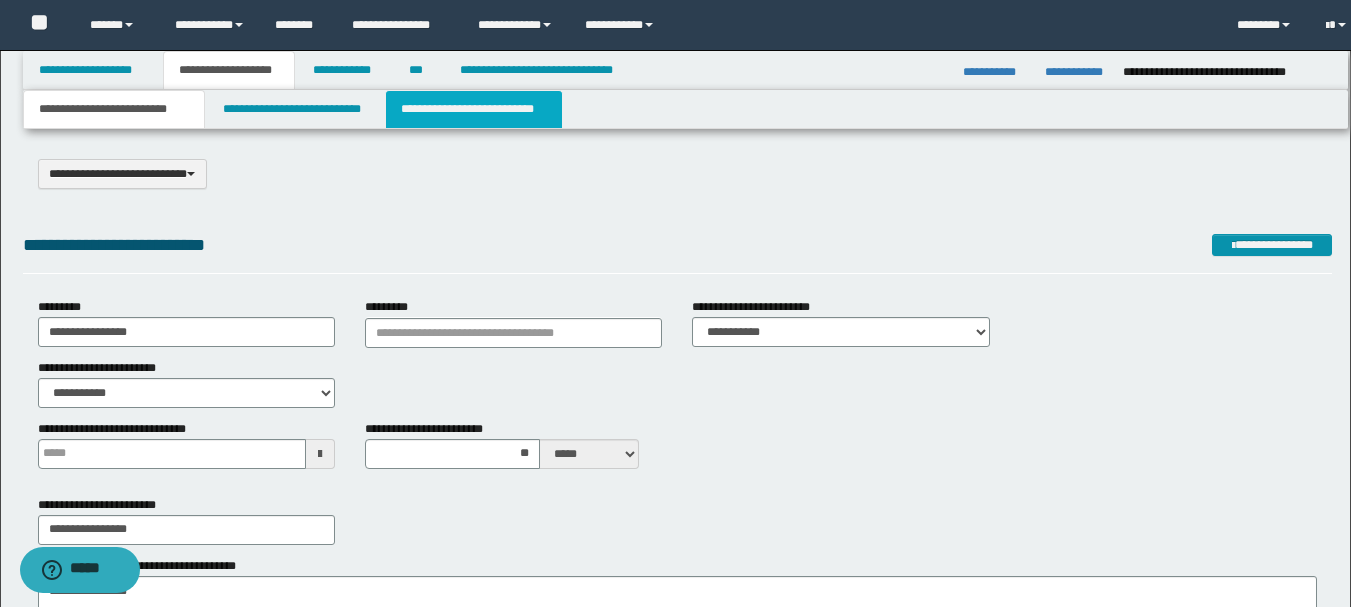 click on "**********" at bounding box center (474, 109) 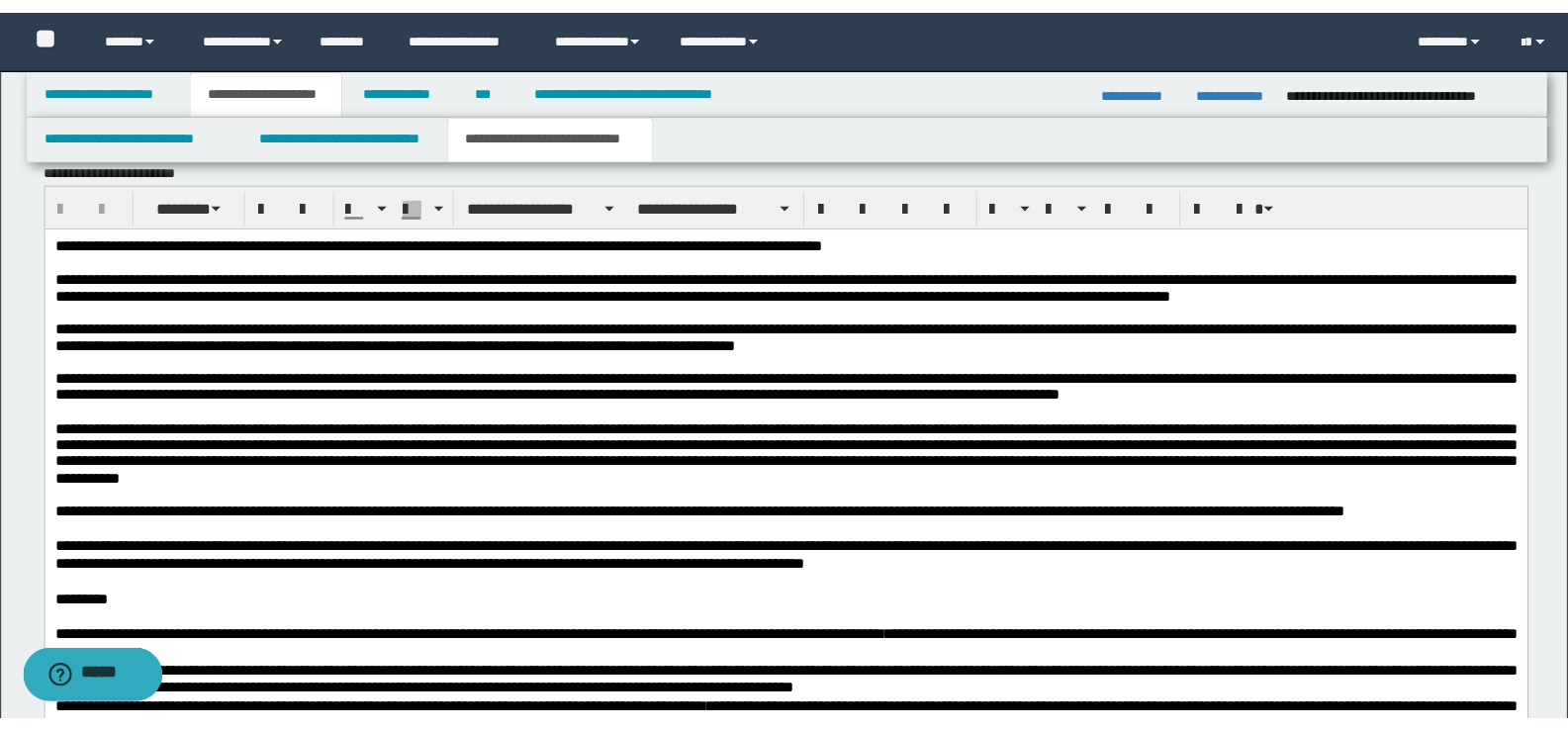 scroll, scrollTop: 890, scrollLeft: 0, axis: vertical 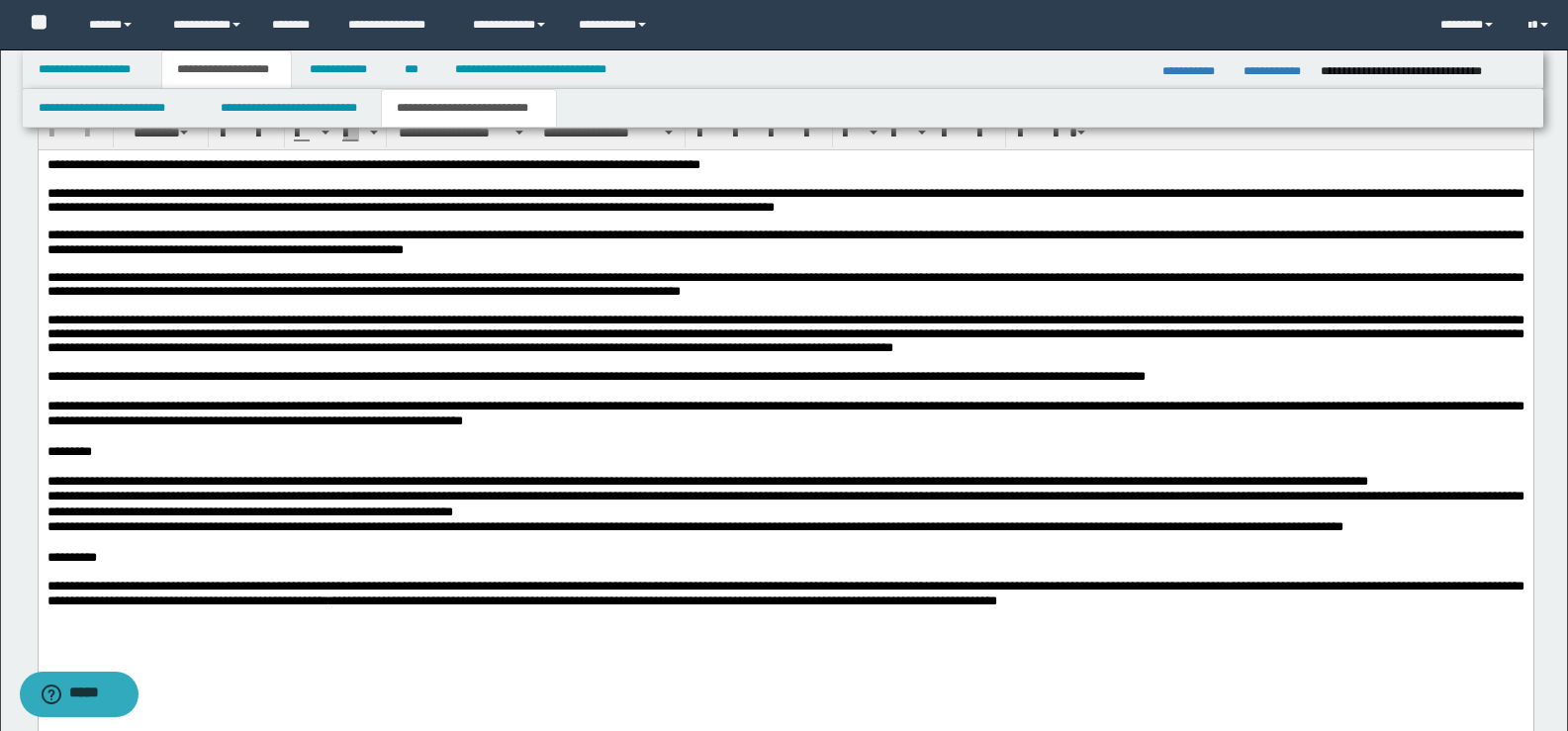 click on "**********" at bounding box center (783, 69) 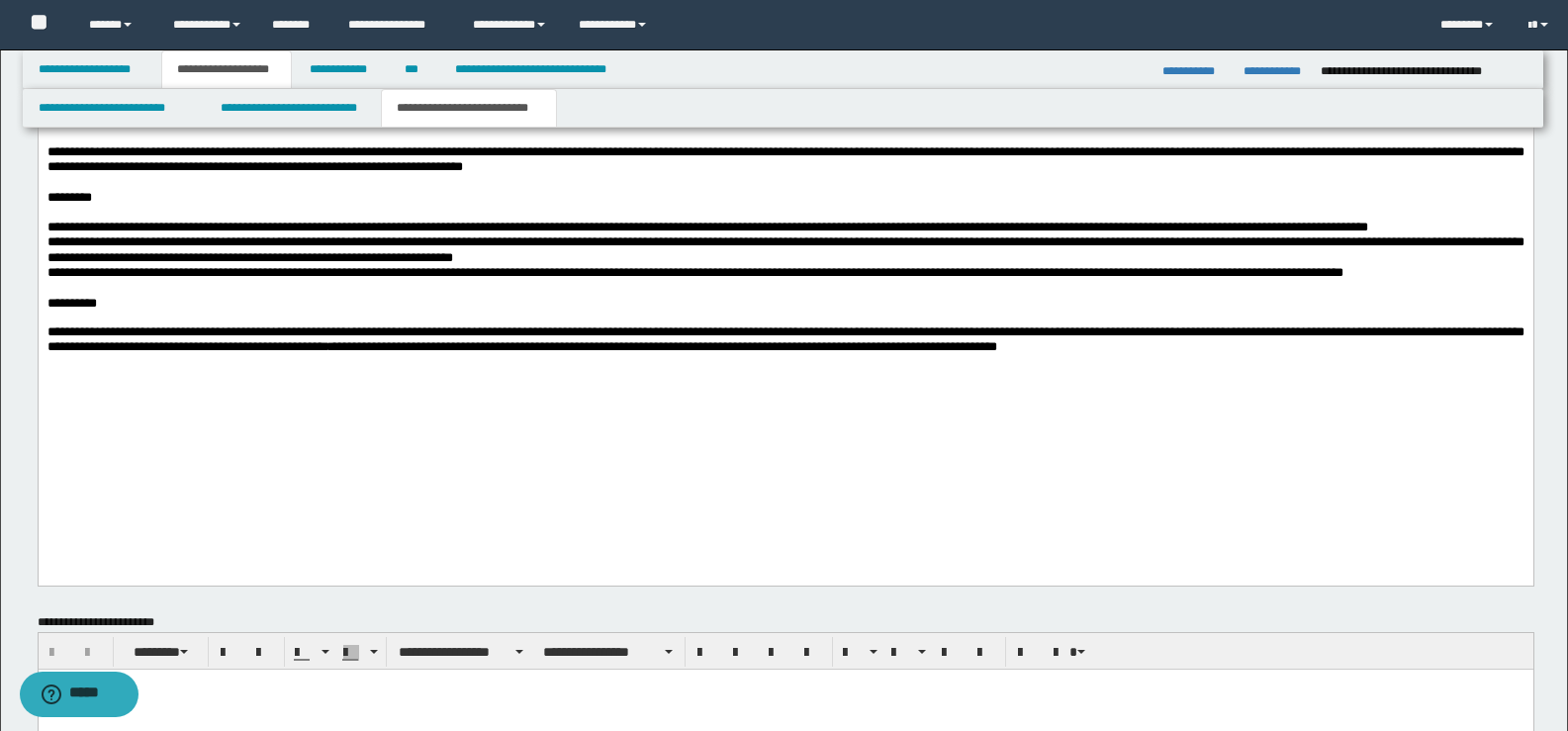 scroll, scrollTop: 1187, scrollLeft: 0, axis: vertical 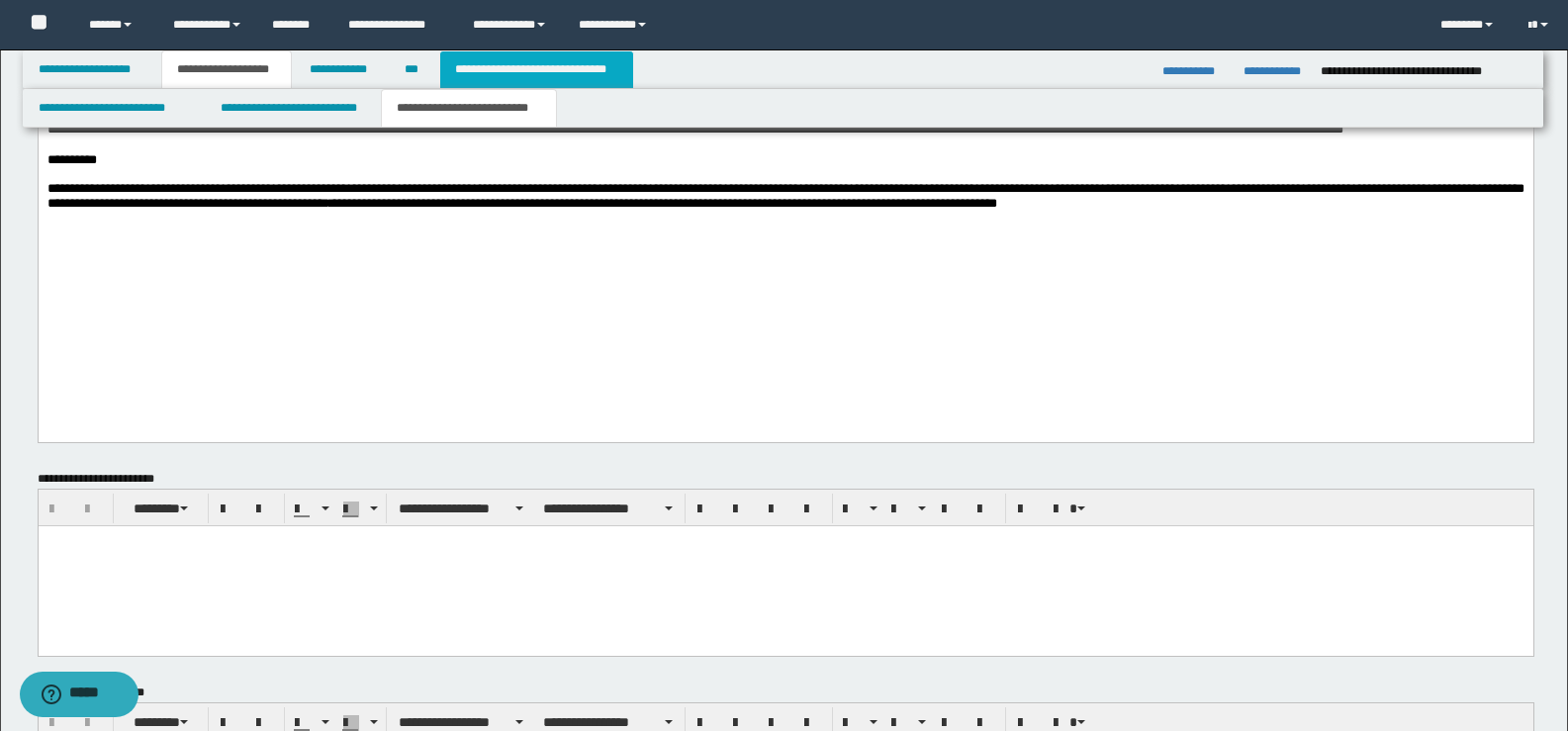 click on "**********" at bounding box center (536, 69) 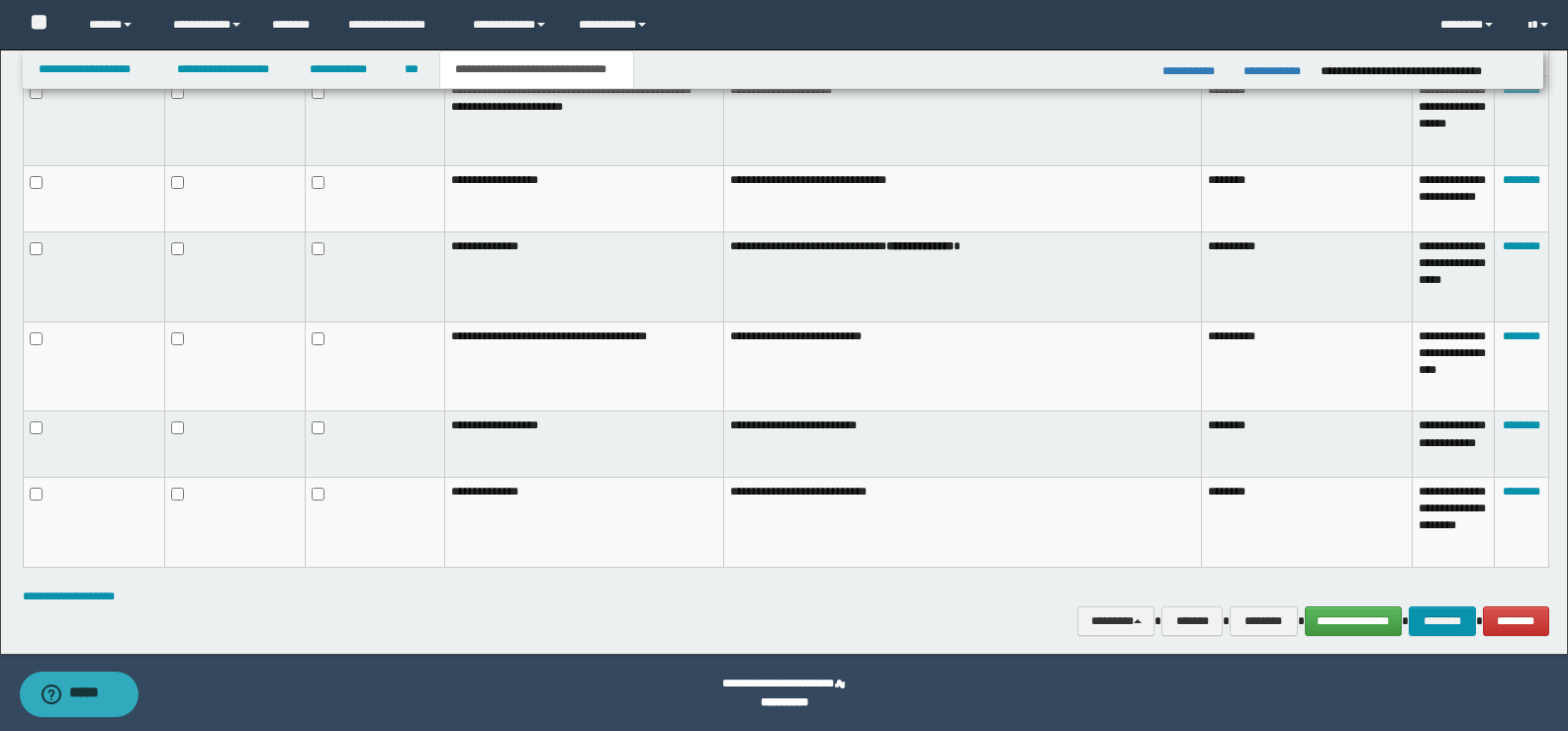 scroll, scrollTop: 1196, scrollLeft: 0, axis: vertical 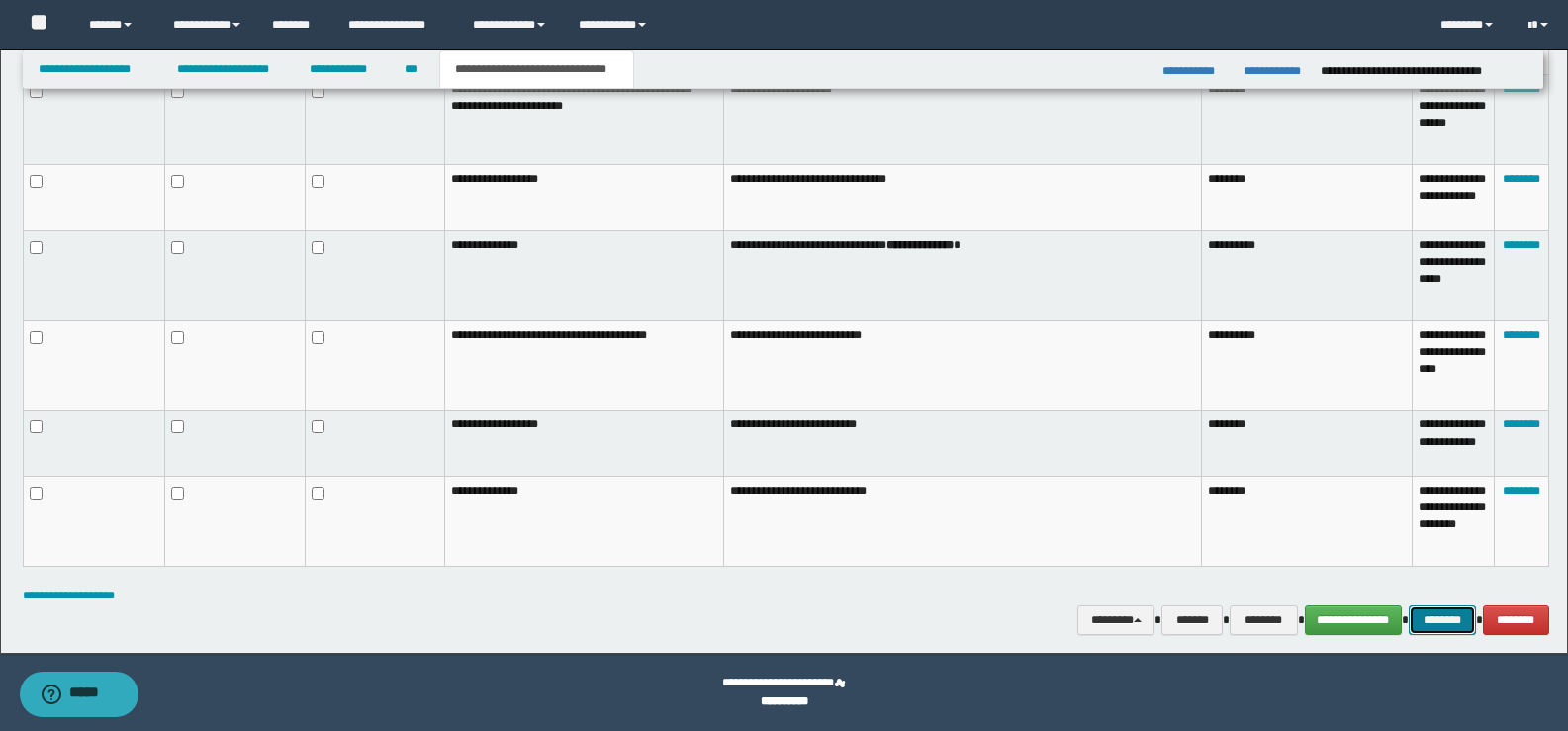 click on "********" at bounding box center (1442, 620) 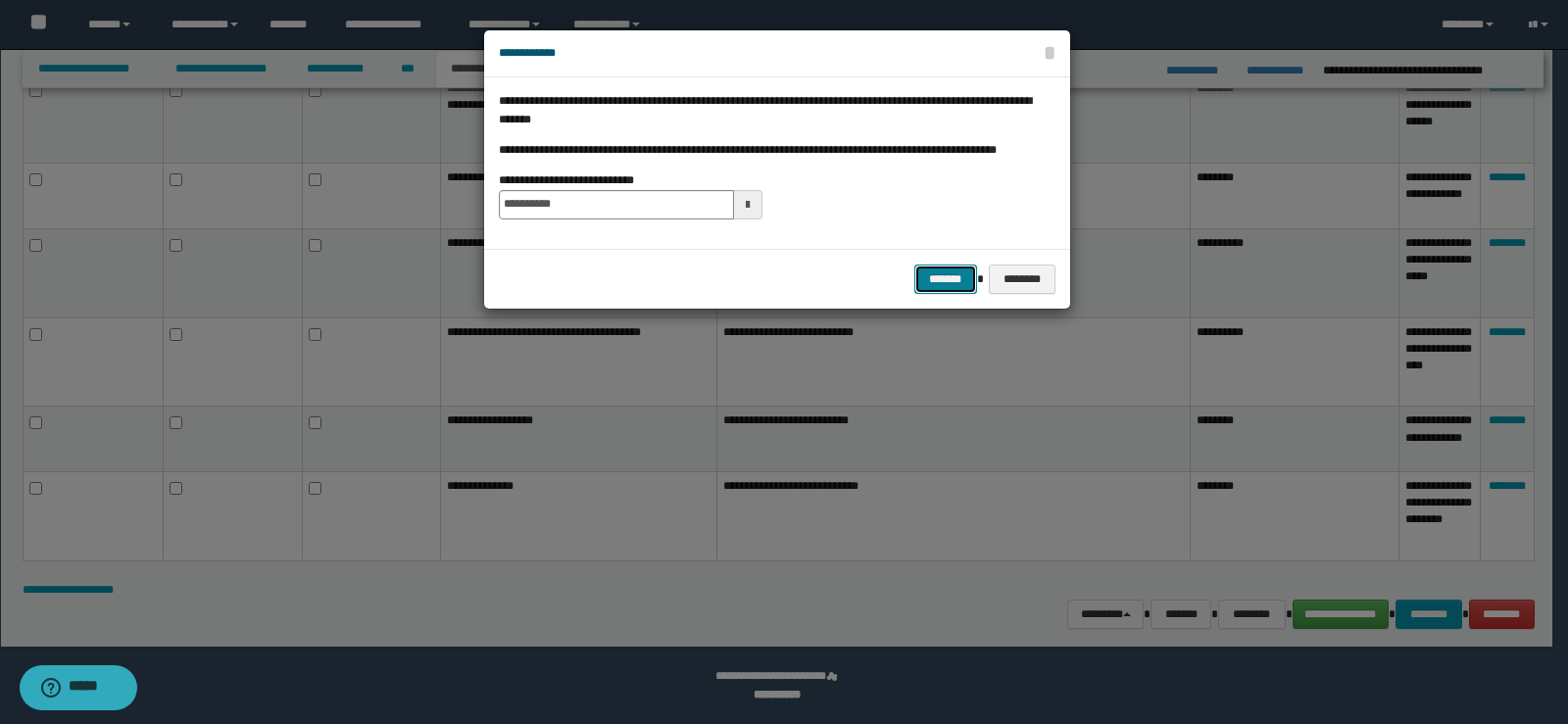 click on "*******" at bounding box center [946, 279] 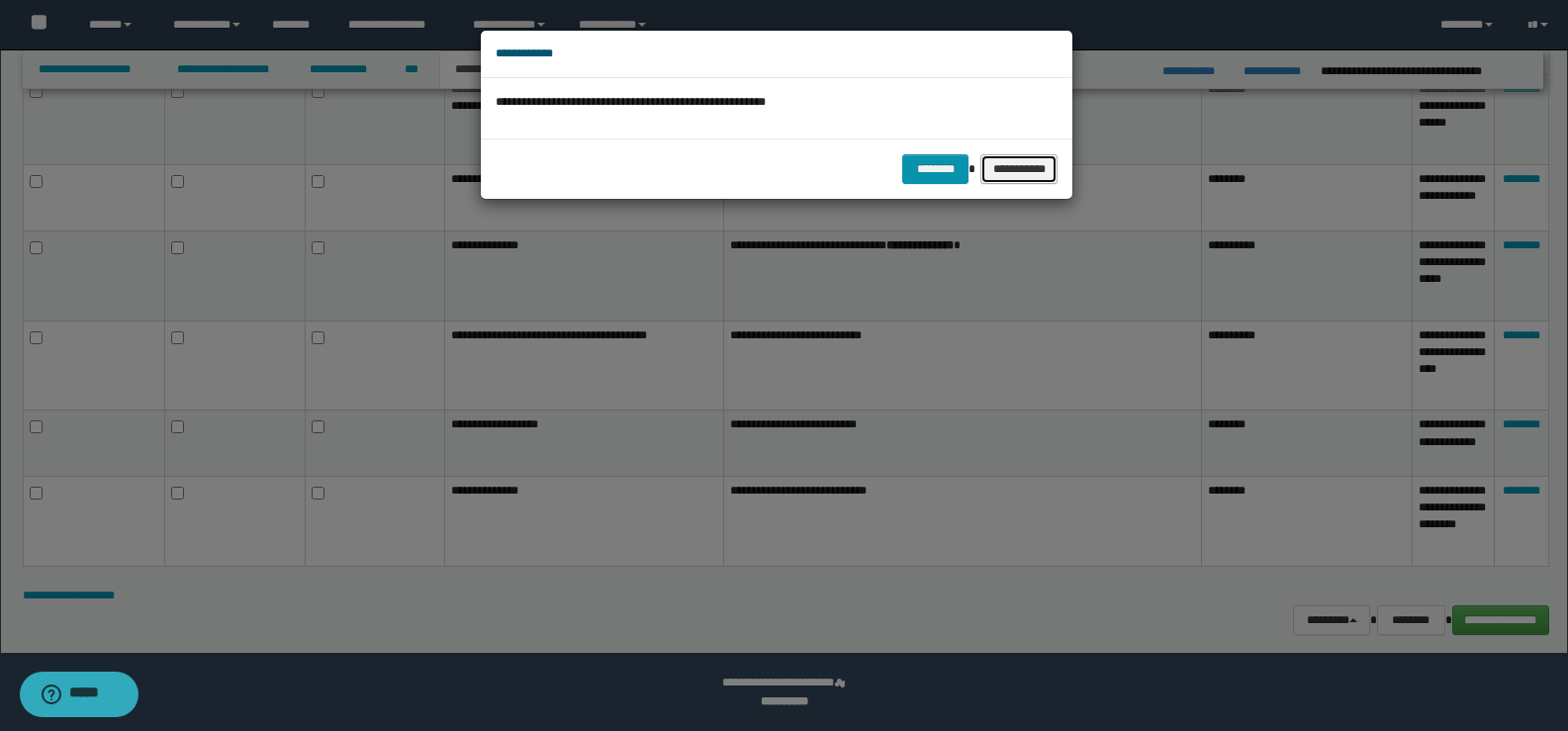 click on "**********" at bounding box center (1019, 169) 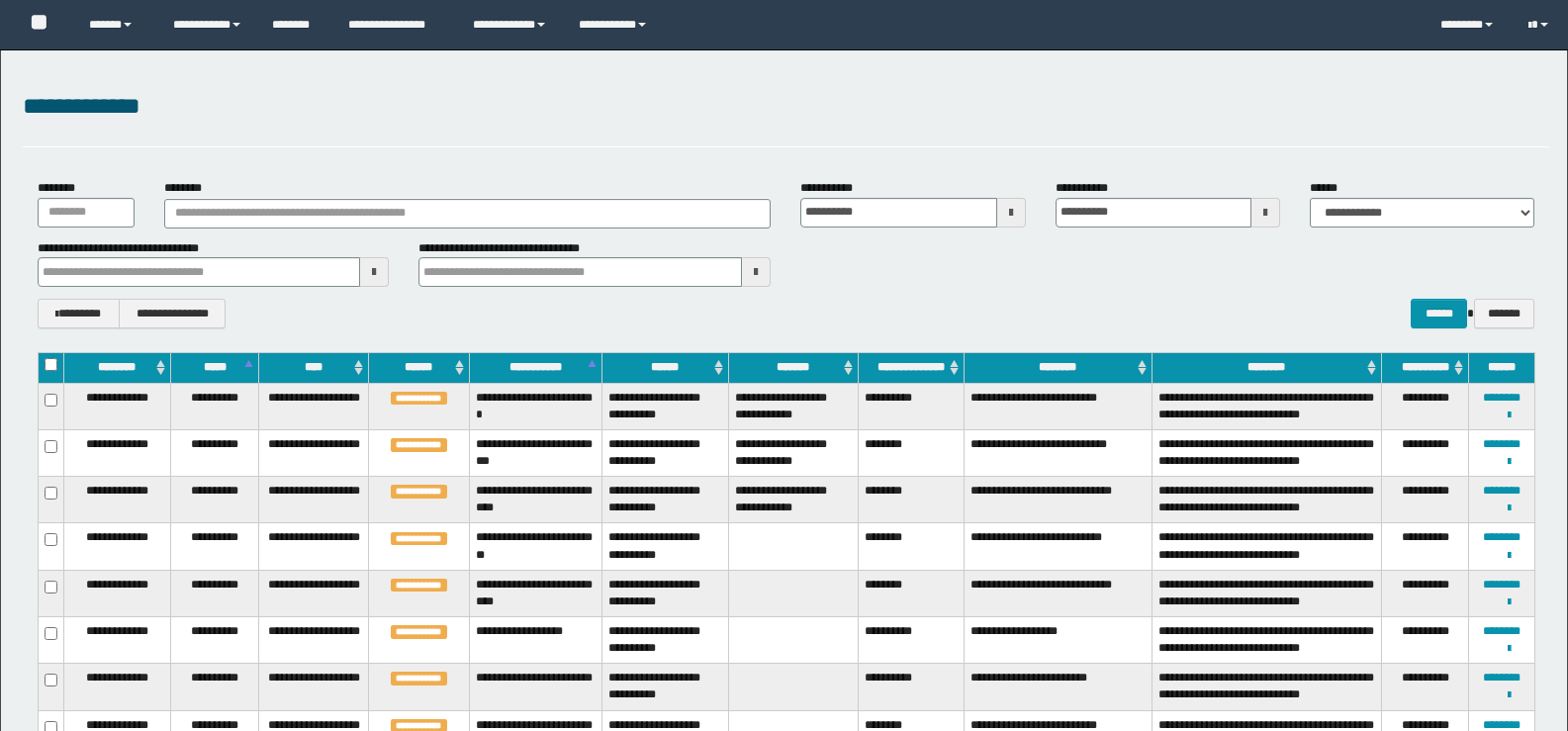 scroll, scrollTop: 193, scrollLeft: 0, axis: vertical 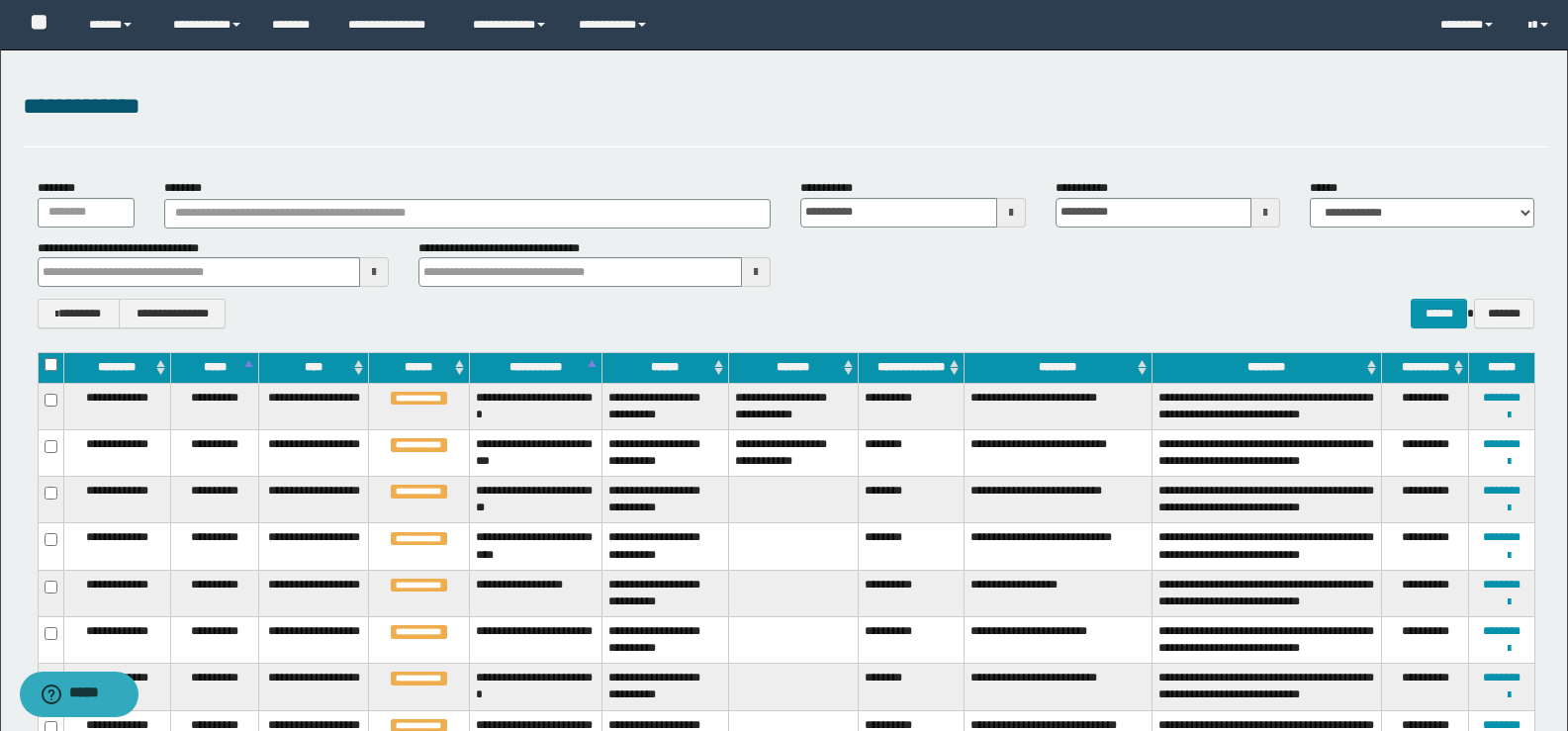 click on "********" at bounding box center [910, 500] 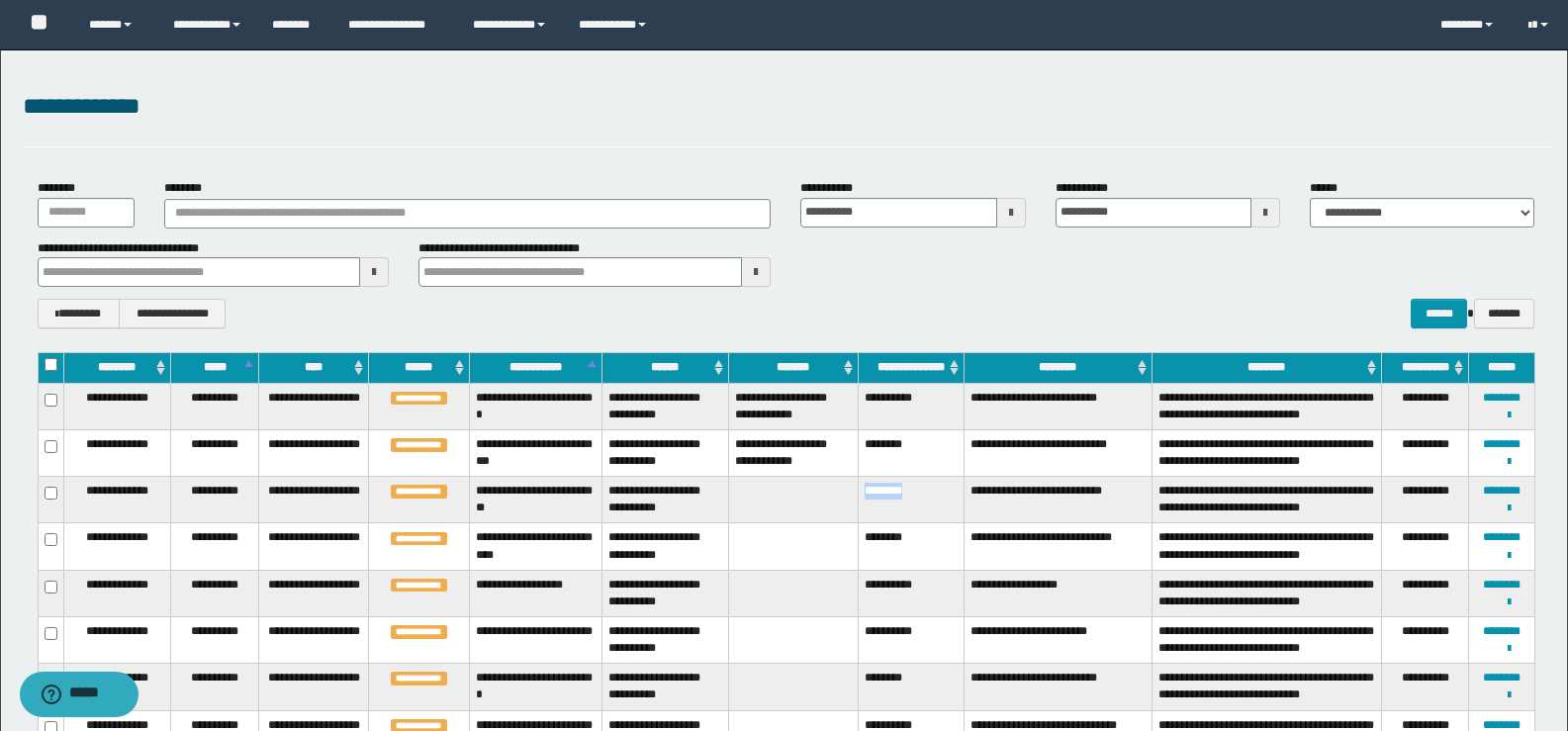 click on "********" at bounding box center (910, 500) 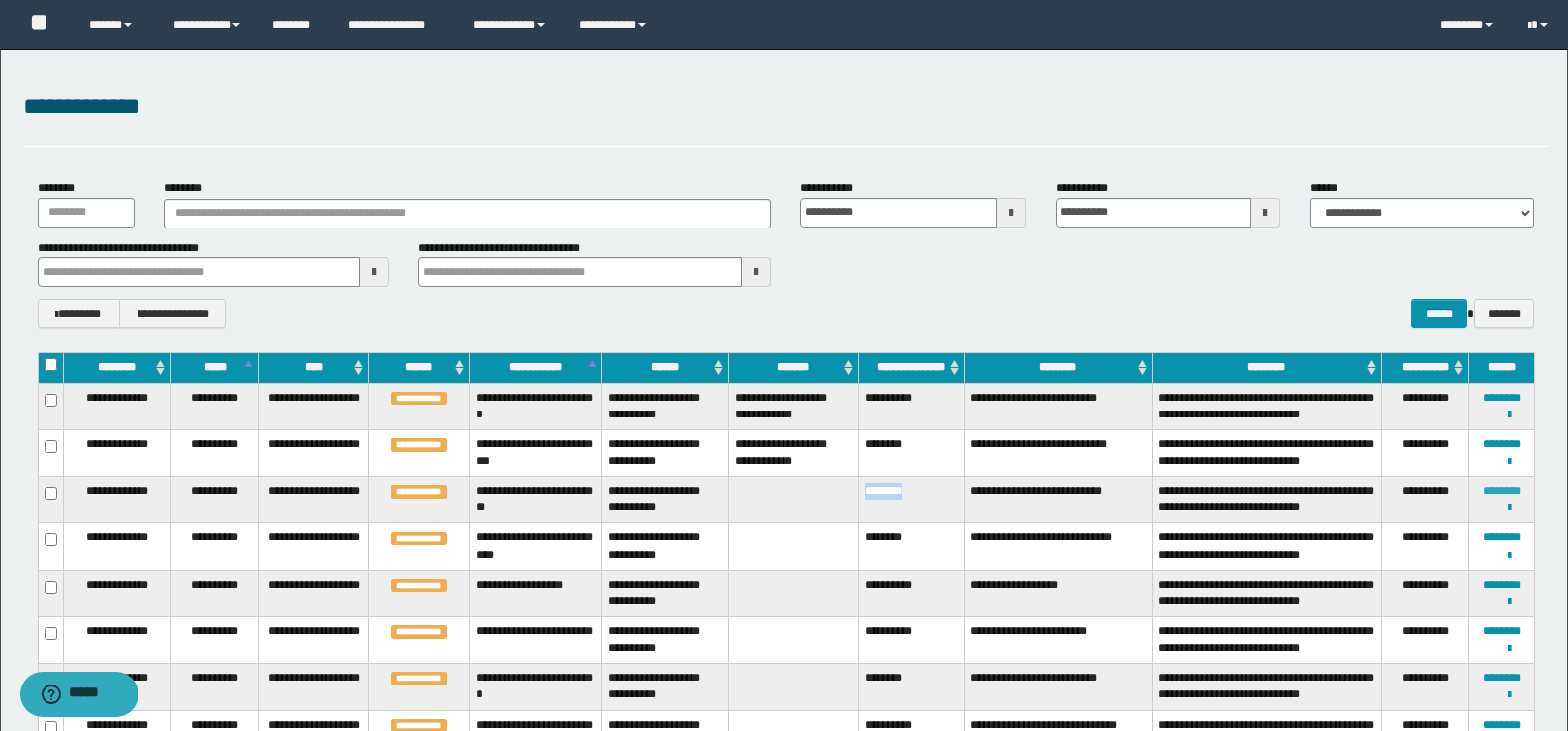 click on "********" at bounding box center [1502, 491] 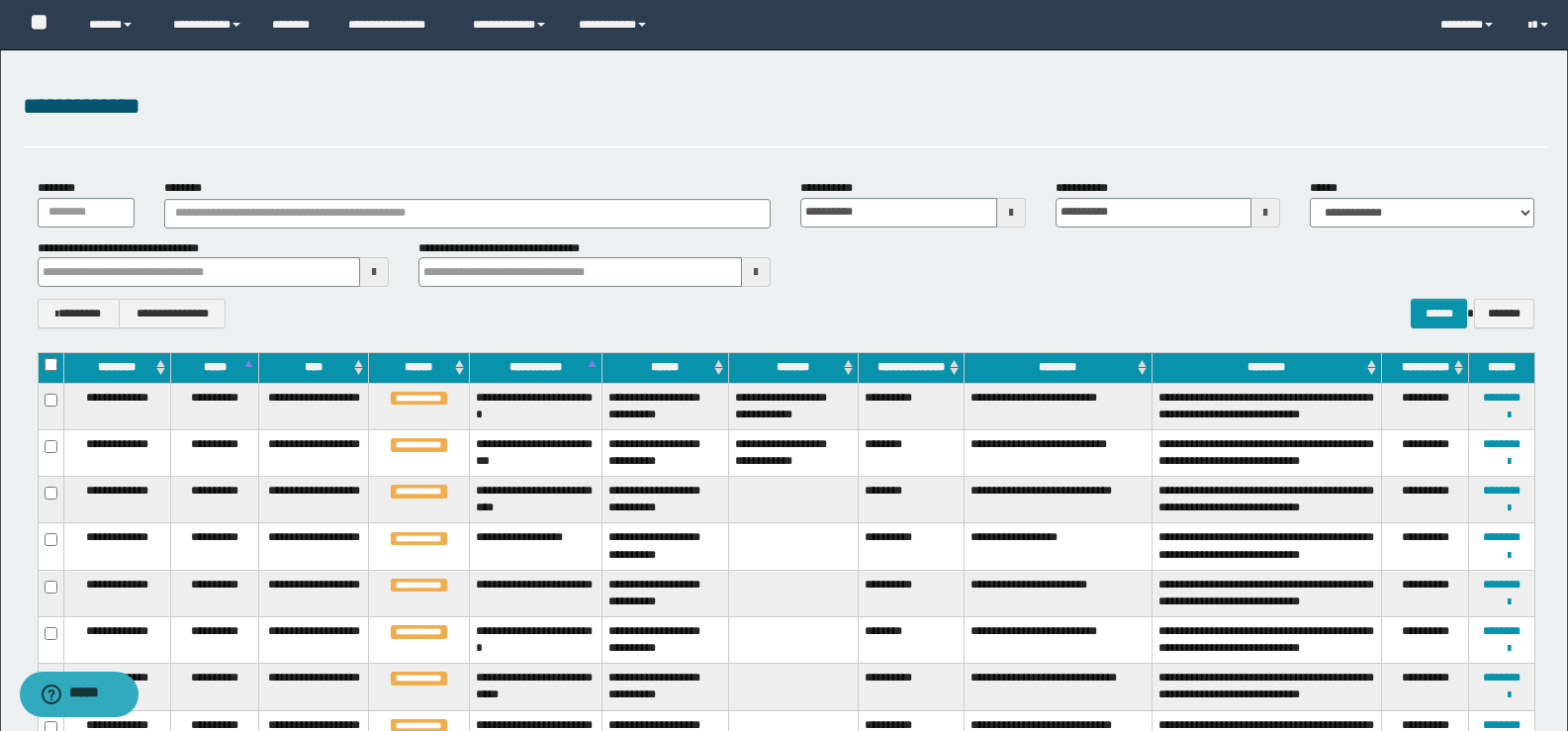 click on "********" at bounding box center (910, 500) 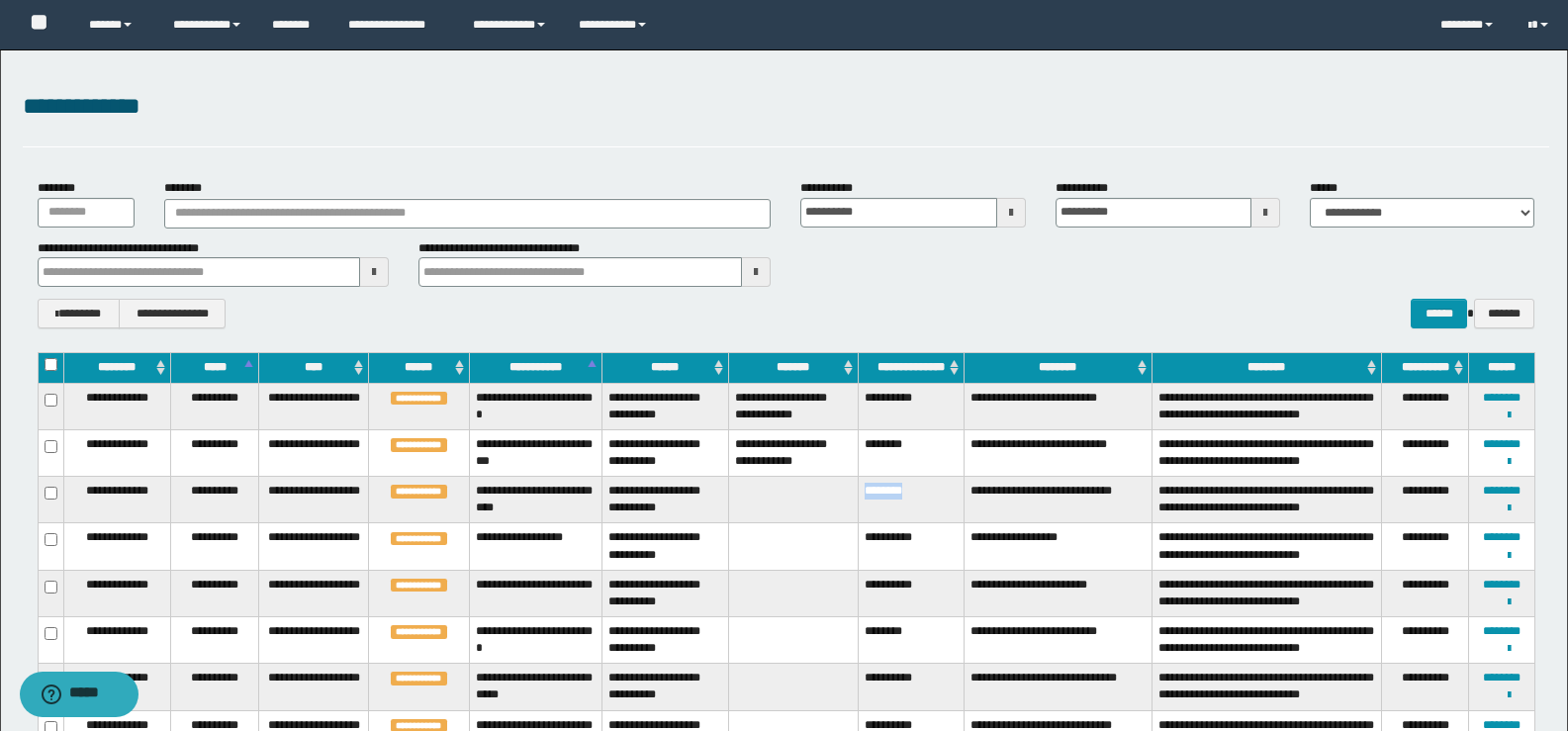 click on "********" at bounding box center [910, 500] 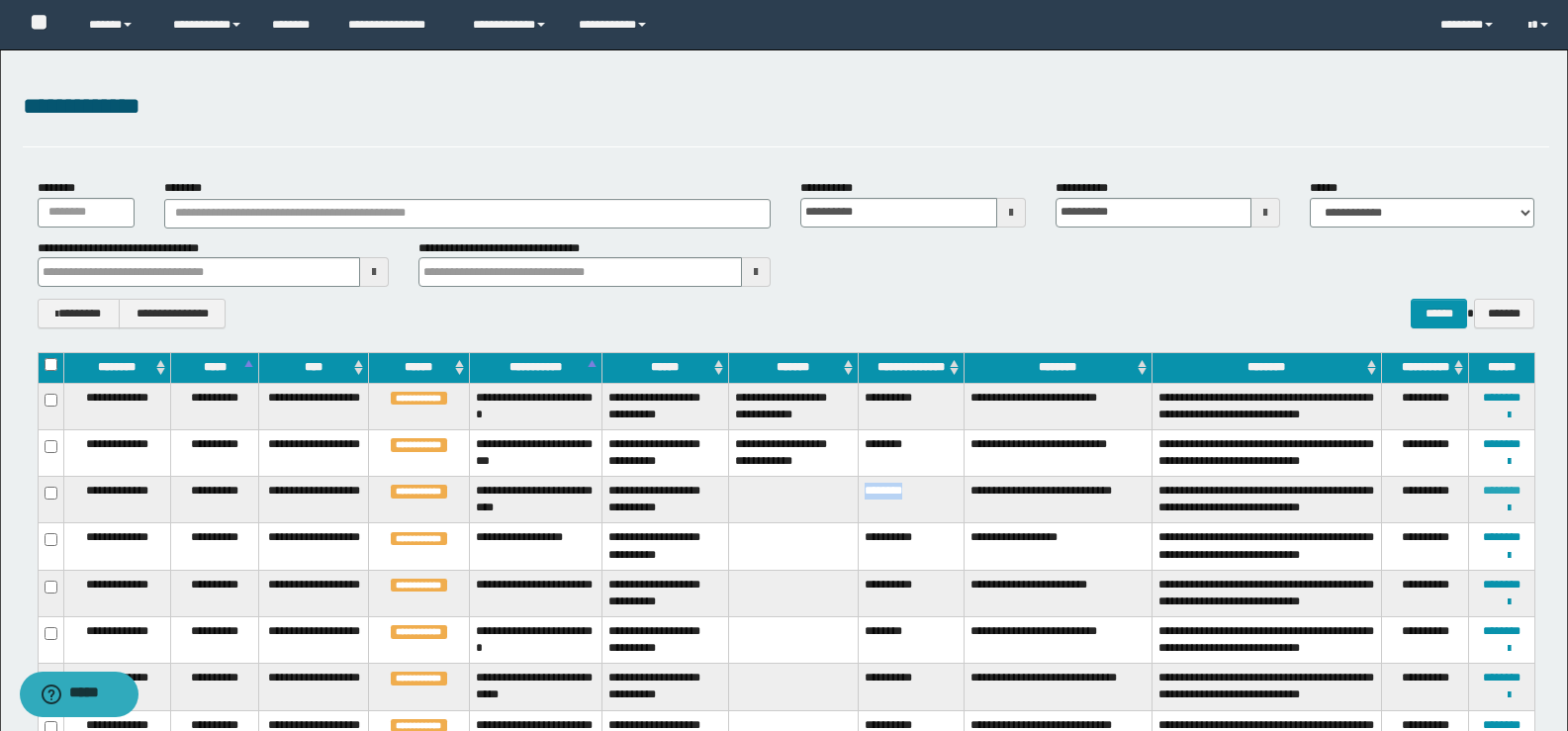 click on "********" at bounding box center [1502, 491] 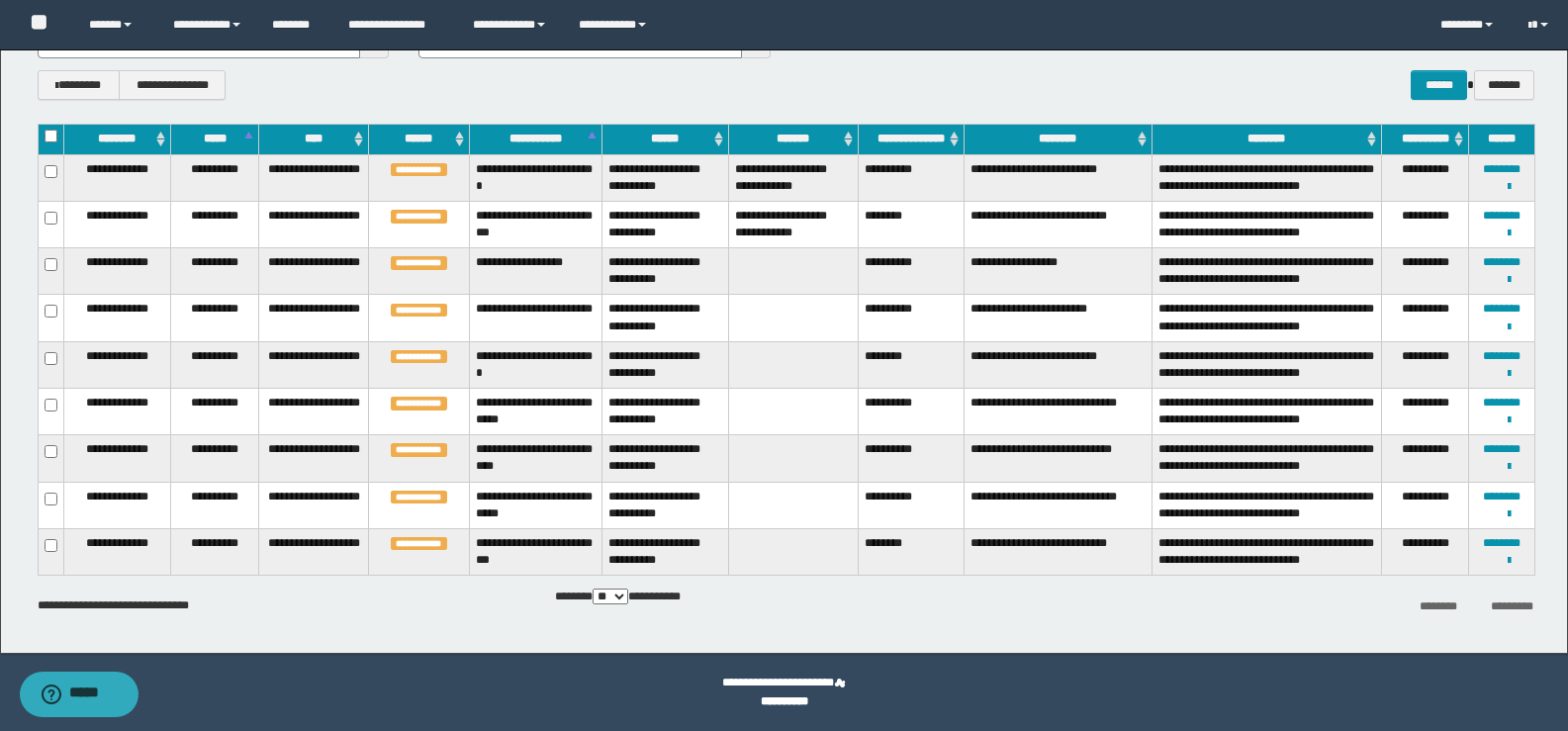 scroll, scrollTop: 0, scrollLeft: 0, axis: both 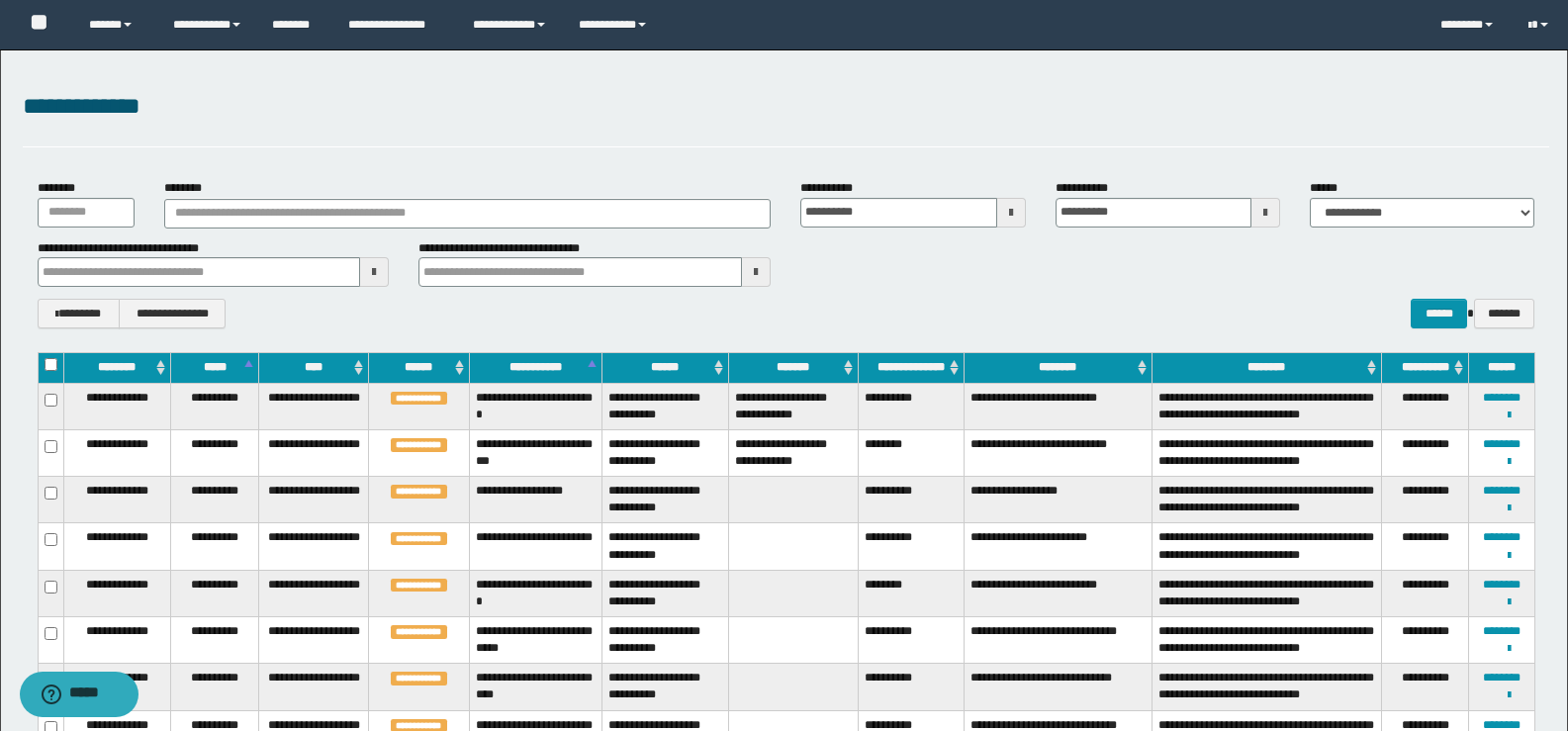 click on "**********" at bounding box center [910, 500] 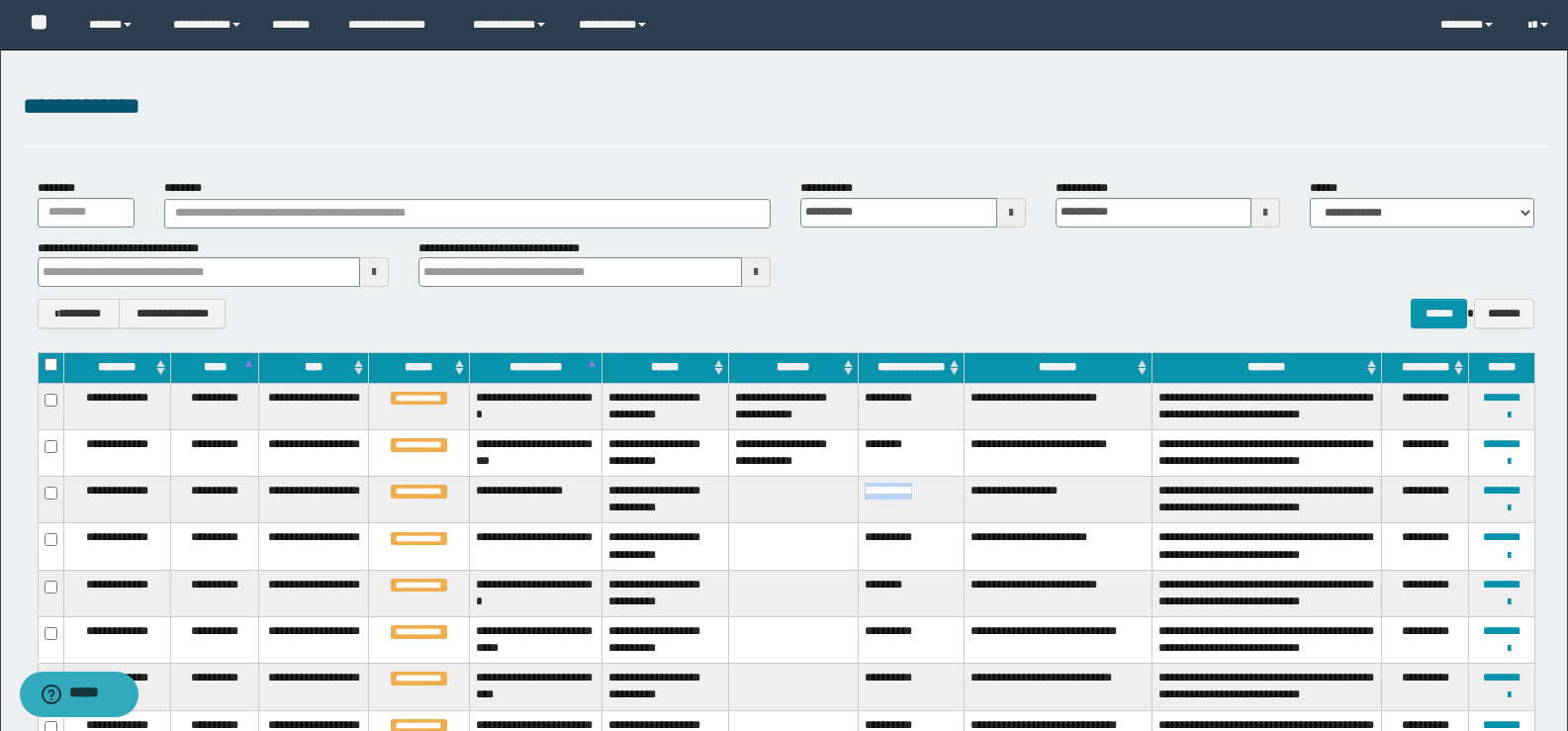 click on "**********" at bounding box center (910, 500) 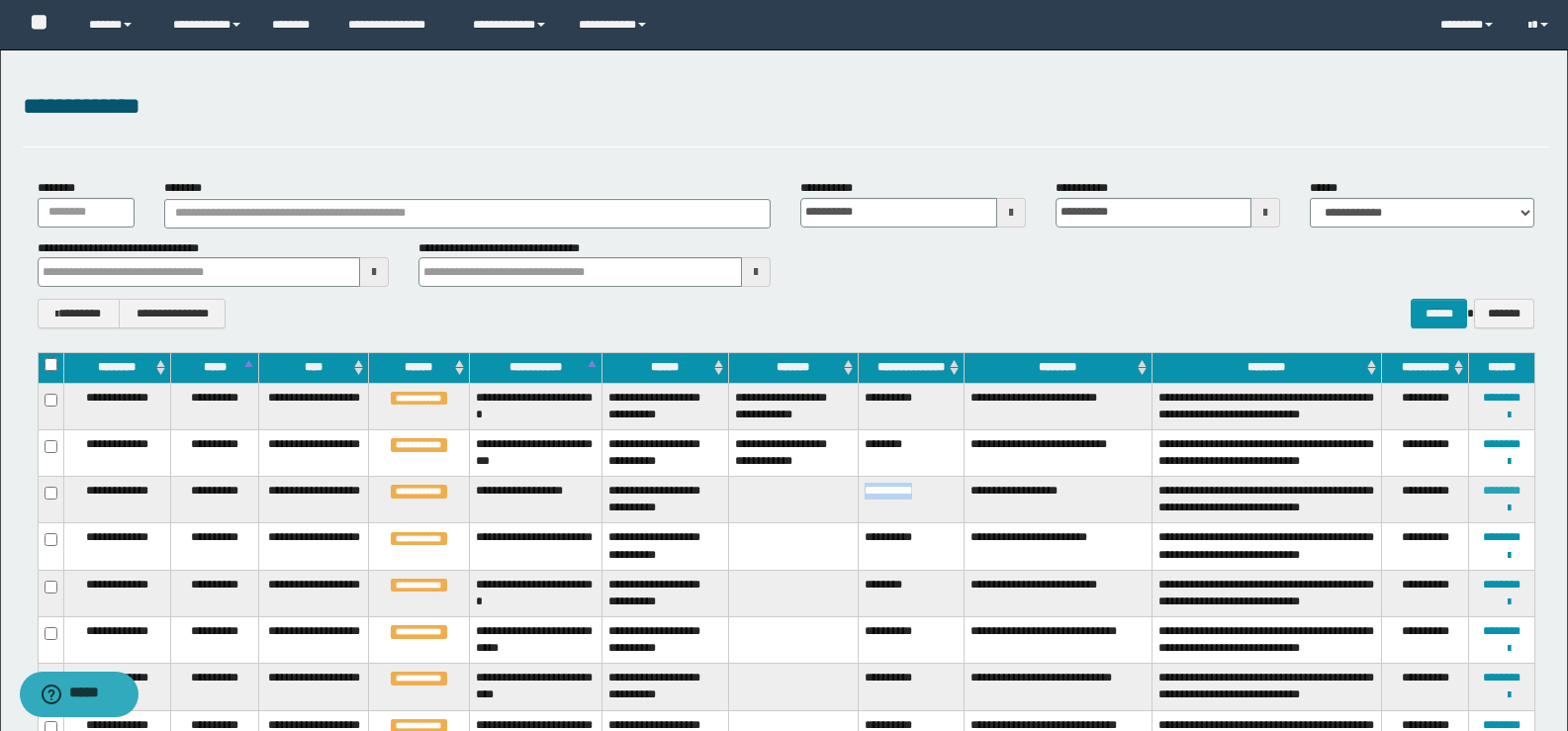 click on "********" at bounding box center [1502, 491] 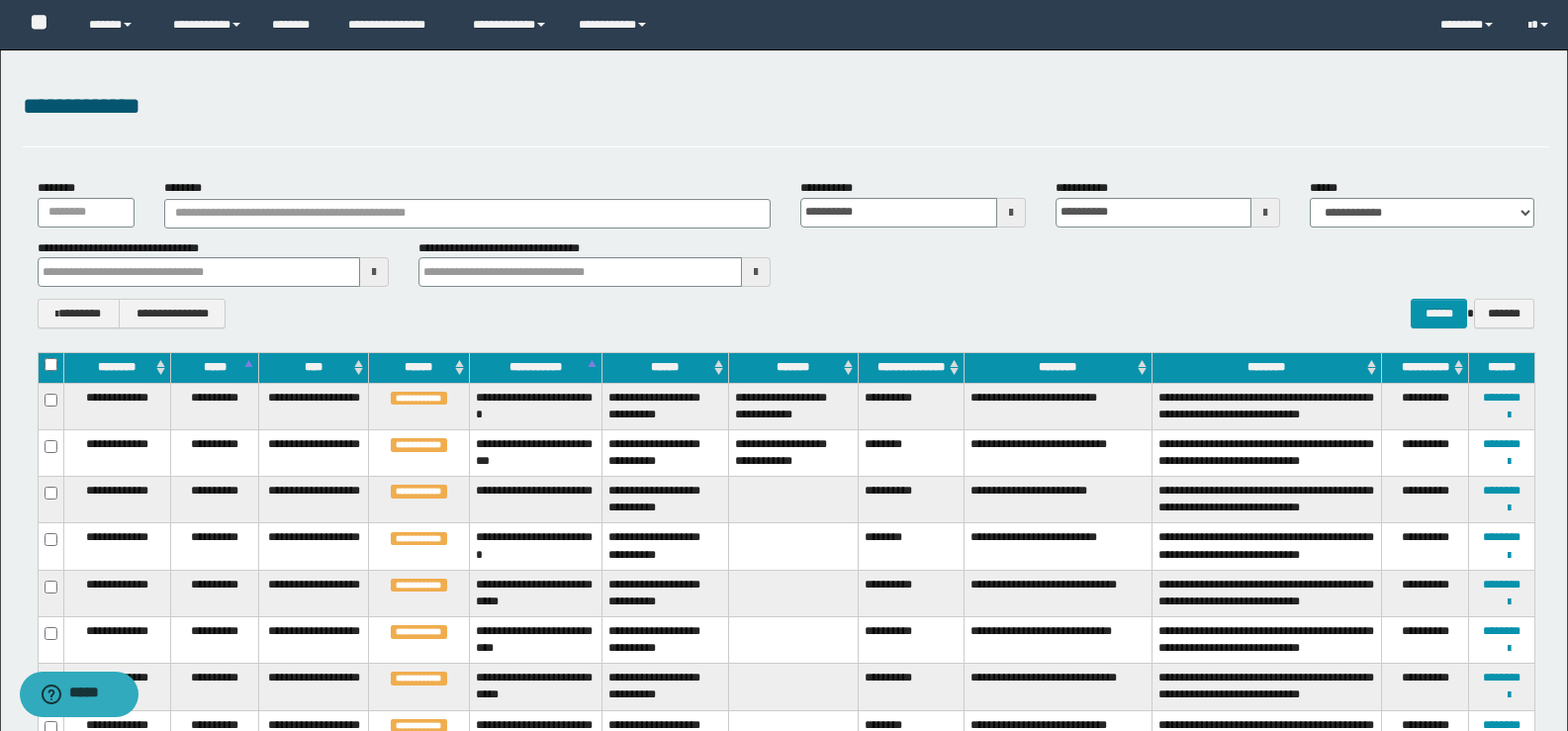 click on "**********" at bounding box center (910, 500) 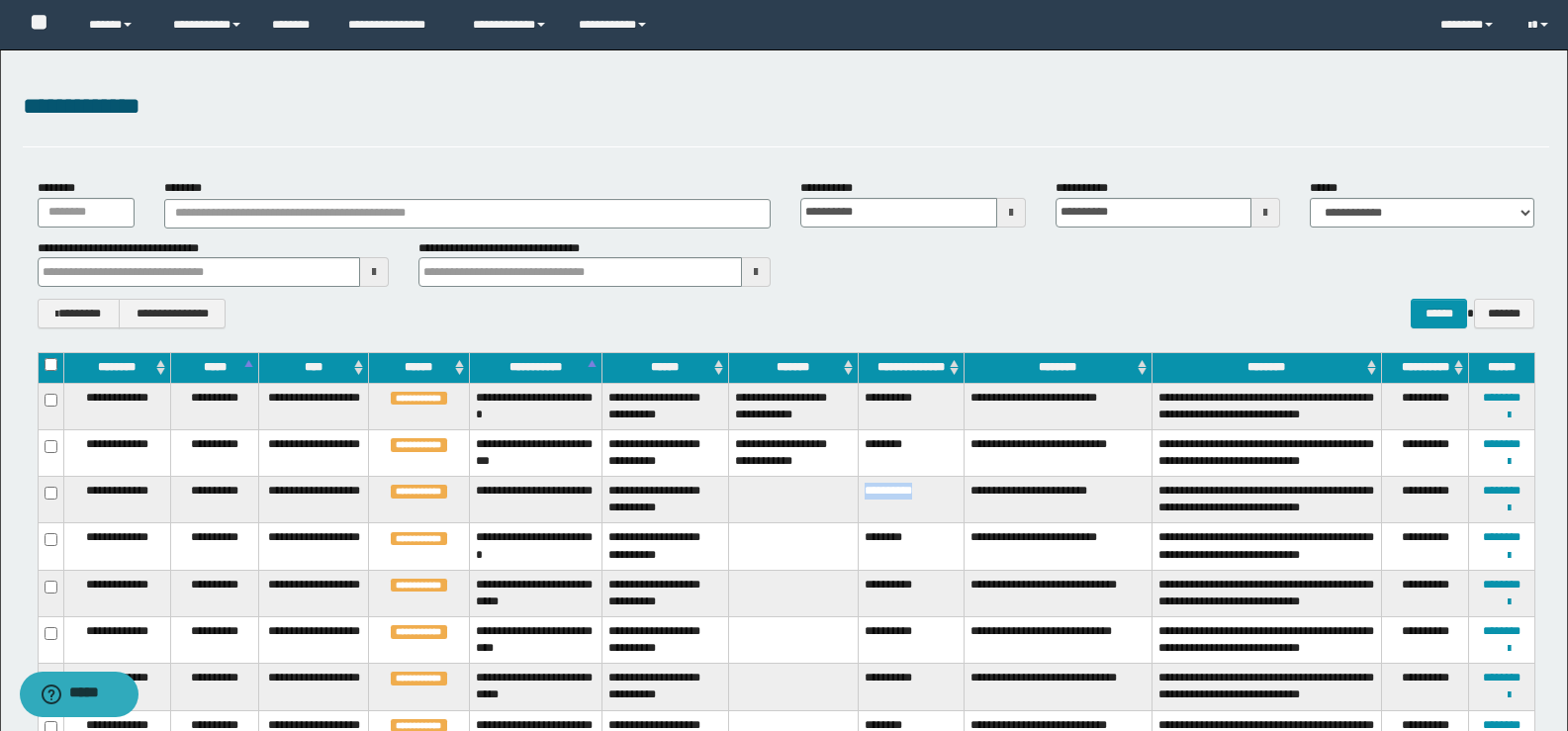 click on "**********" at bounding box center [910, 500] 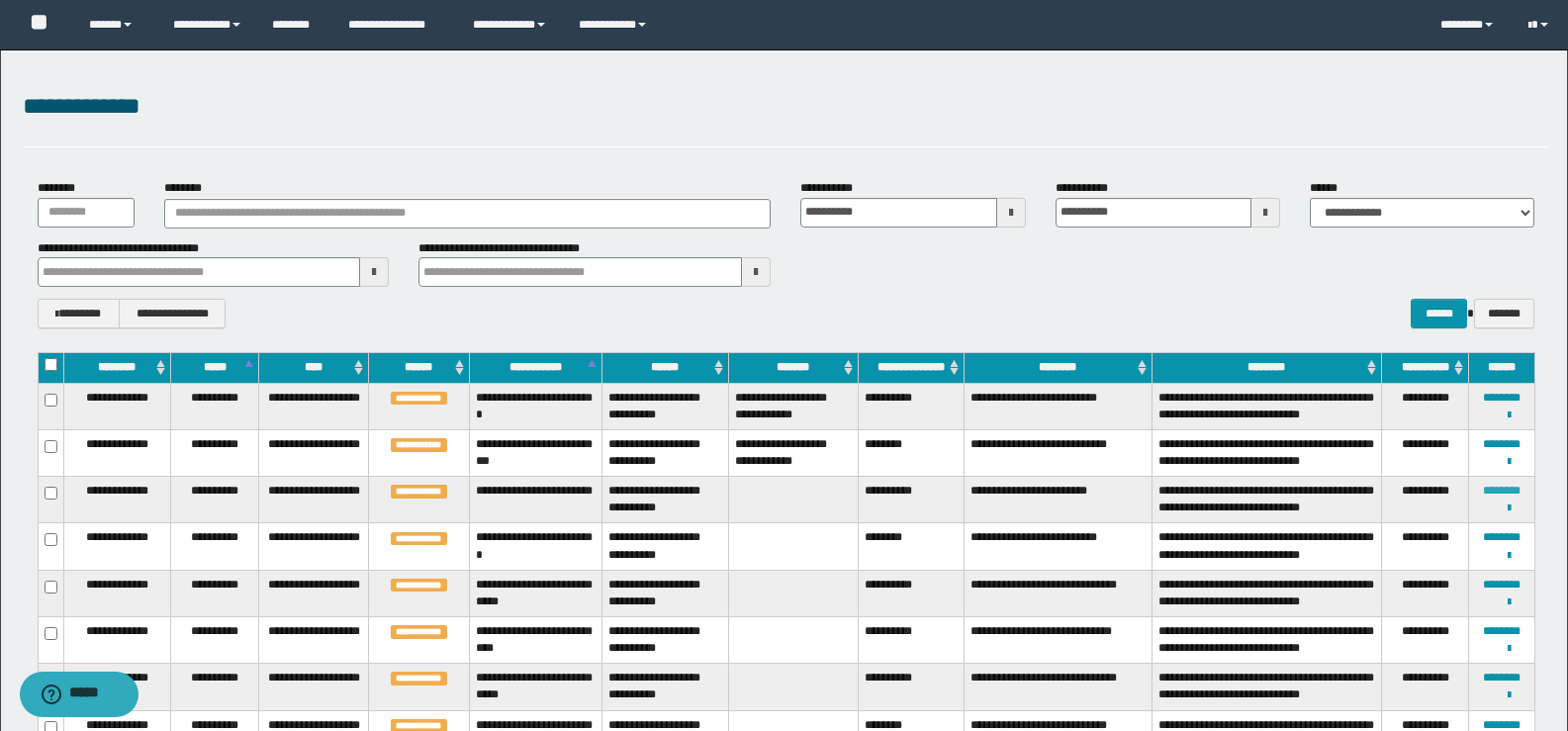 click on "********" at bounding box center [1502, 491] 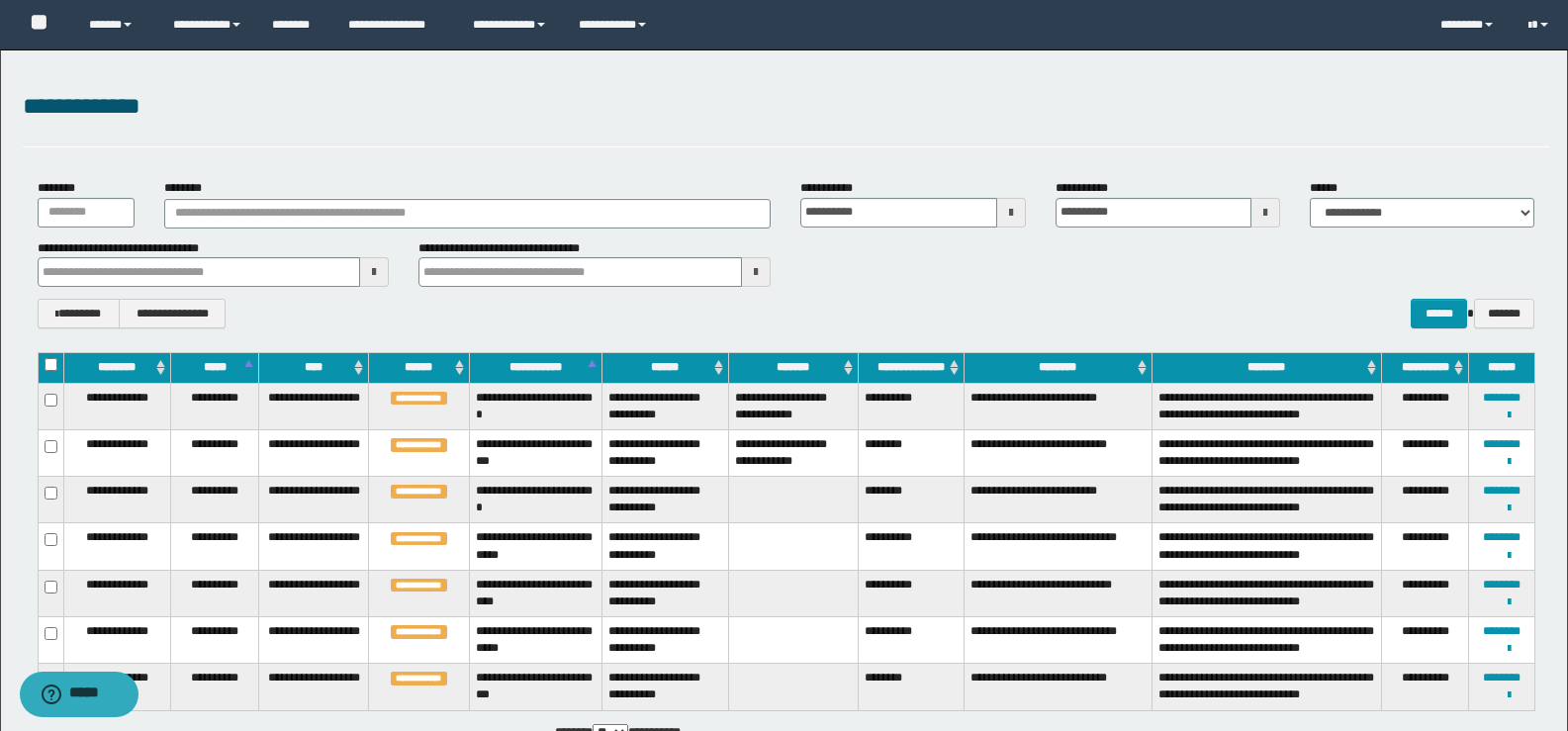 click on "********" at bounding box center [910, 500] 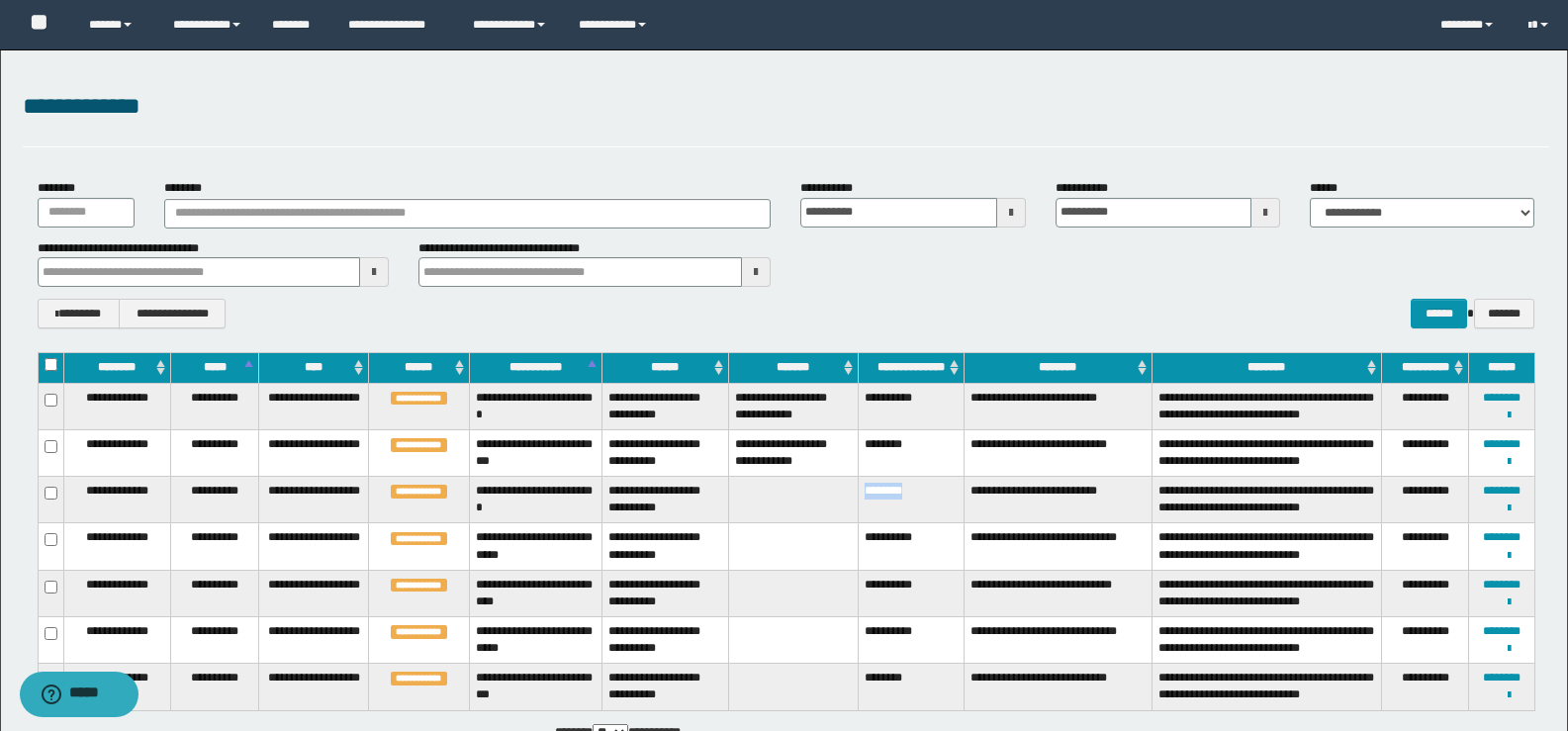 click on "********" at bounding box center (910, 500) 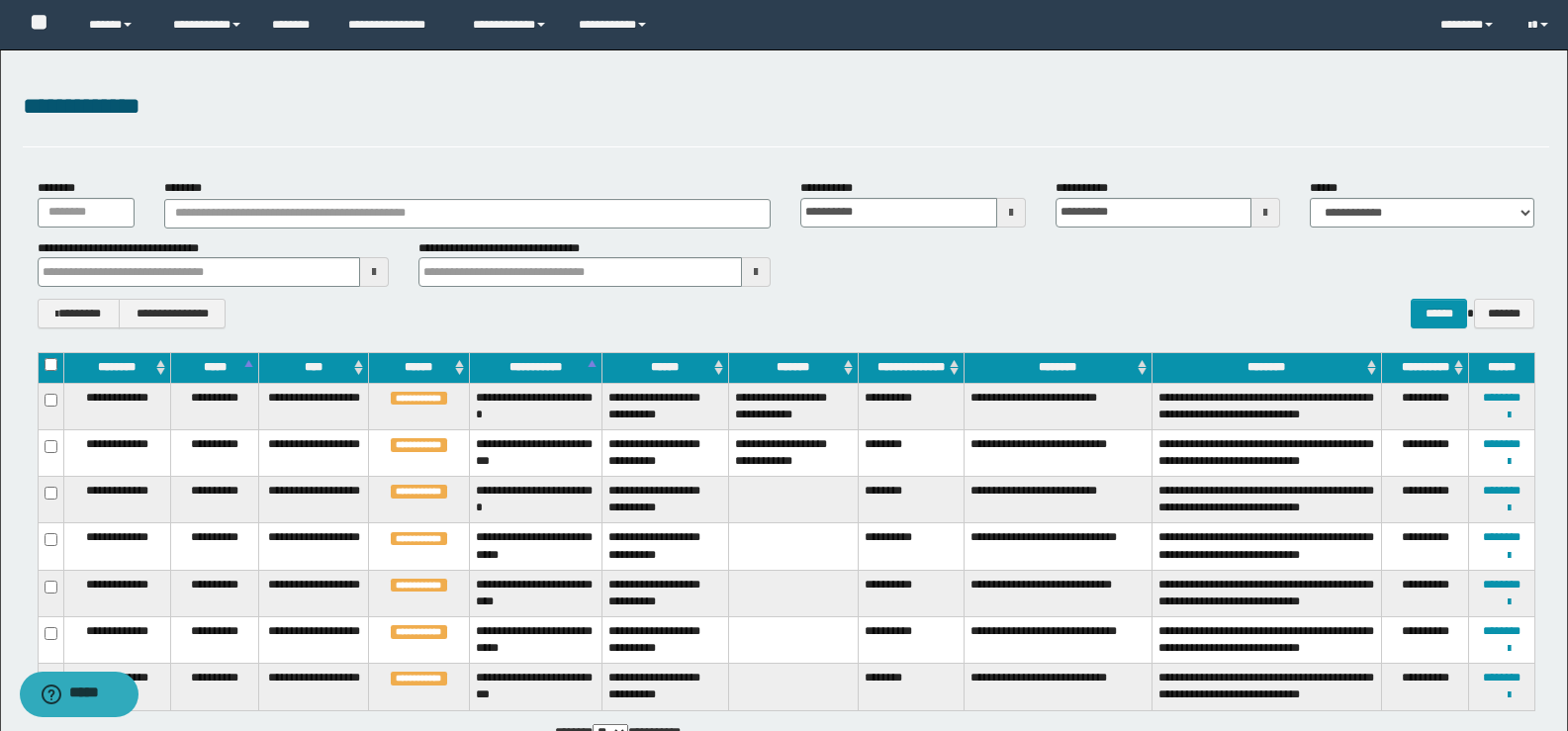 click on "**********" at bounding box center [910, 406] 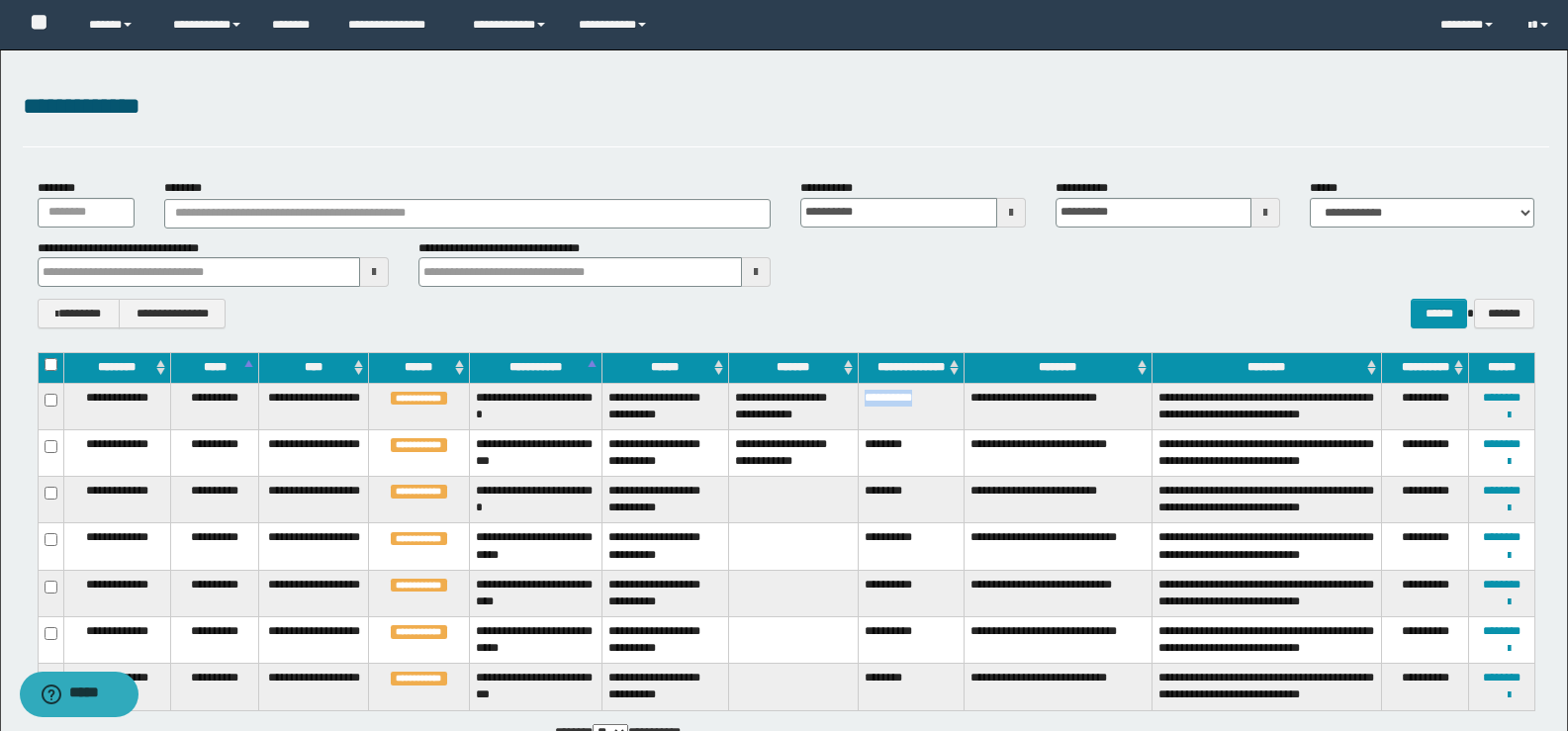 click on "**********" at bounding box center (910, 406) 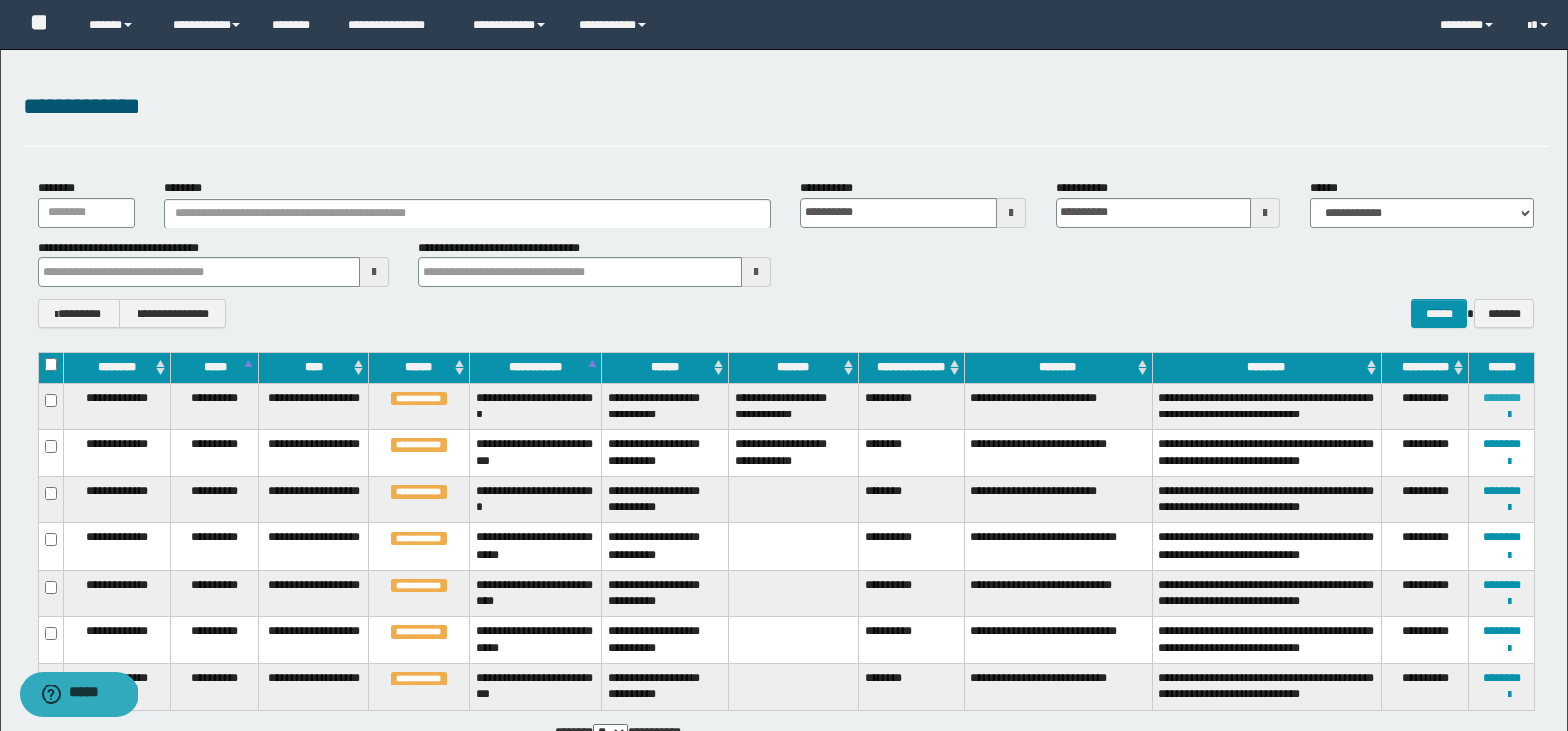 click on "********" at bounding box center [1502, 398] 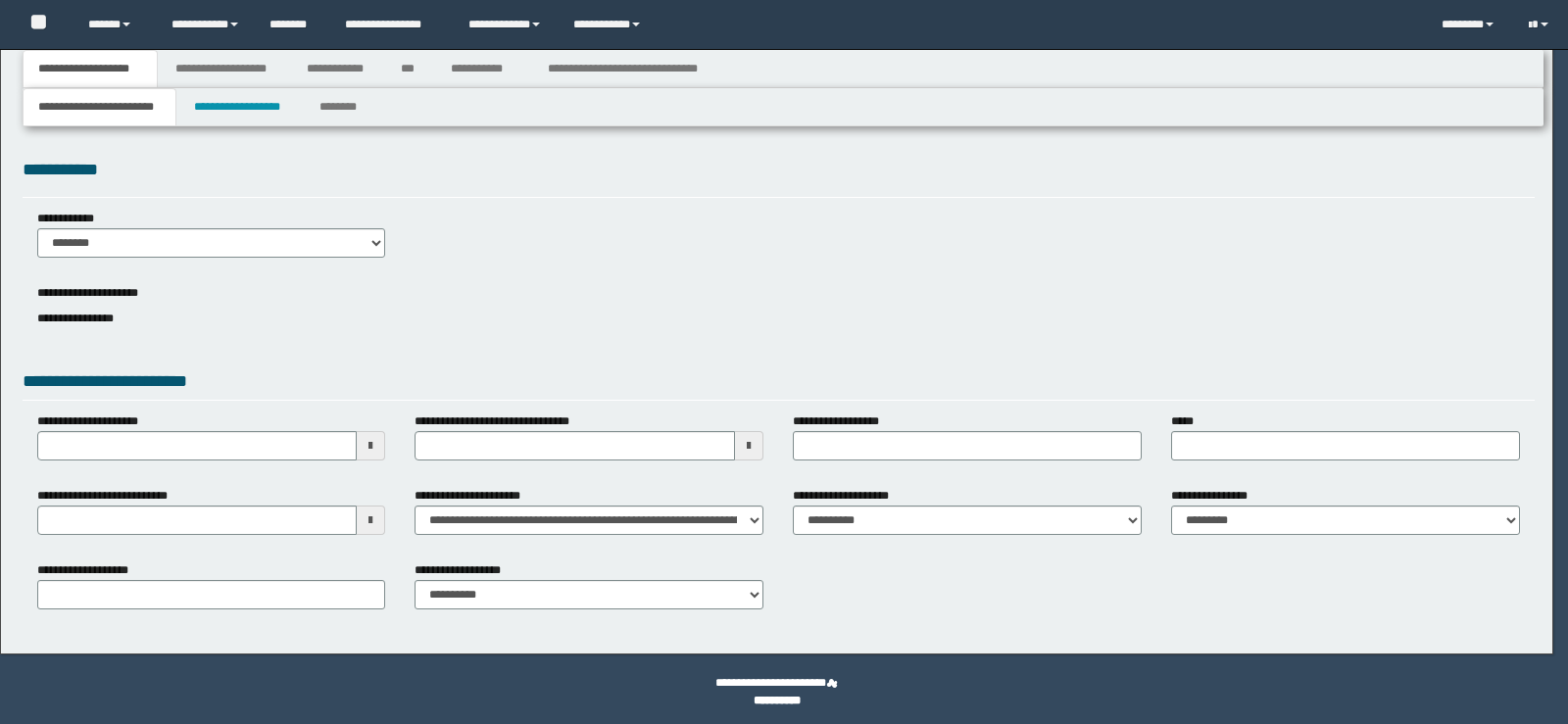 scroll, scrollTop: 0, scrollLeft: 0, axis: both 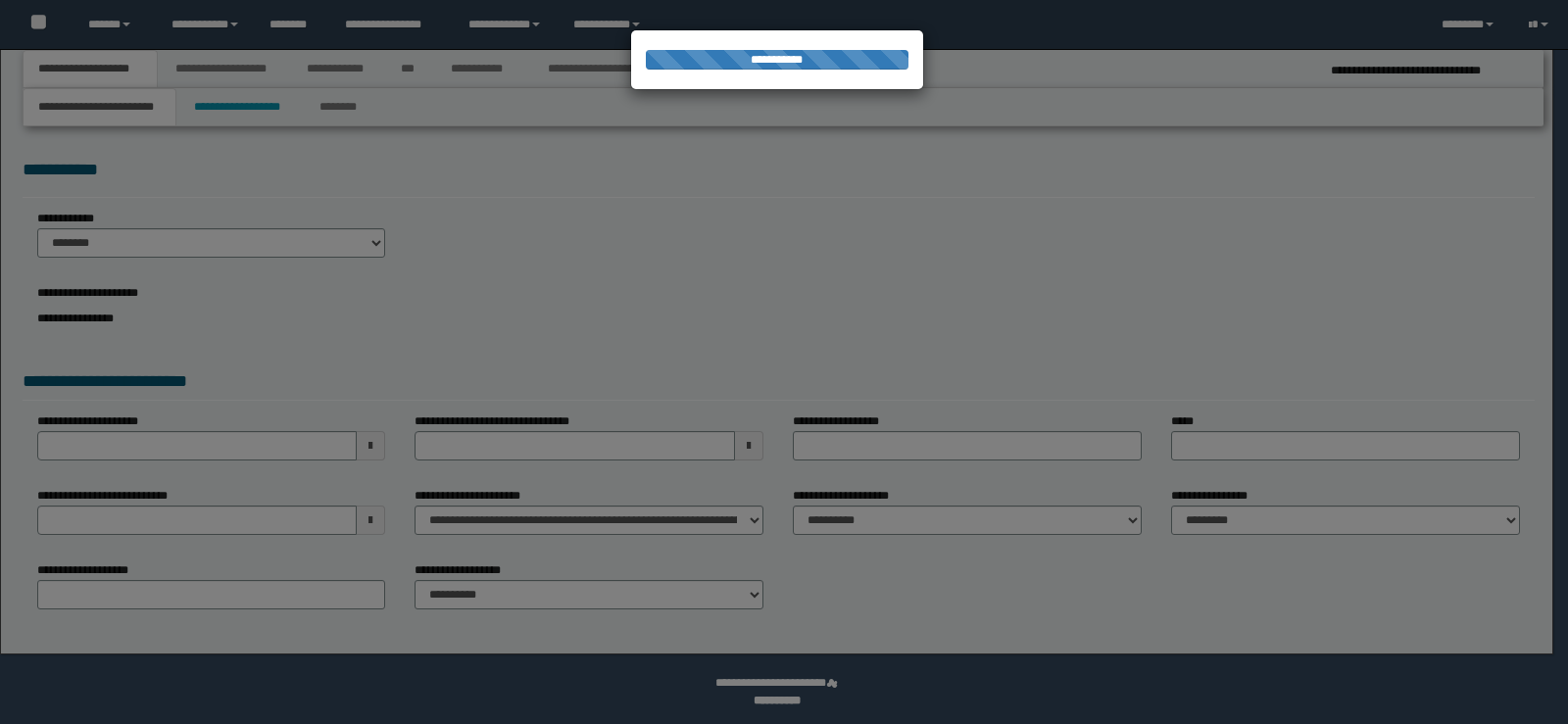 type on "**********" 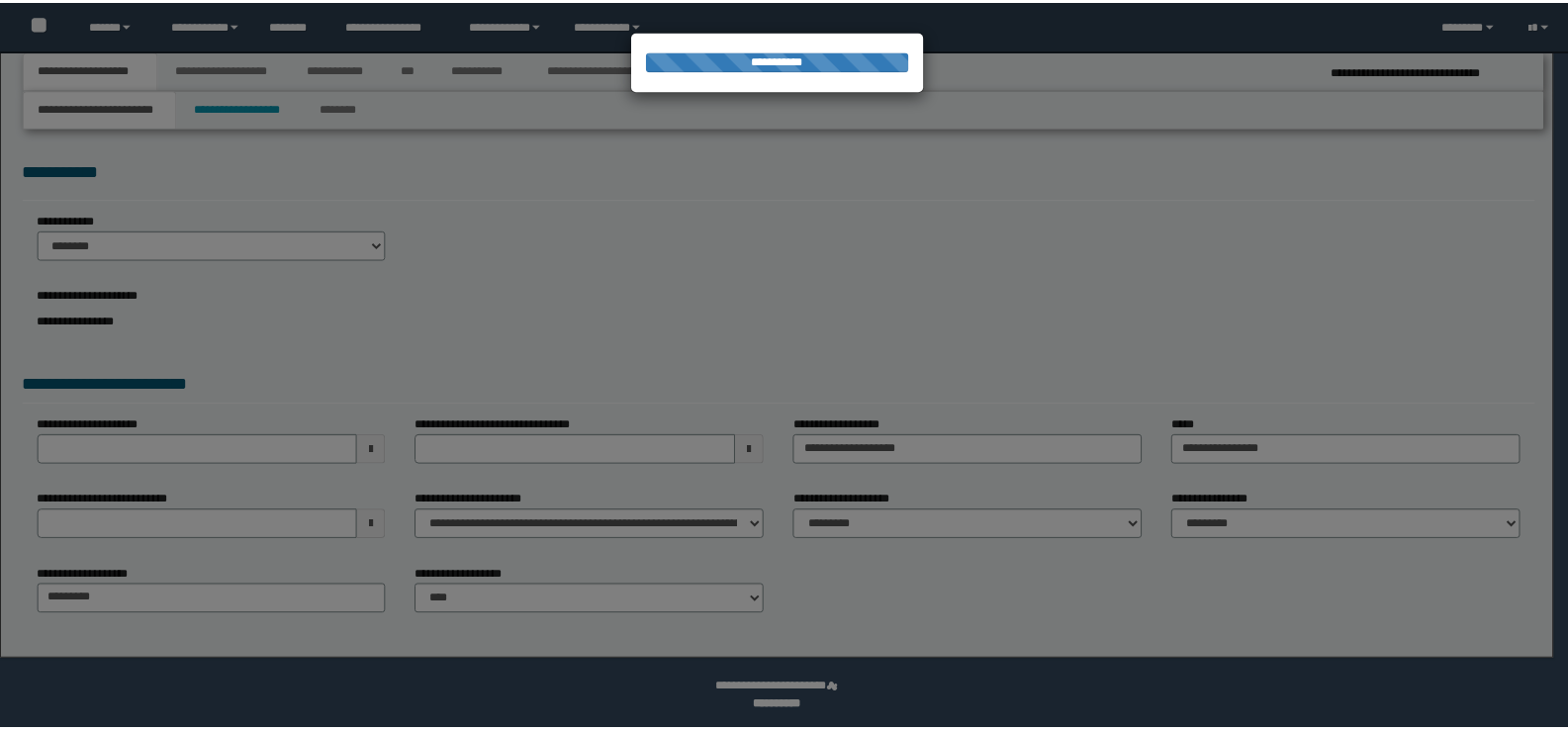 scroll, scrollTop: 0, scrollLeft: 0, axis: both 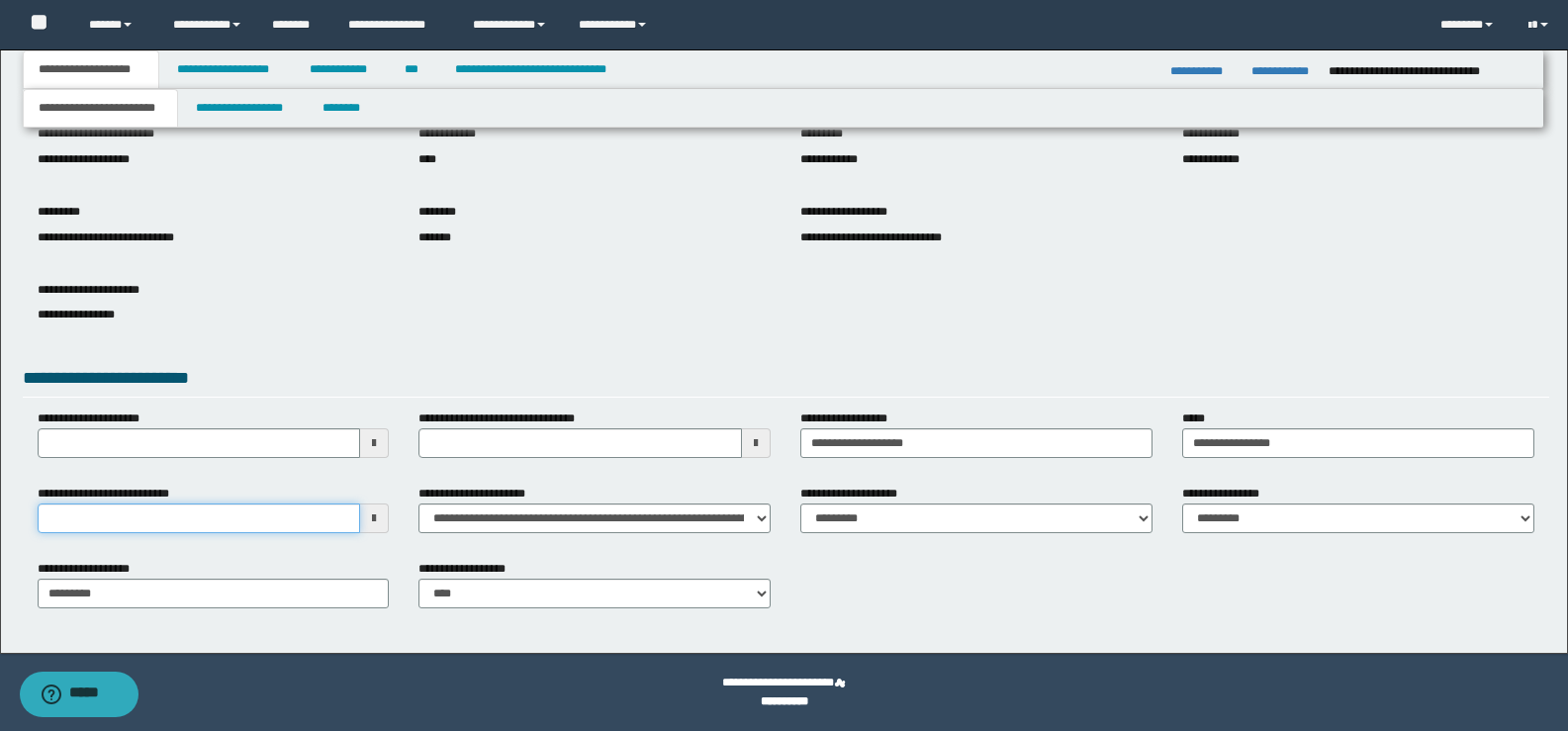 click on "**********" at bounding box center (199, 518) 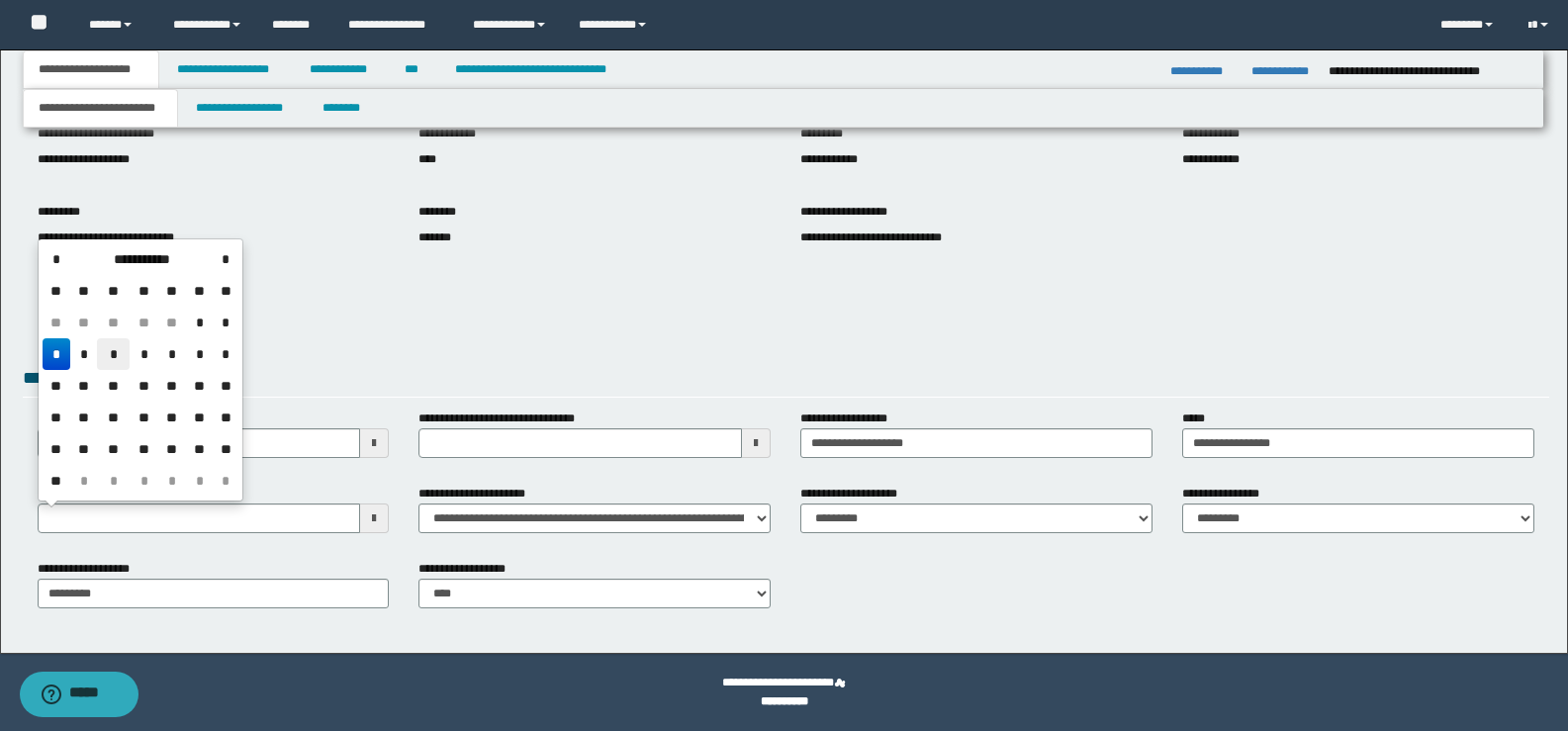 click on "*" at bounding box center [113, 354] 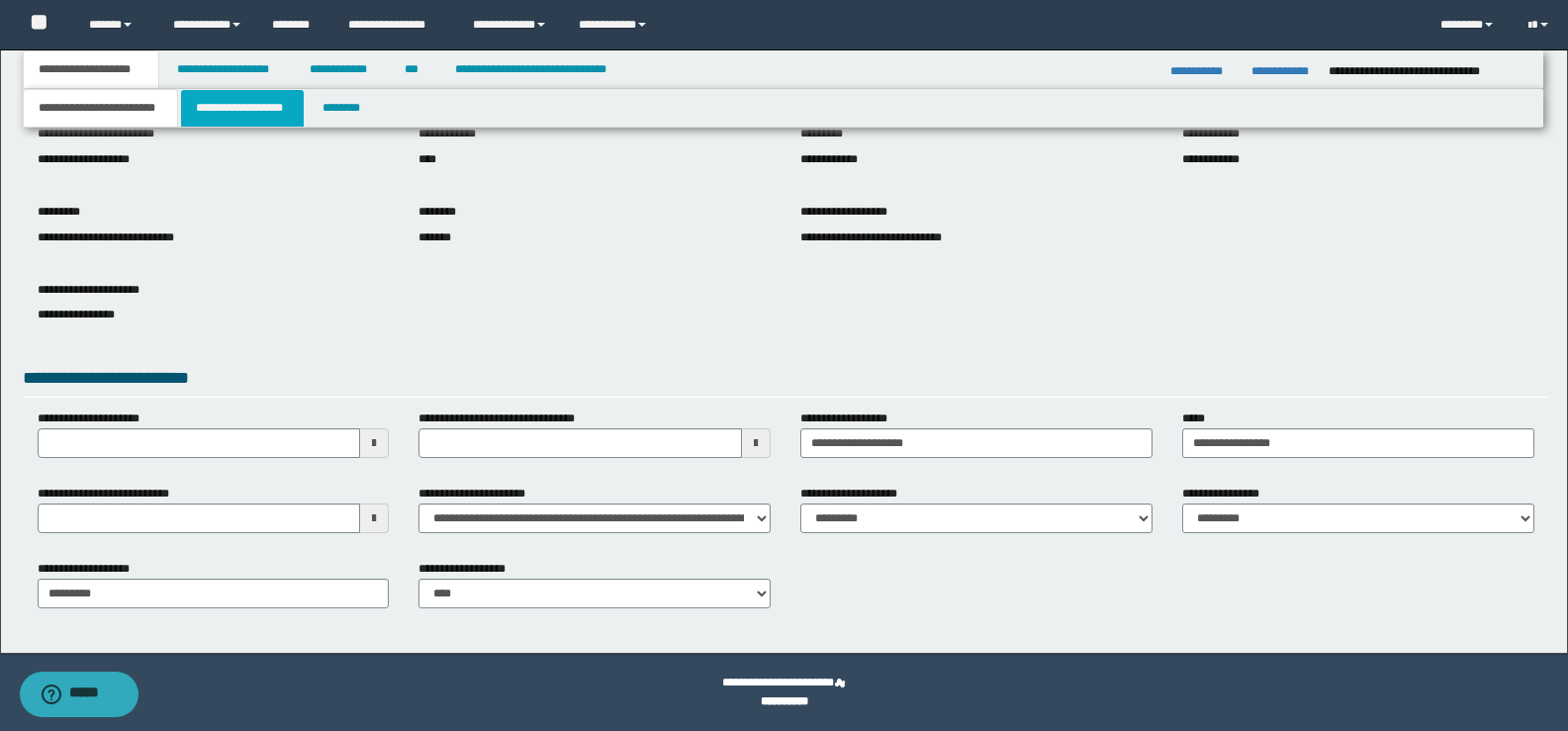 click on "**********" at bounding box center (242, 108) 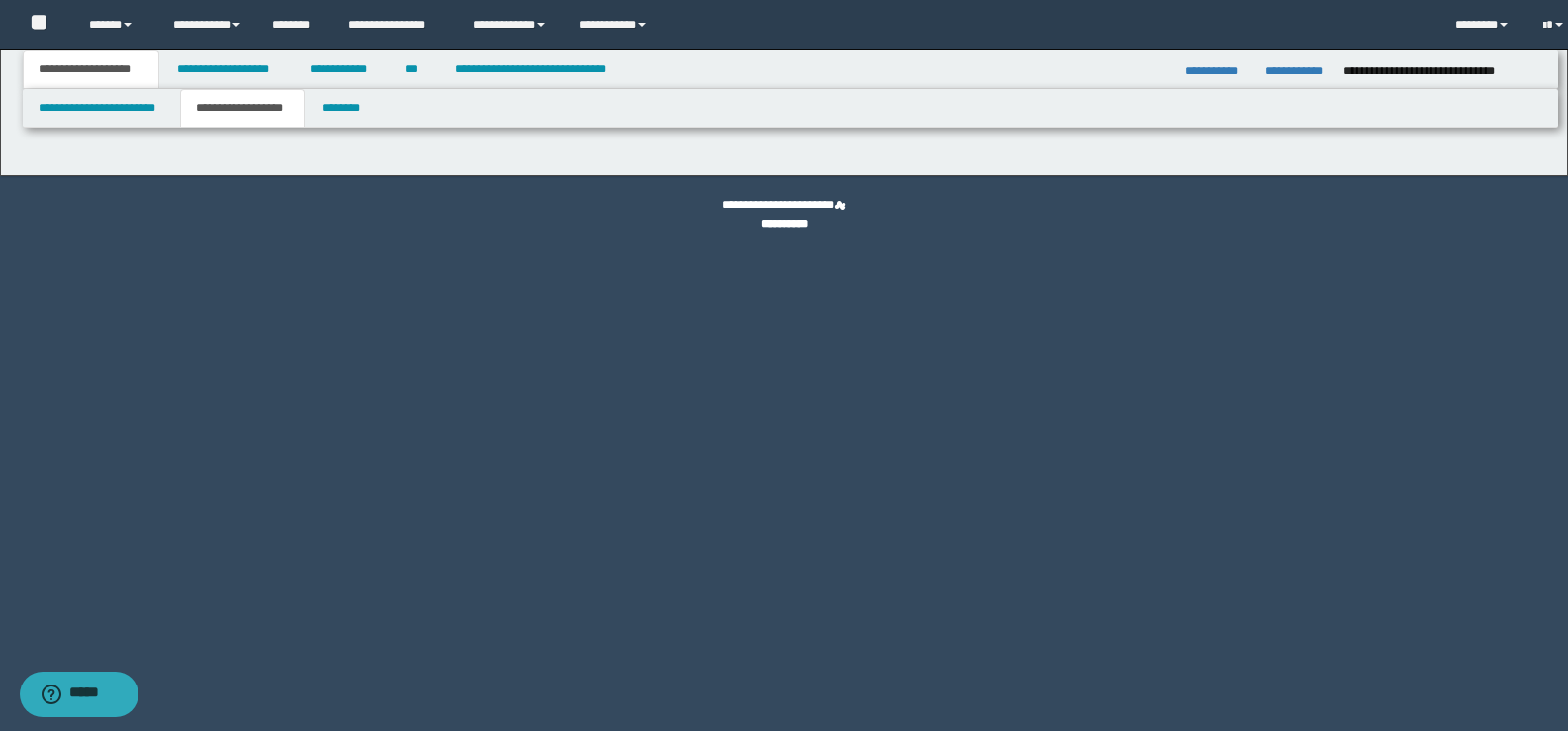 scroll, scrollTop: 0, scrollLeft: 0, axis: both 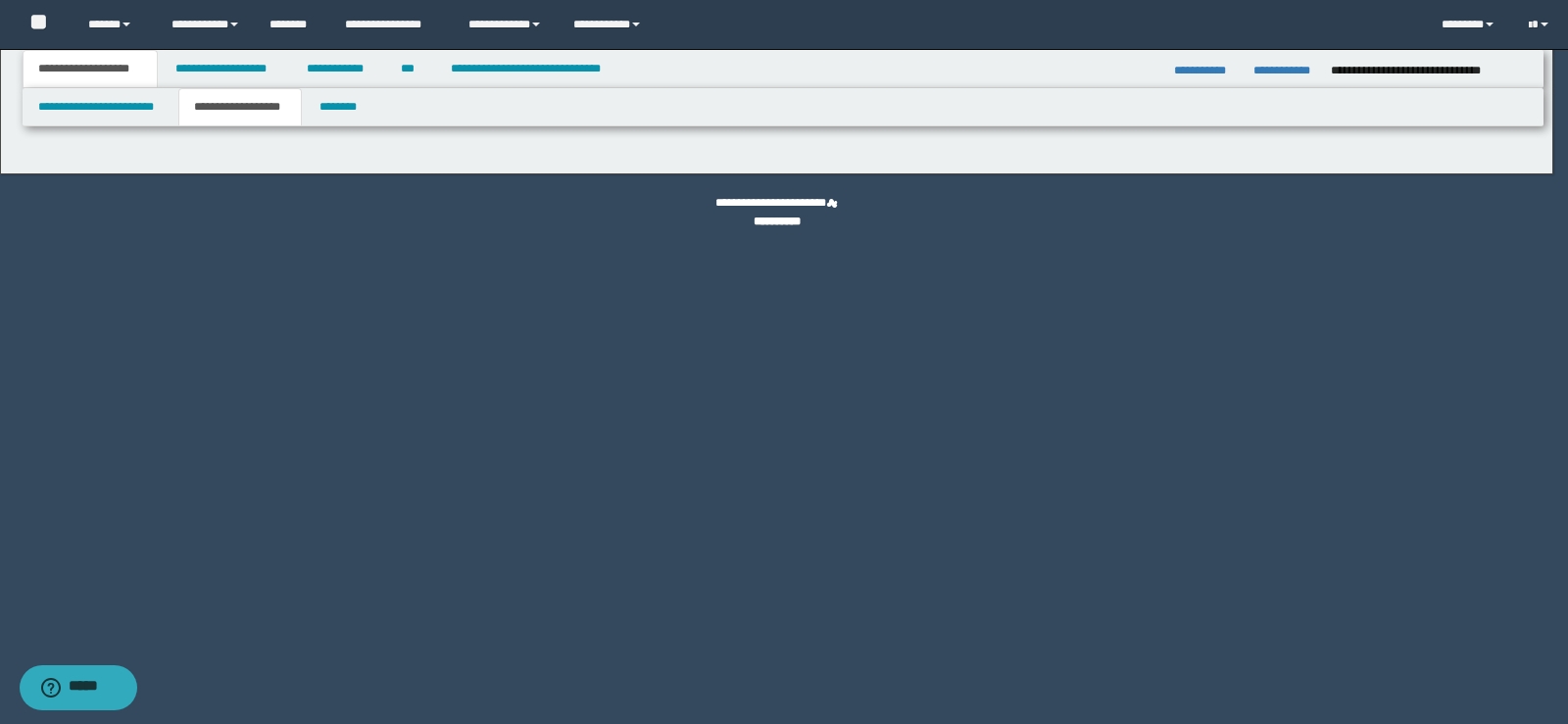 type on "********" 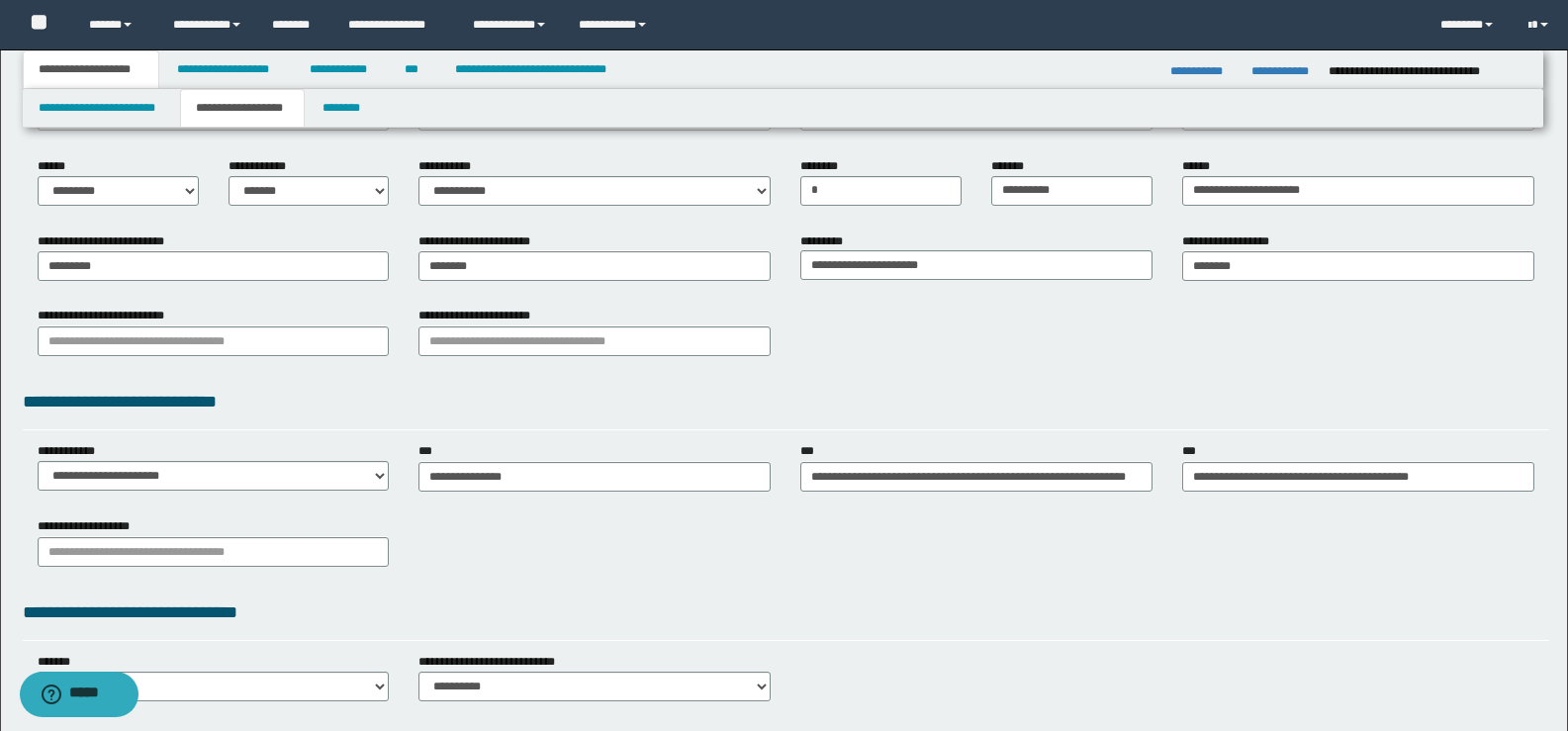 scroll, scrollTop: 364, scrollLeft: 0, axis: vertical 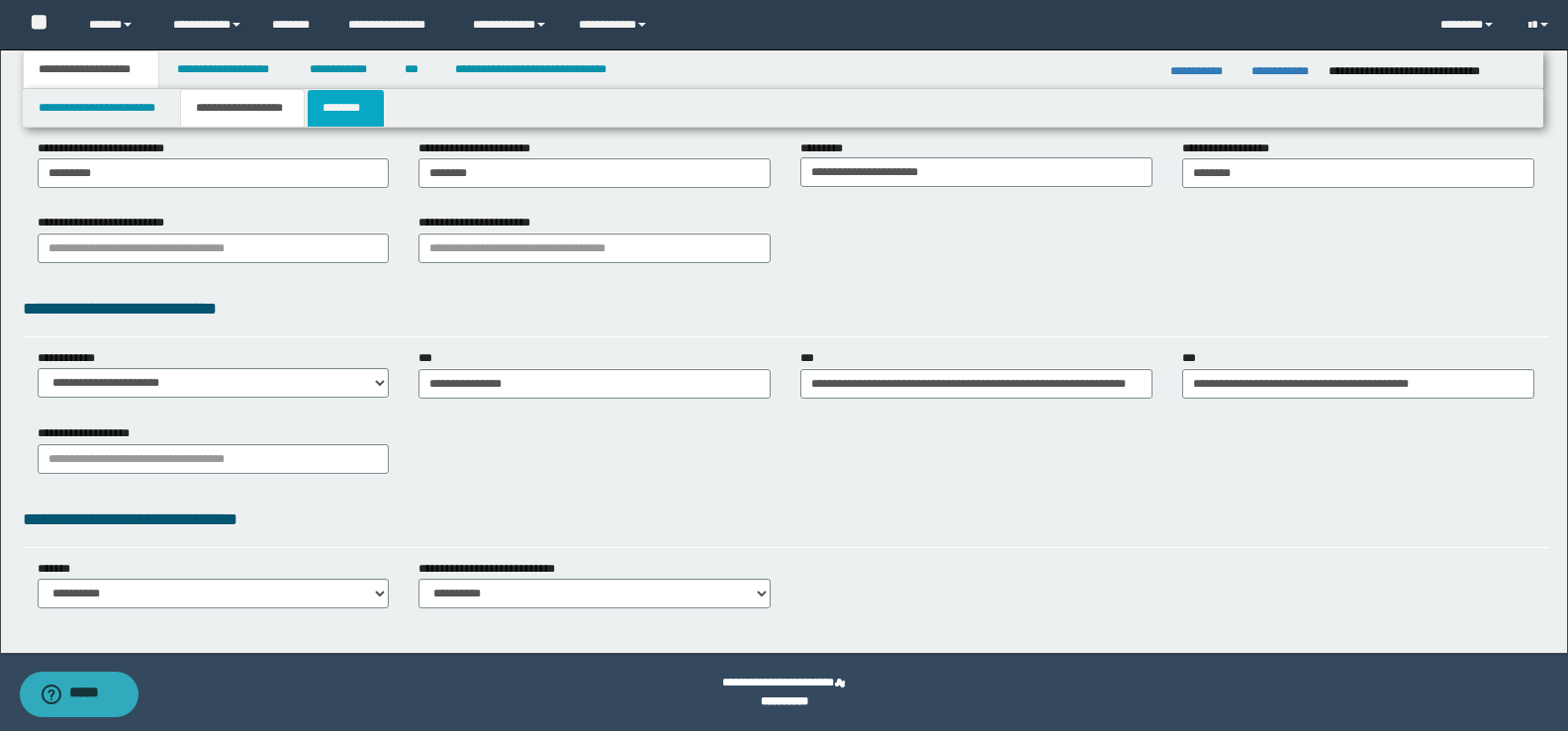 click on "********" at bounding box center (345, 108) 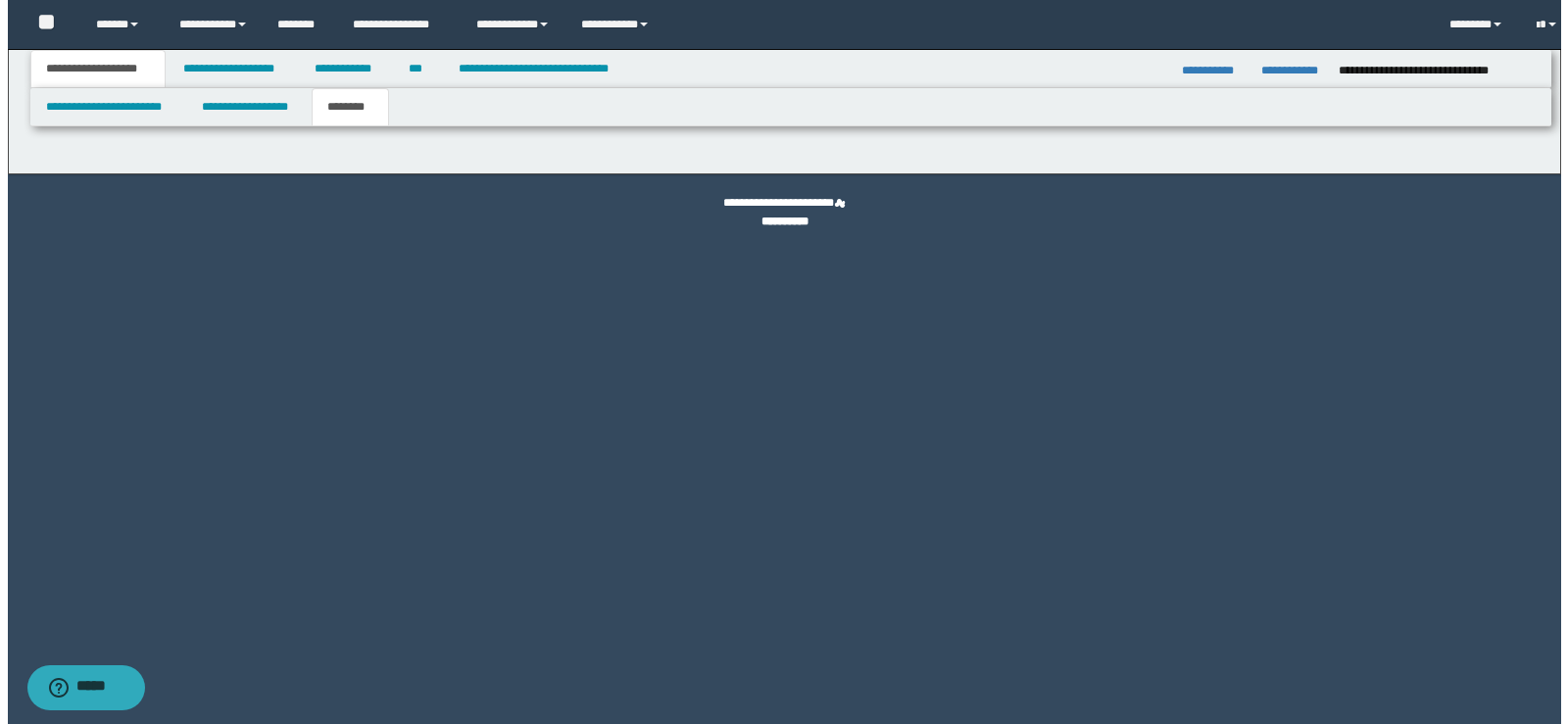 scroll, scrollTop: 0, scrollLeft: 0, axis: both 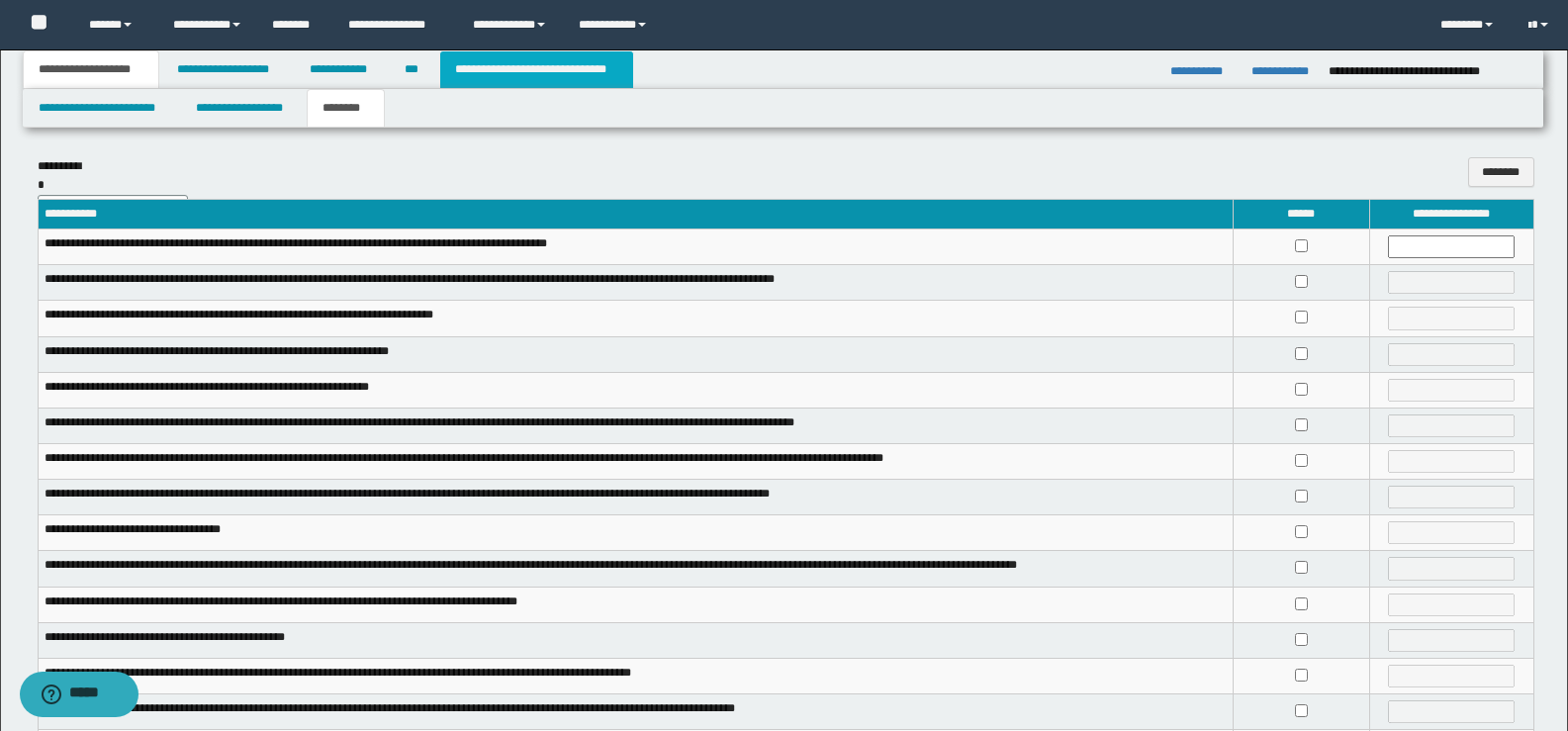 click on "**********" at bounding box center (536, 69) 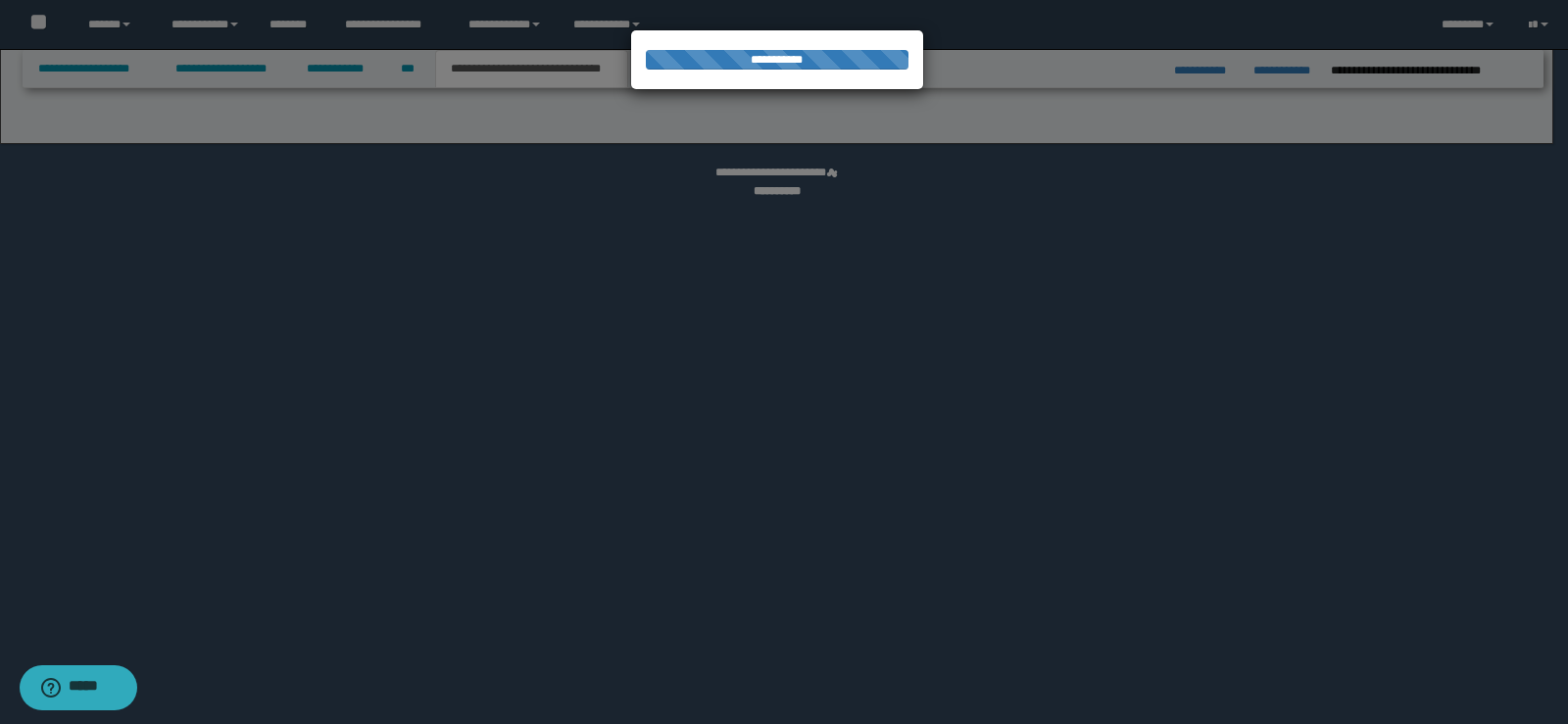 select on "*" 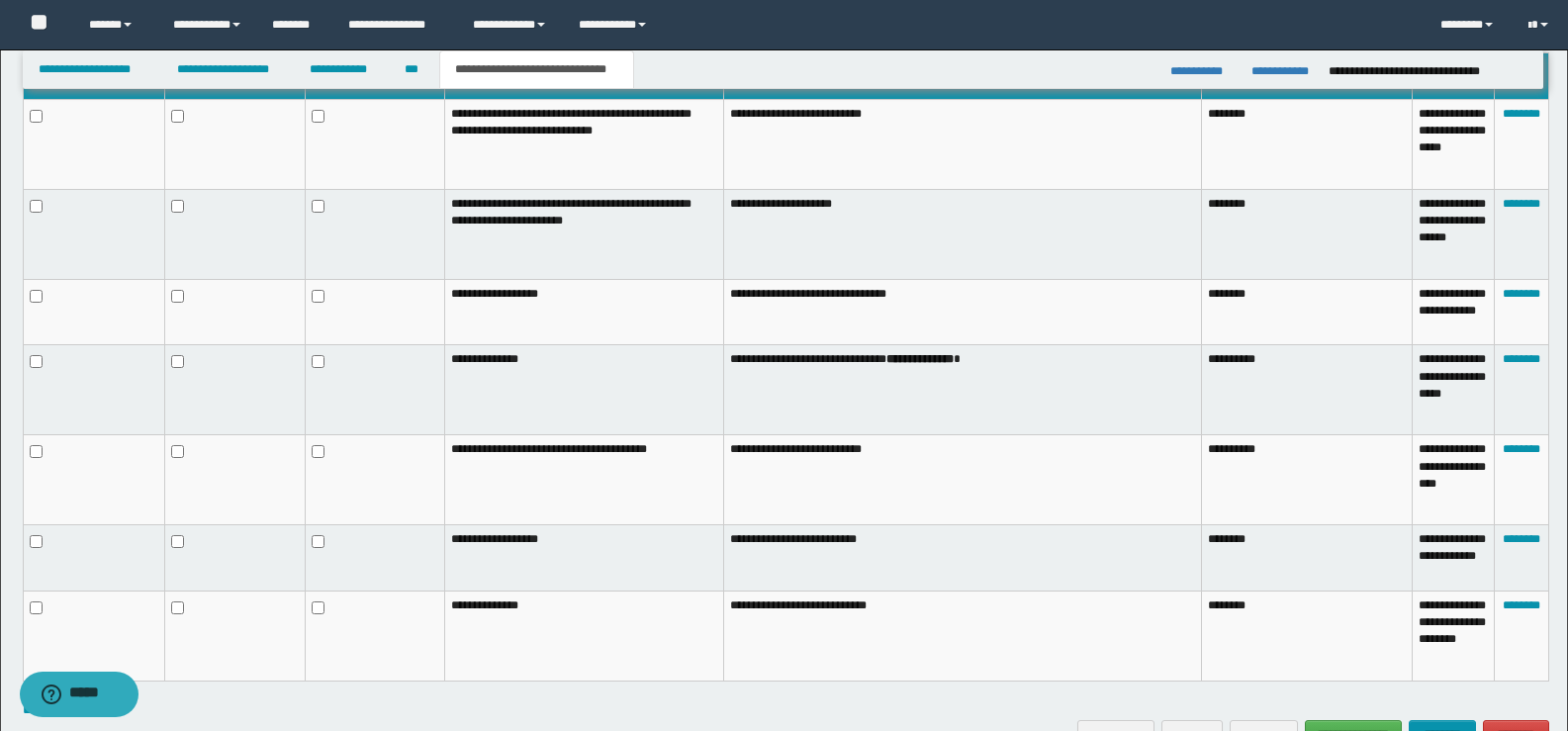 scroll, scrollTop: 1165, scrollLeft: 0, axis: vertical 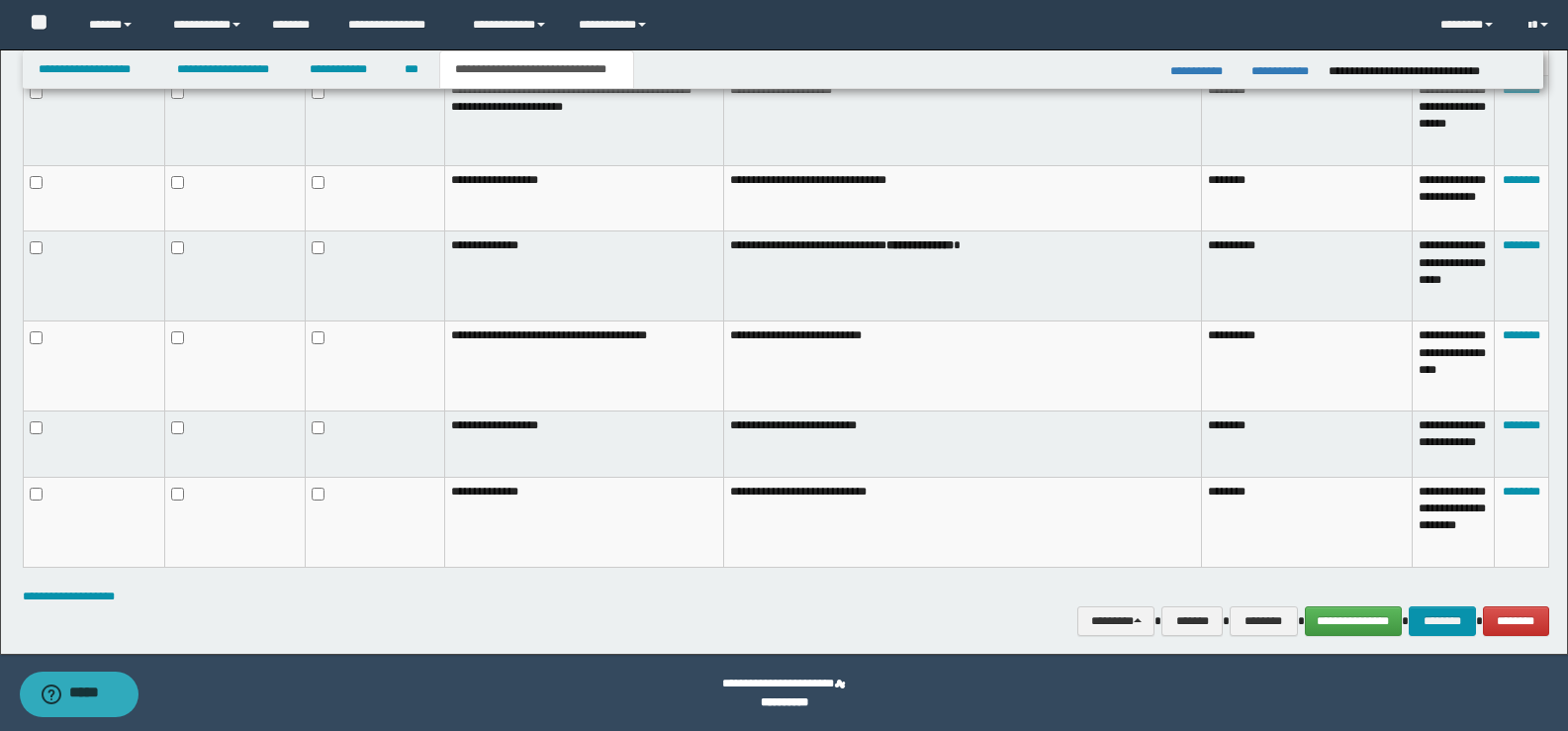 click at bounding box center (375, 366) 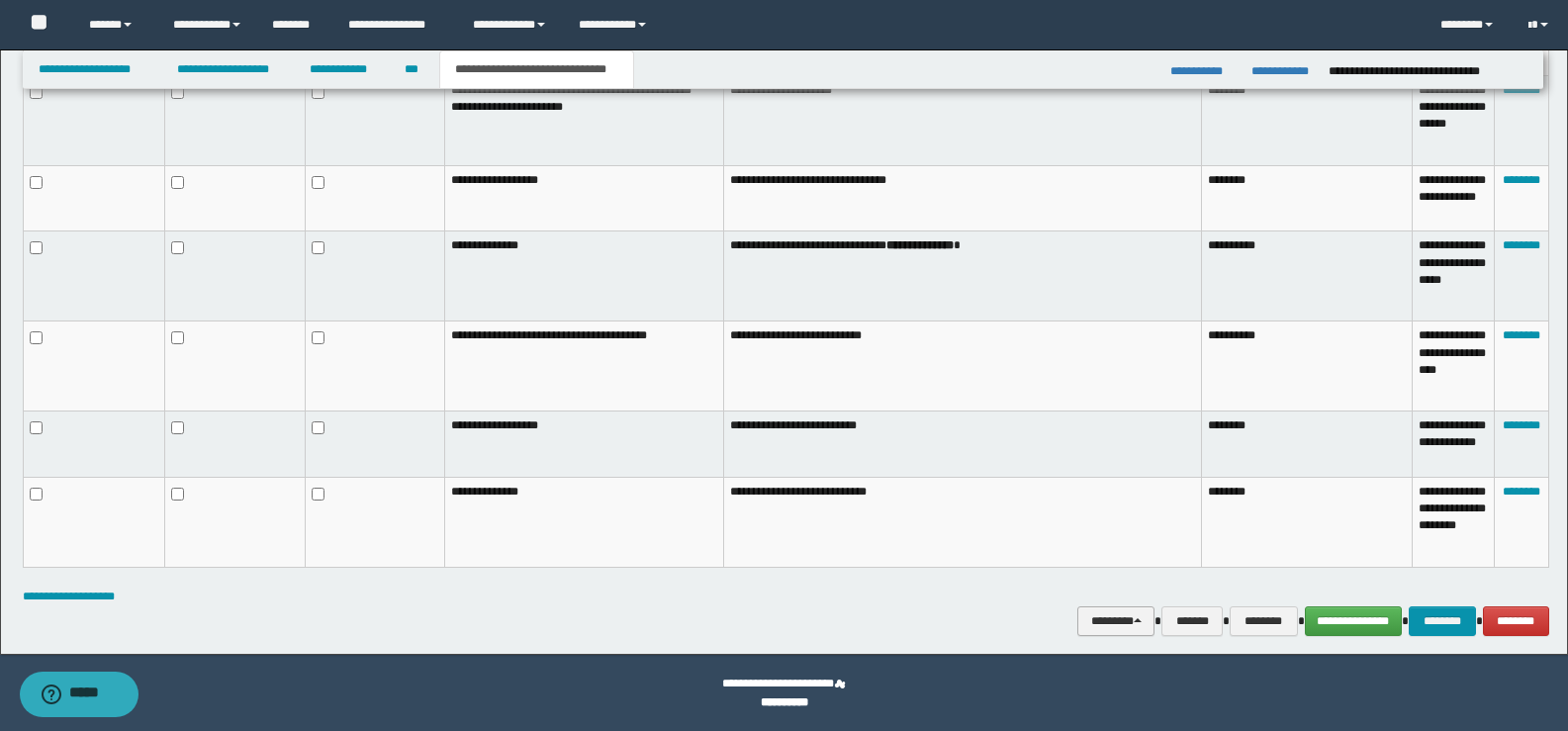 click on "********" at bounding box center (1116, 621) 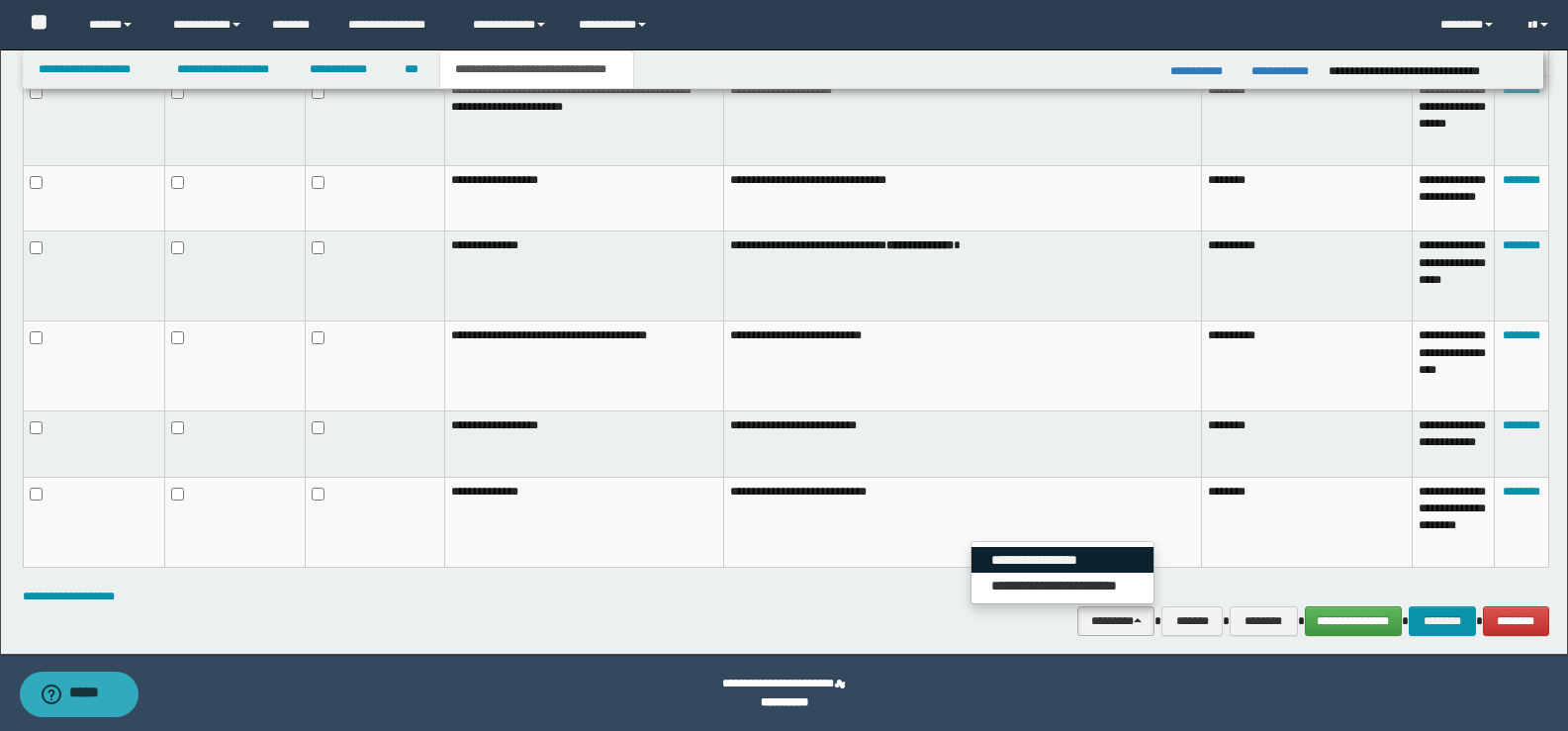 click on "**********" at bounding box center [1062, 560] 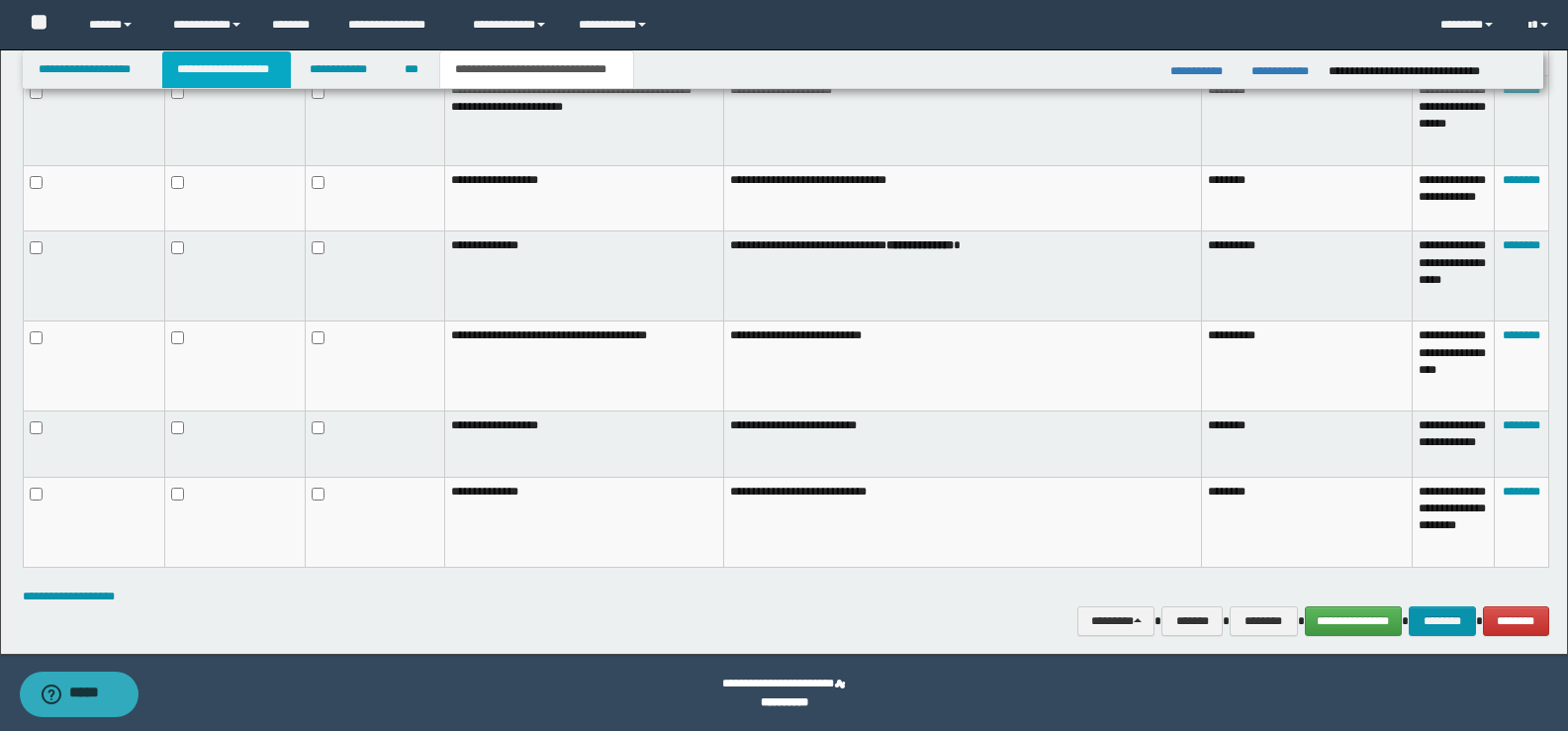 drag, startPoint x: 242, startPoint y: 63, endPoint x: 247, endPoint y: 74, distance: 12.083046 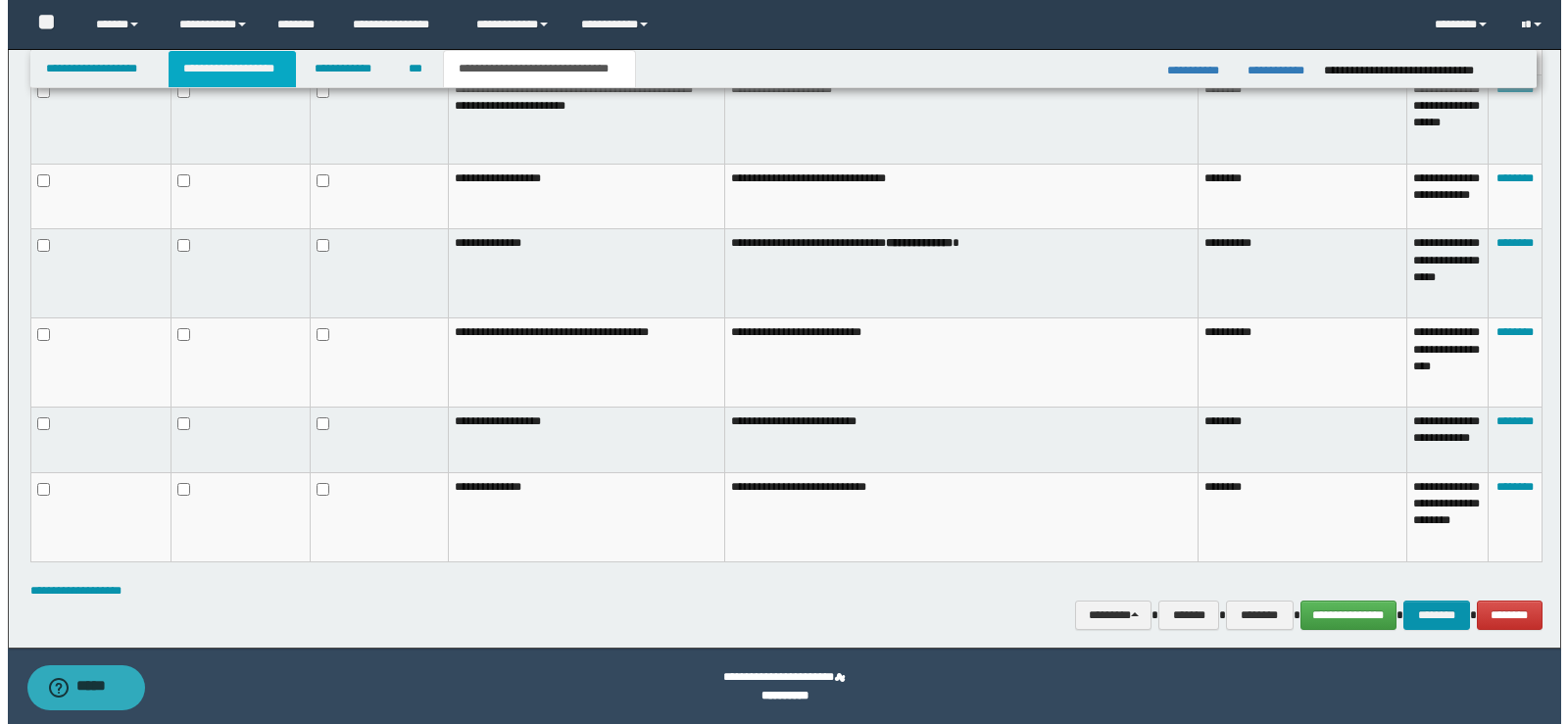 scroll, scrollTop: 0, scrollLeft: 0, axis: both 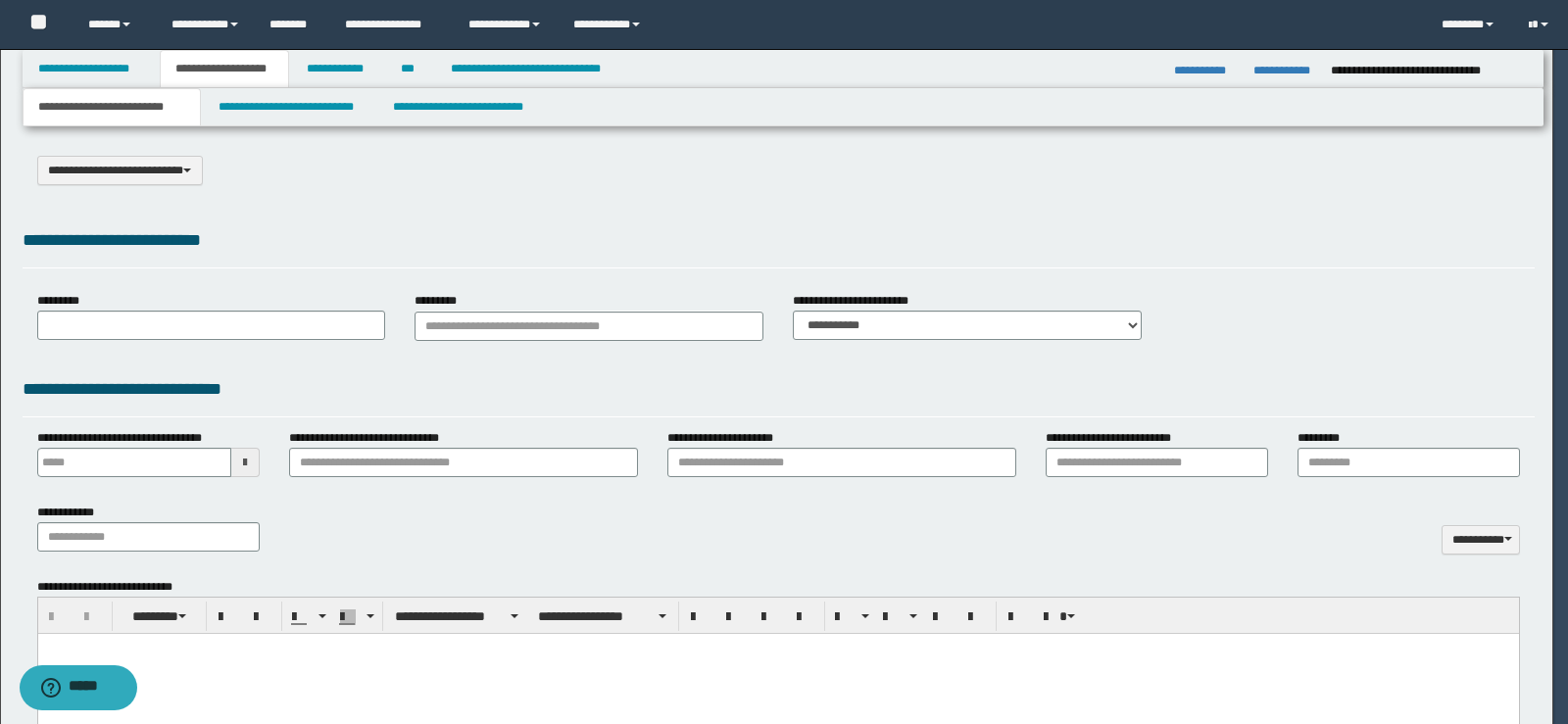 type on "**********" 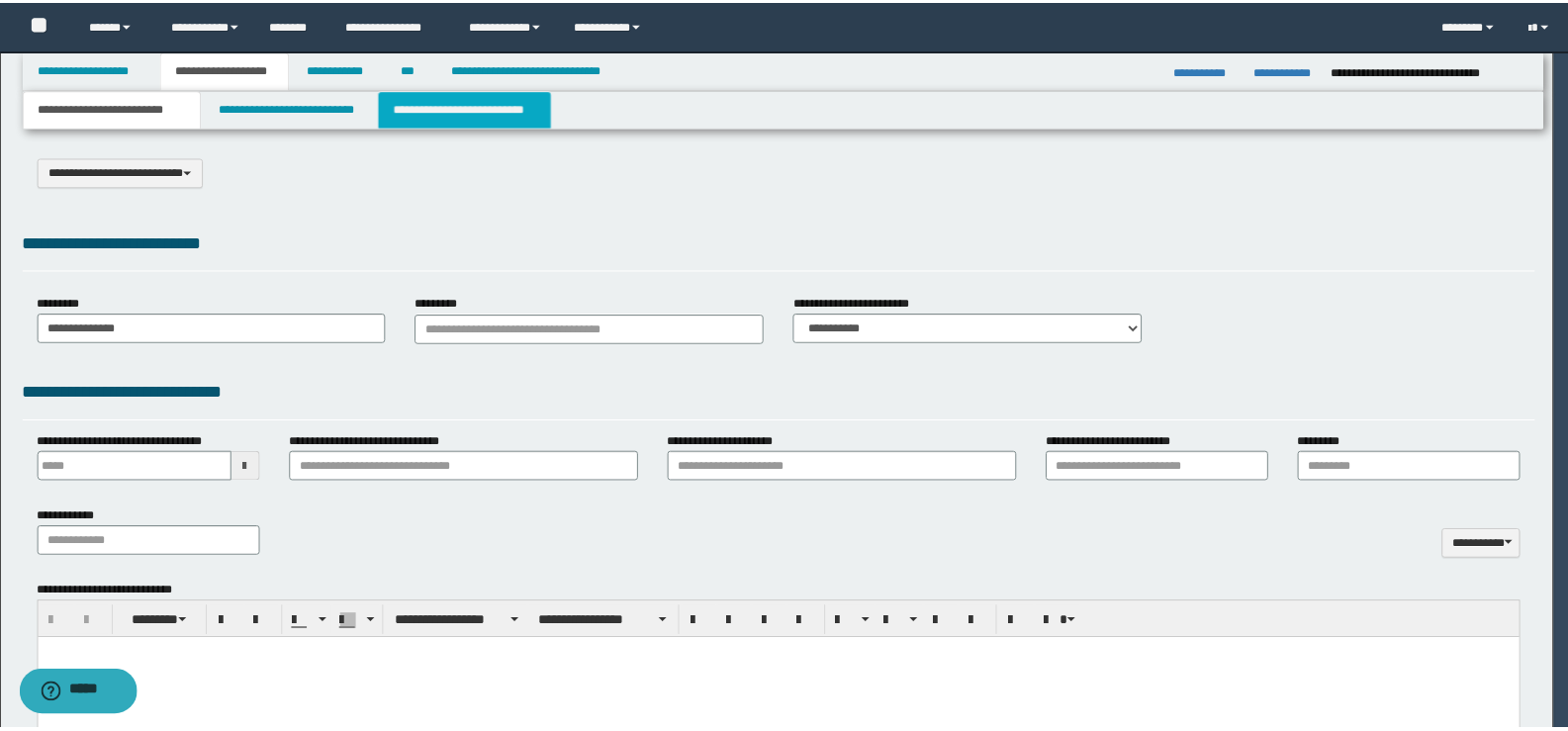 scroll, scrollTop: 0, scrollLeft: 0, axis: both 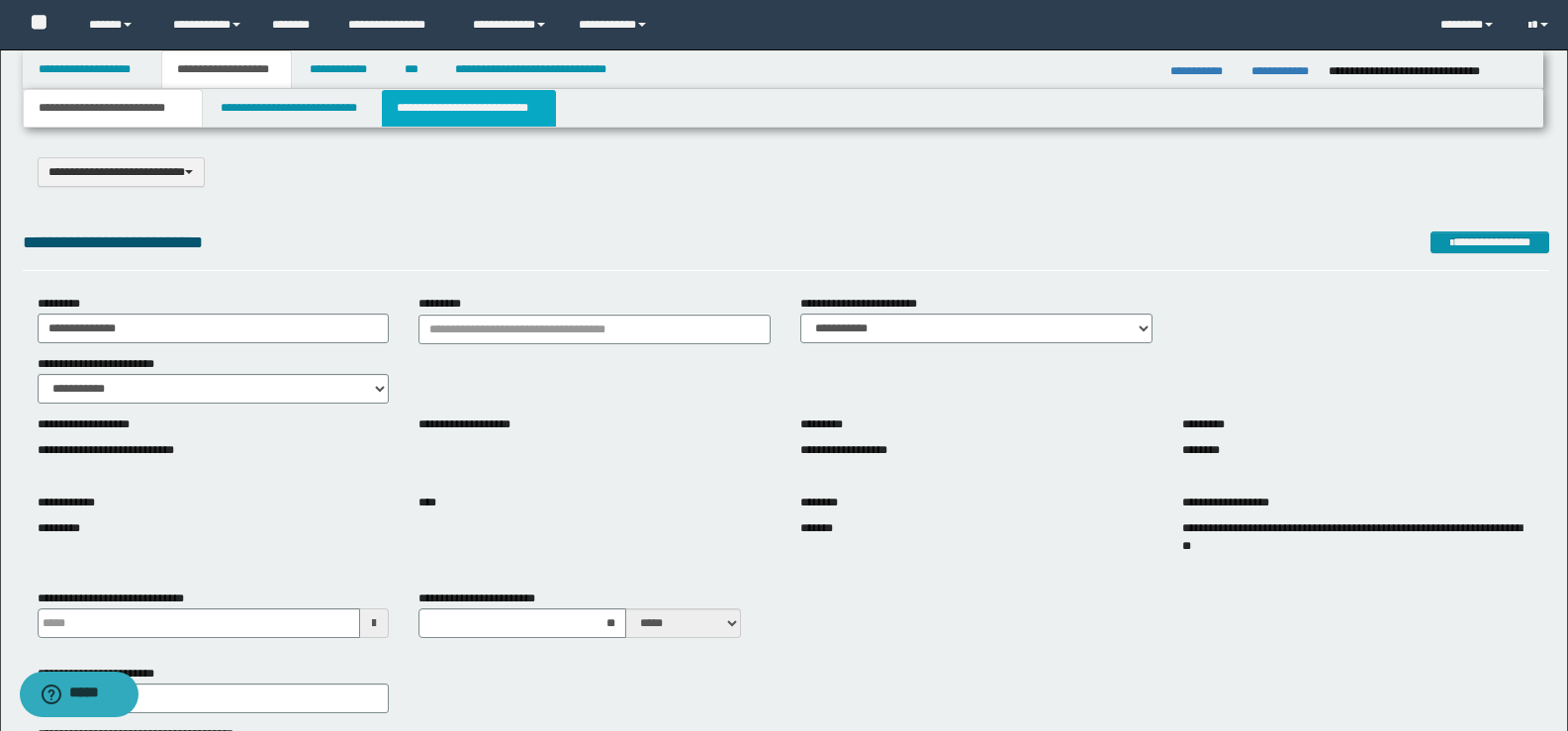click on "**********" at bounding box center (469, 108) 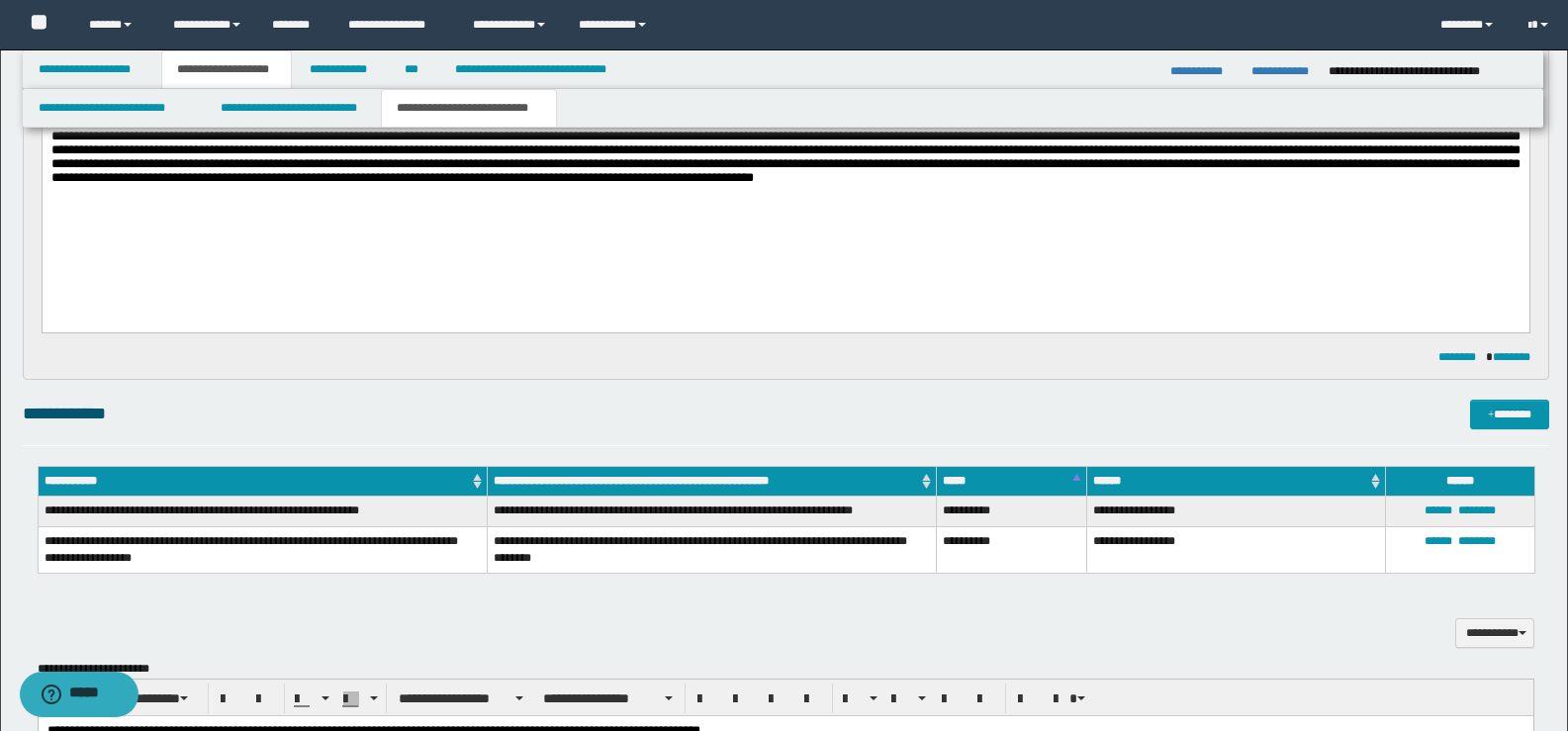 scroll, scrollTop: 297, scrollLeft: 0, axis: vertical 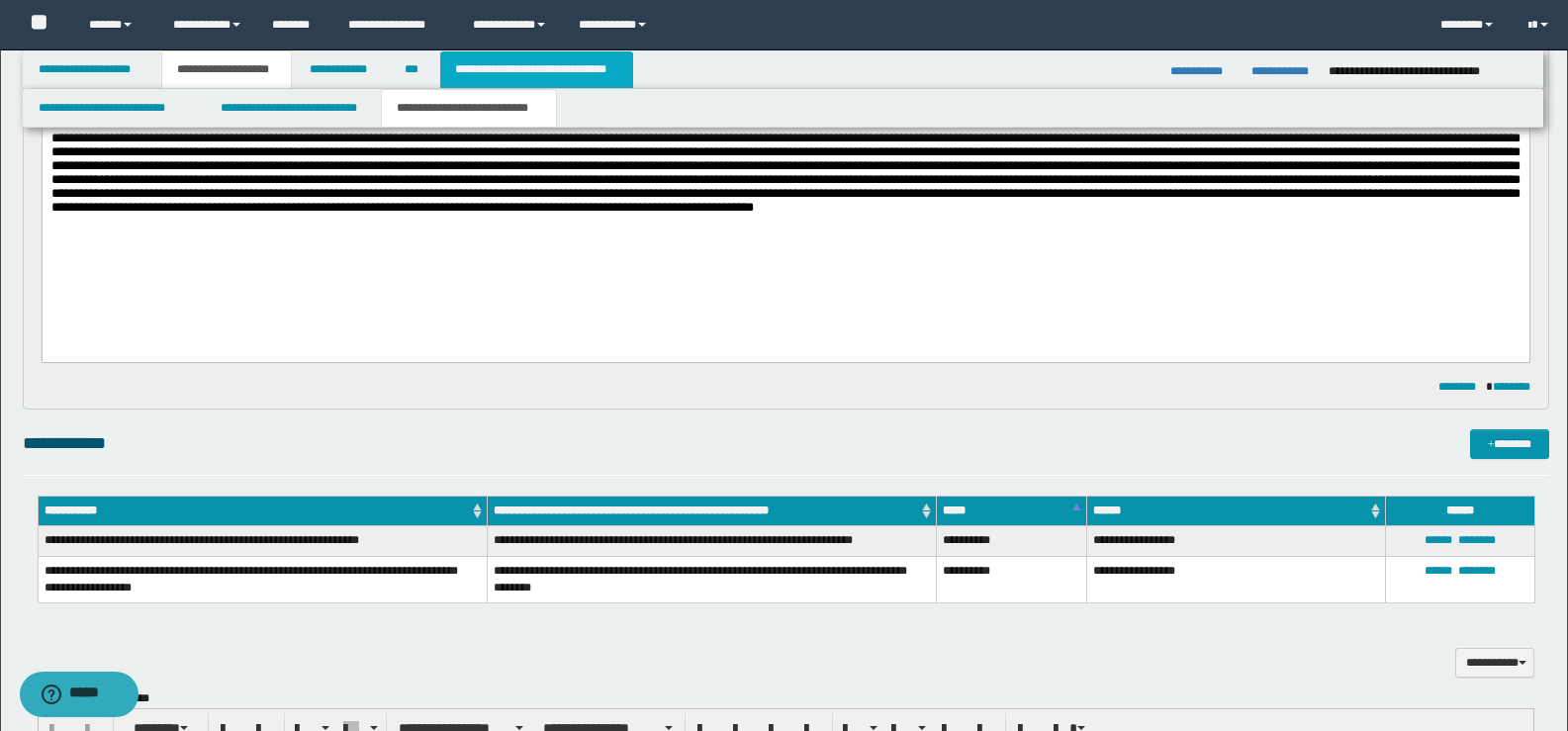 click on "**********" at bounding box center [536, 69] 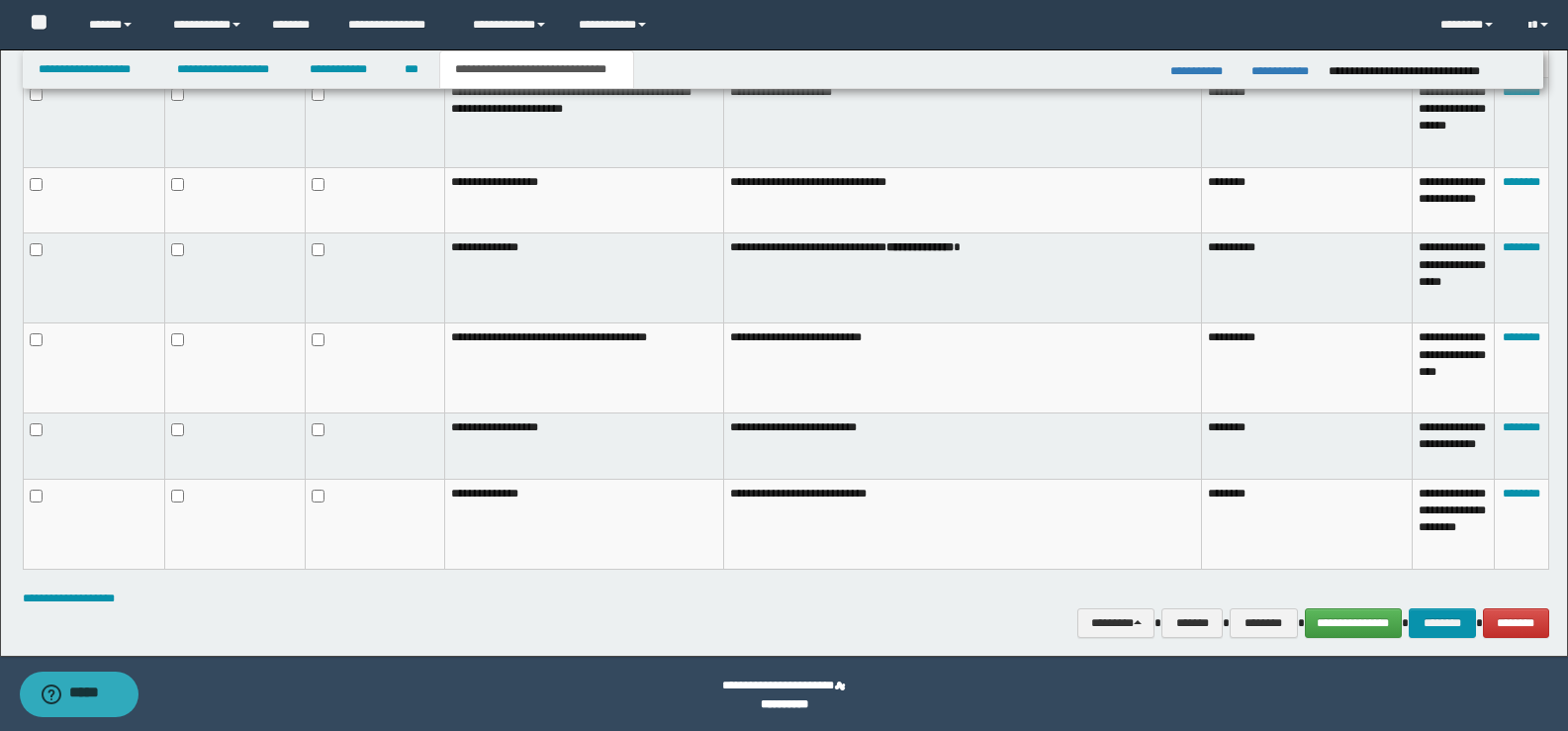 scroll, scrollTop: 1165, scrollLeft: 0, axis: vertical 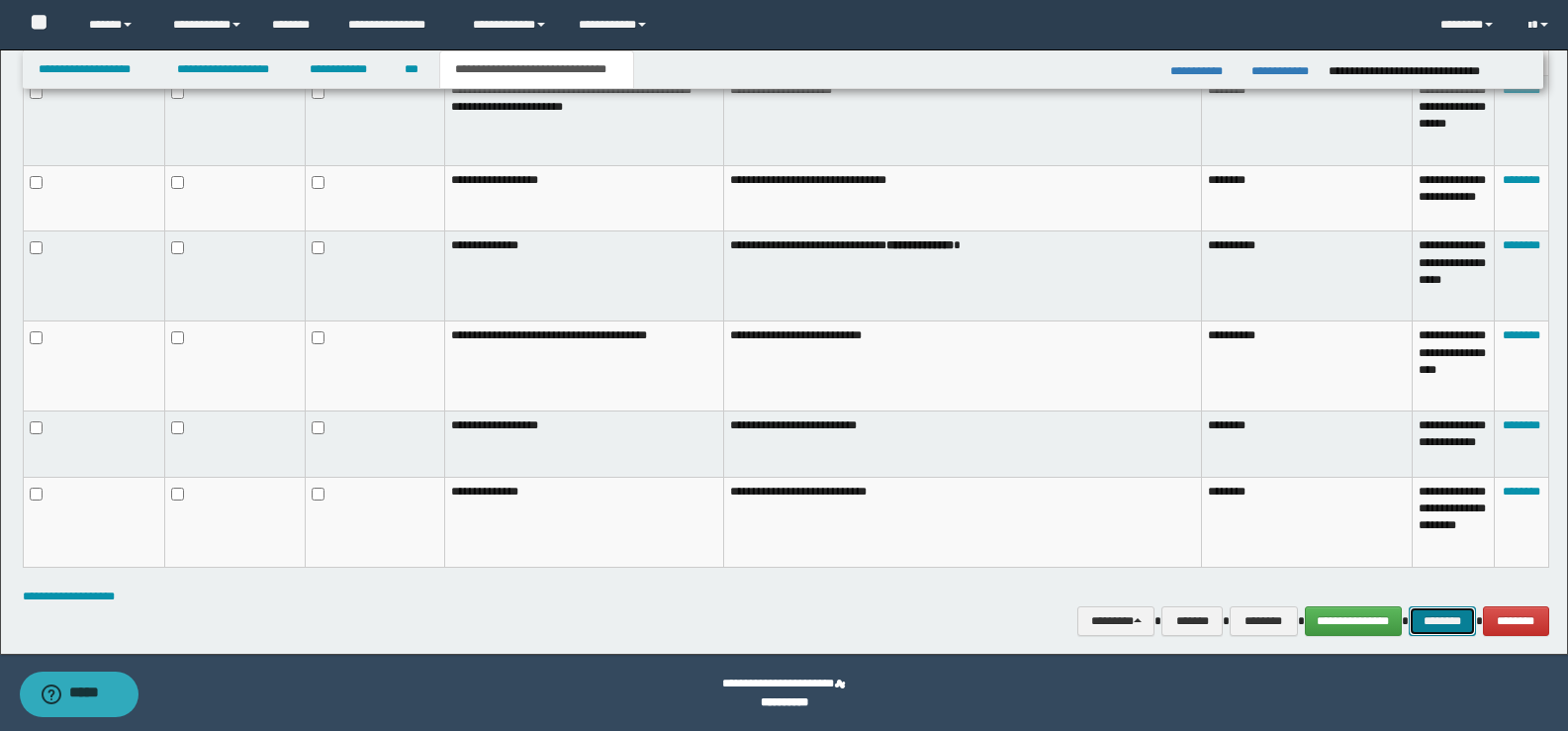 click on "********" at bounding box center (1442, 621) 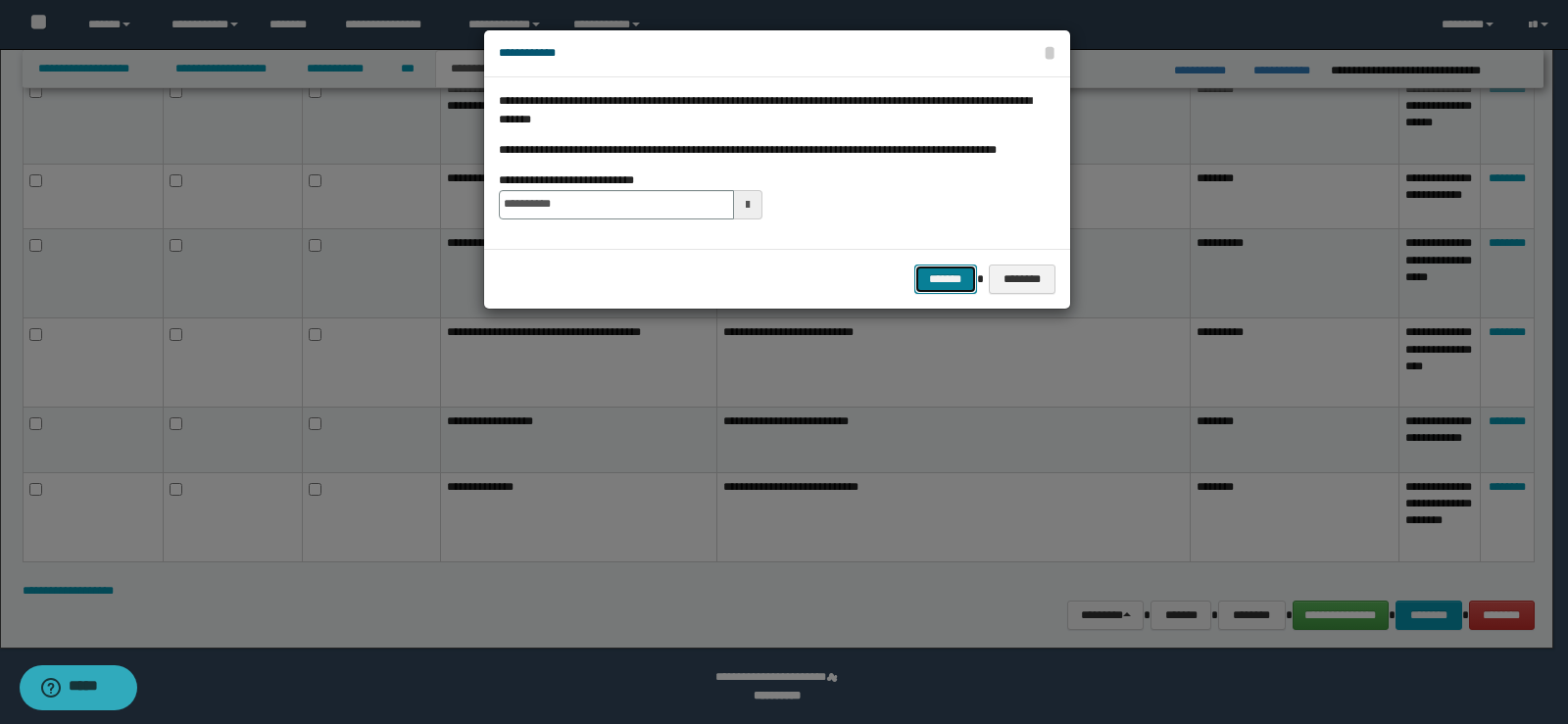 click on "*******" at bounding box center (946, 279) 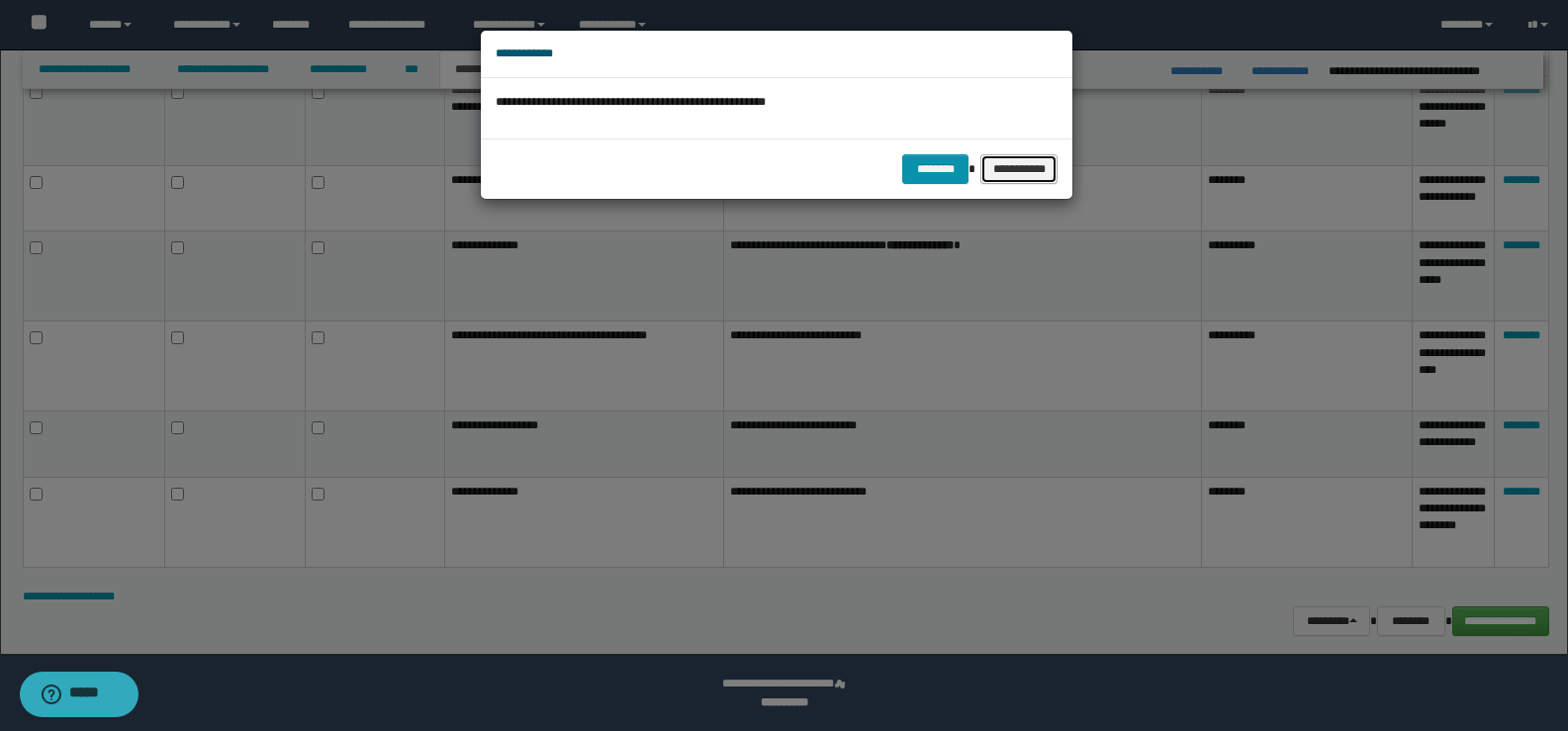 click on "**********" at bounding box center [1019, 169] 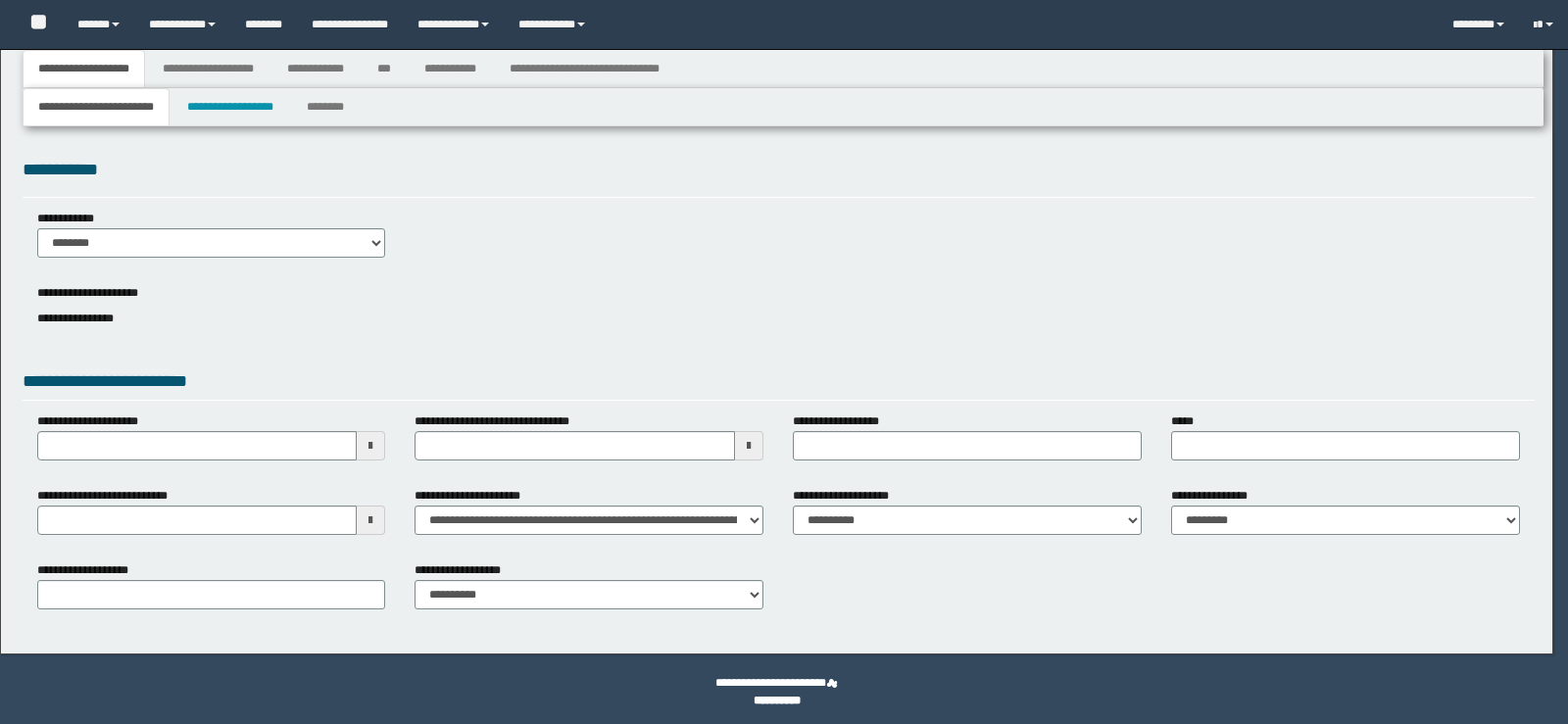 scroll, scrollTop: 0, scrollLeft: 0, axis: both 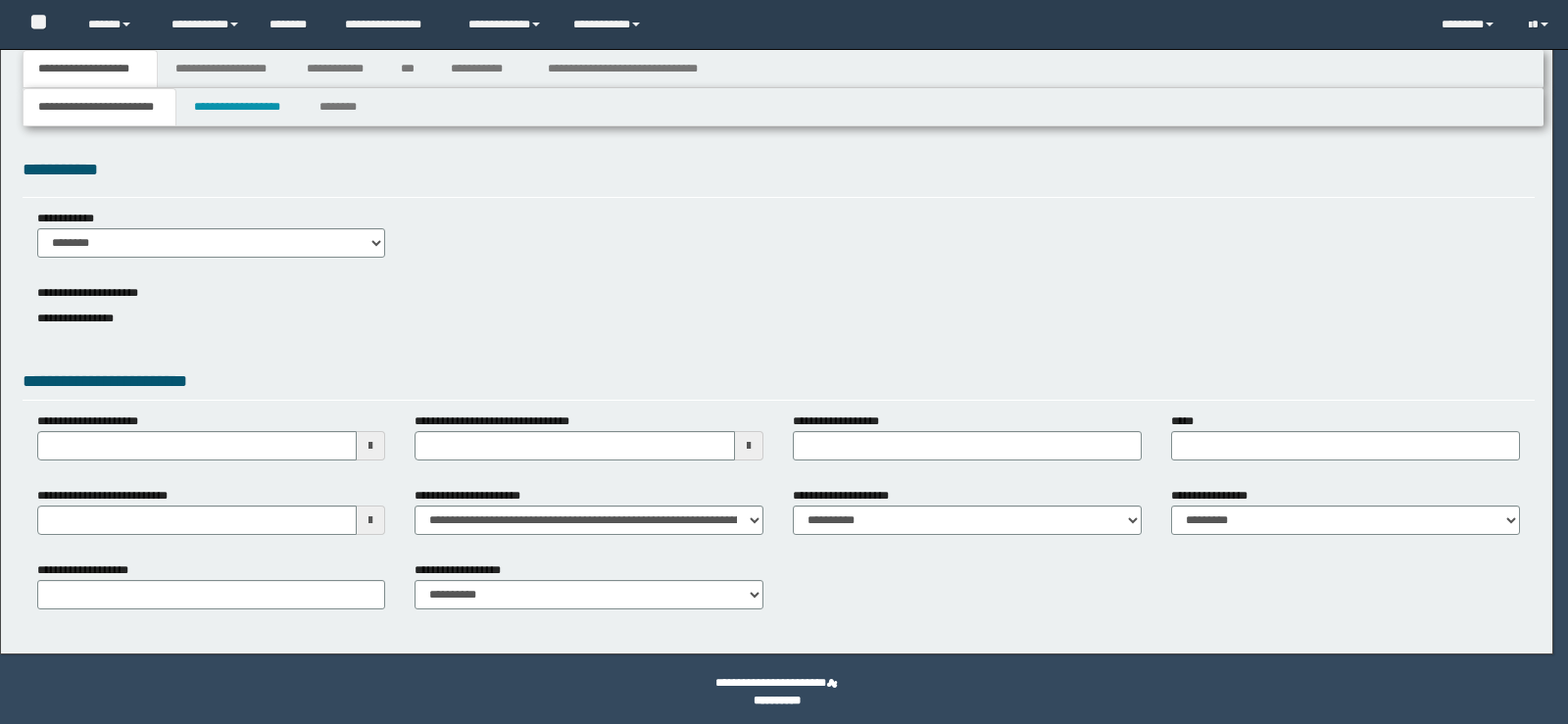 type on "**********" 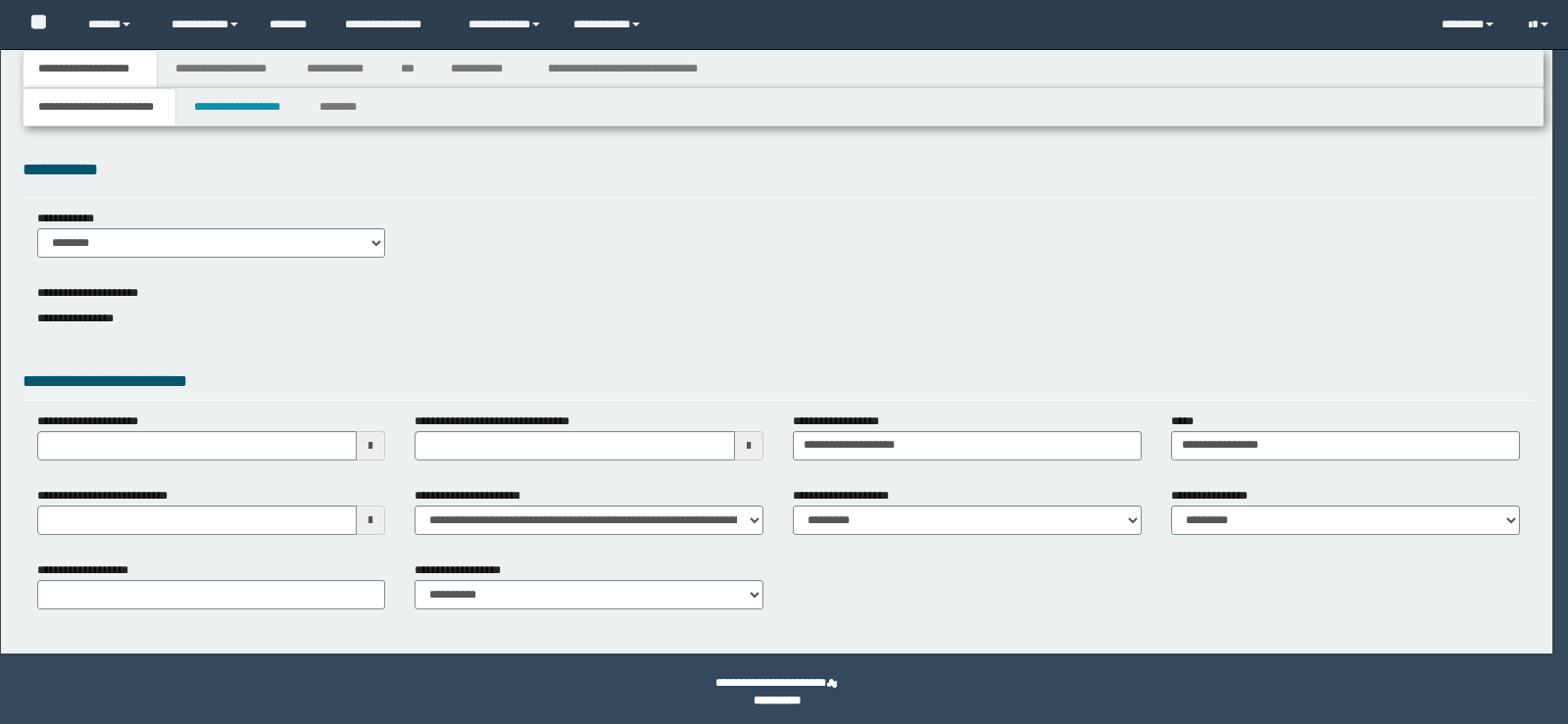 select on "*" 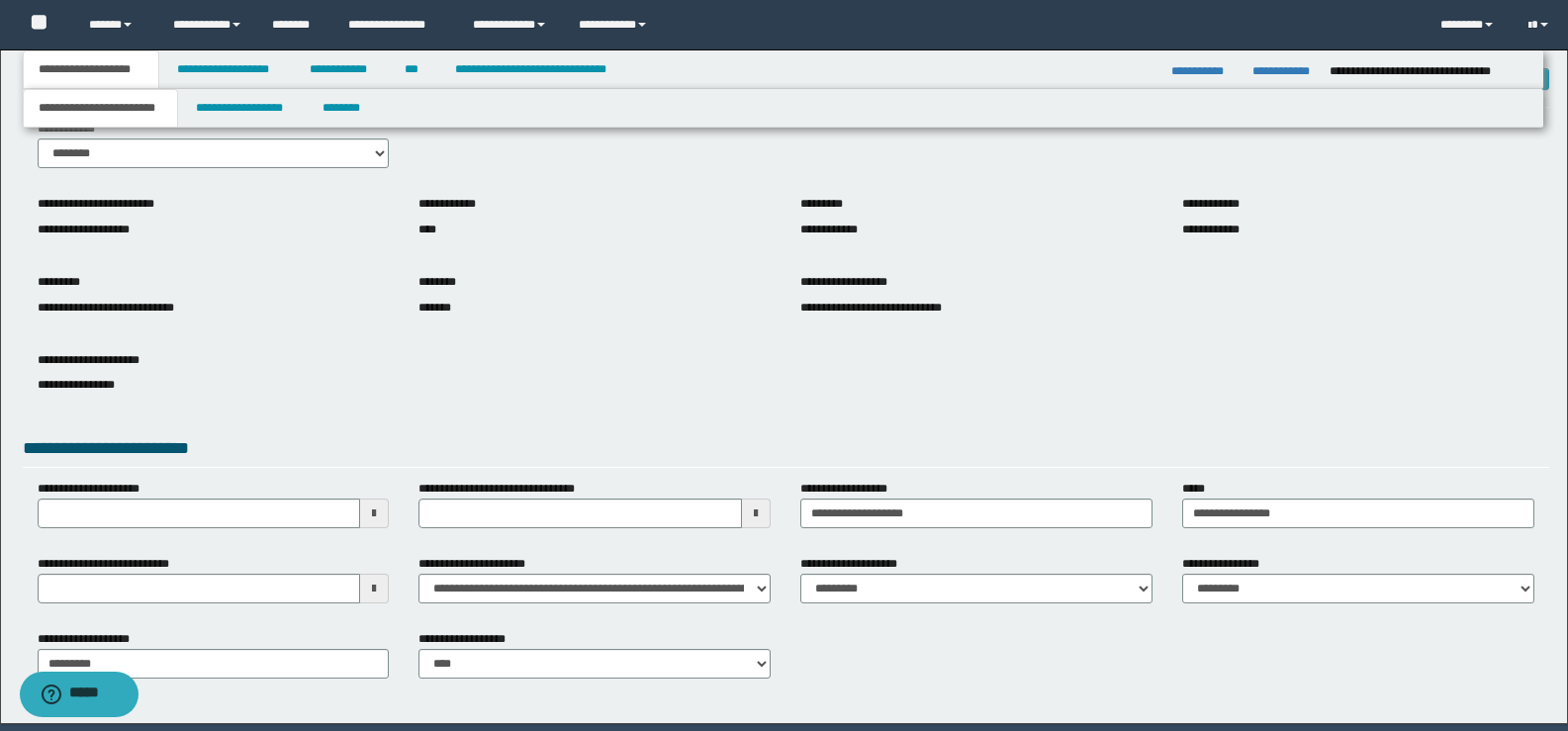 scroll, scrollTop: 162, scrollLeft: 0, axis: vertical 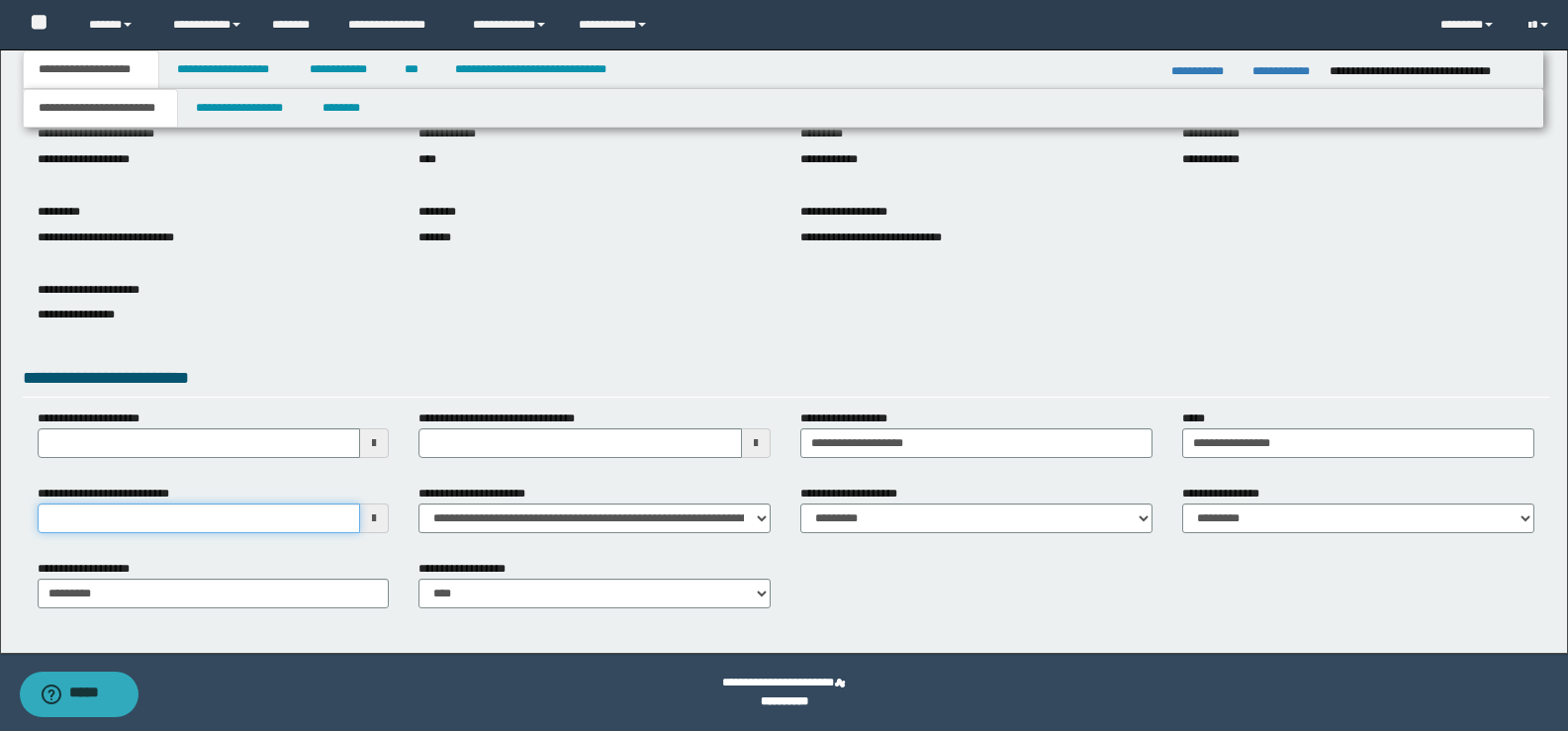 click on "**********" at bounding box center (199, 518) 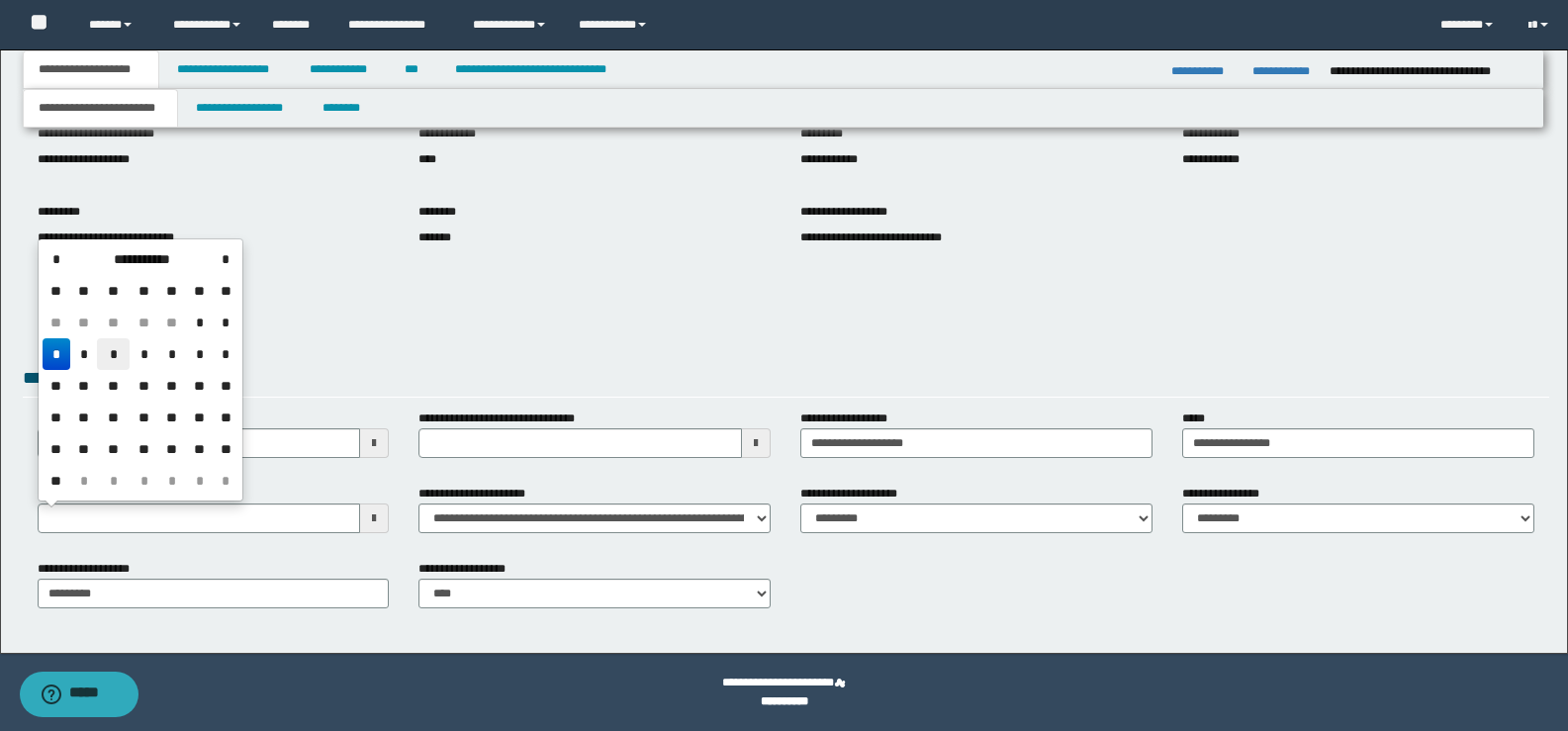 click on "*" at bounding box center [113, 354] 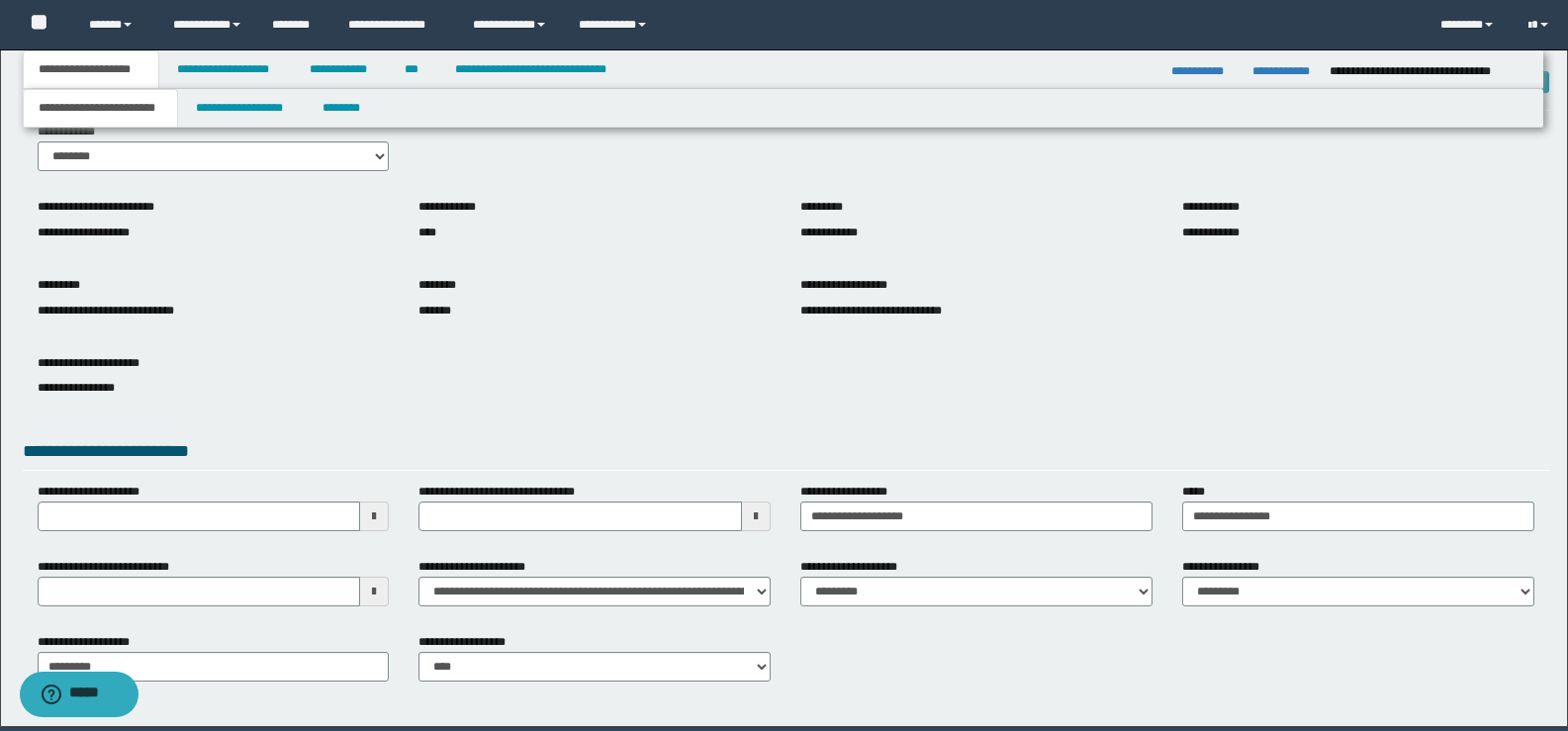 scroll, scrollTop: 162, scrollLeft: 0, axis: vertical 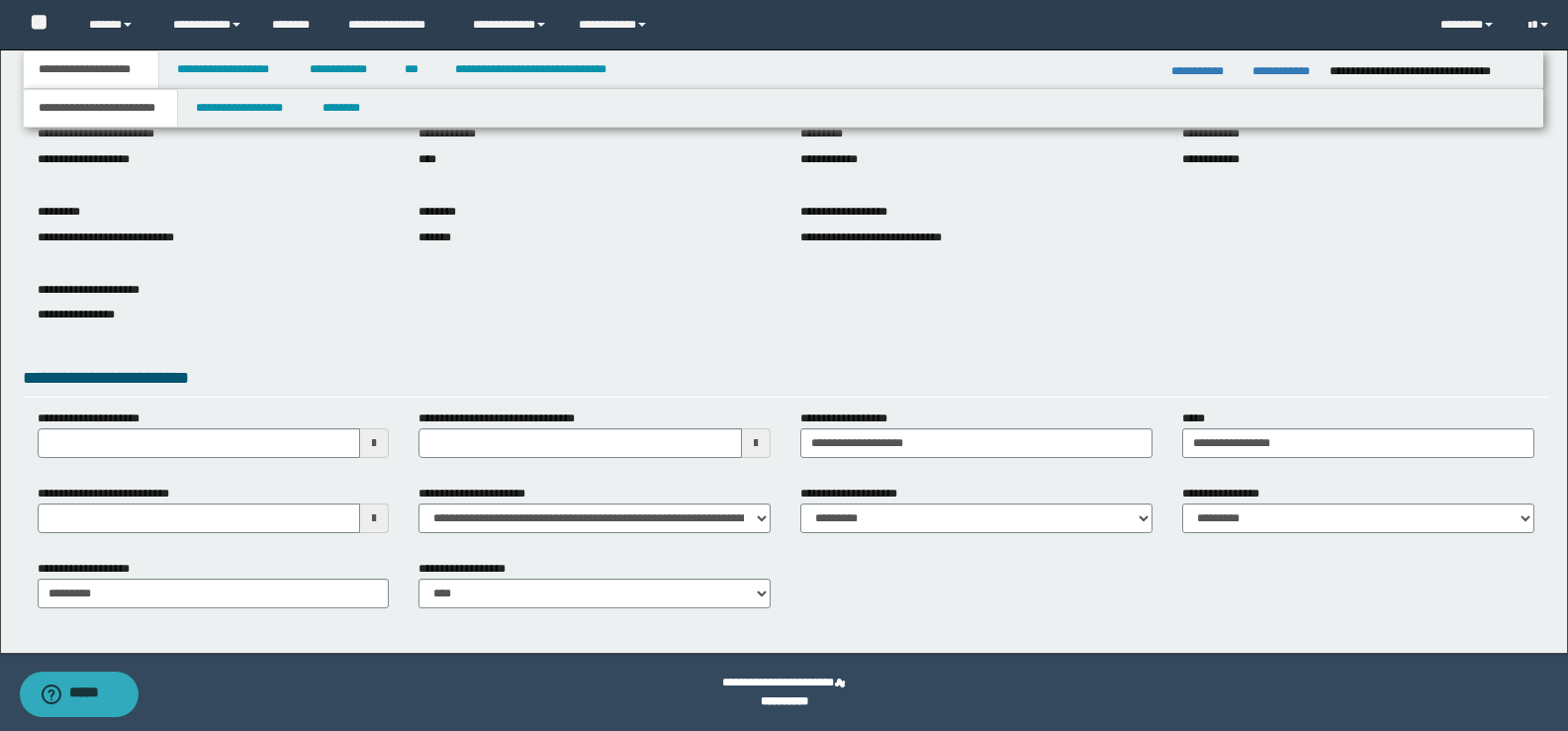 click on "**********" at bounding box center [783, 108] 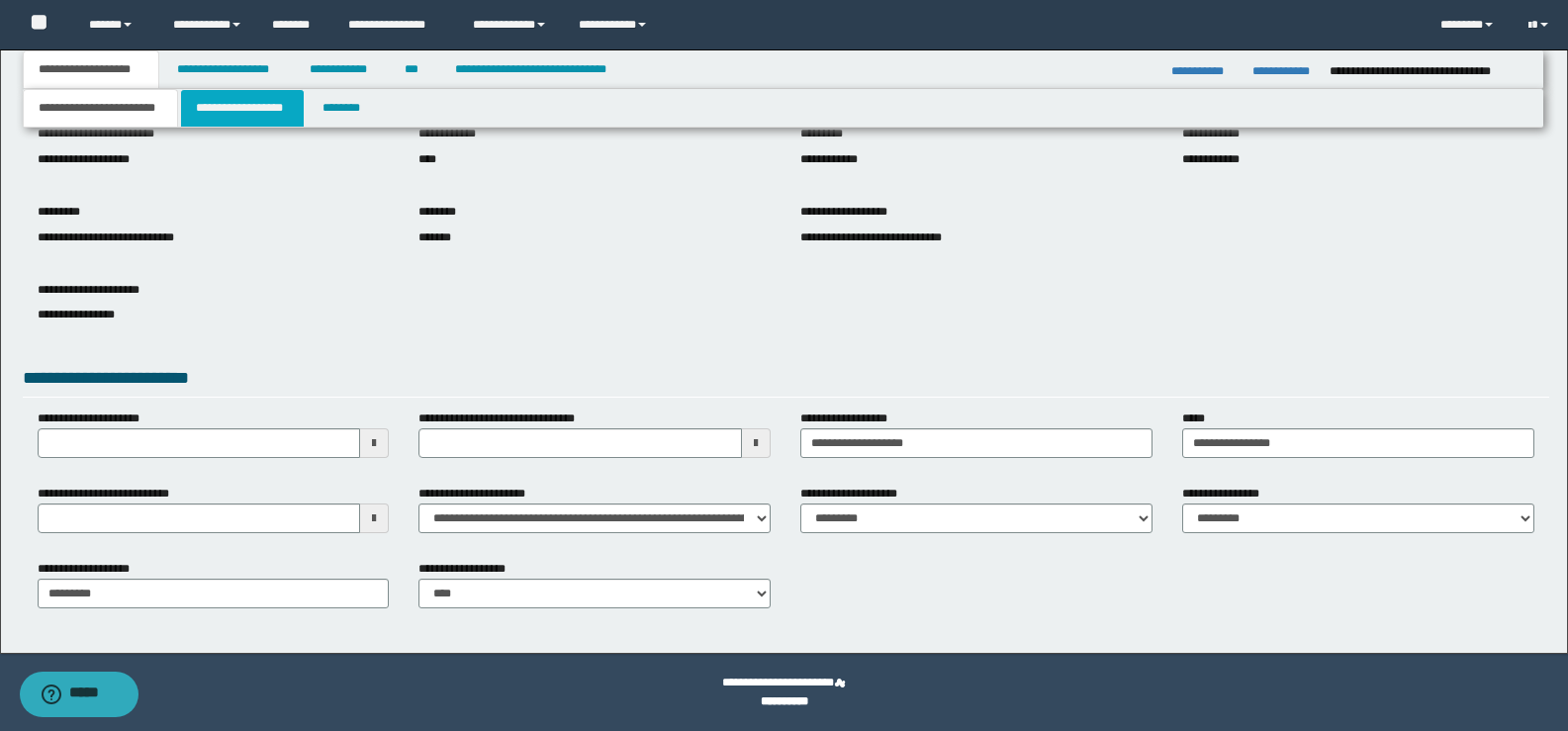click on "**********" at bounding box center [242, 108] 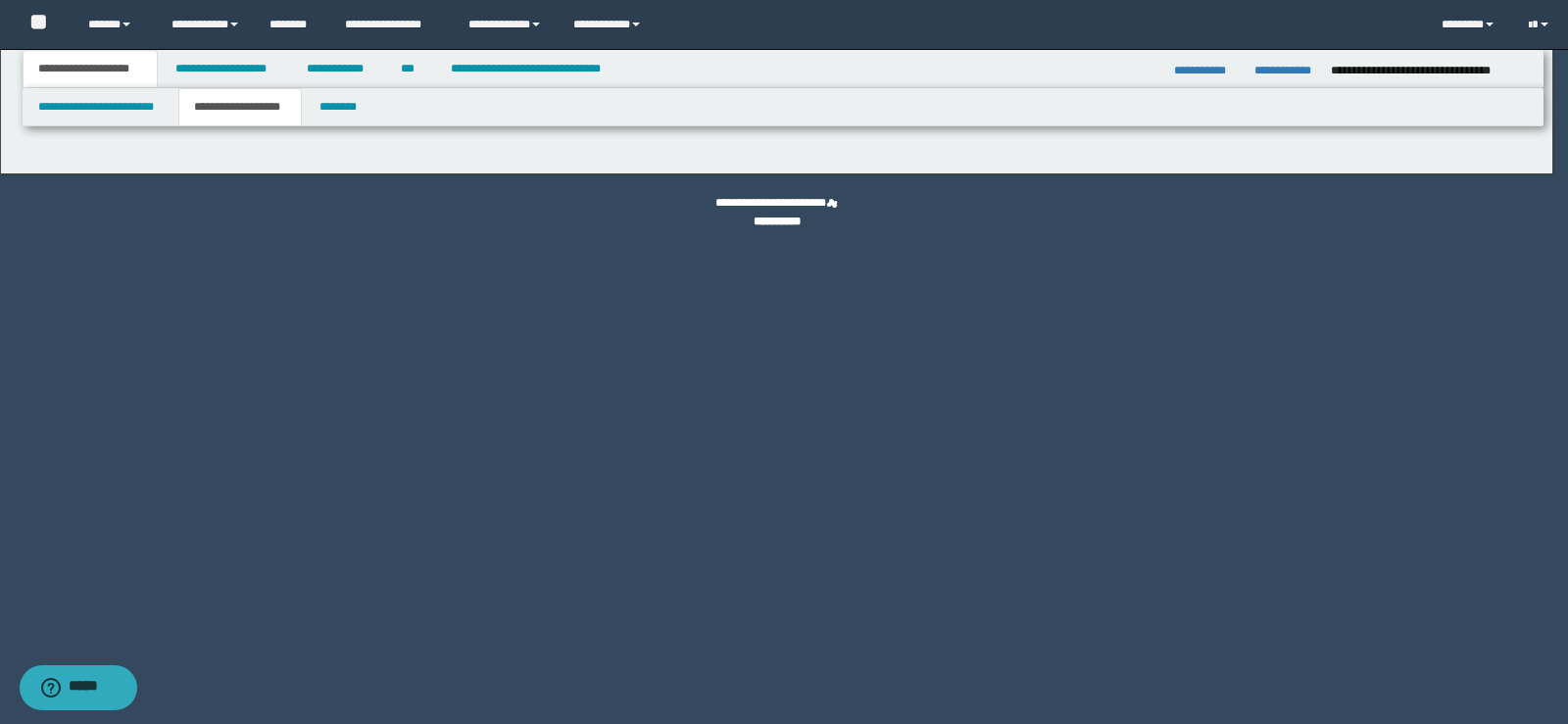 type on "********" 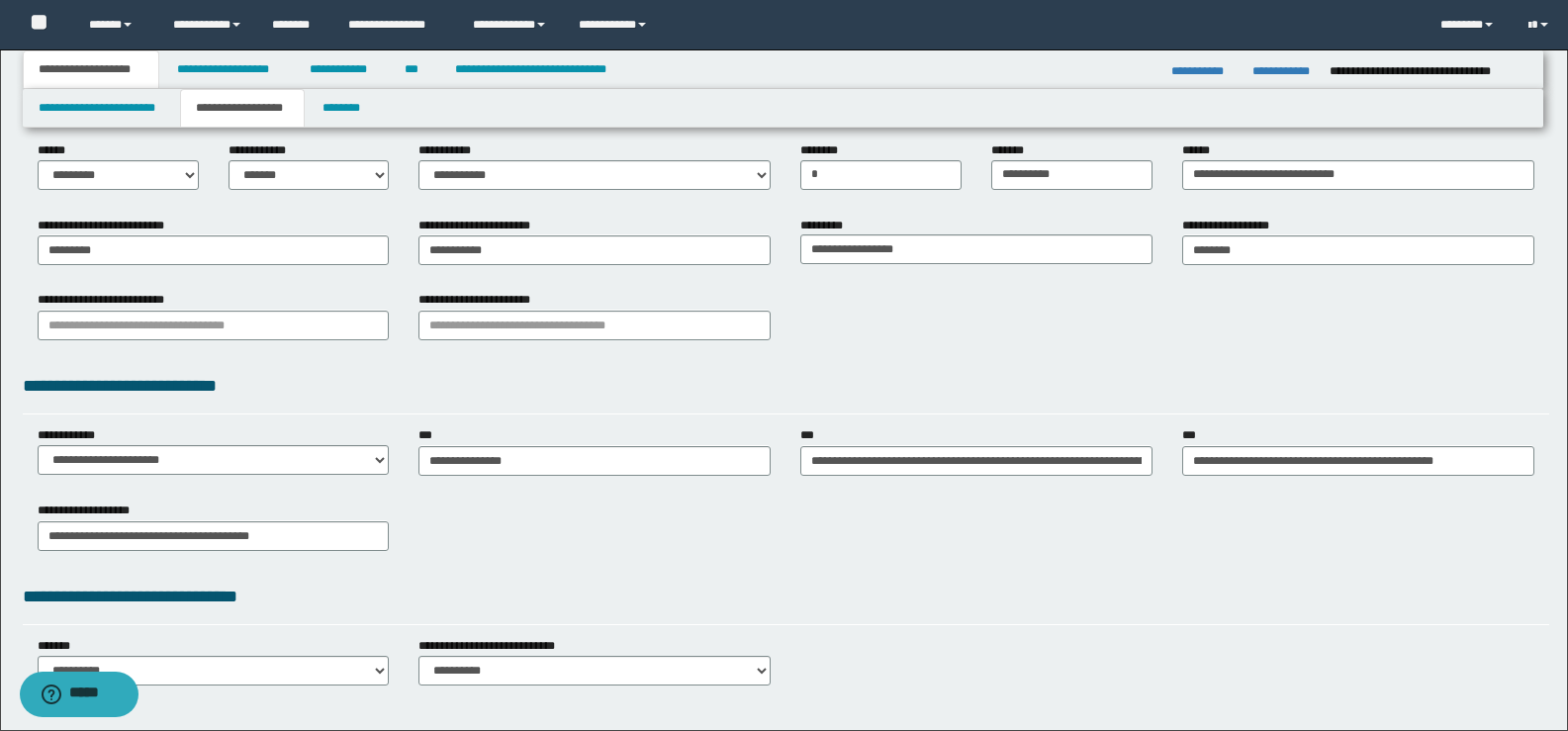 scroll, scrollTop: 166, scrollLeft: 0, axis: vertical 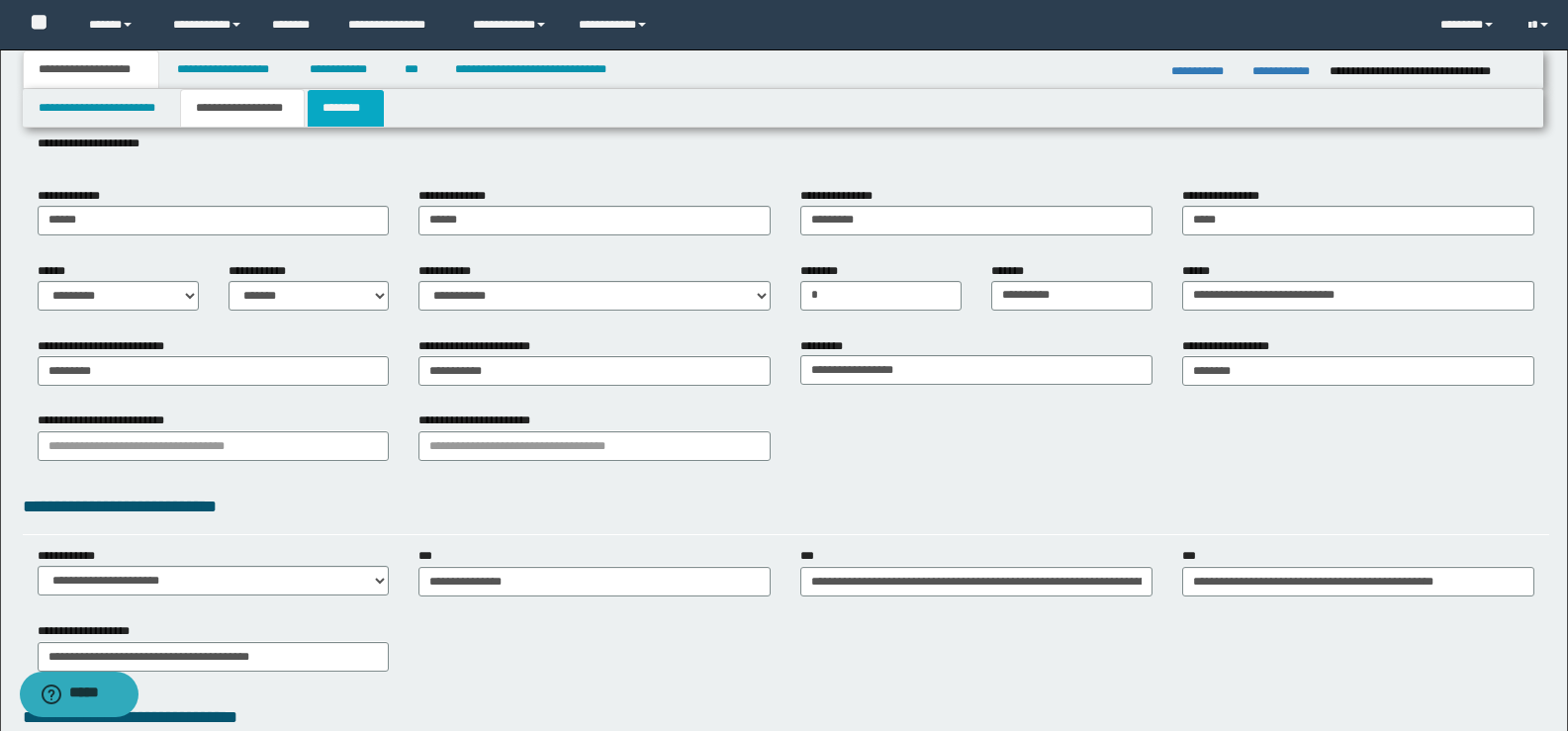 click on "********" at bounding box center (345, 108) 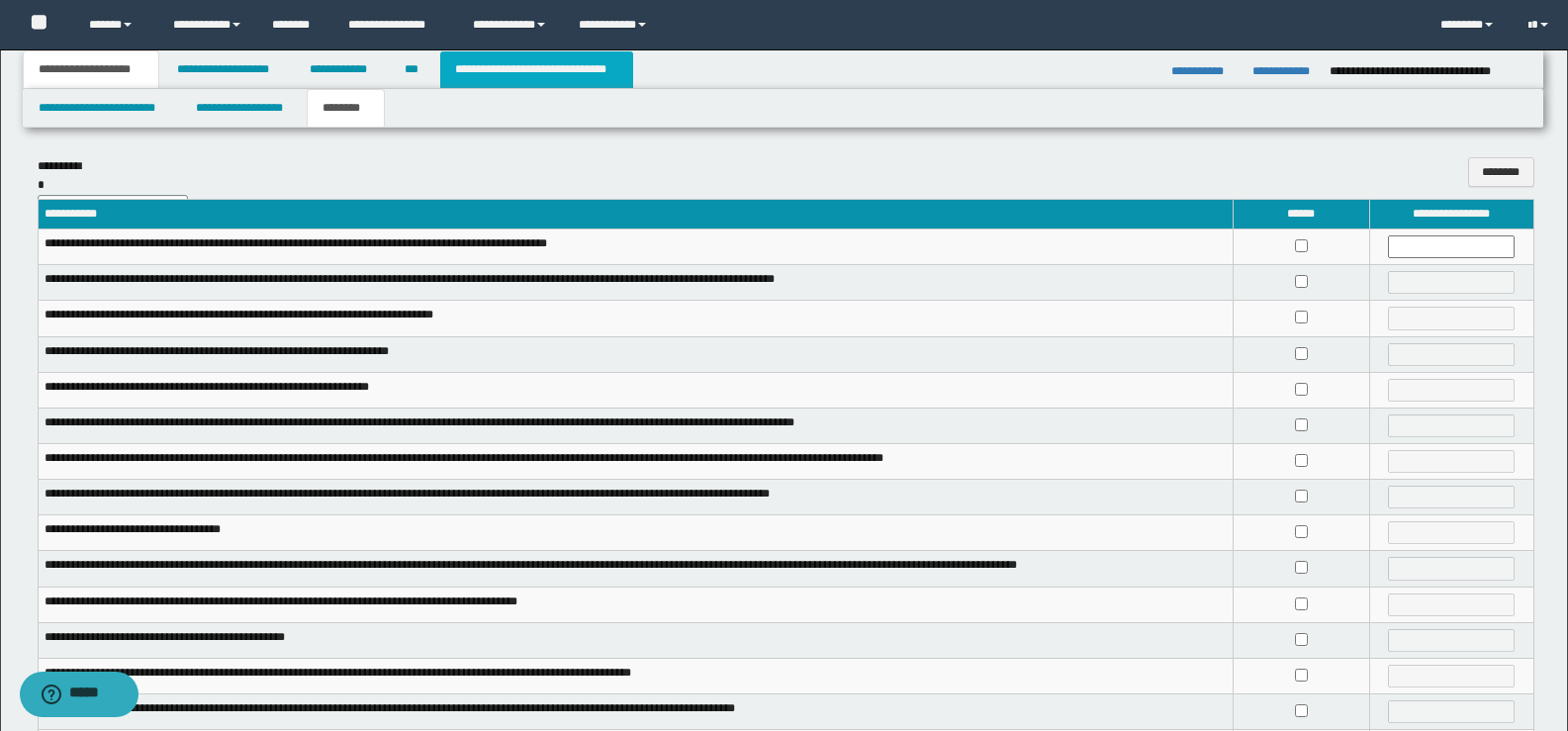 click on "**********" at bounding box center (536, 69) 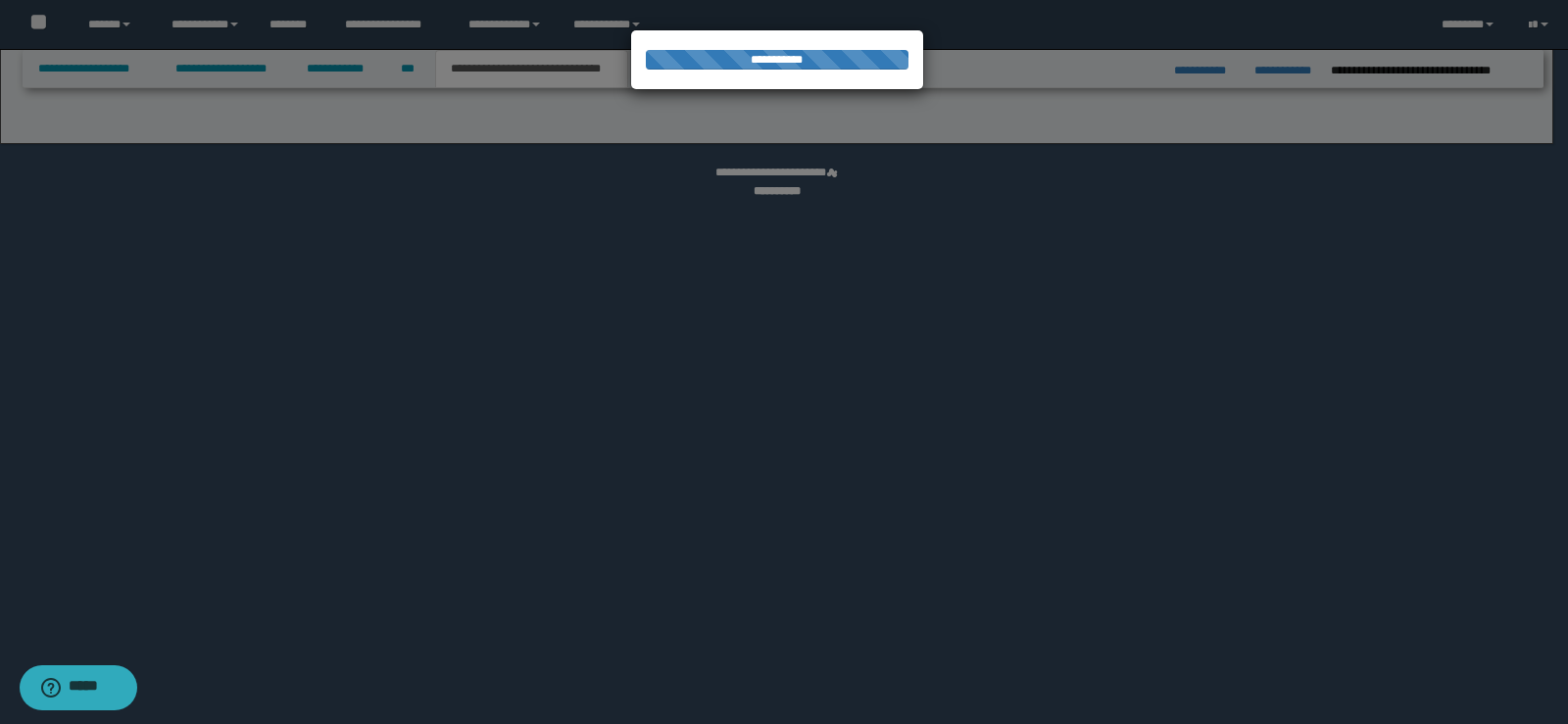 select on "*" 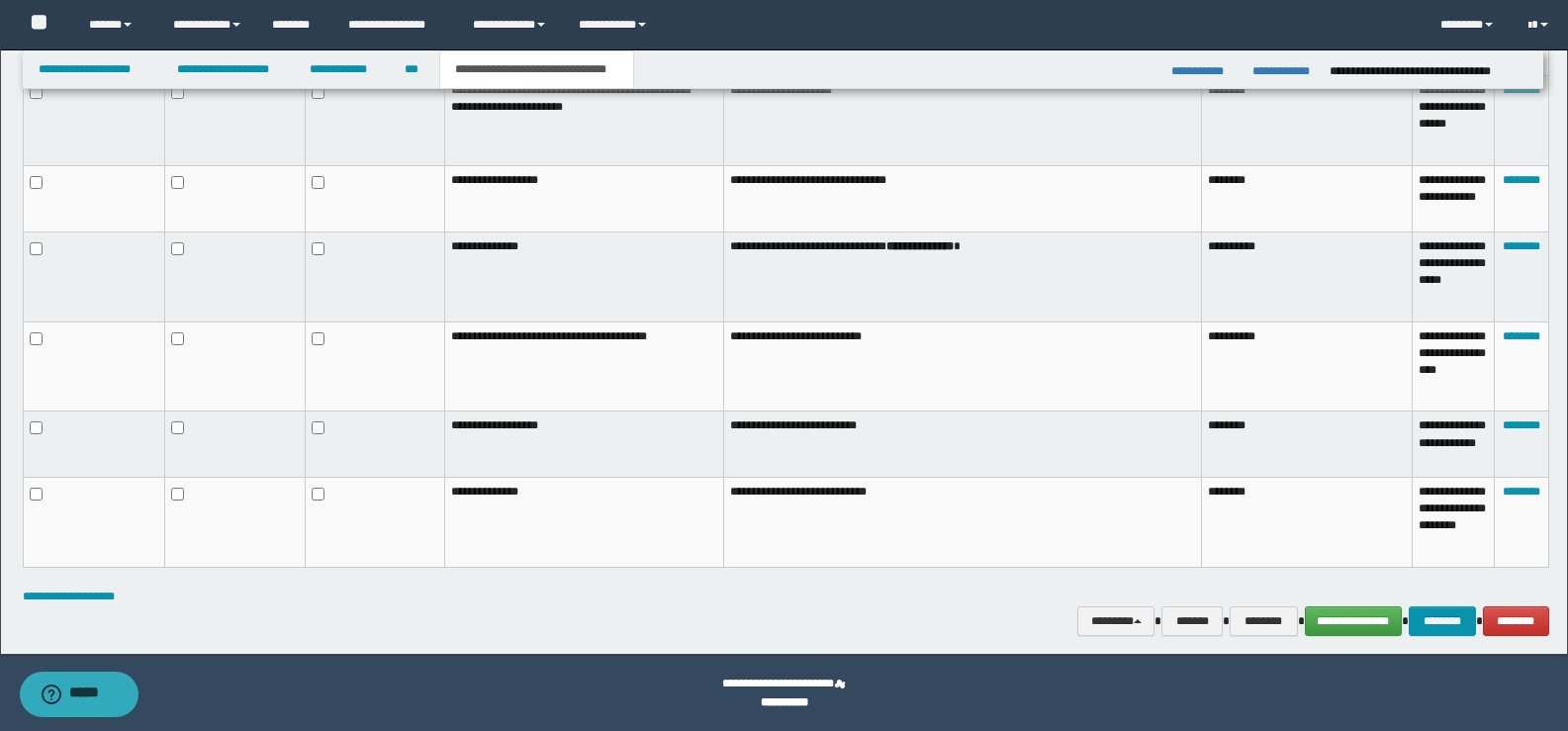 scroll, scrollTop: 1196, scrollLeft: 0, axis: vertical 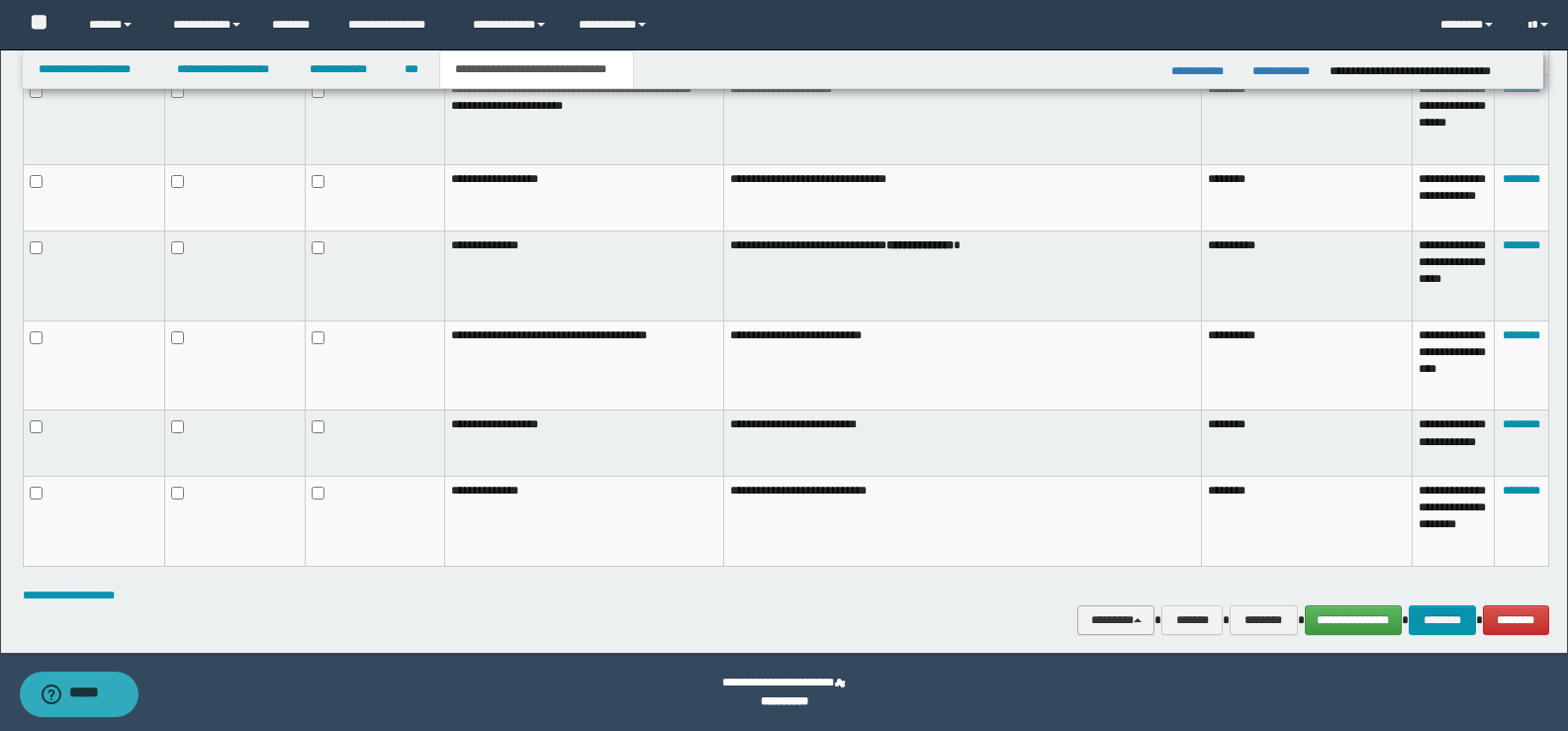 click on "********" at bounding box center [1116, 620] 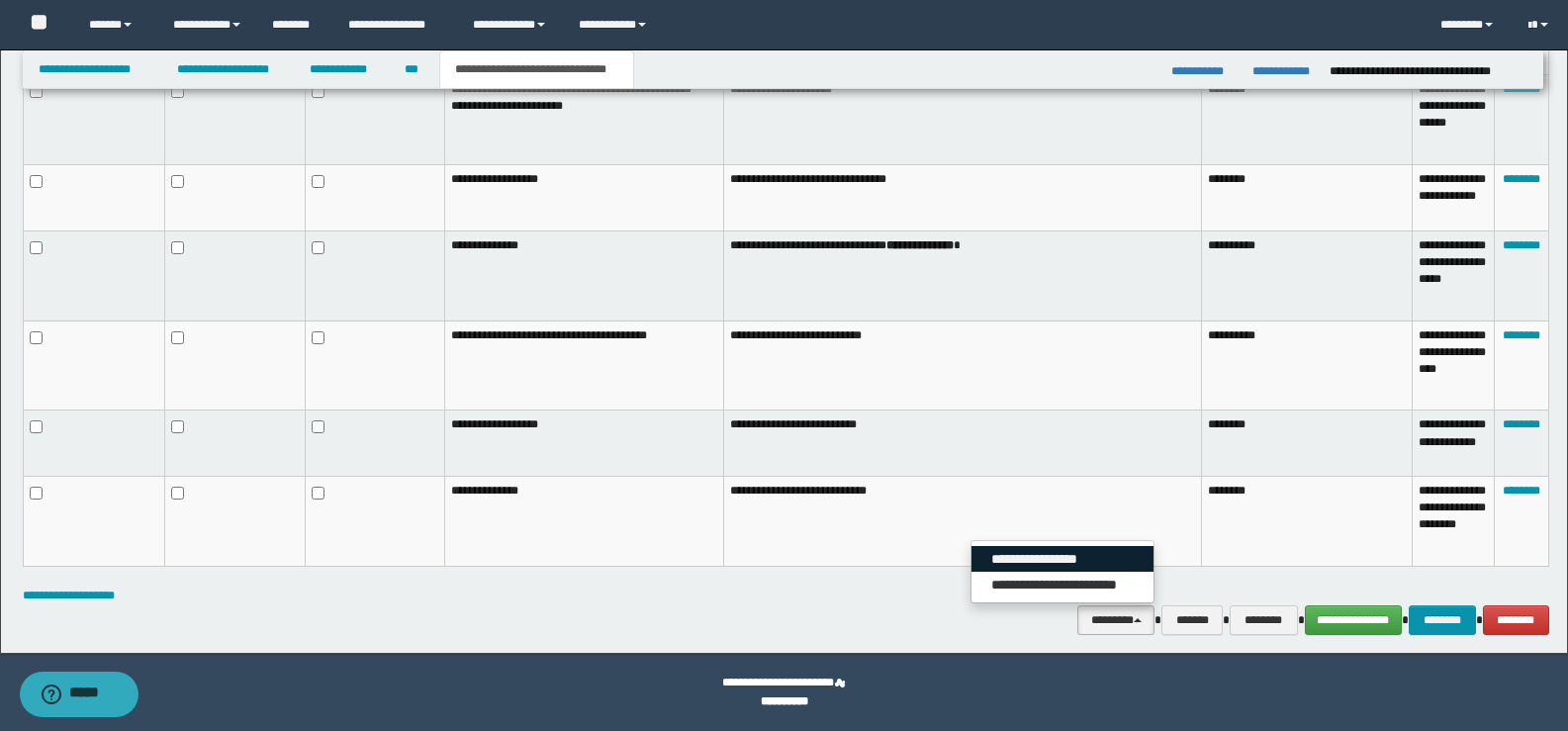 click on "**********" at bounding box center [1062, 559] 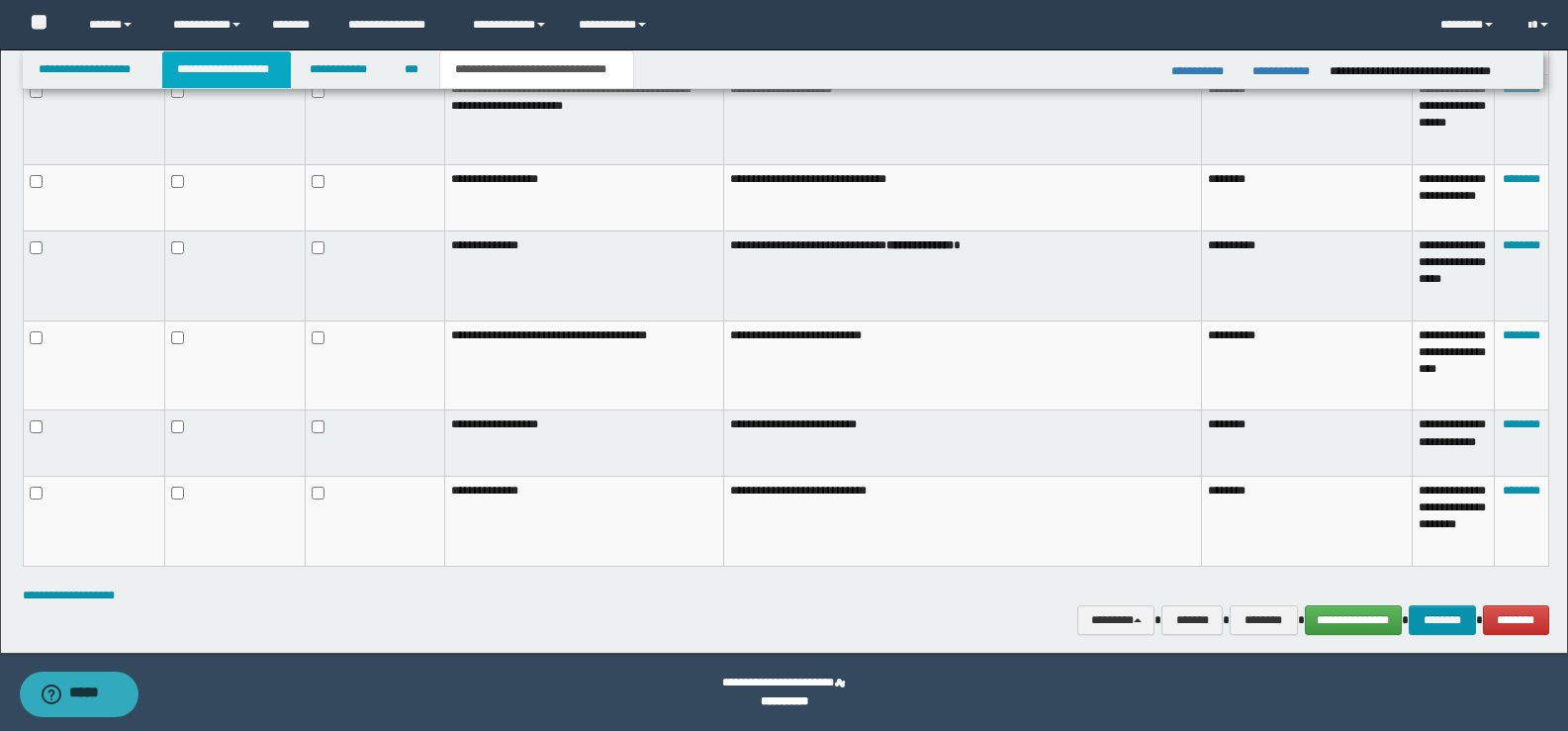click on "**********" at bounding box center [227, 69] 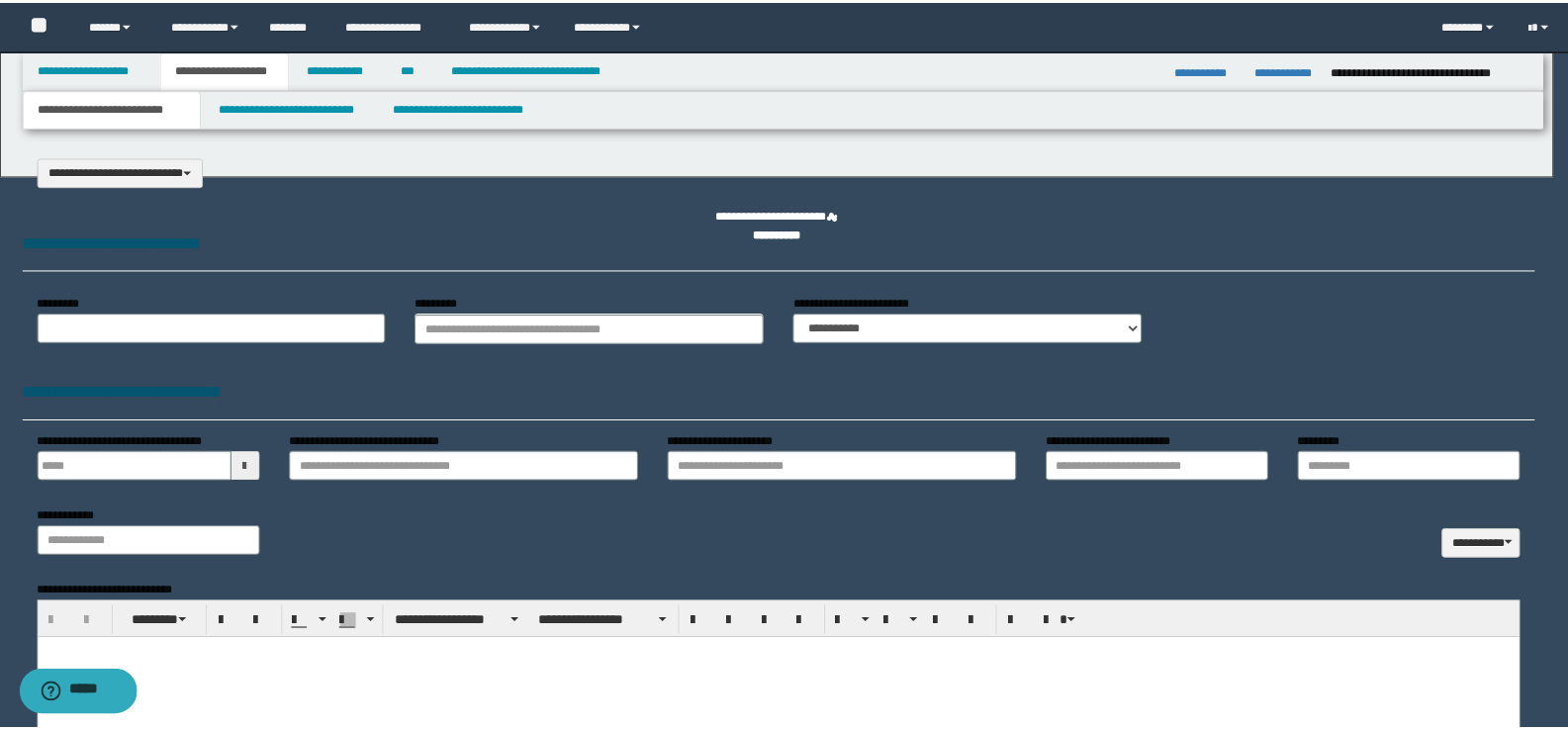 scroll, scrollTop: 0, scrollLeft: 0, axis: both 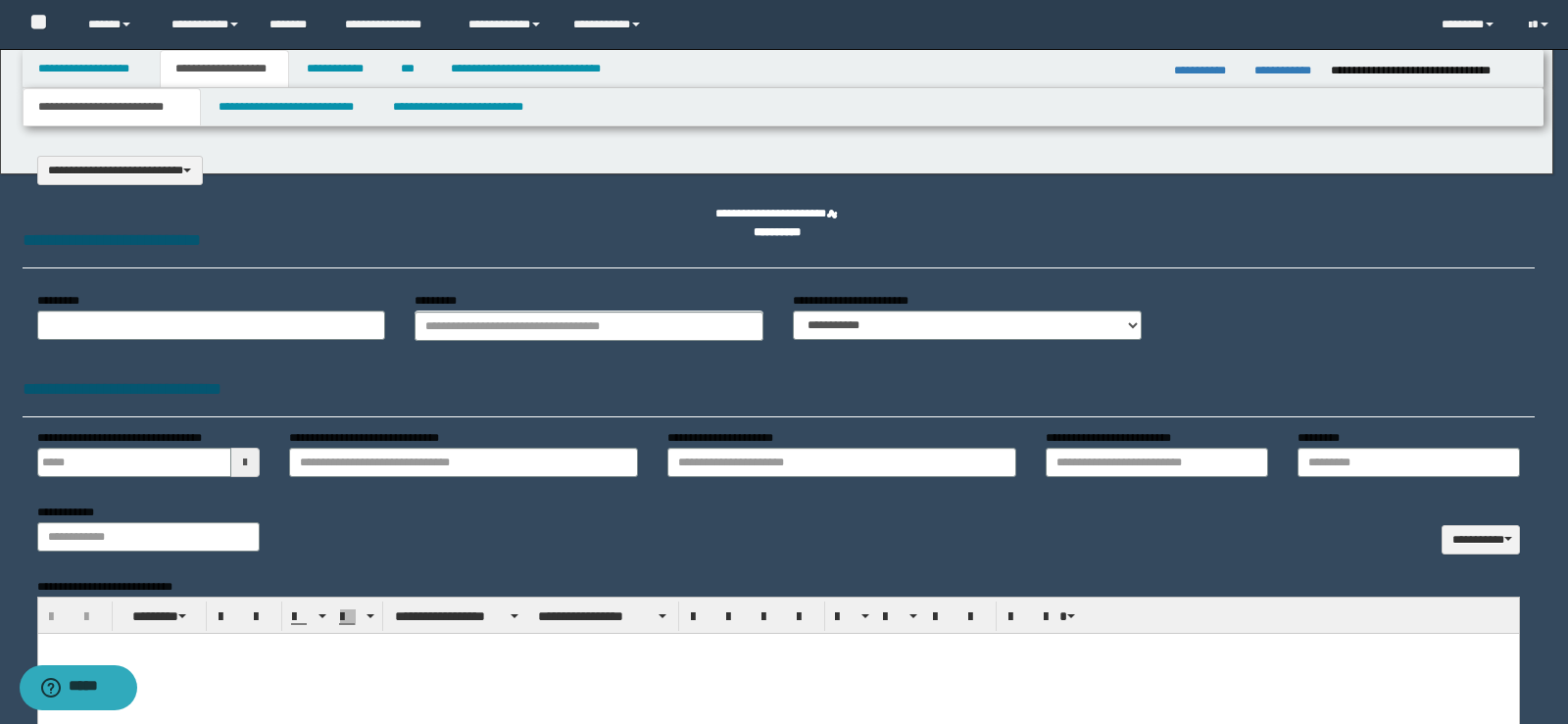 type on "**********" 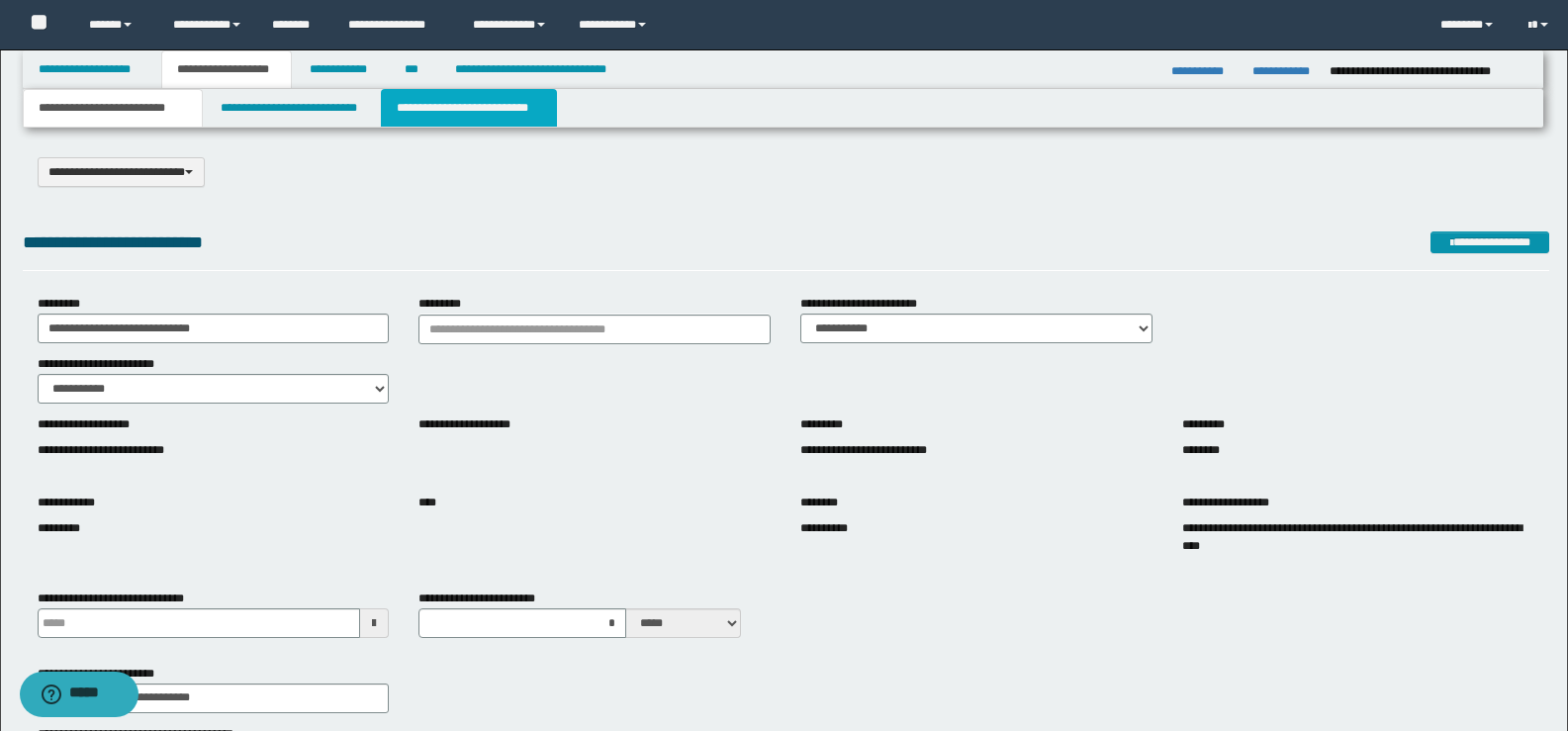click on "**********" at bounding box center (469, 108) 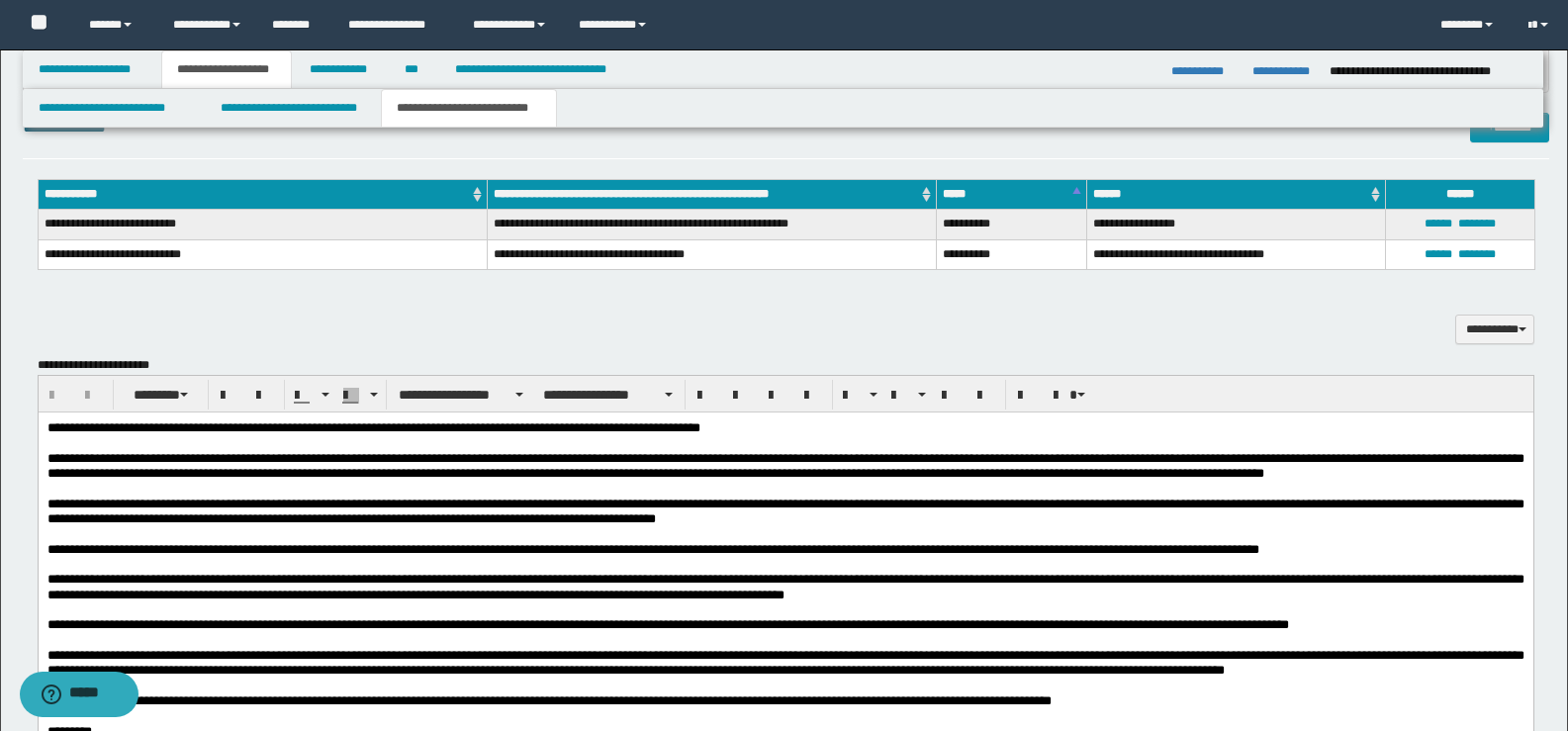 scroll, scrollTop: 594, scrollLeft: 0, axis: vertical 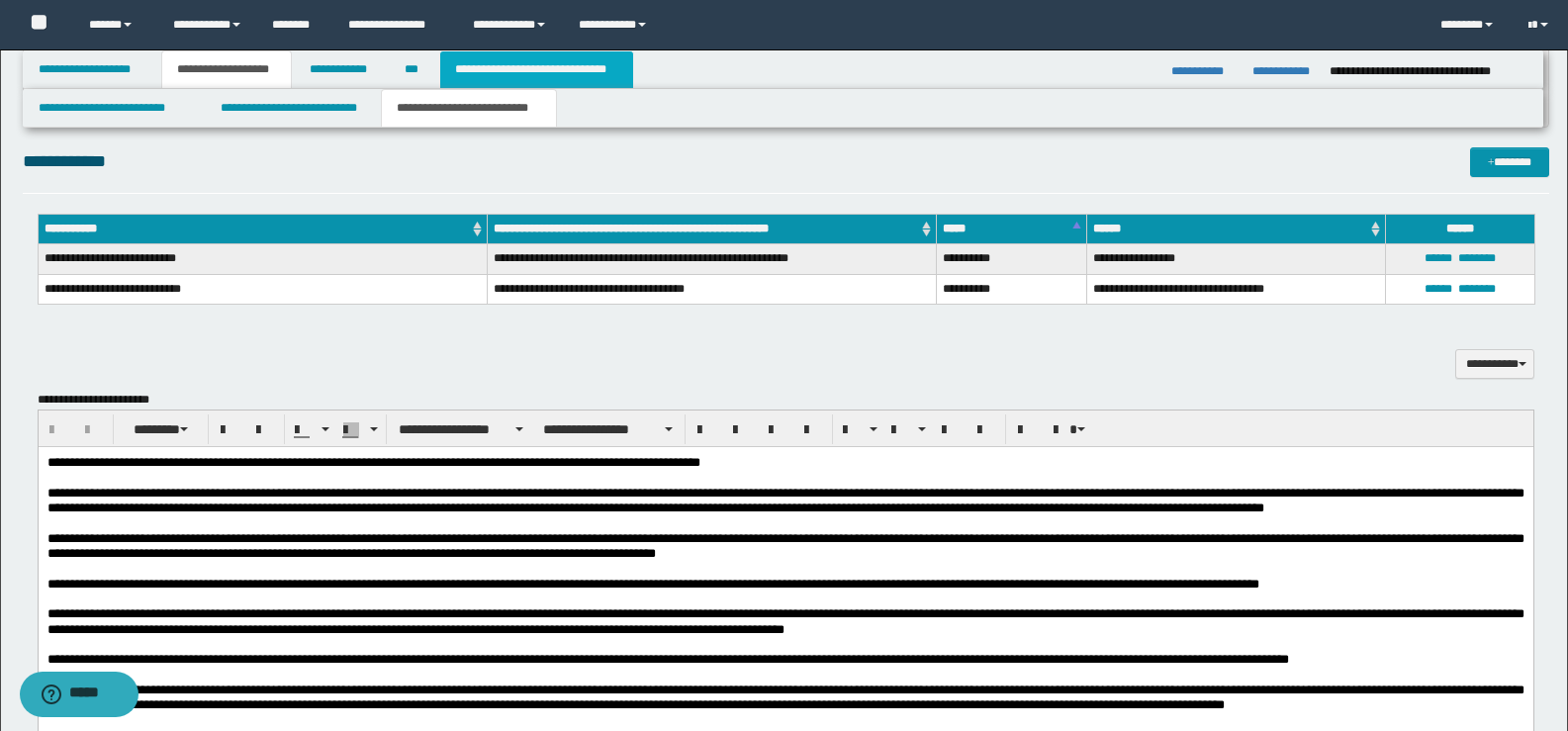 click on "**********" at bounding box center (536, 69) 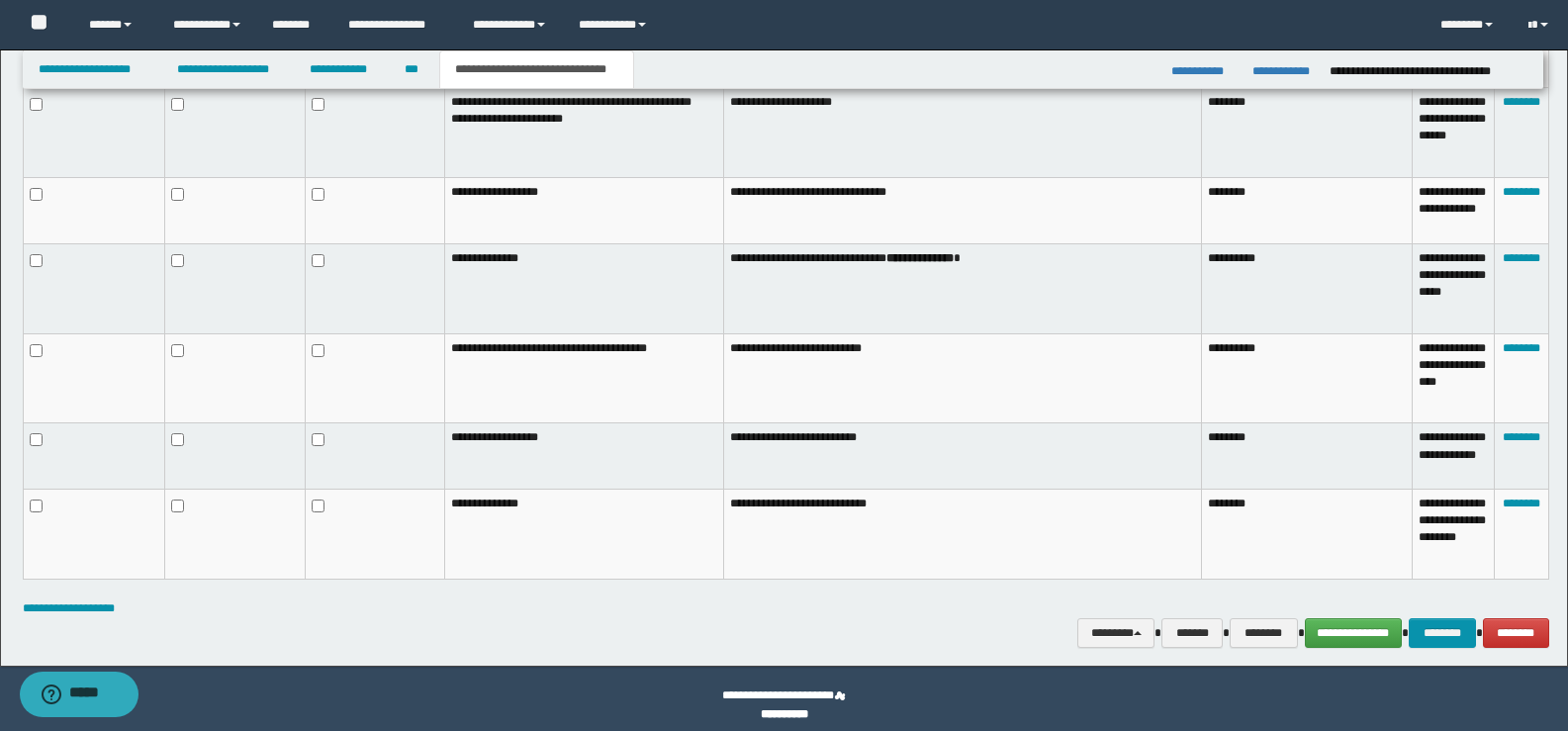scroll, scrollTop: 1196, scrollLeft: 0, axis: vertical 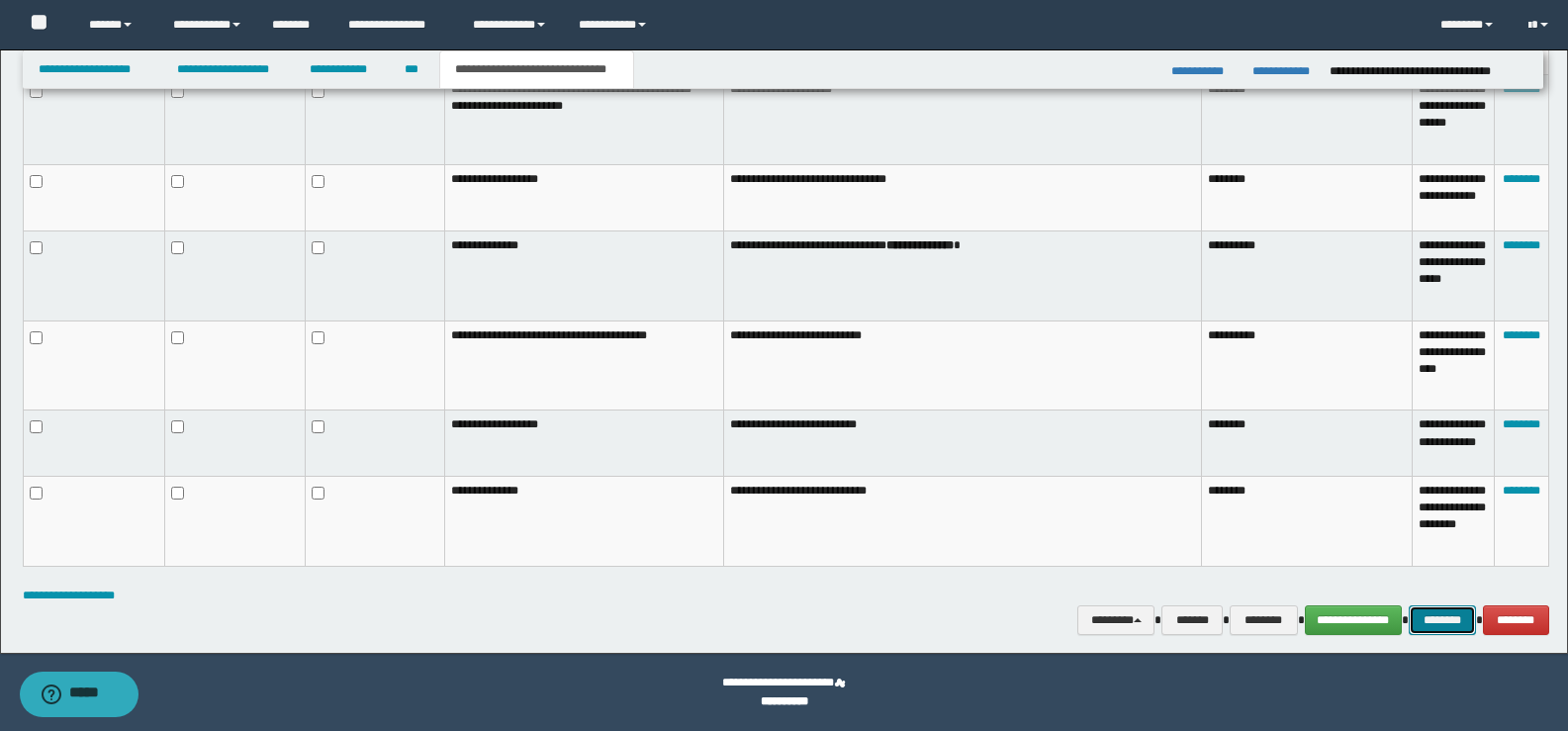 click on "********" at bounding box center (1442, 620) 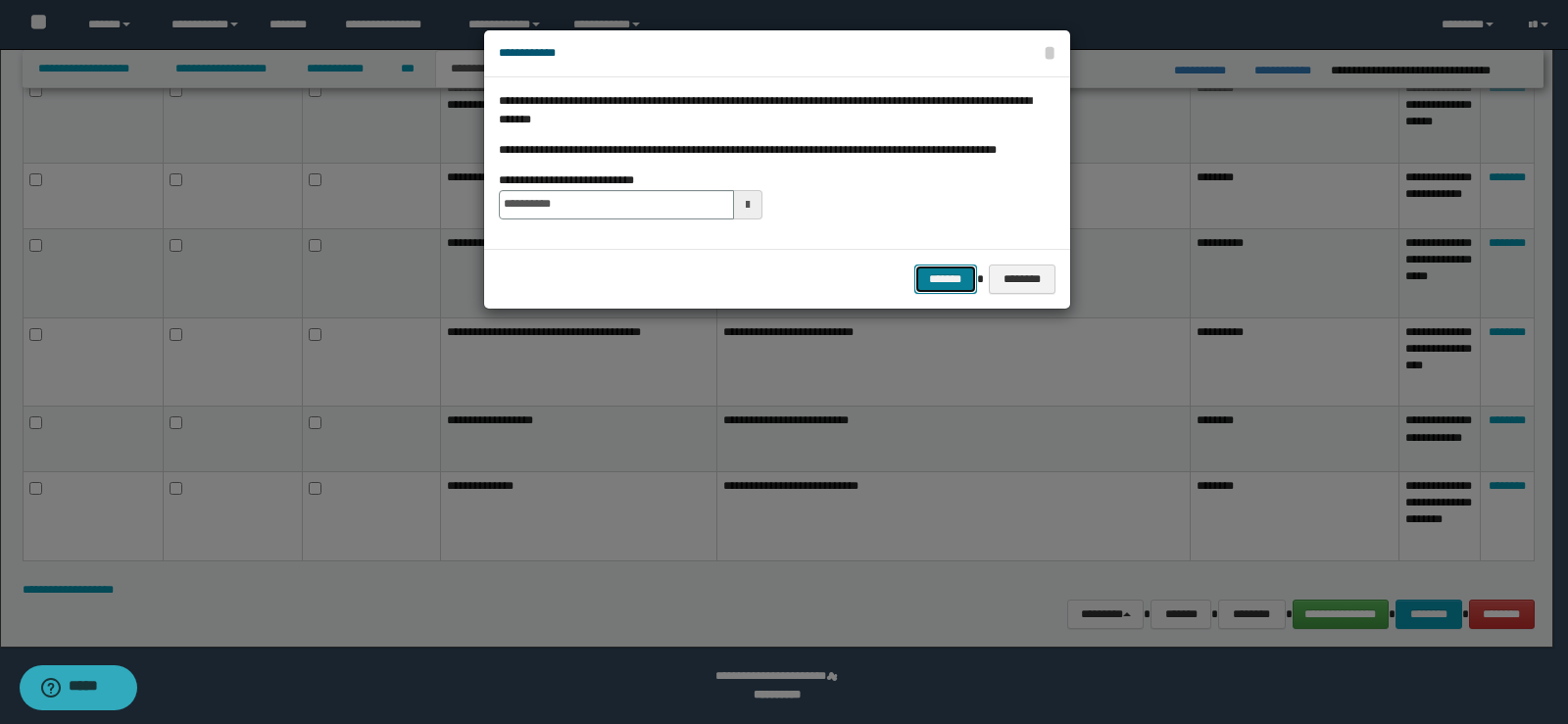 click on "*******" at bounding box center (946, 279) 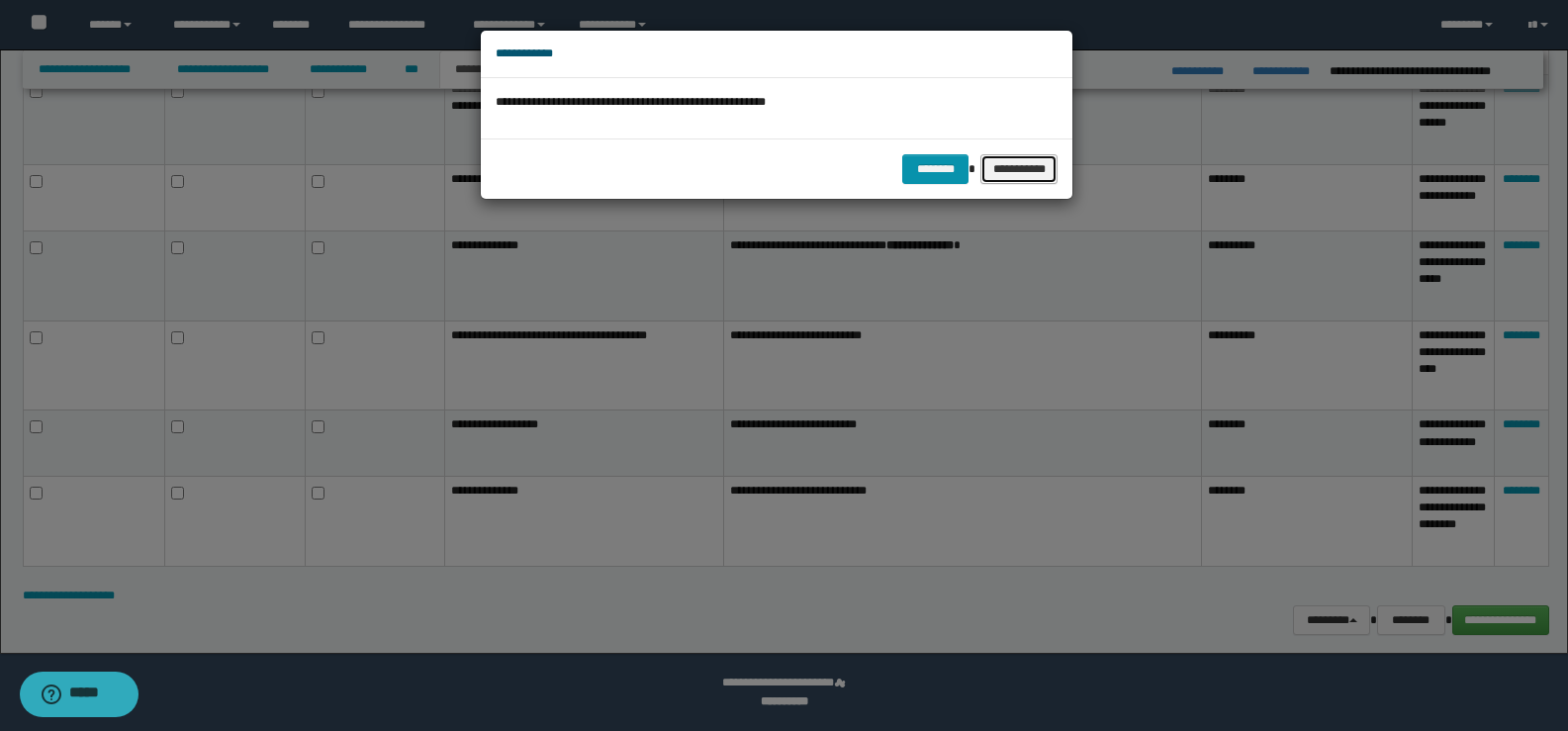 click on "**********" at bounding box center [1019, 169] 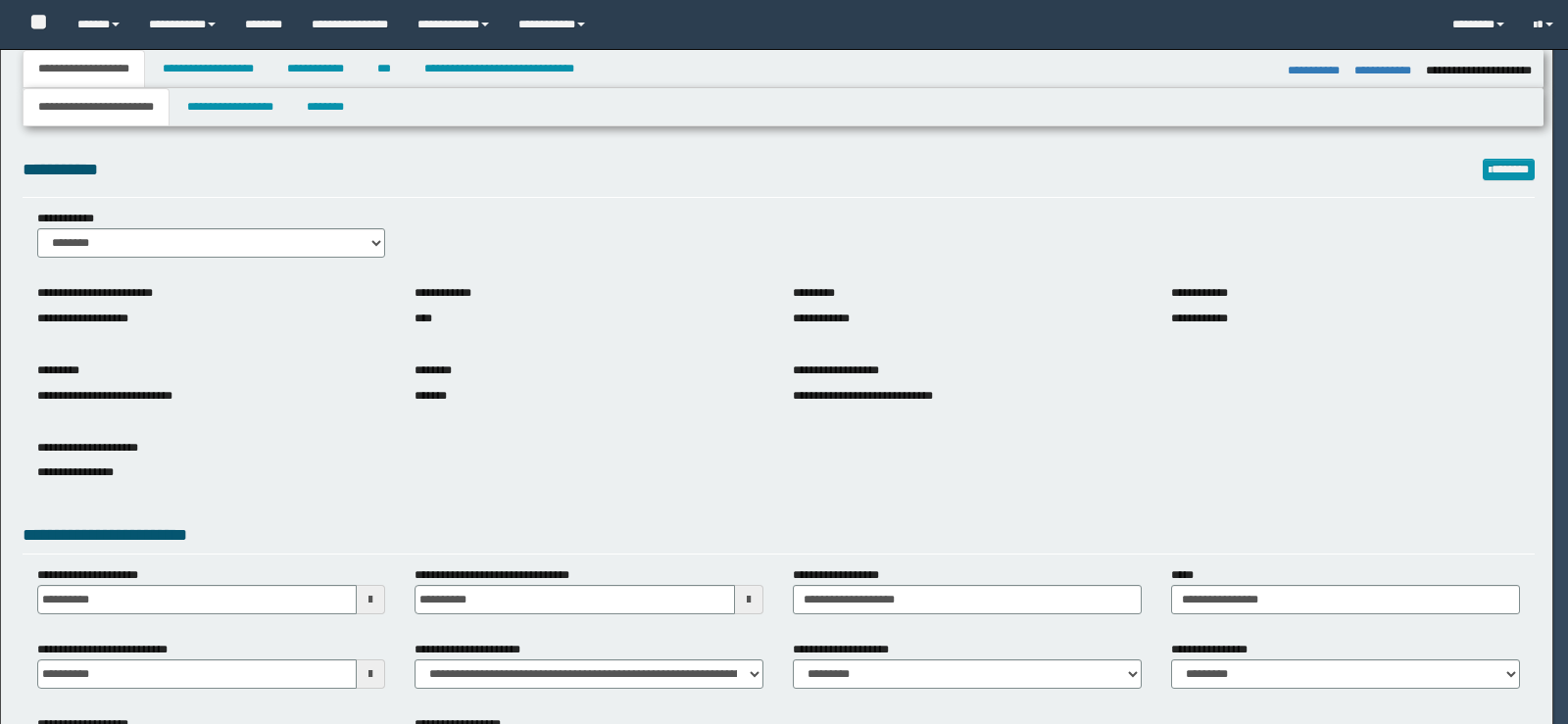 select on "*" 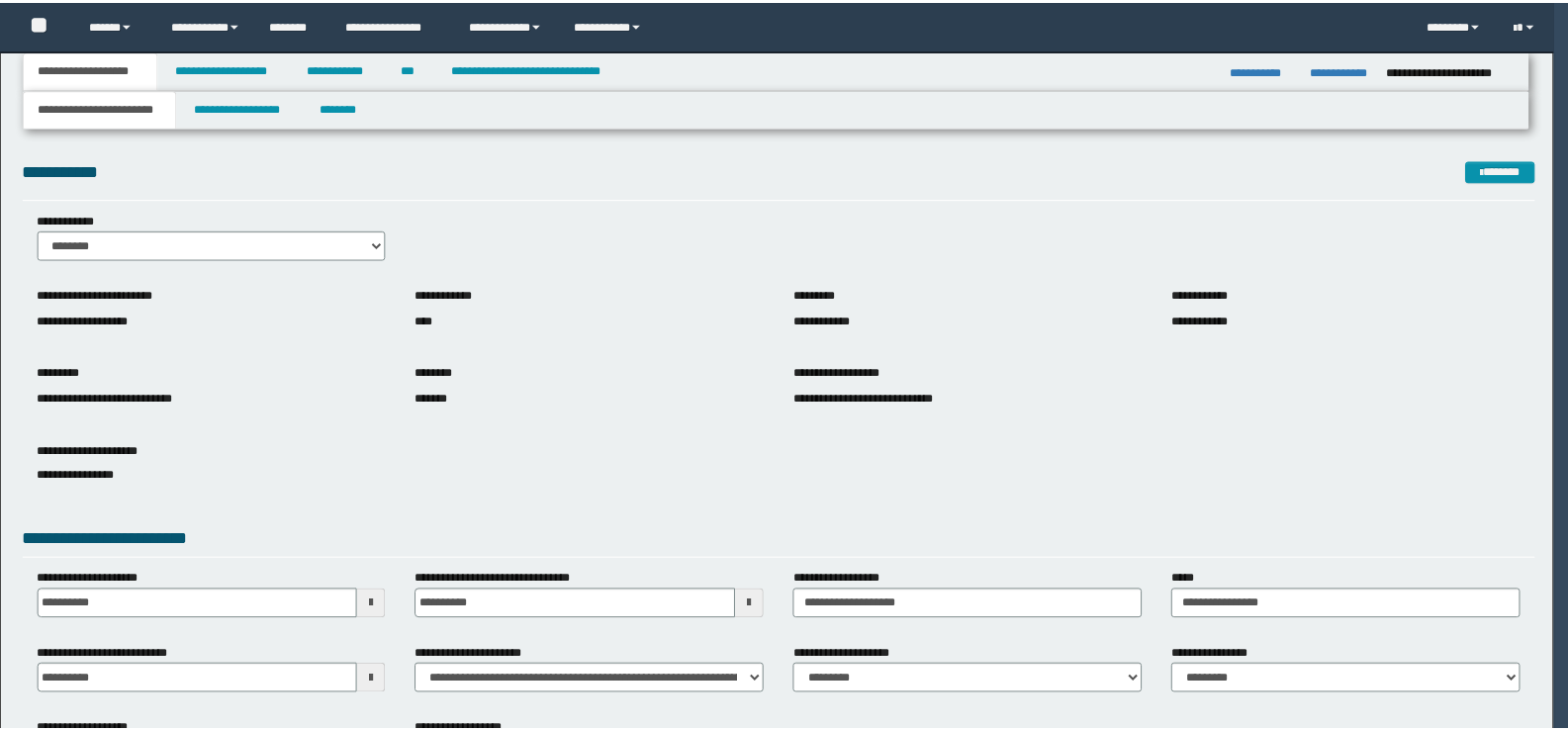 scroll, scrollTop: 0, scrollLeft: 0, axis: both 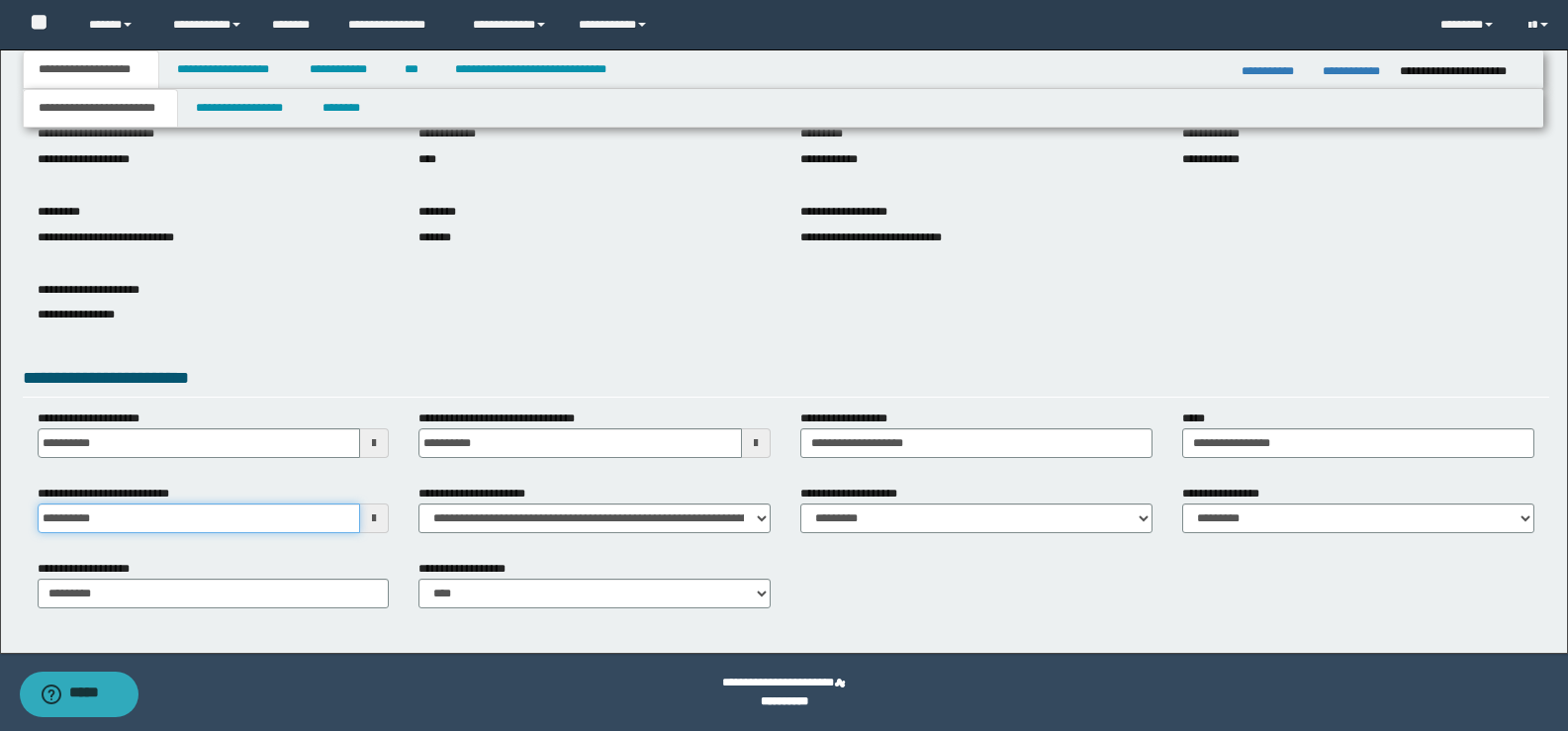 click on "**********" at bounding box center (199, 518) 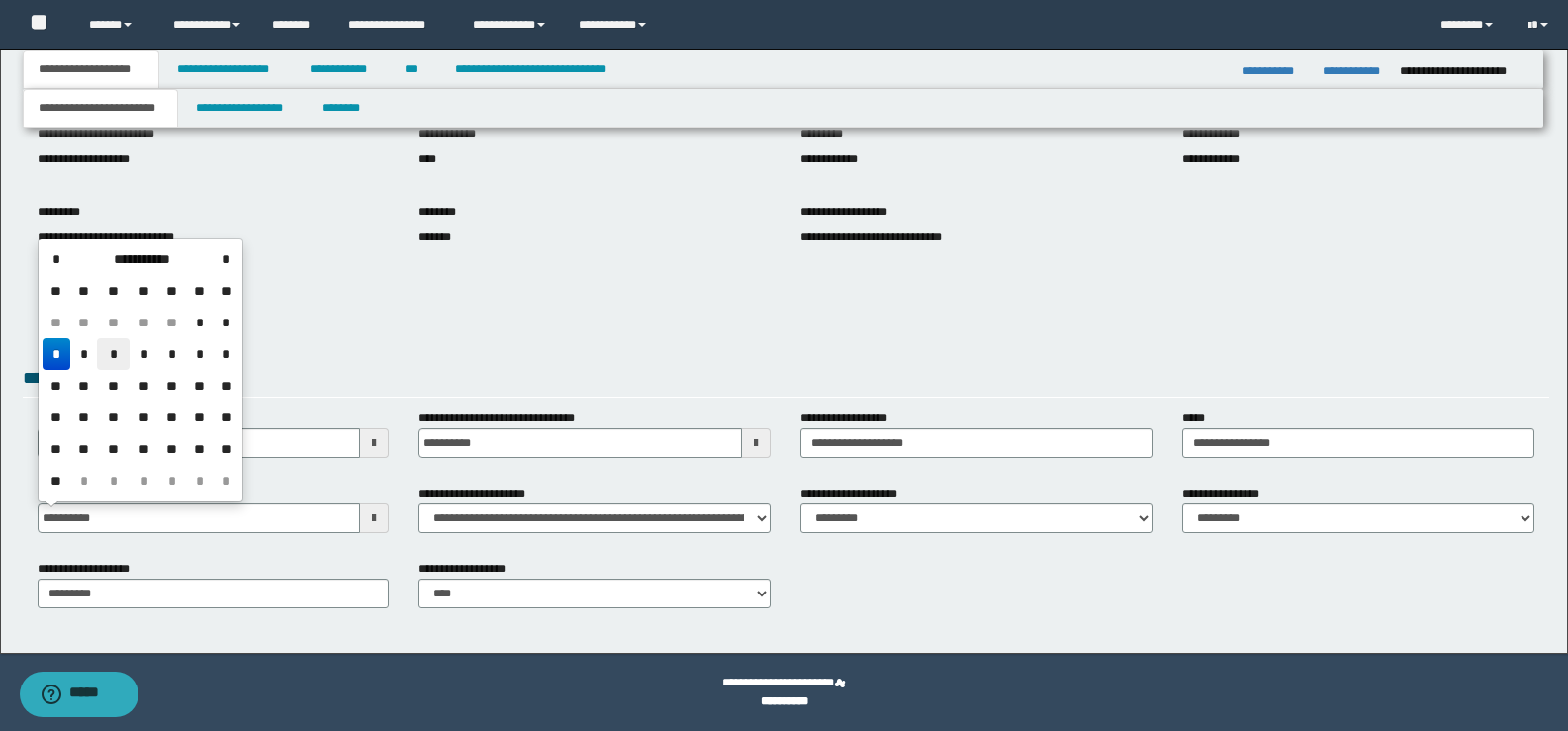 click on "*" at bounding box center (113, 354) 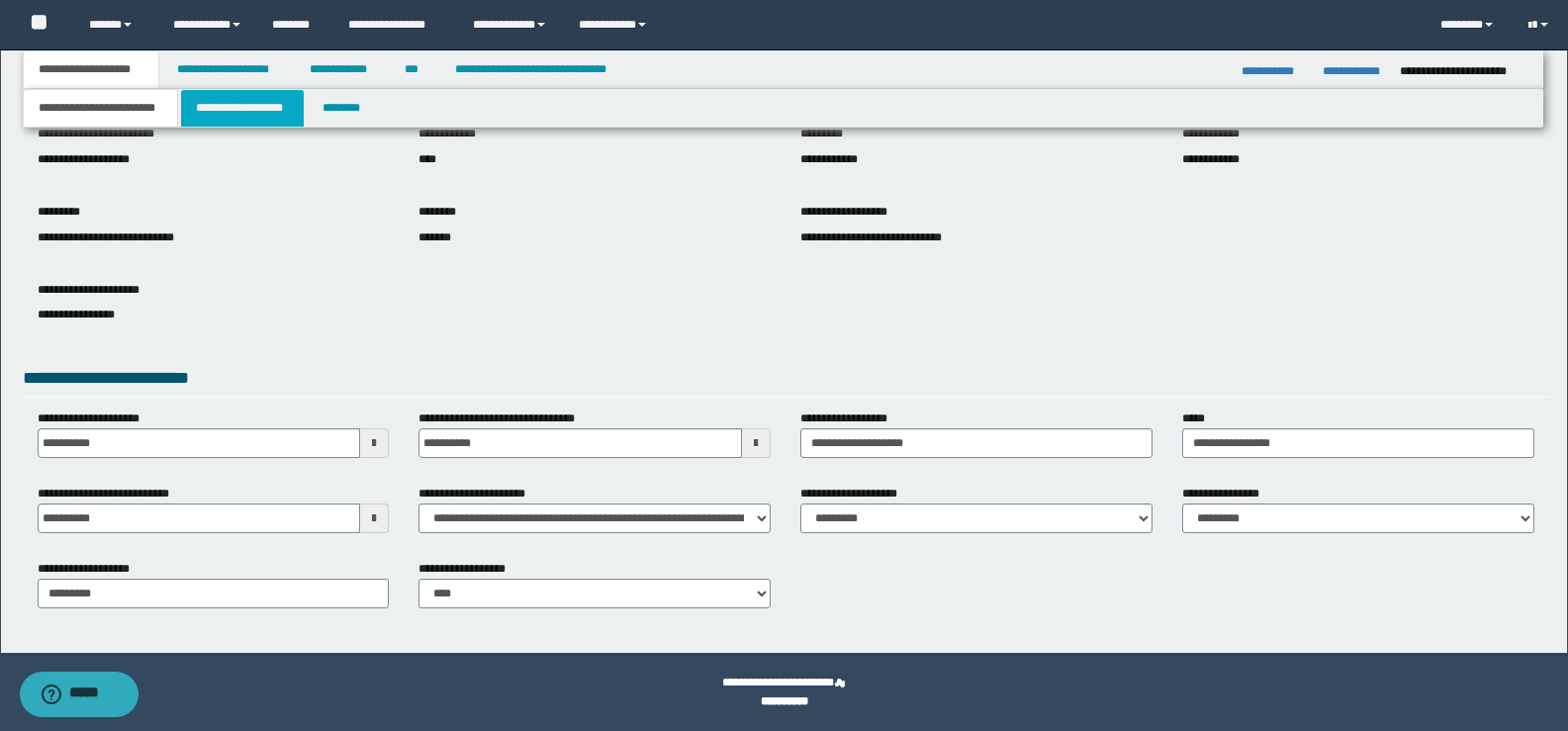 click on "**********" at bounding box center [242, 108] 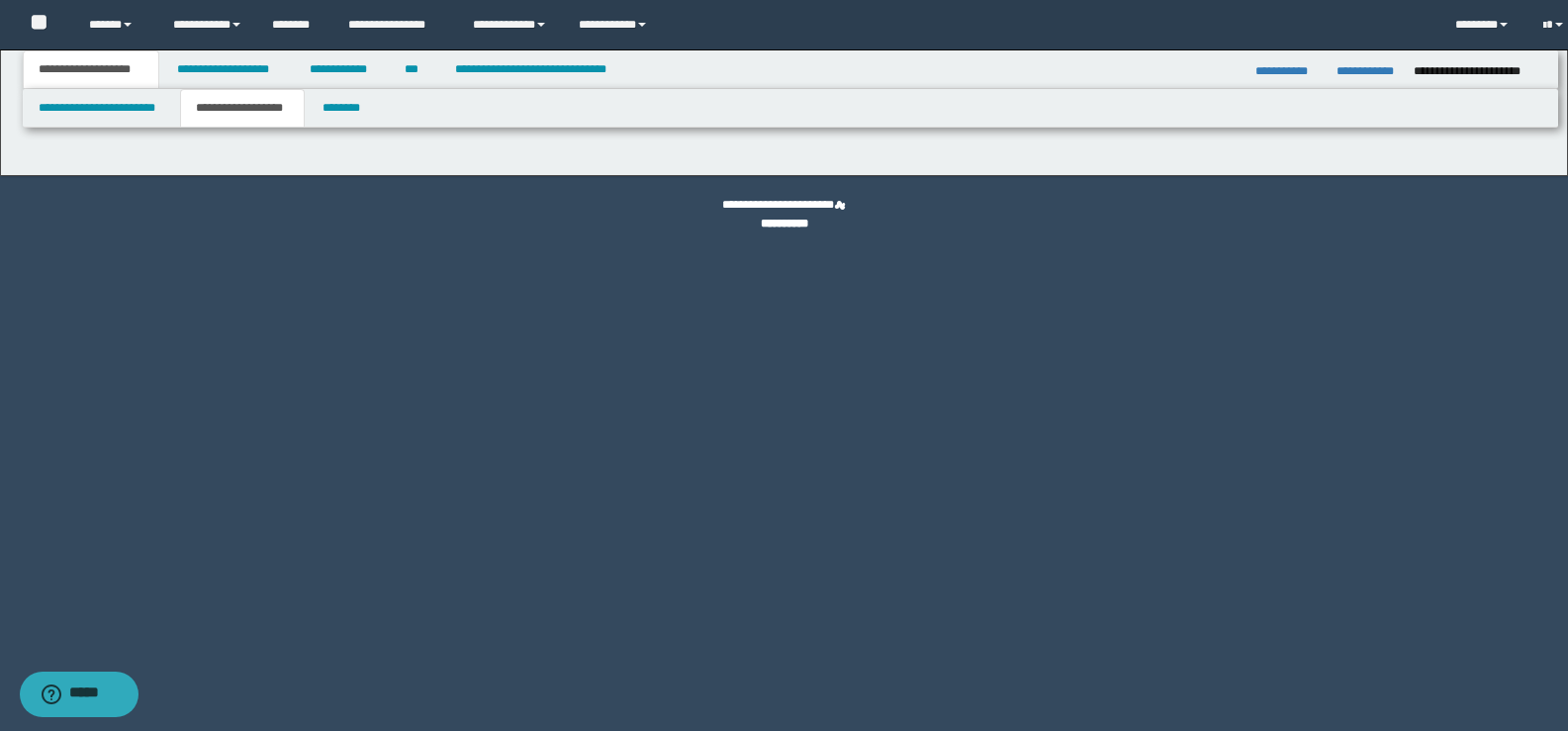 scroll, scrollTop: 0, scrollLeft: 0, axis: both 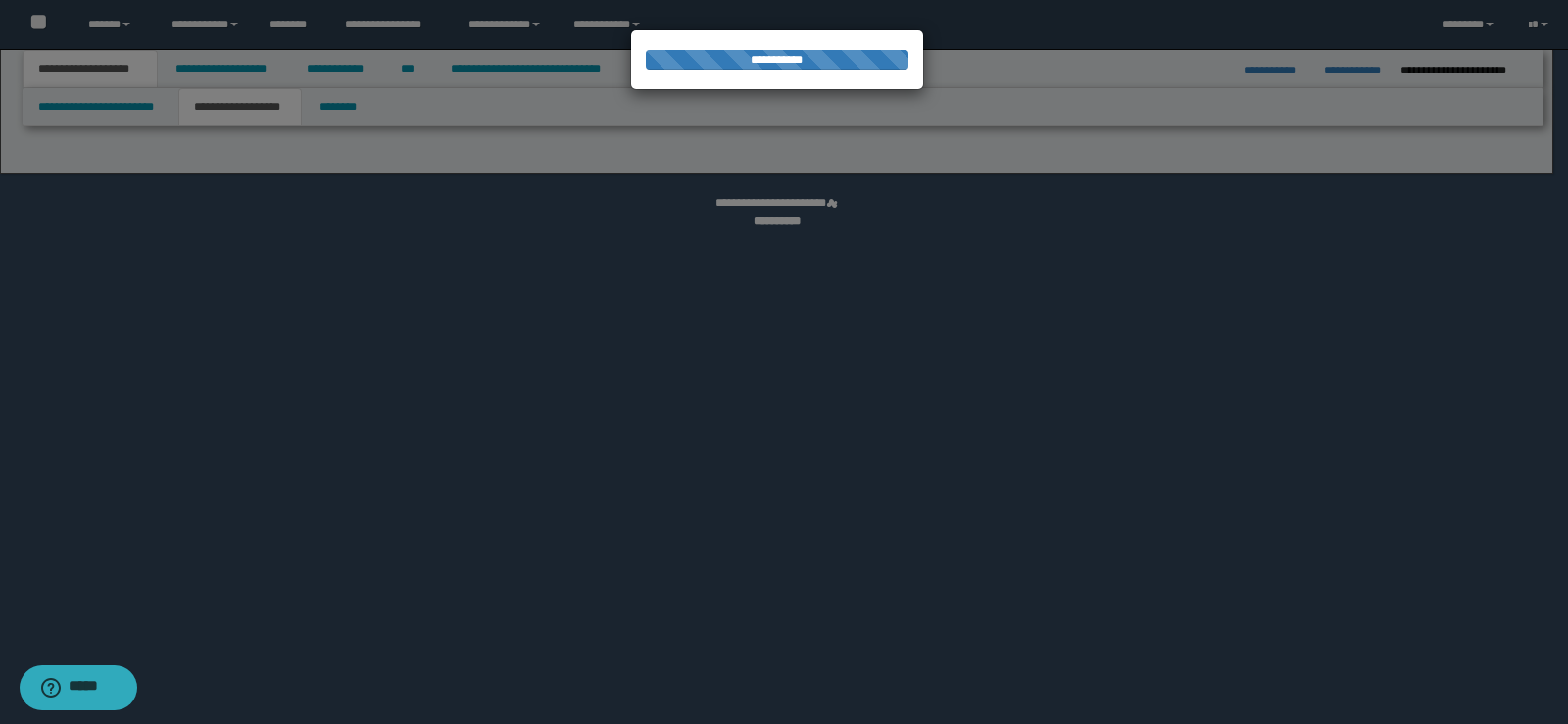 select on "*" 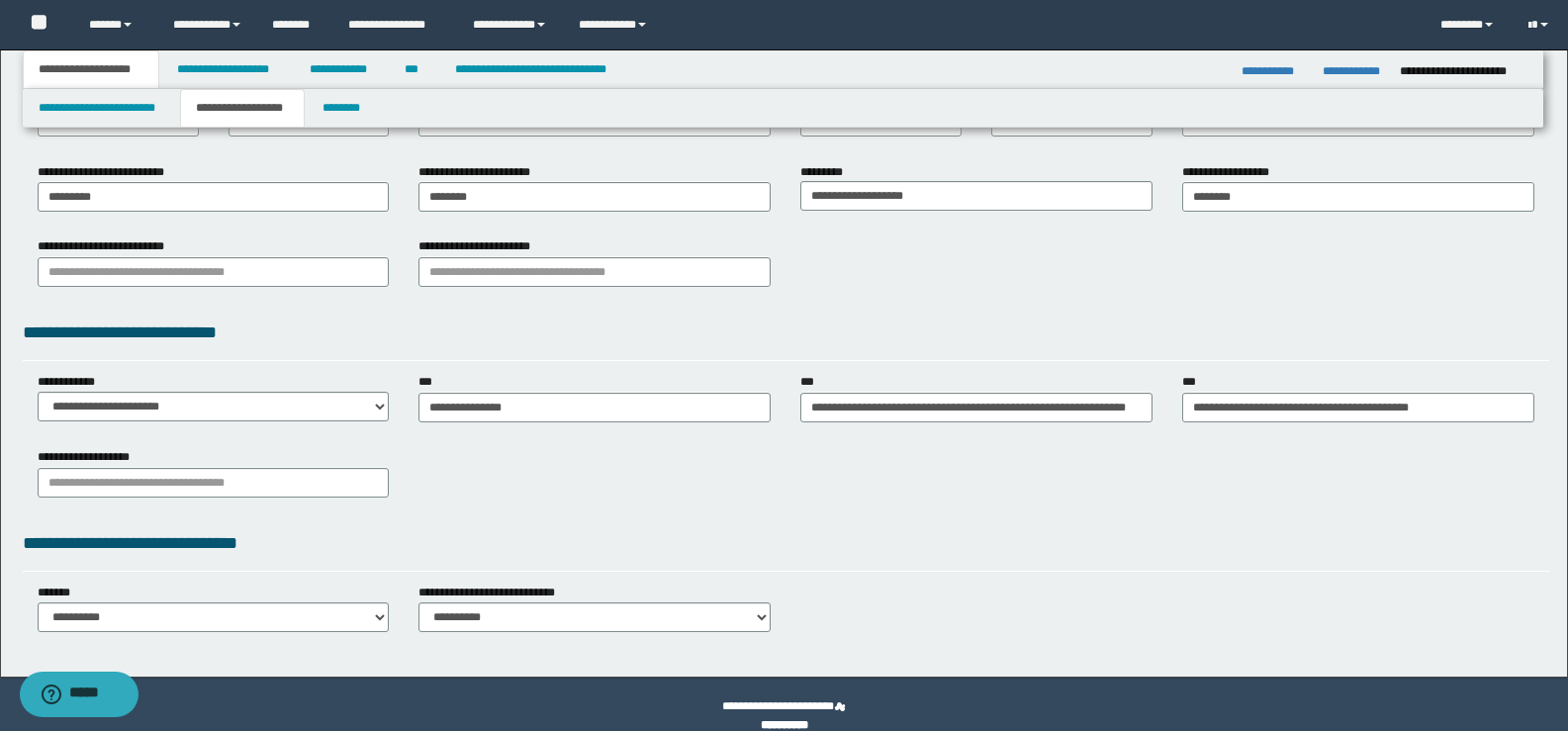 scroll, scrollTop: 364, scrollLeft: 0, axis: vertical 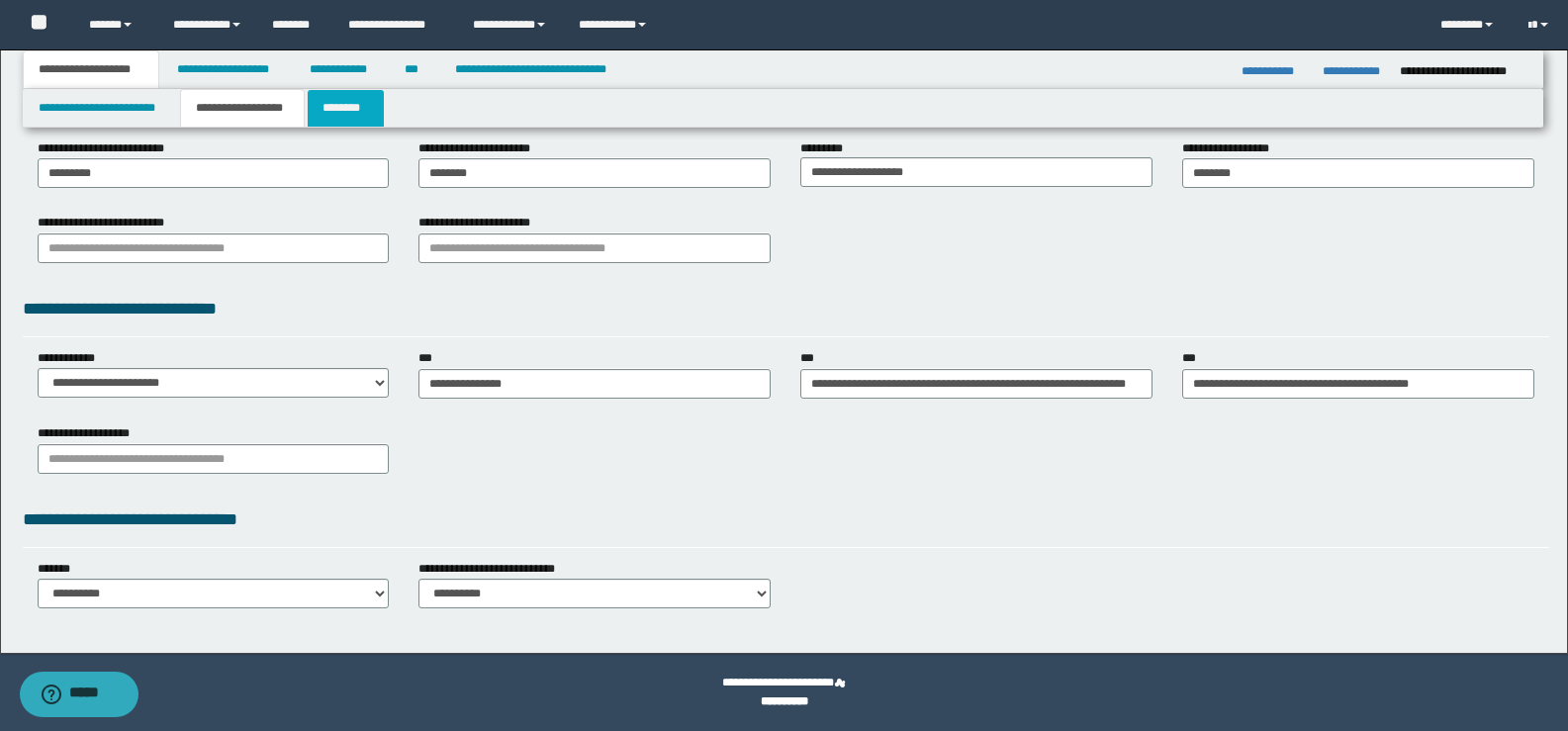 click on "********" at bounding box center (345, 108) 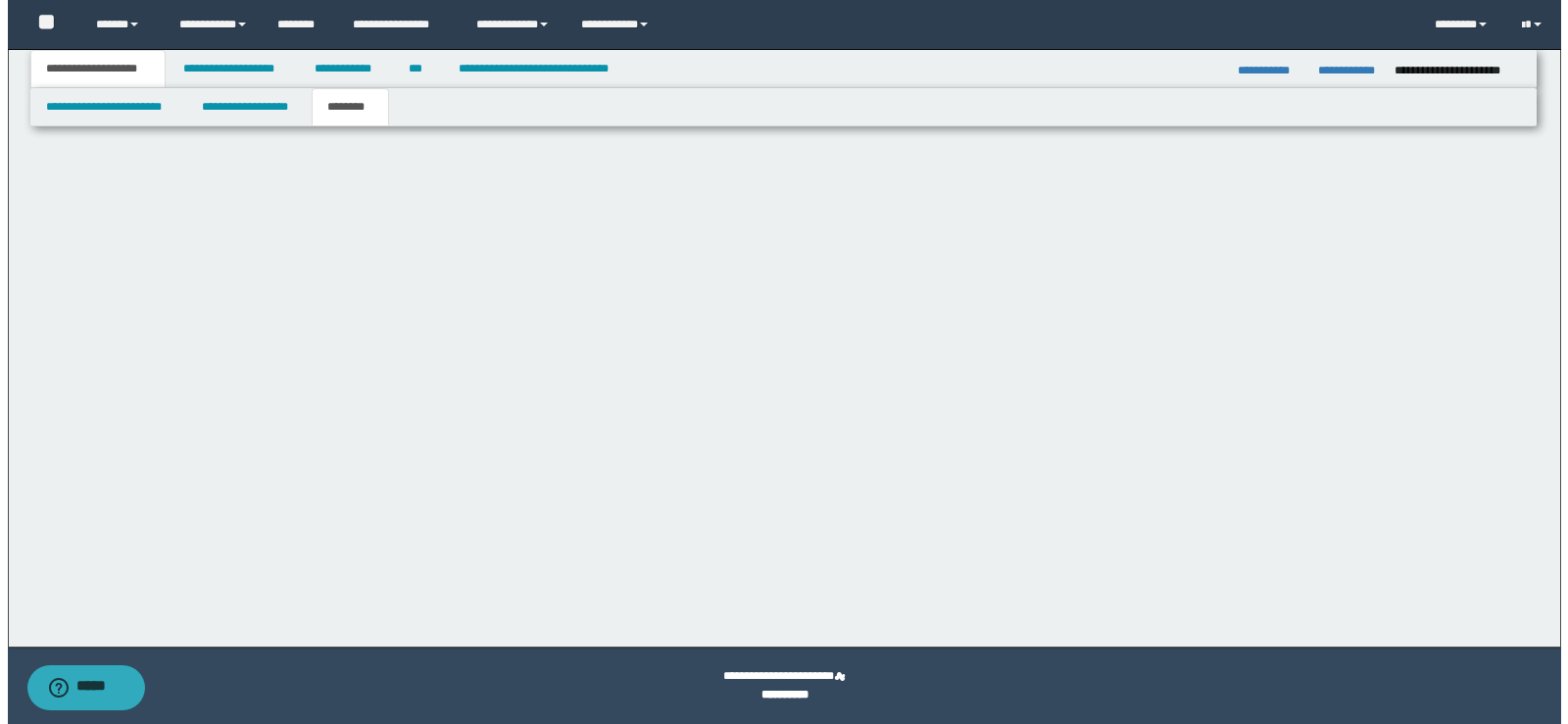 scroll, scrollTop: 0, scrollLeft: 0, axis: both 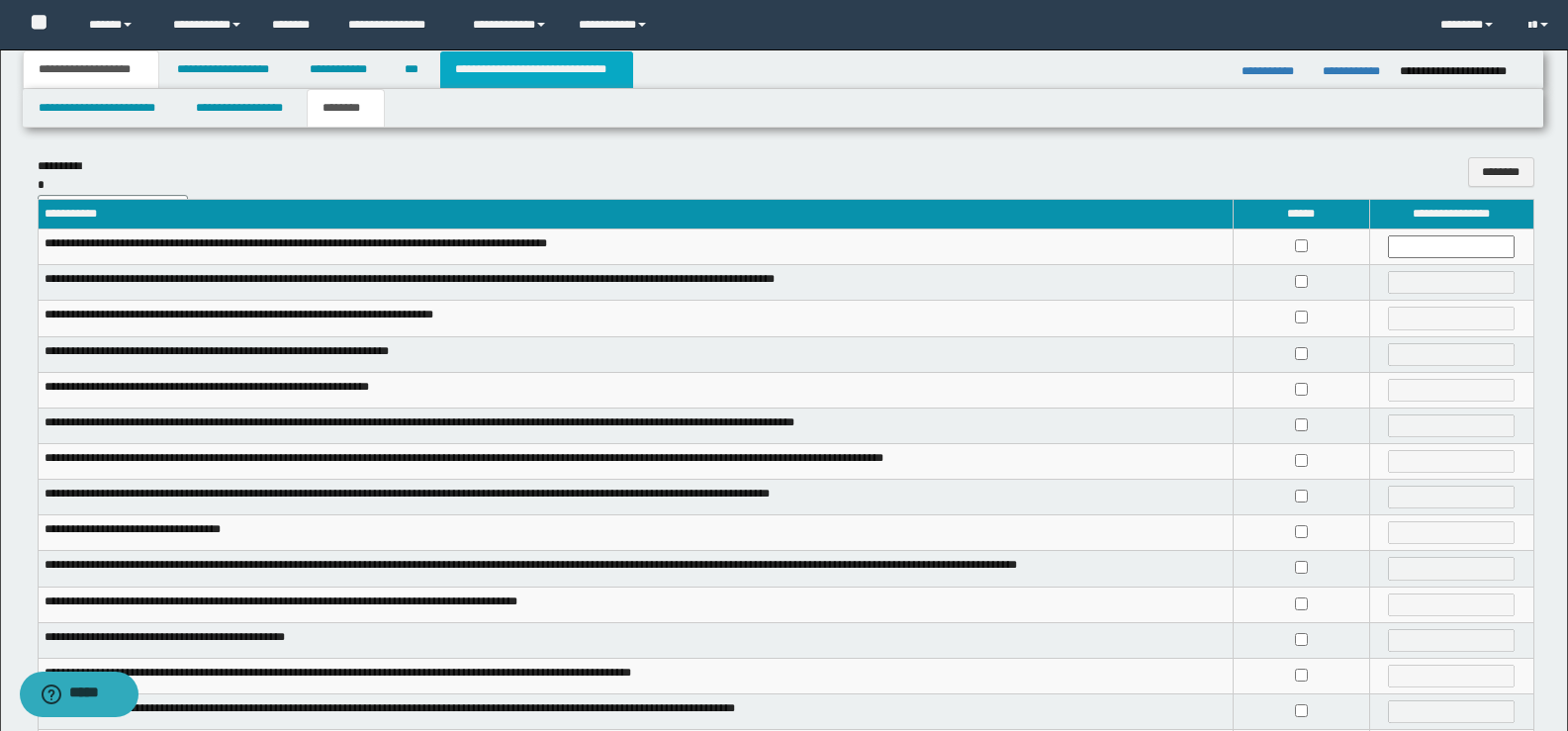 click on "**********" at bounding box center (536, 69) 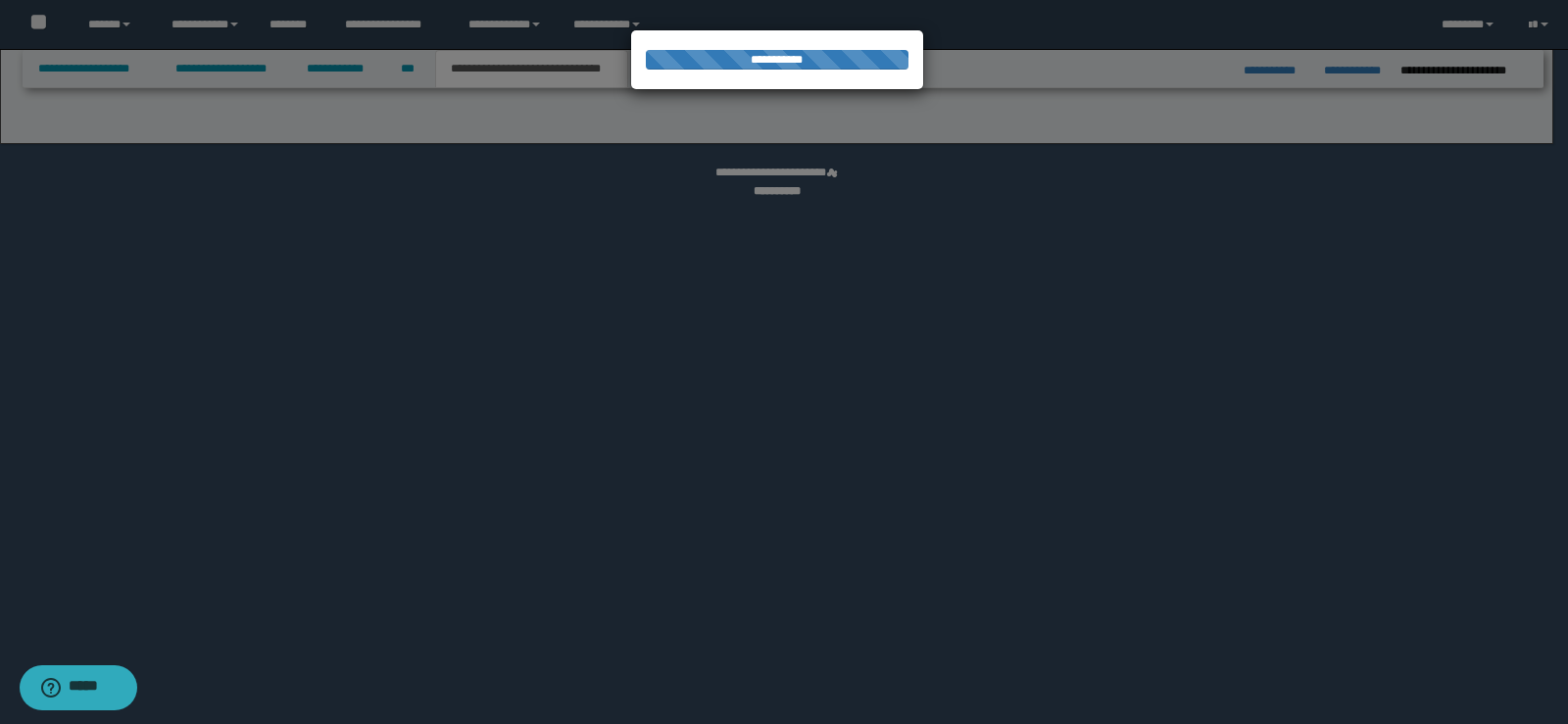 select on "*" 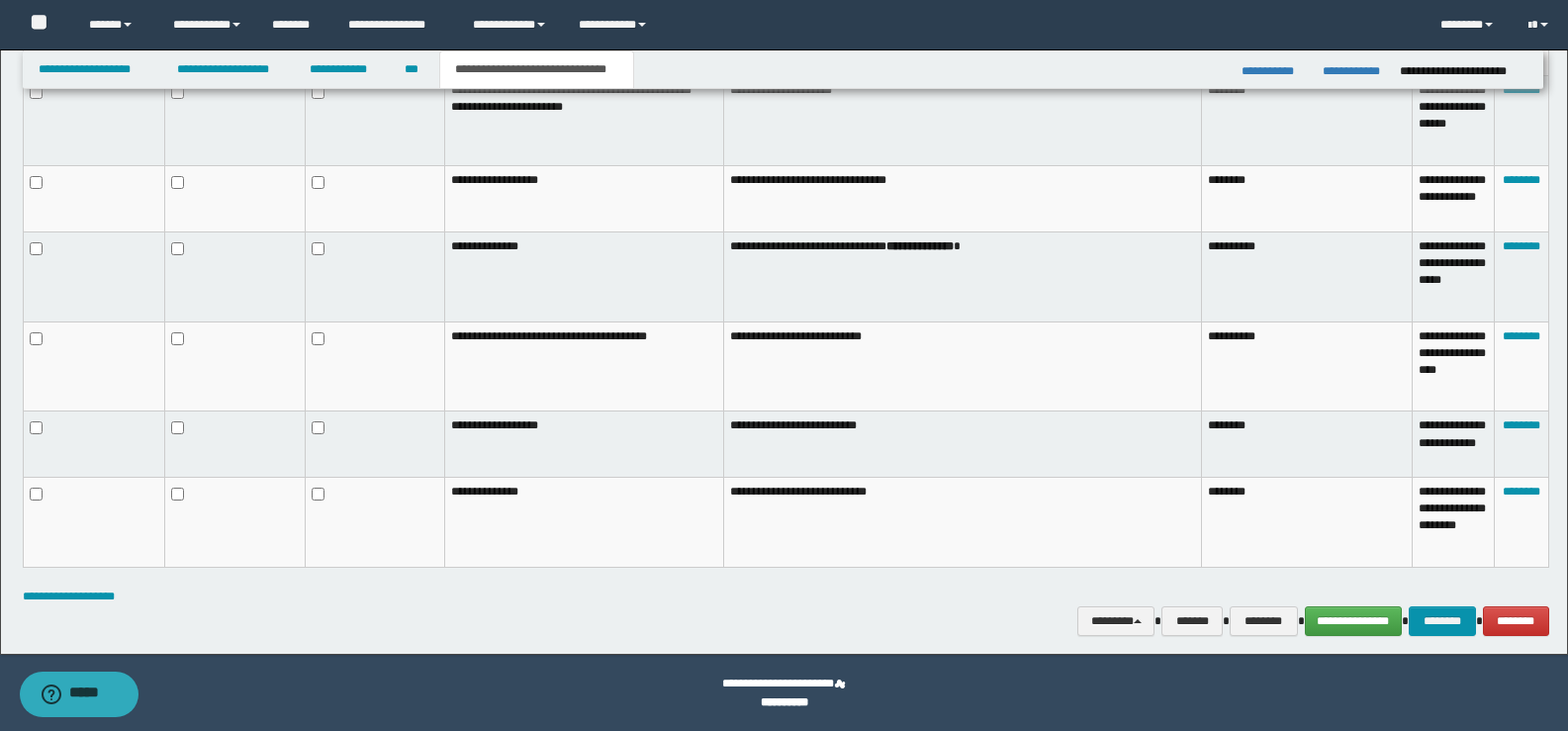 scroll, scrollTop: 1196, scrollLeft: 0, axis: vertical 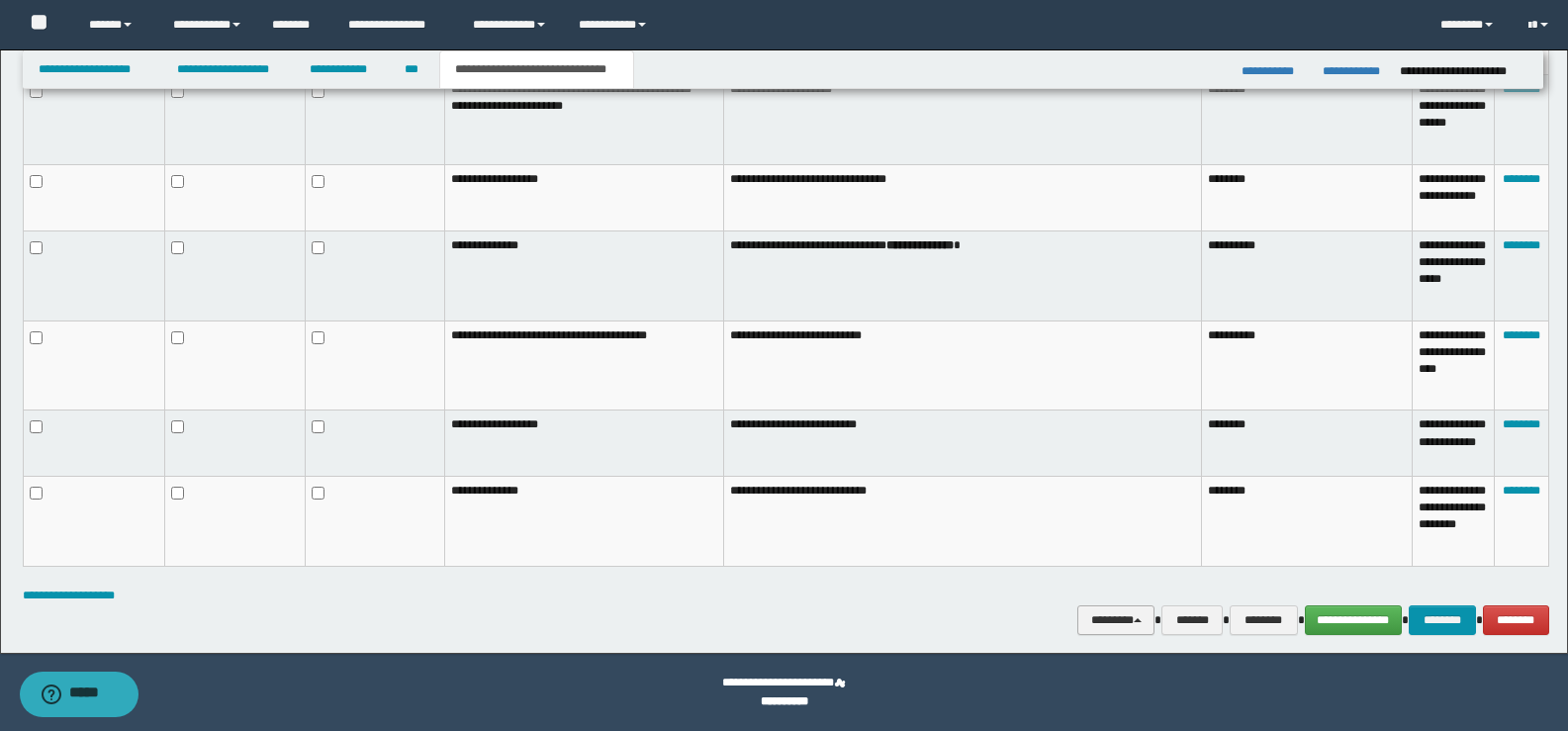 click on "********" at bounding box center [1116, 620] 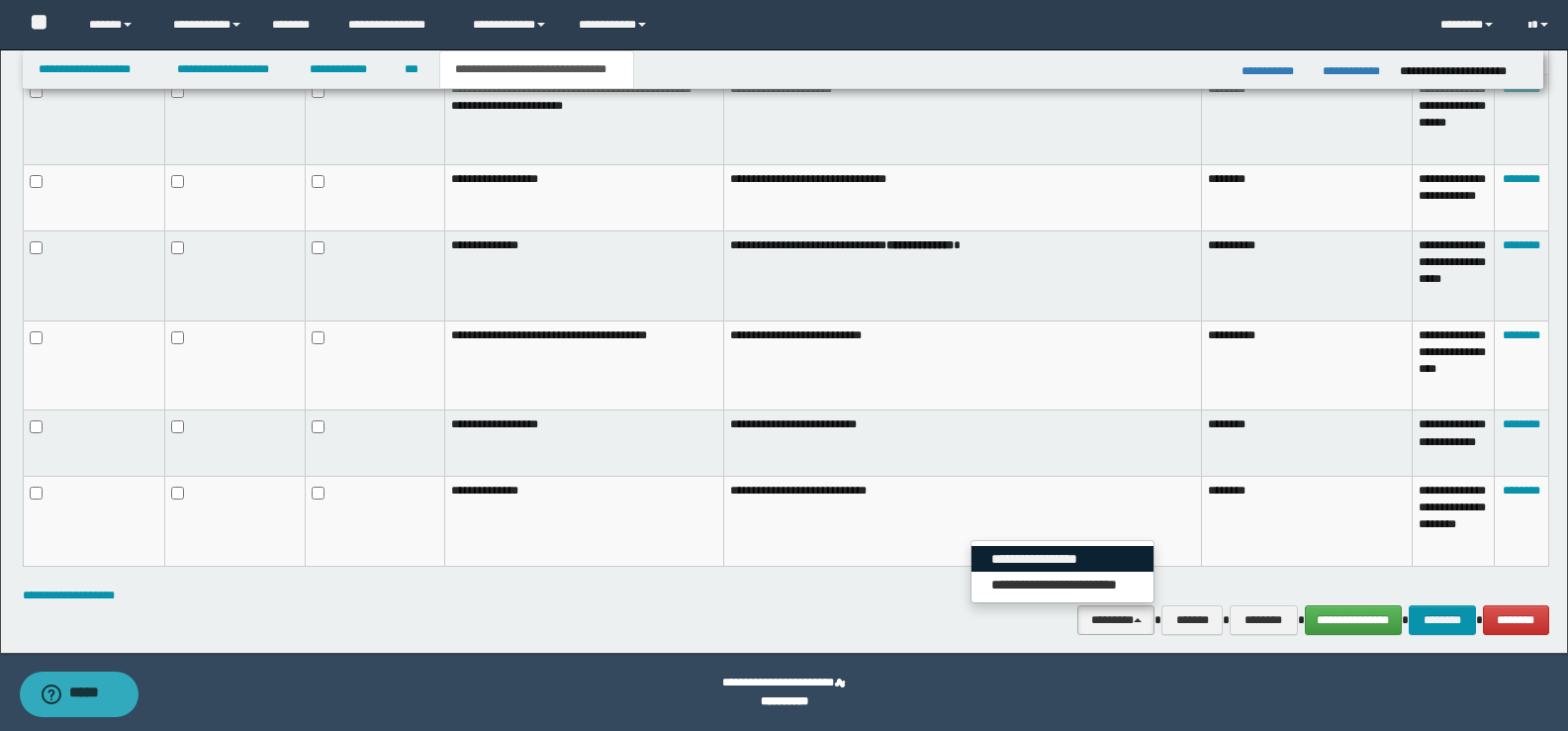 click on "**********" at bounding box center [1062, 559] 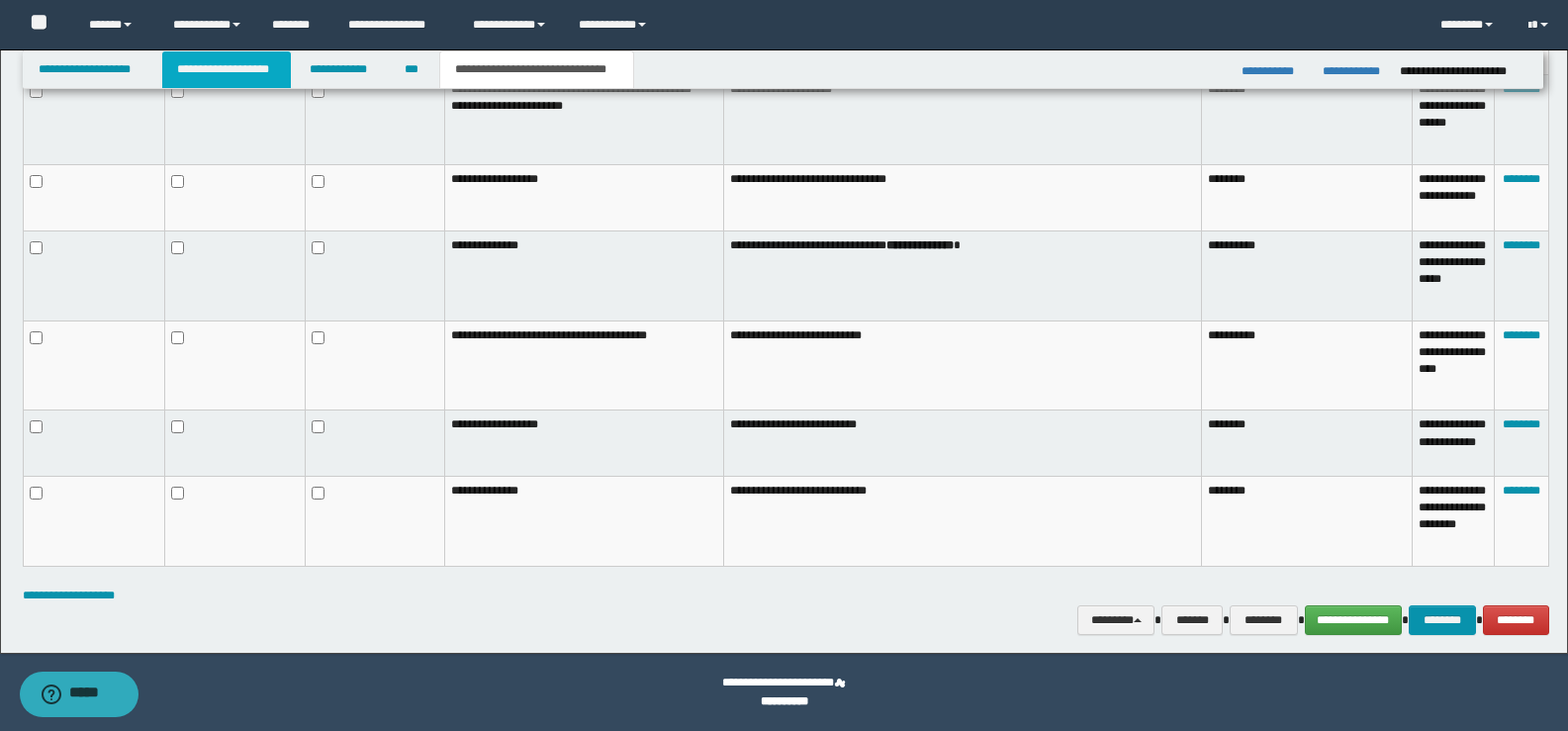 click on "**********" at bounding box center [227, 69] 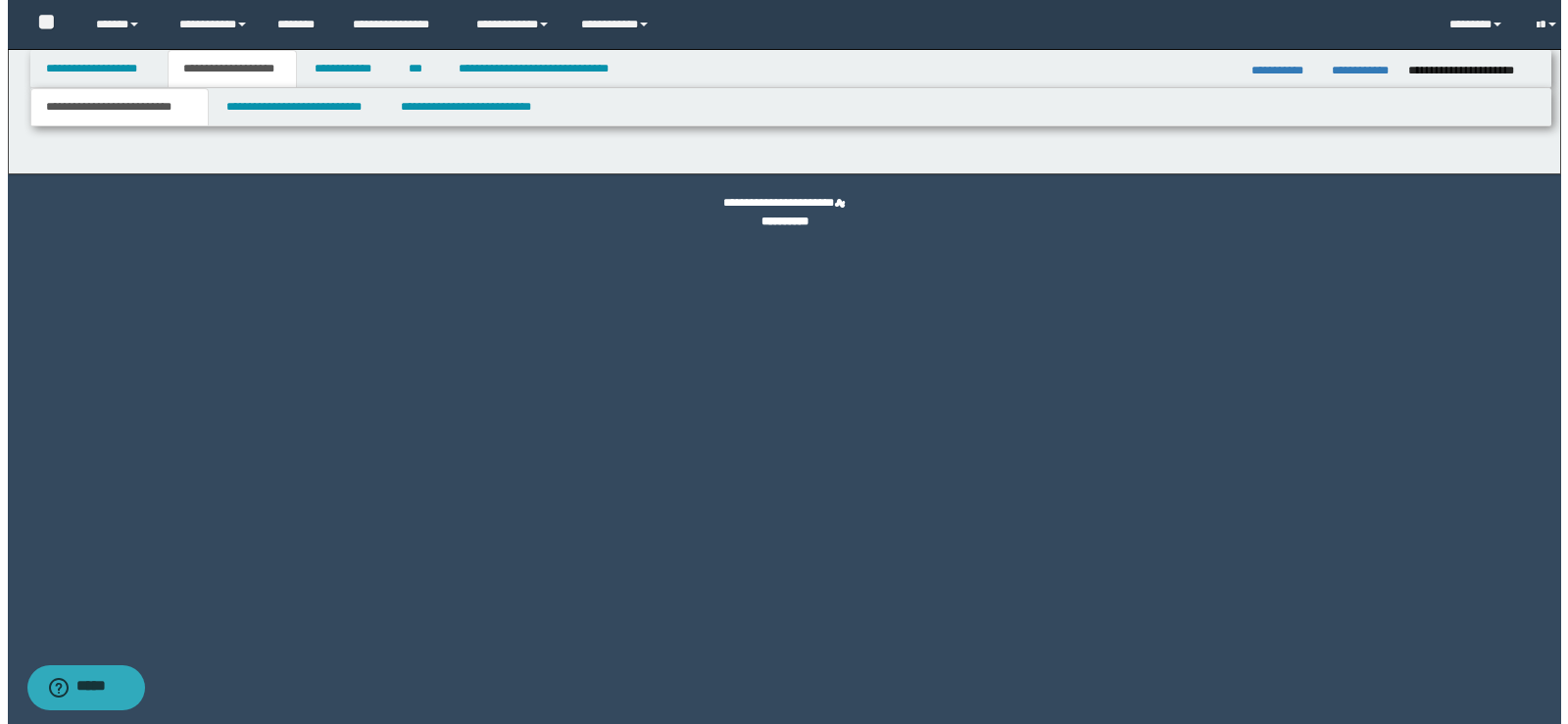 scroll, scrollTop: 0, scrollLeft: 0, axis: both 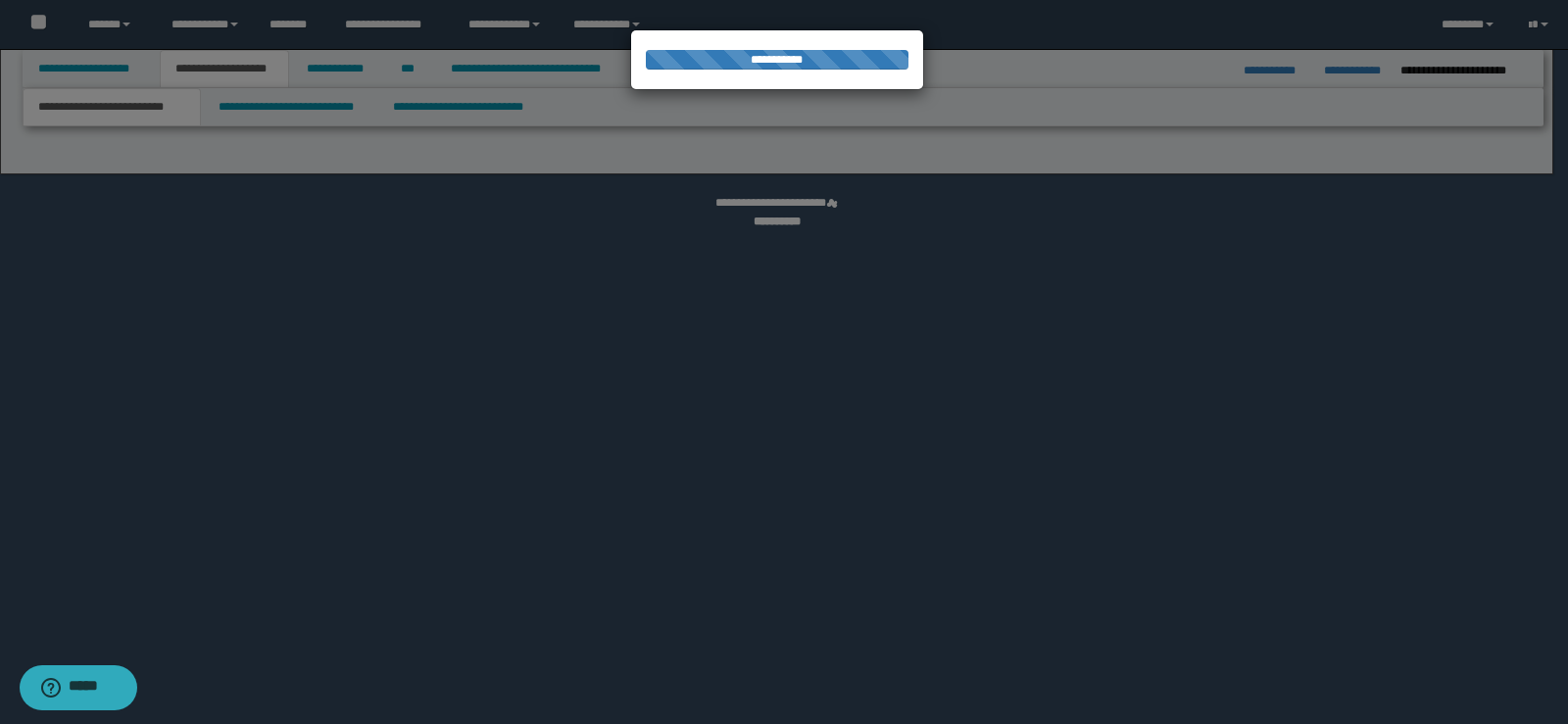 select on "*" 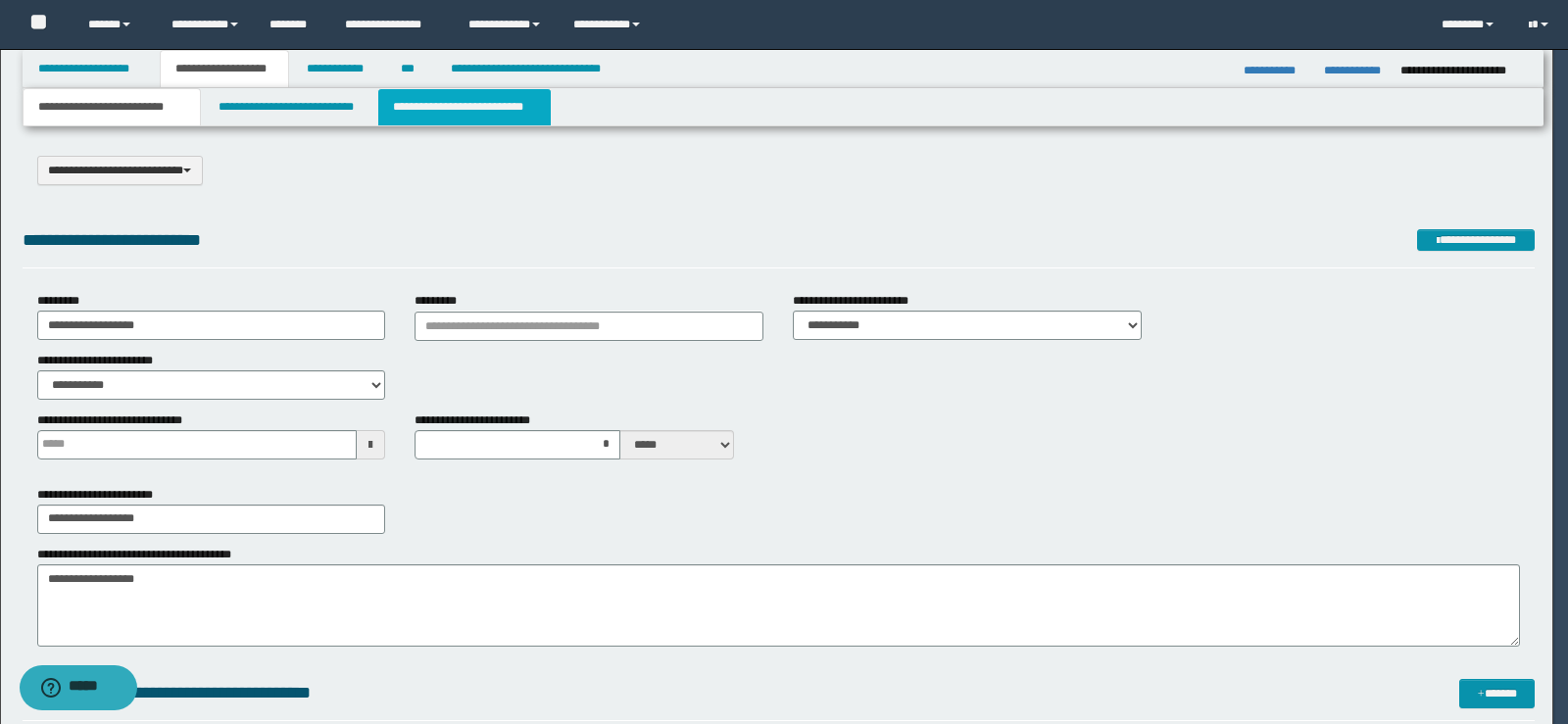 scroll, scrollTop: 0, scrollLeft: 0, axis: both 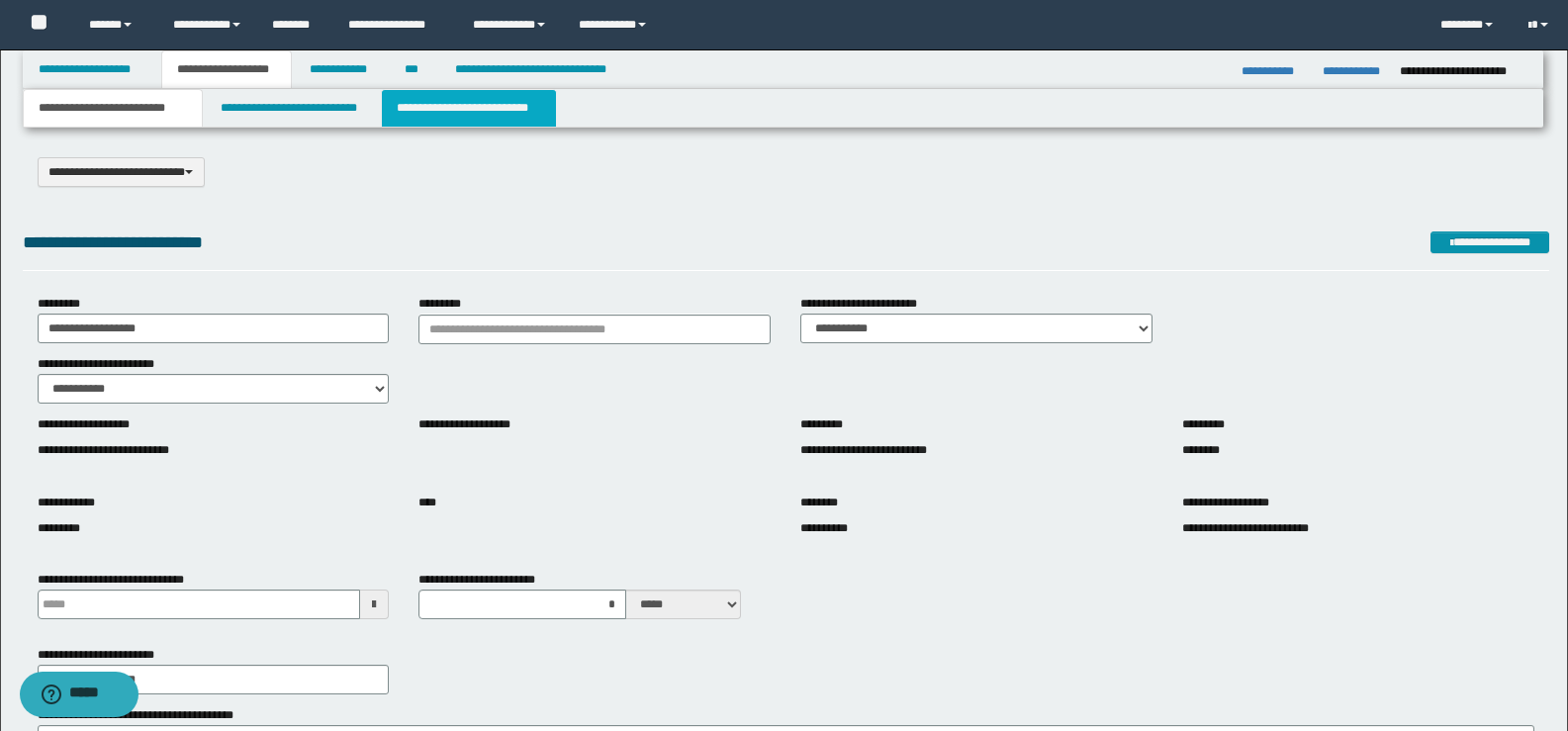 click on "**********" at bounding box center [469, 108] 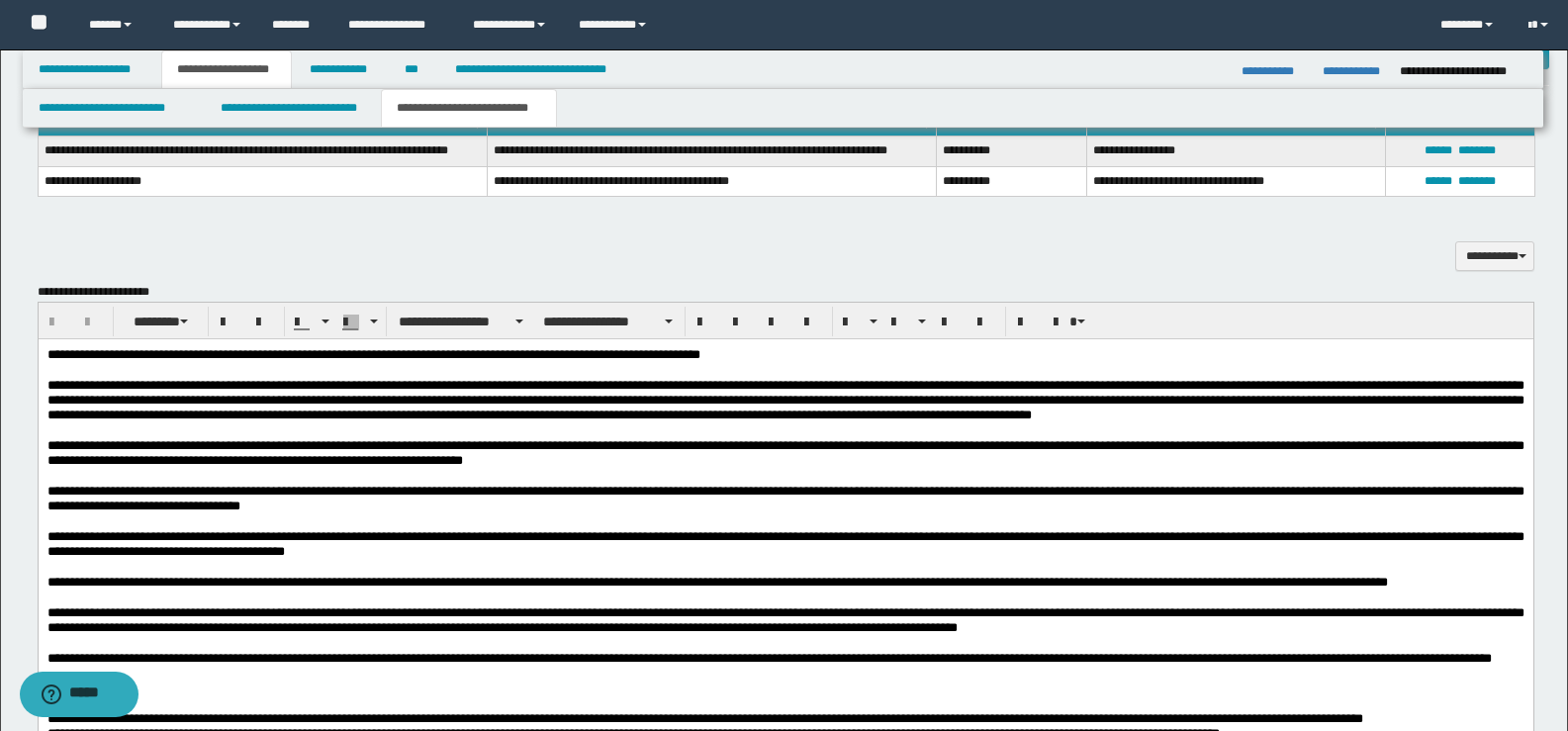 scroll, scrollTop: 791, scrollLeft: 0, axis: vertical 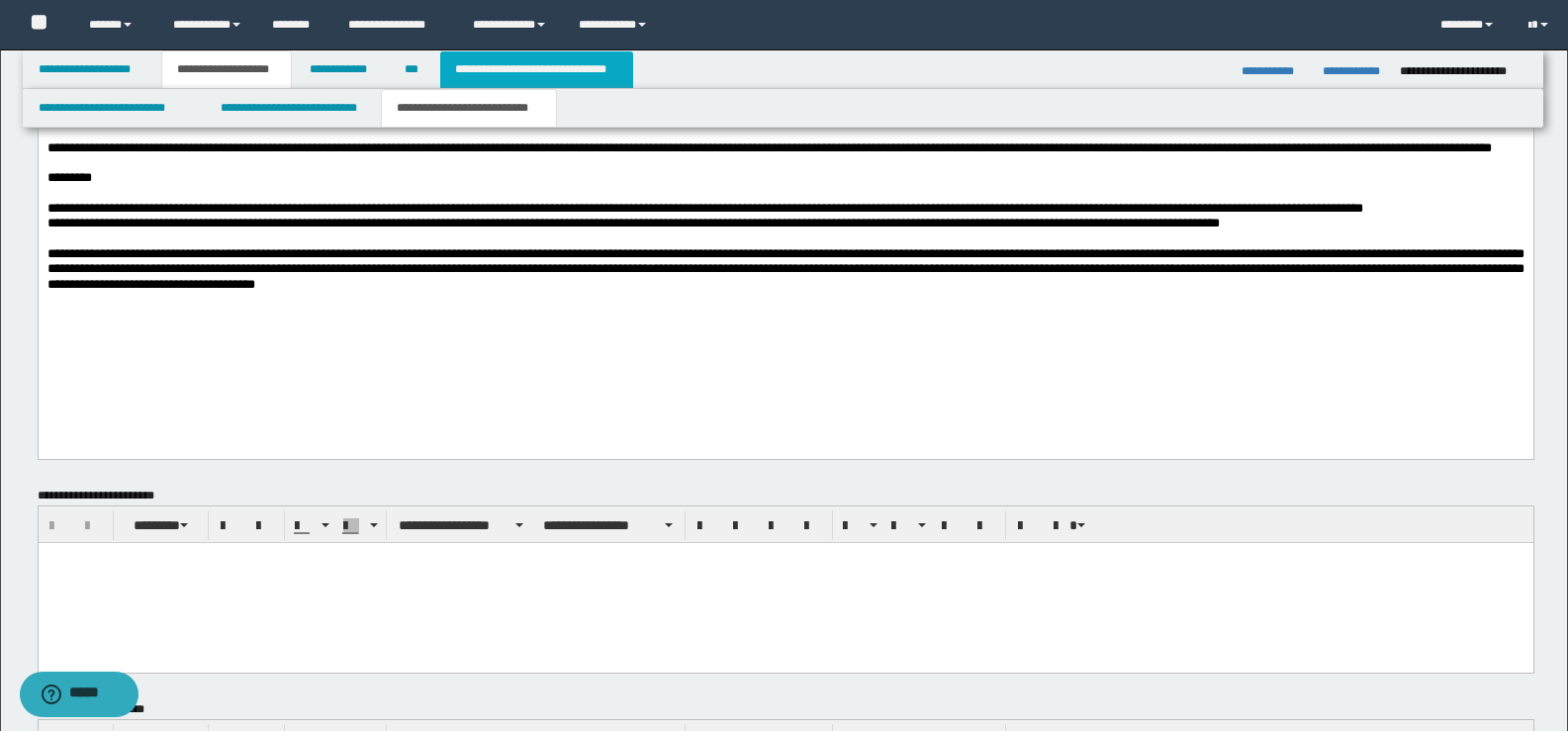 click on "**********" at bounding box center [536, 69] 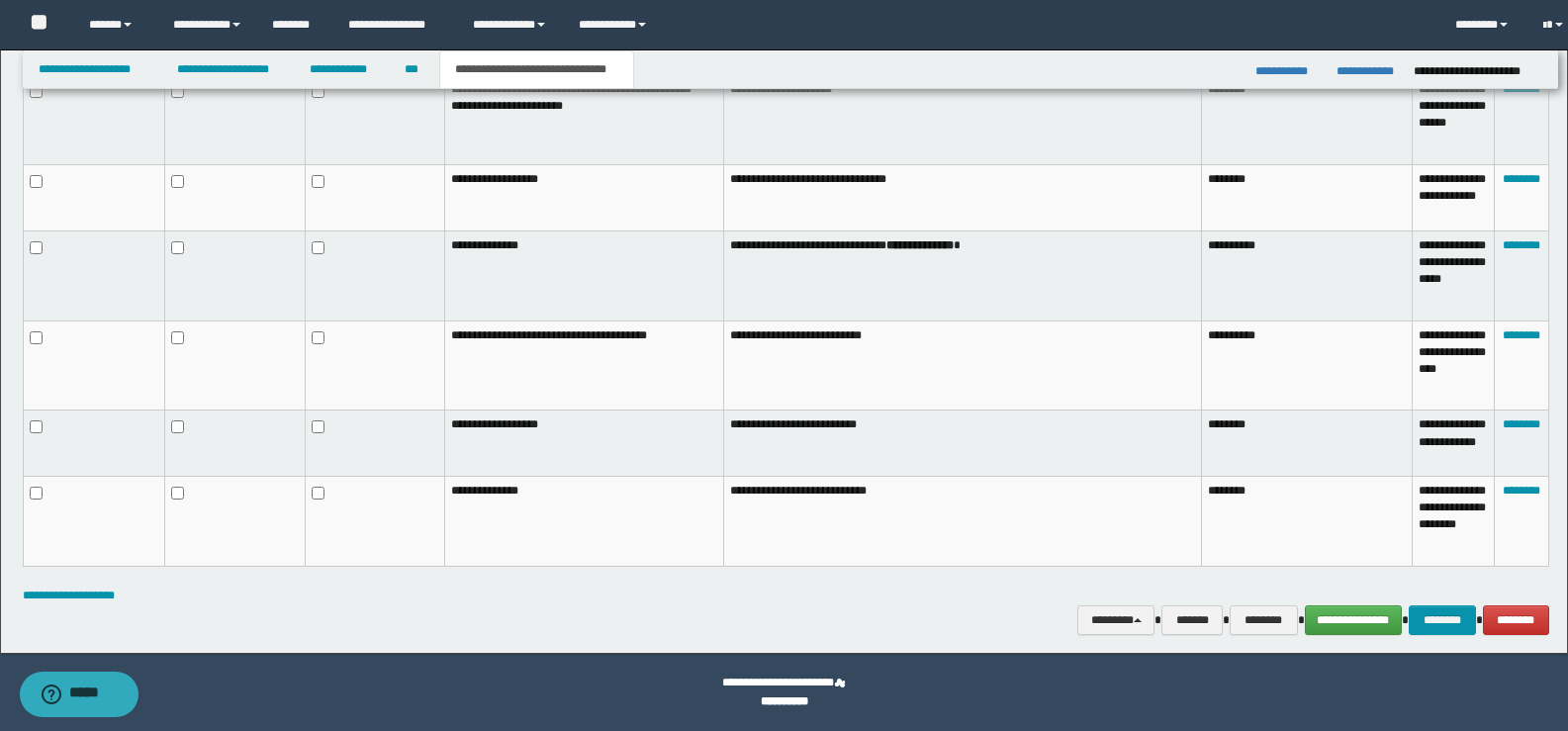 scroll, scrollTop: 1196, scrollLeft: 0, axis: vertical 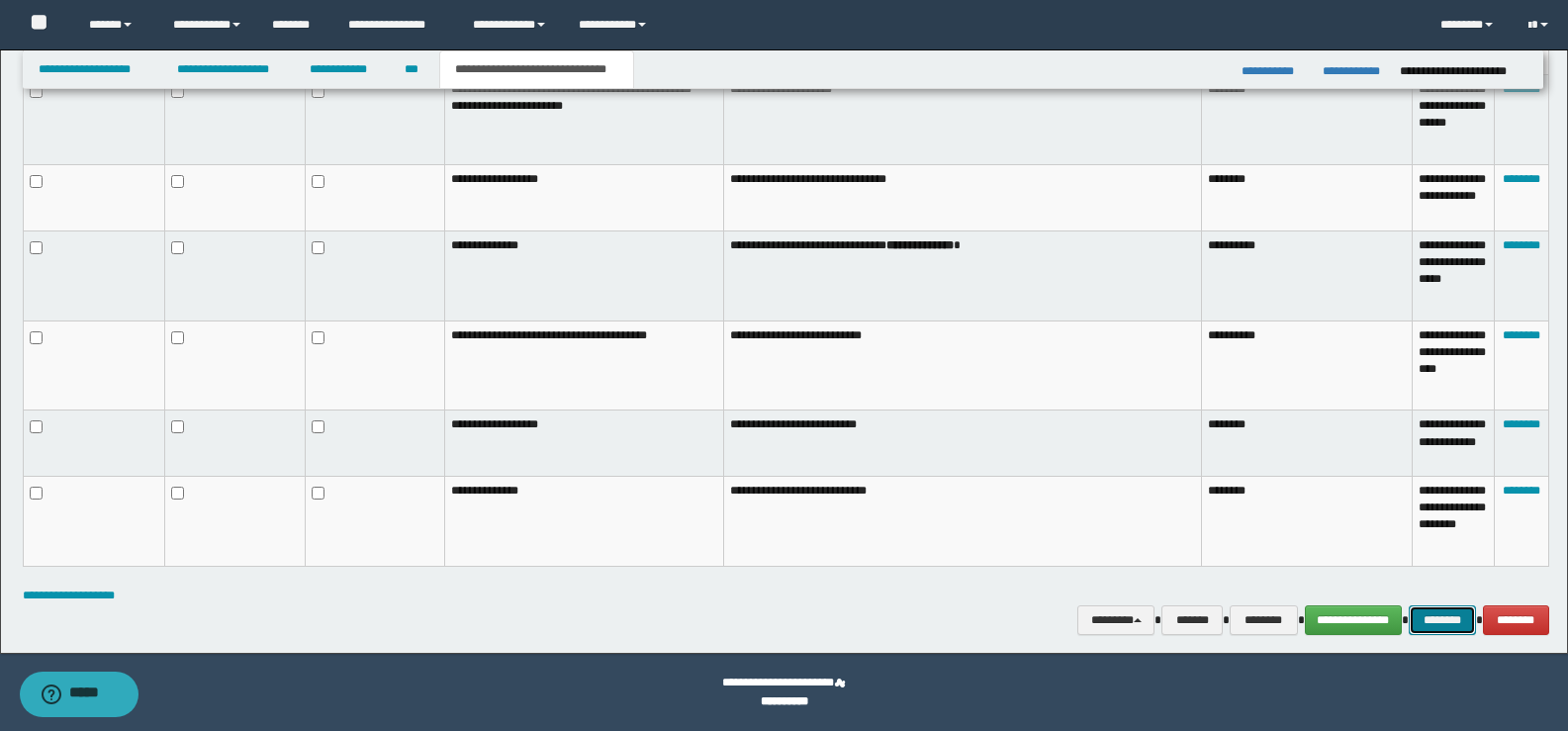 click on "********" at bounding box center [1442, 620] 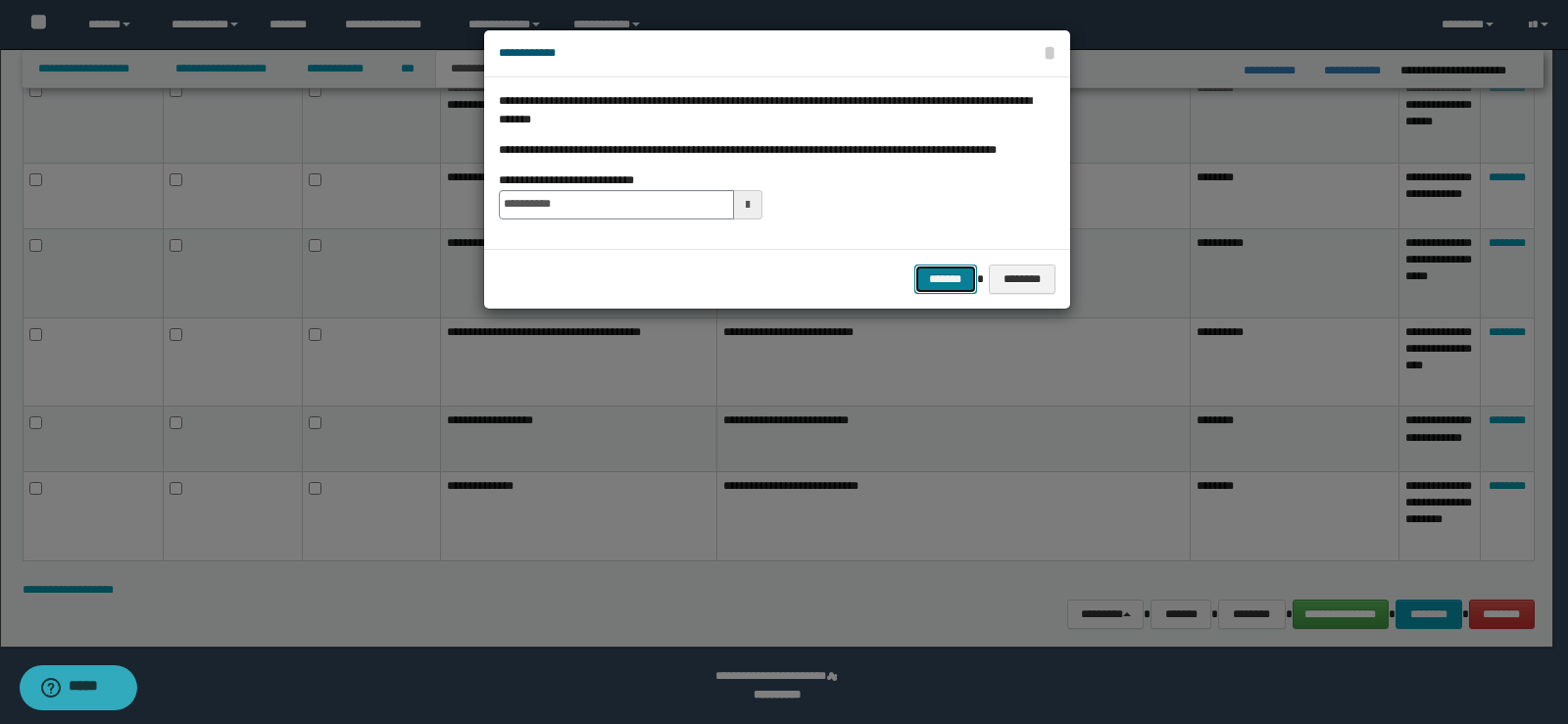 click on "*******" at bounding box center [946, 279] 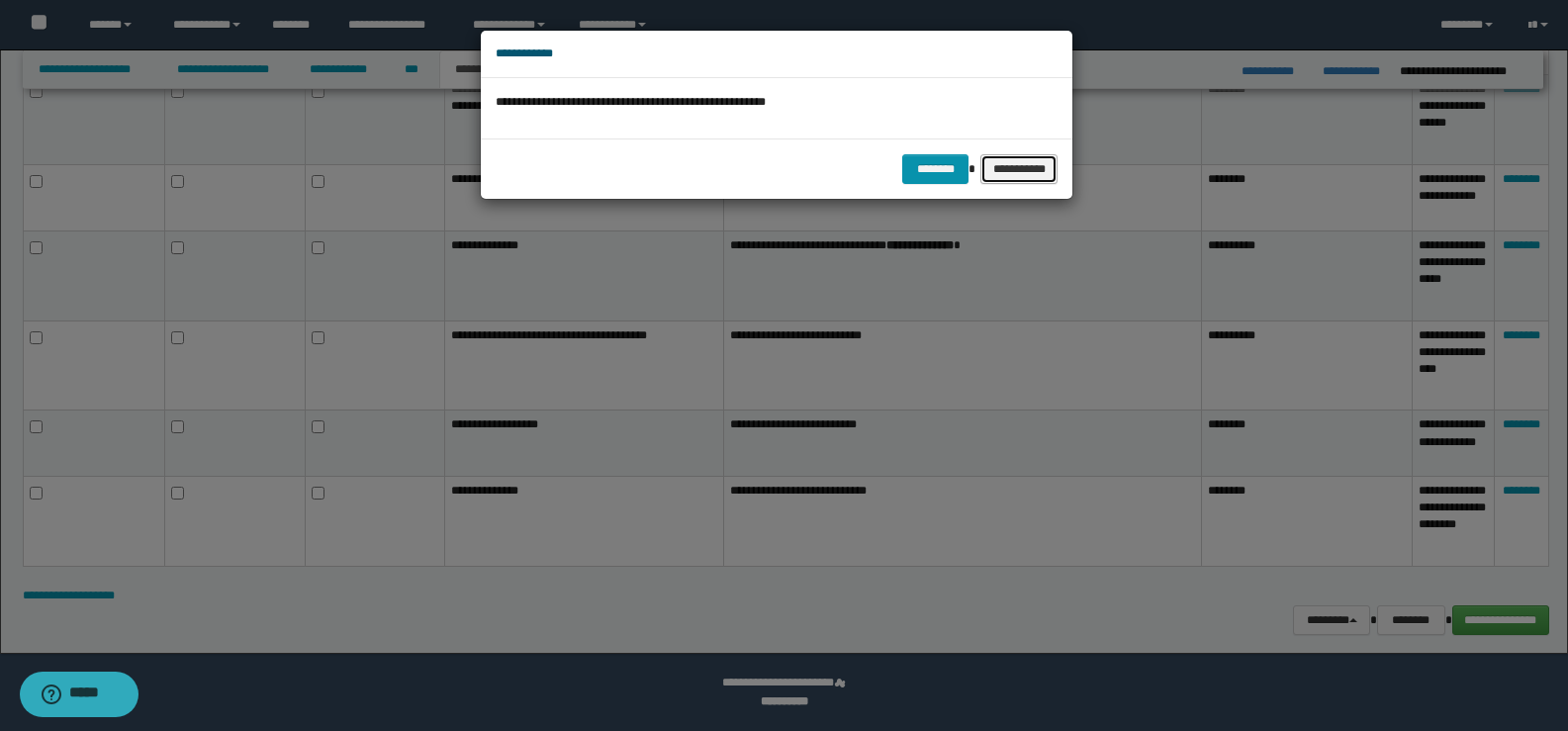 click on "**********" at bounding box center (1019, 169) 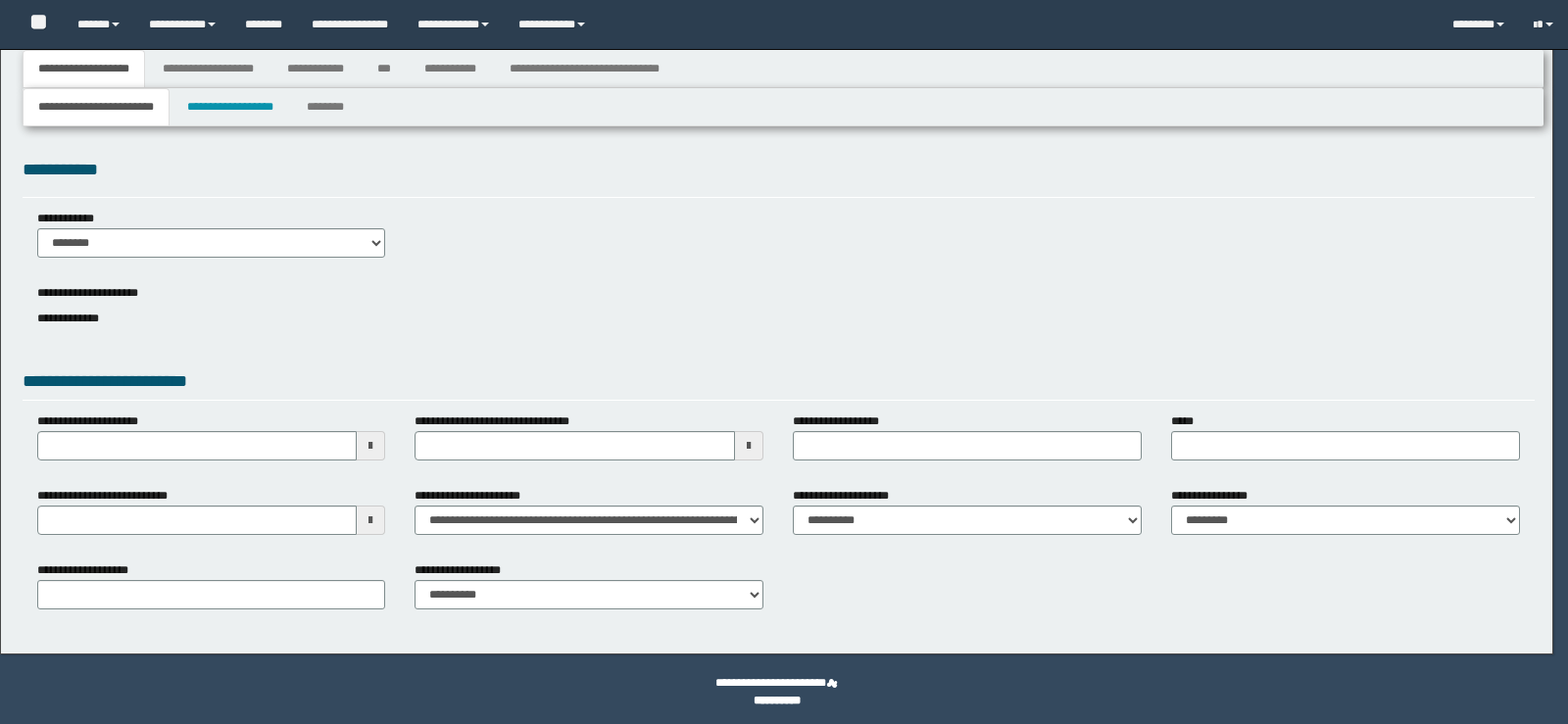 scroll, scrollTop: 0, scrollLeft: 0, axis: both 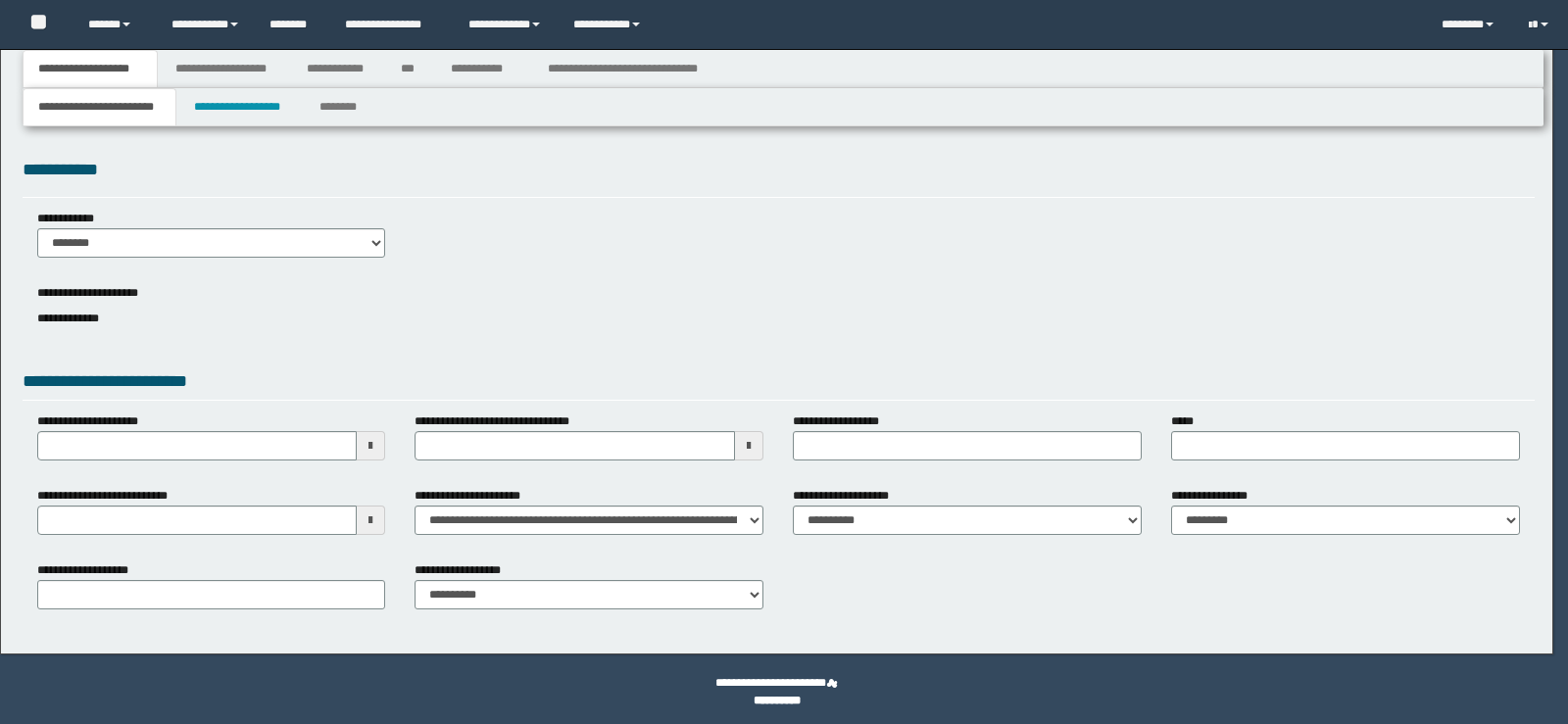 type on "**********" 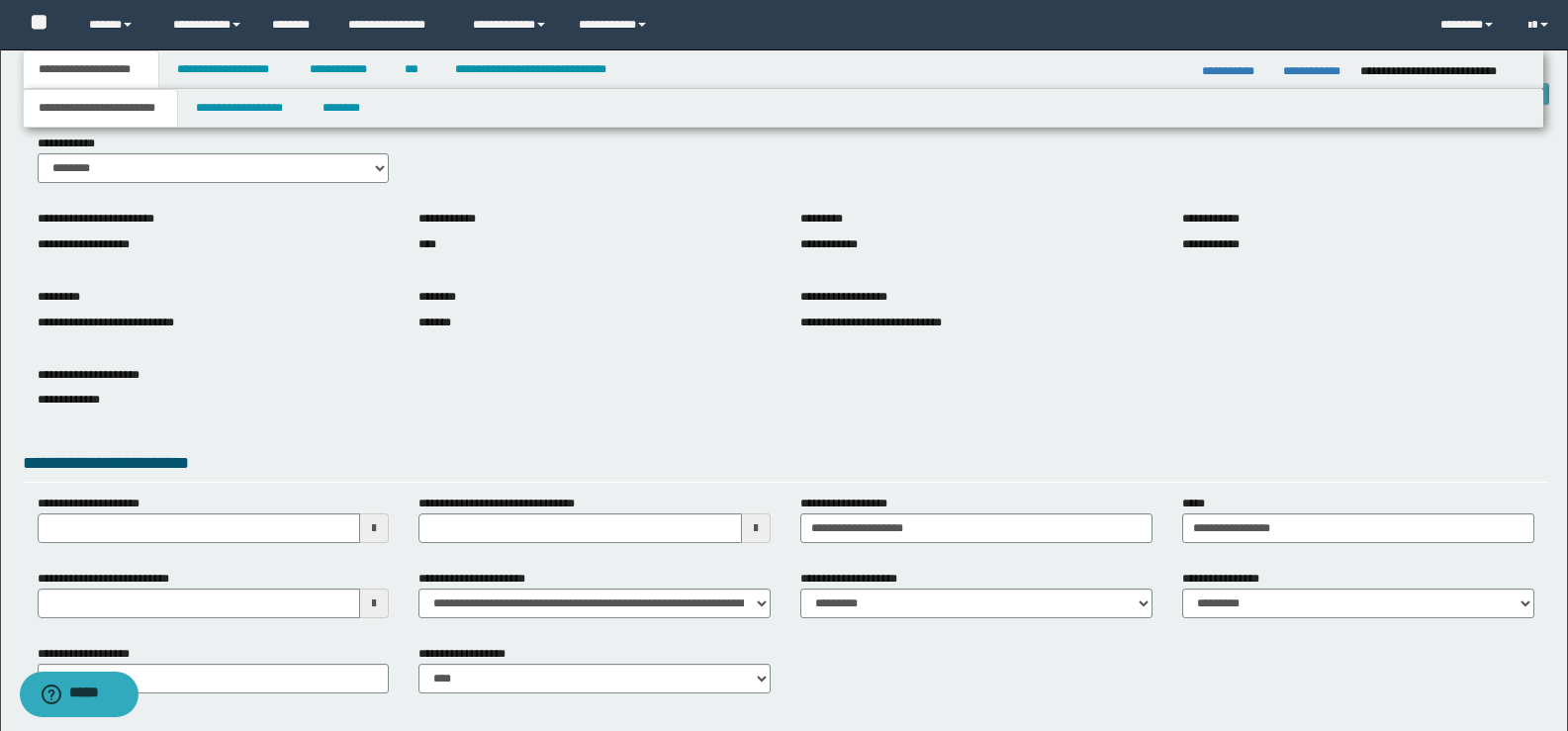 scroll, scrollTop: 162, scrollLeft: 0, axis: vertical 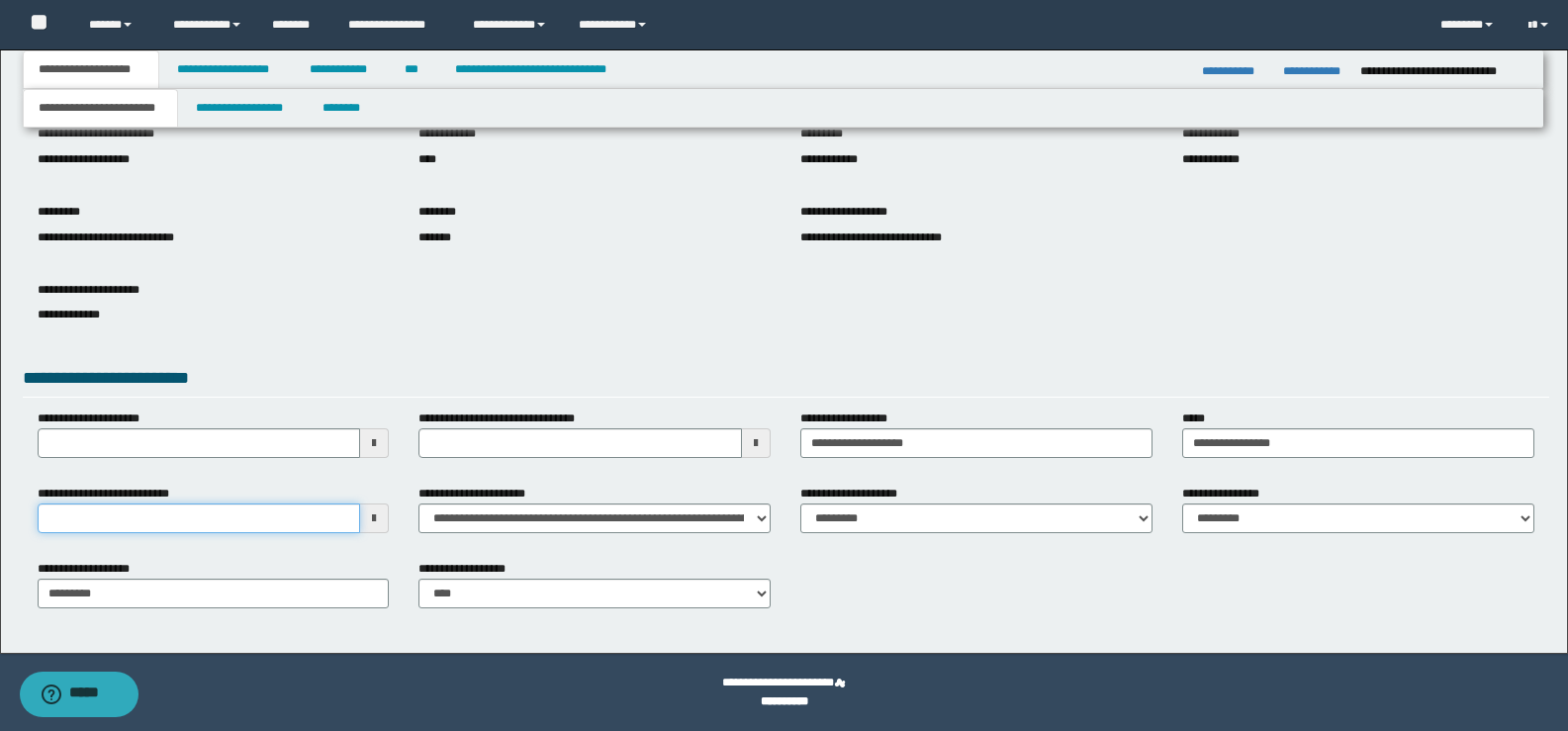 click on "**********" at bounding box center (199, 518) 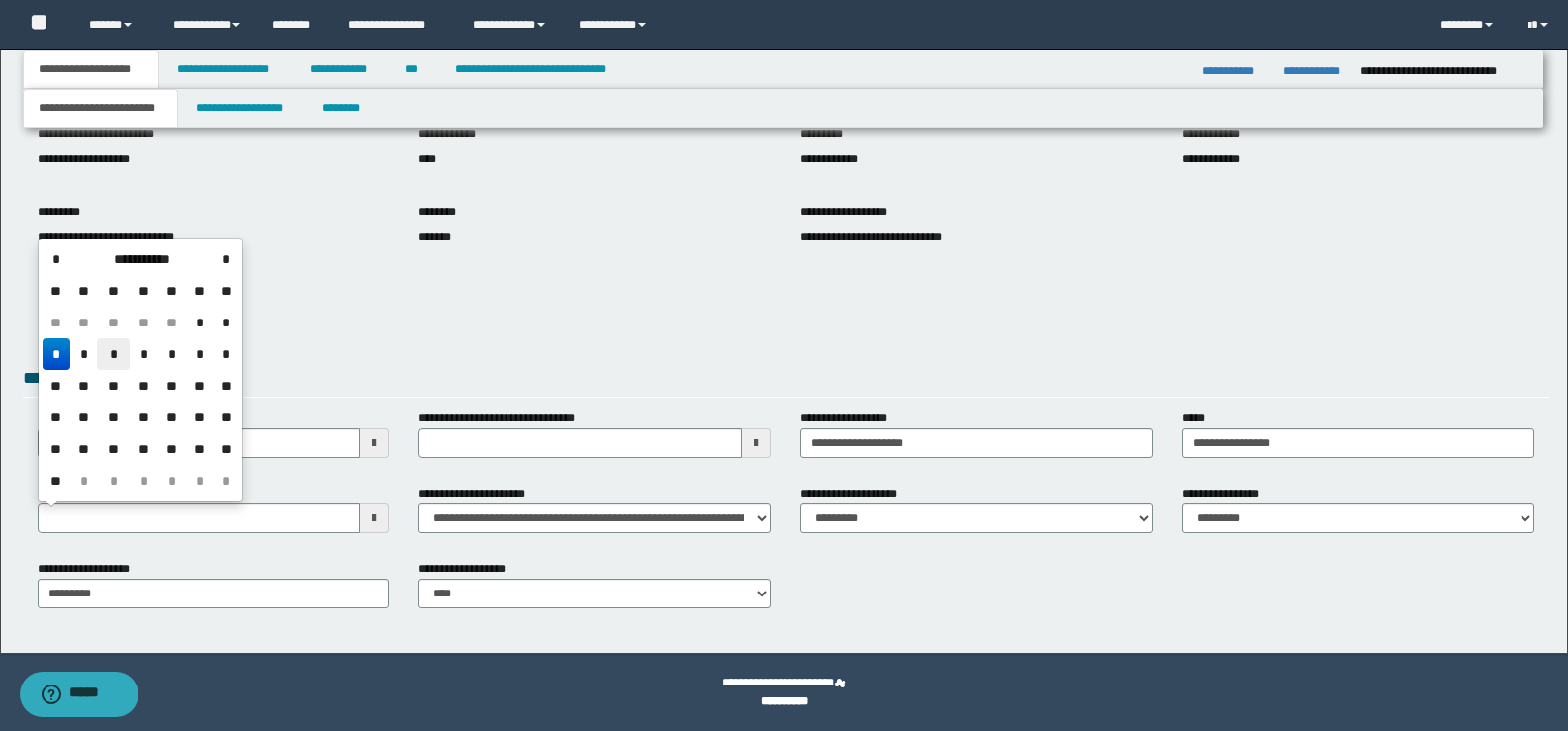 click on "*" at bounding box center (113, 354) 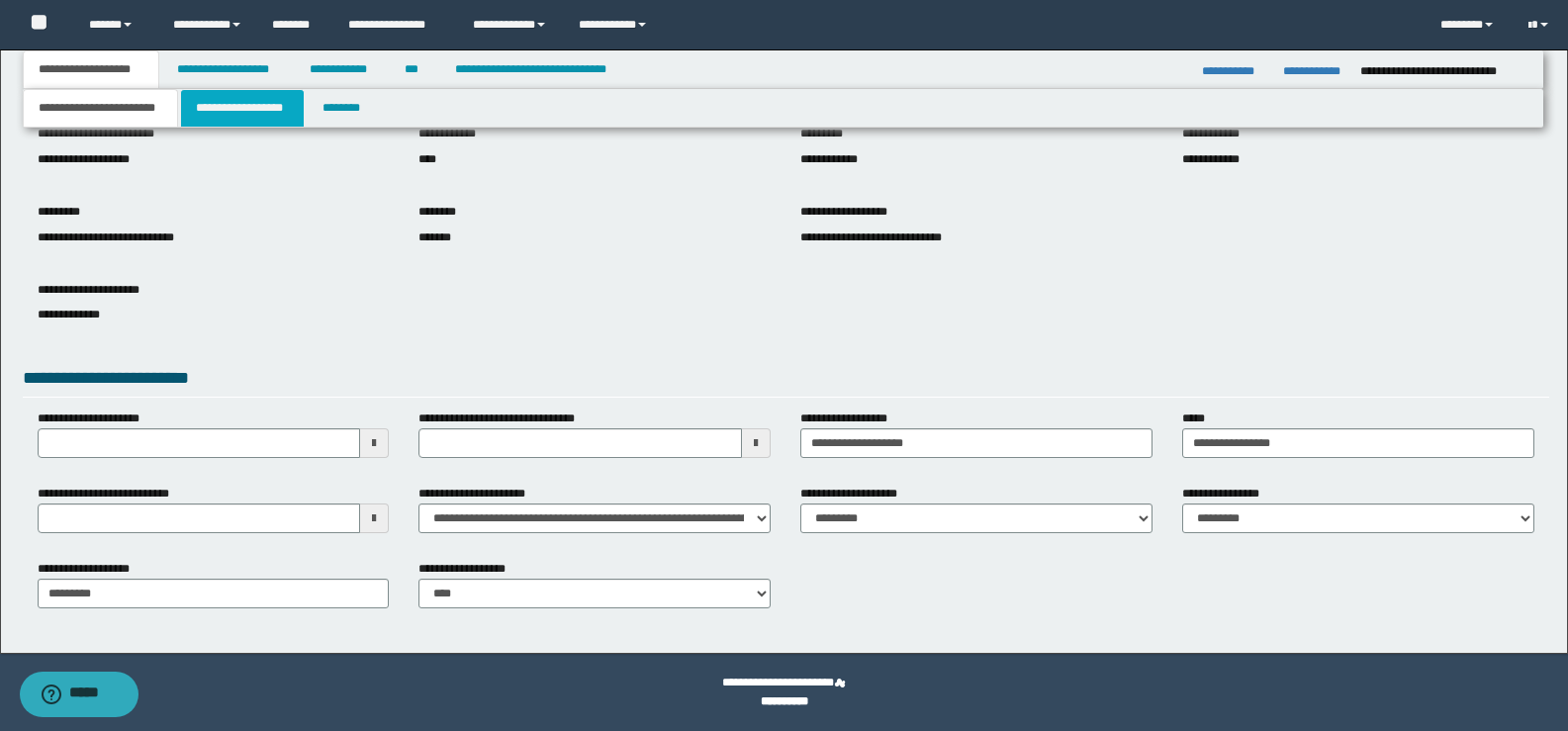 click on "**********" at bounding box center [242, 108] 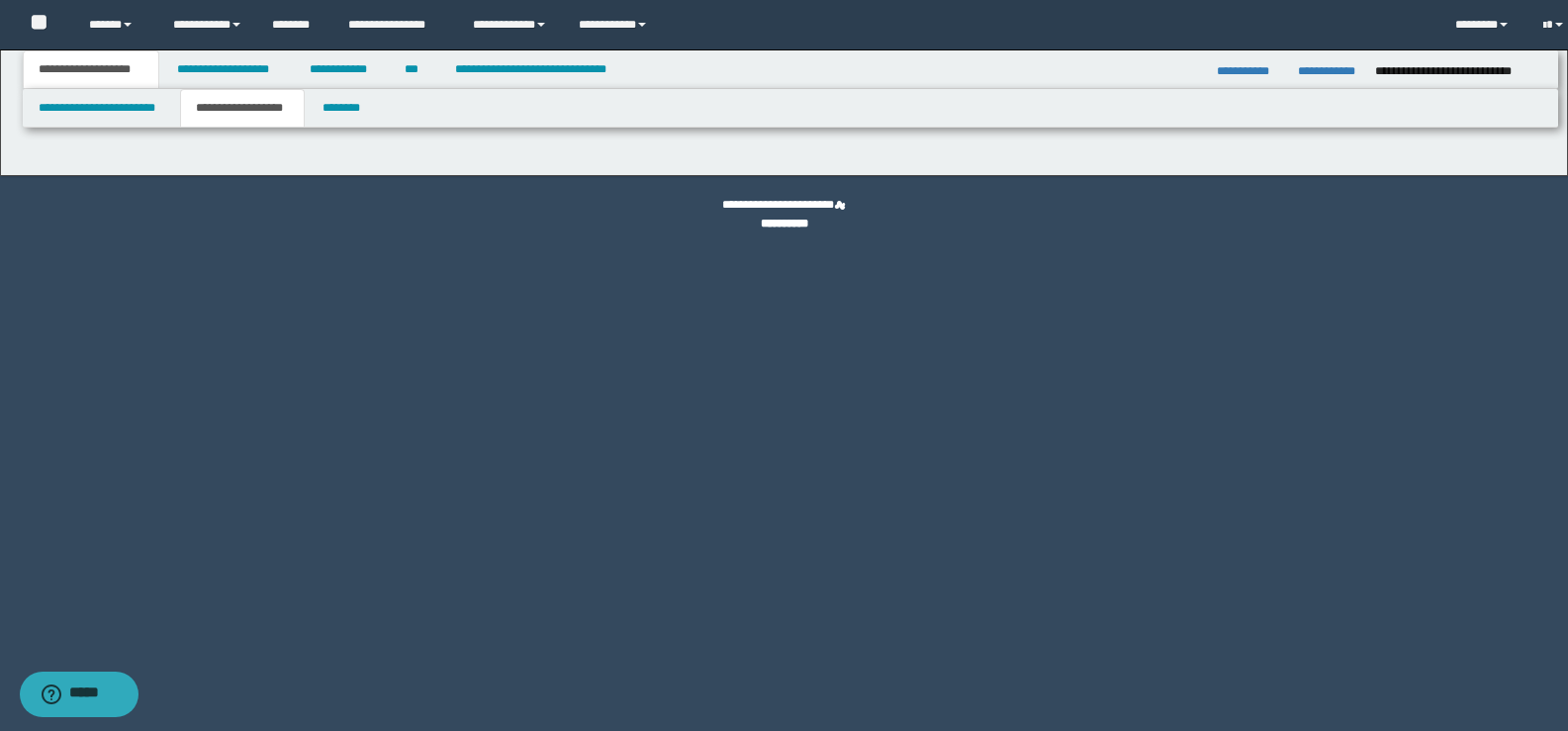 scroll, scrollTop: 0, scrollLeft: 0, axis: both 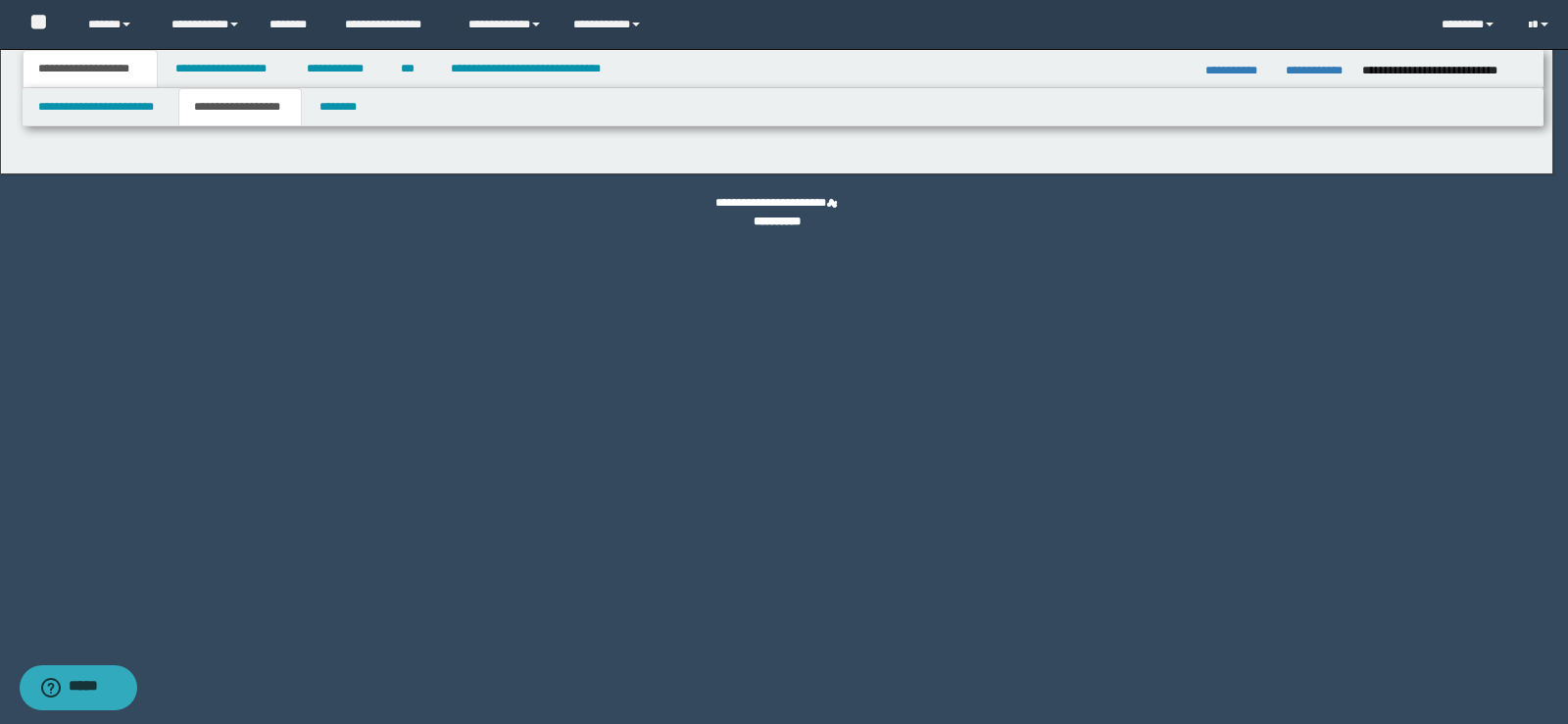 type on "**********" 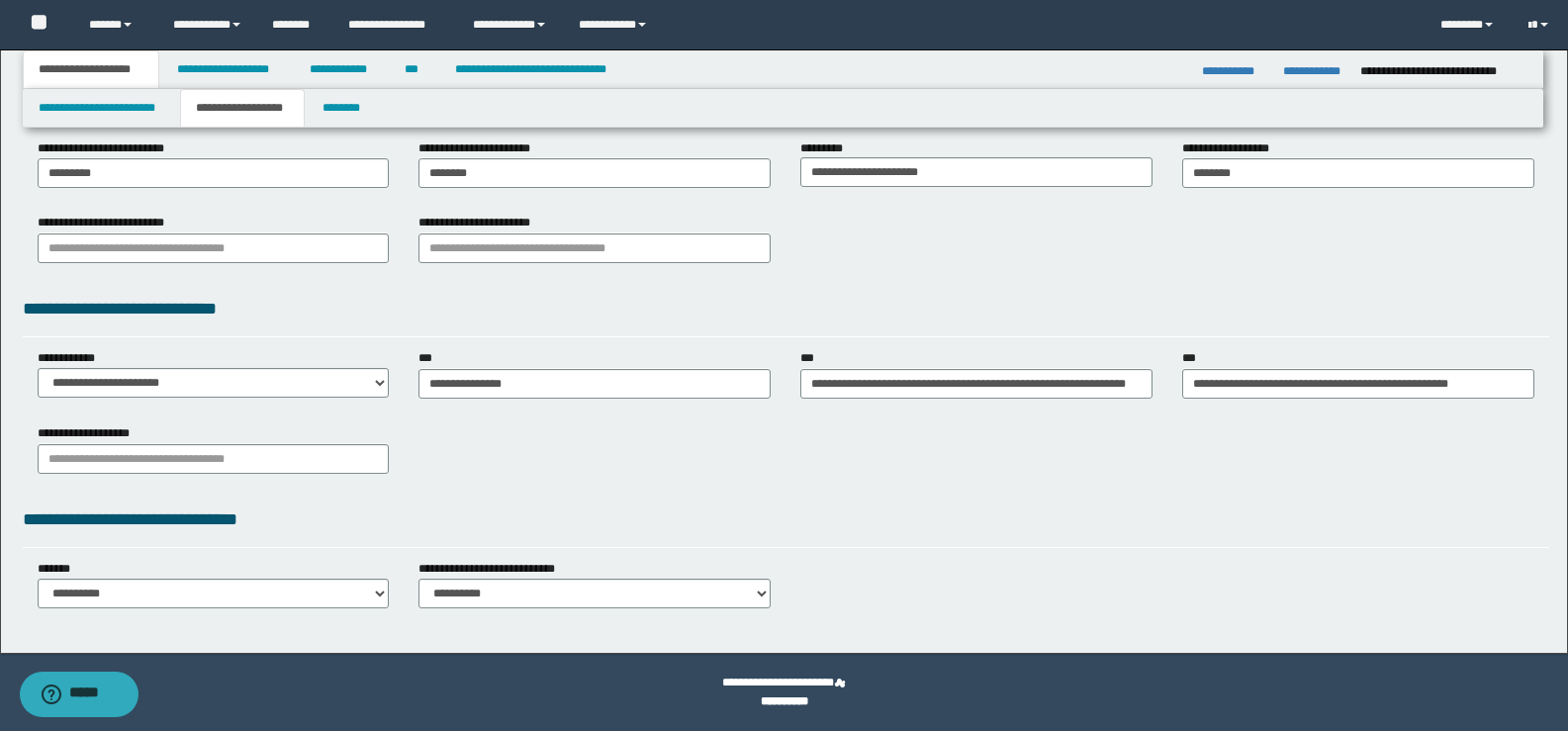 scroll, scrollTop: 265, scrollLeft: 0, axis: vertical 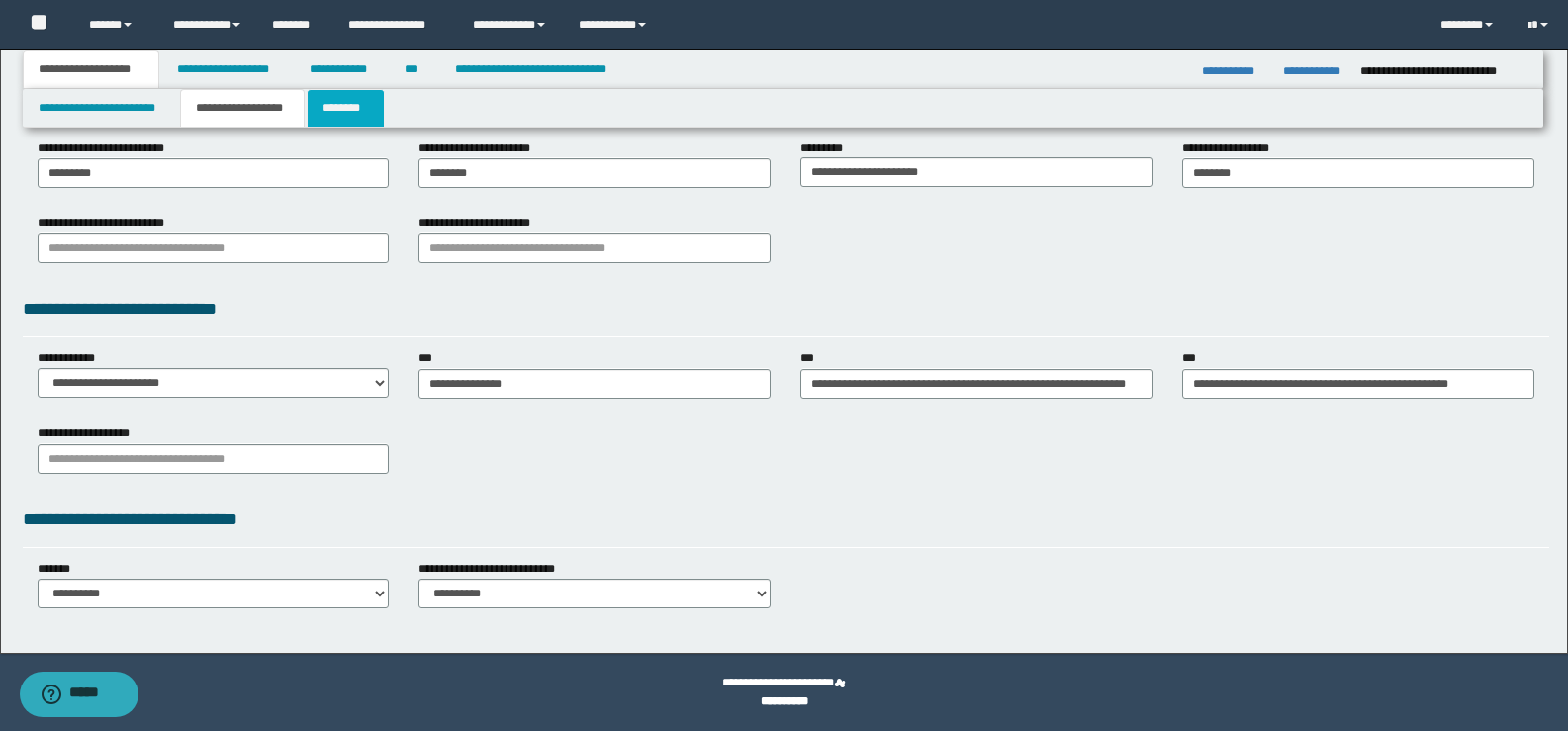 click on "********" at bounding box center (345, 108) 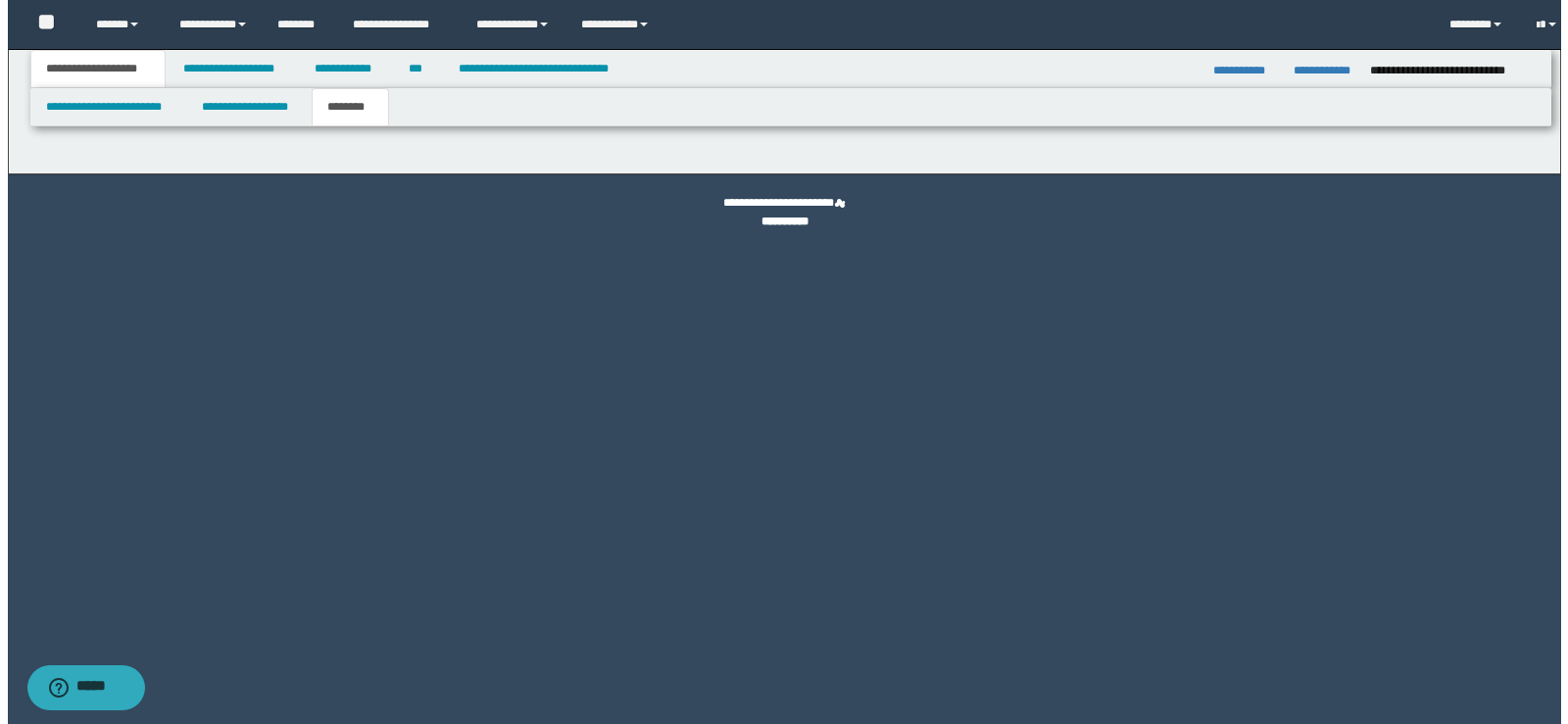 scroll, scrollTop: 0, scrollLeft: 0, axis: both 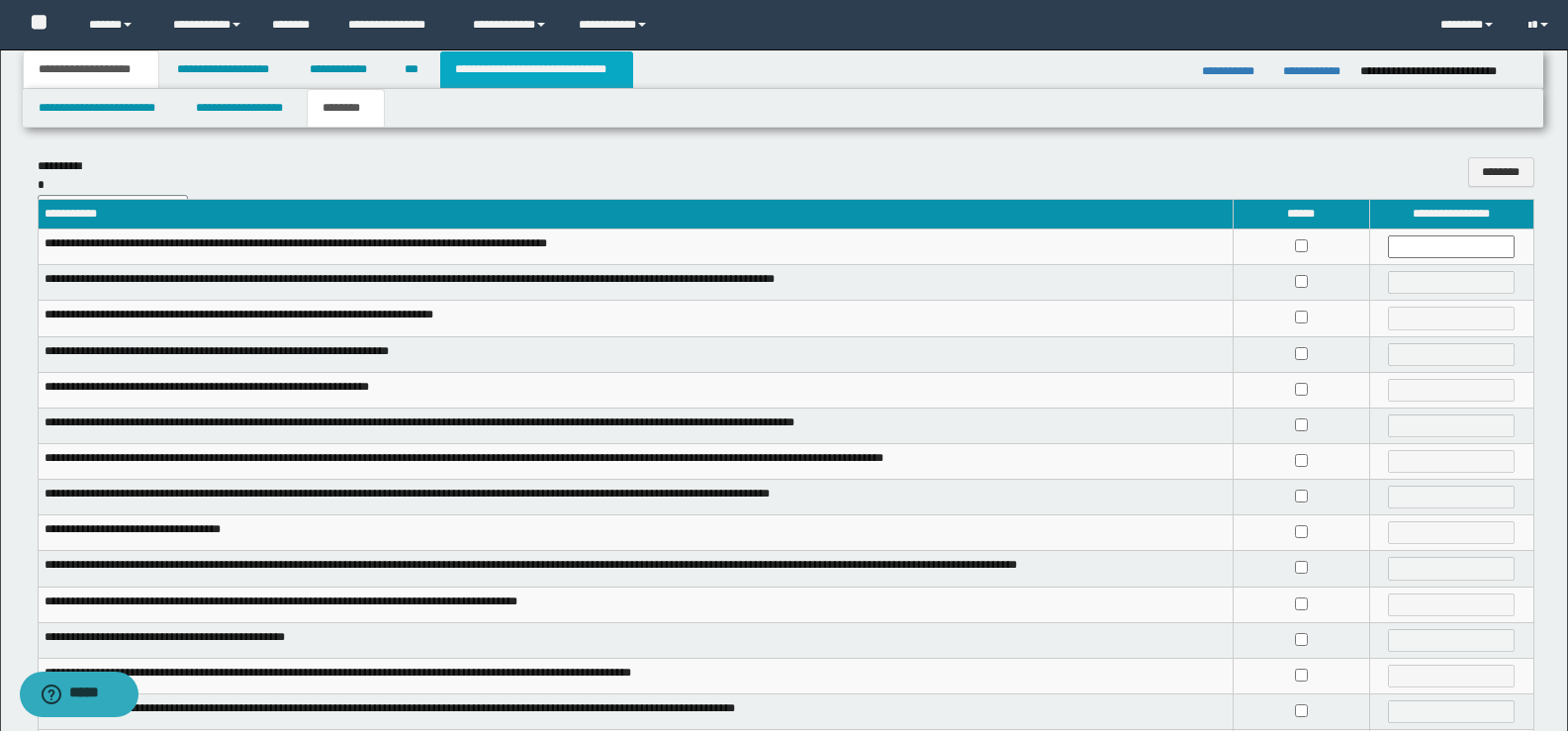 click on "**********" at bounding box center [536, 69] 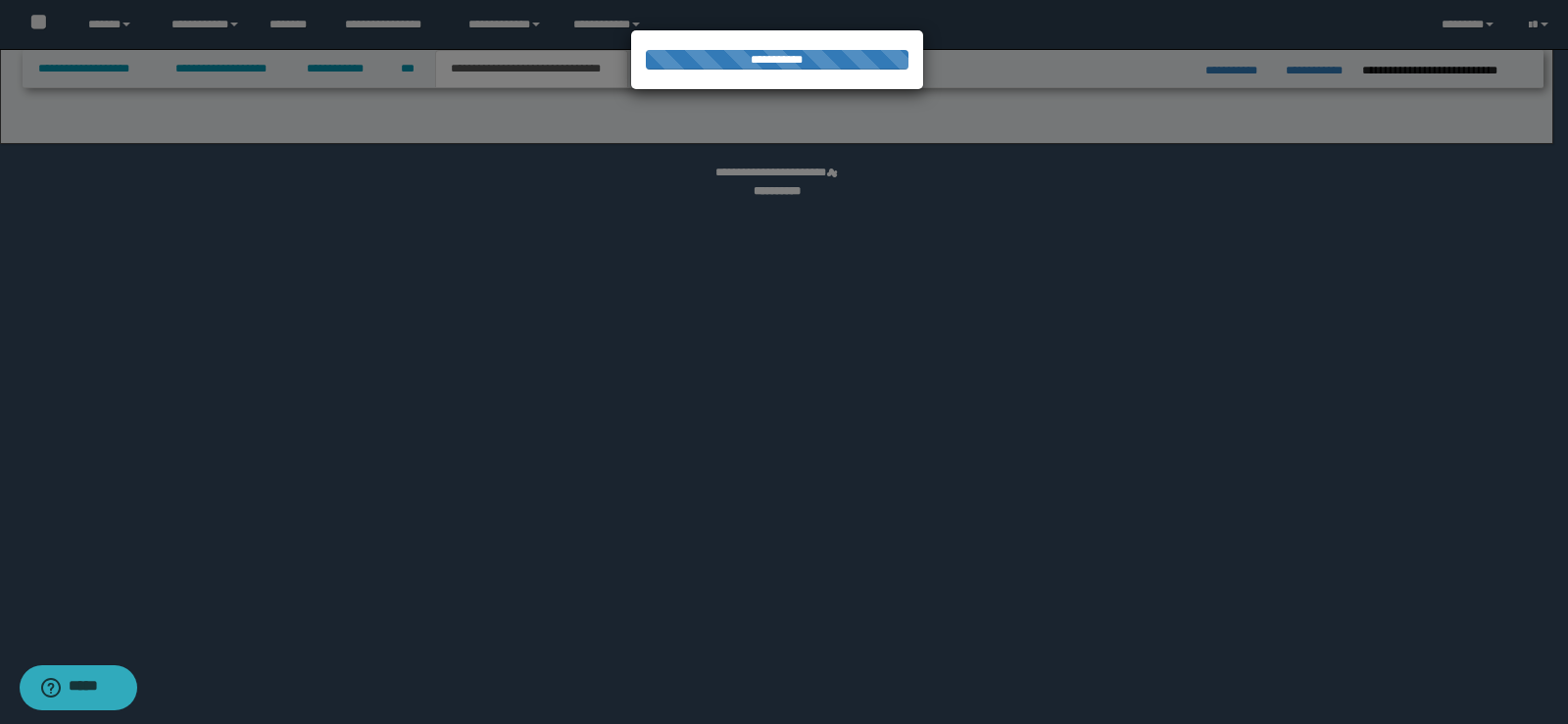 select on "*" 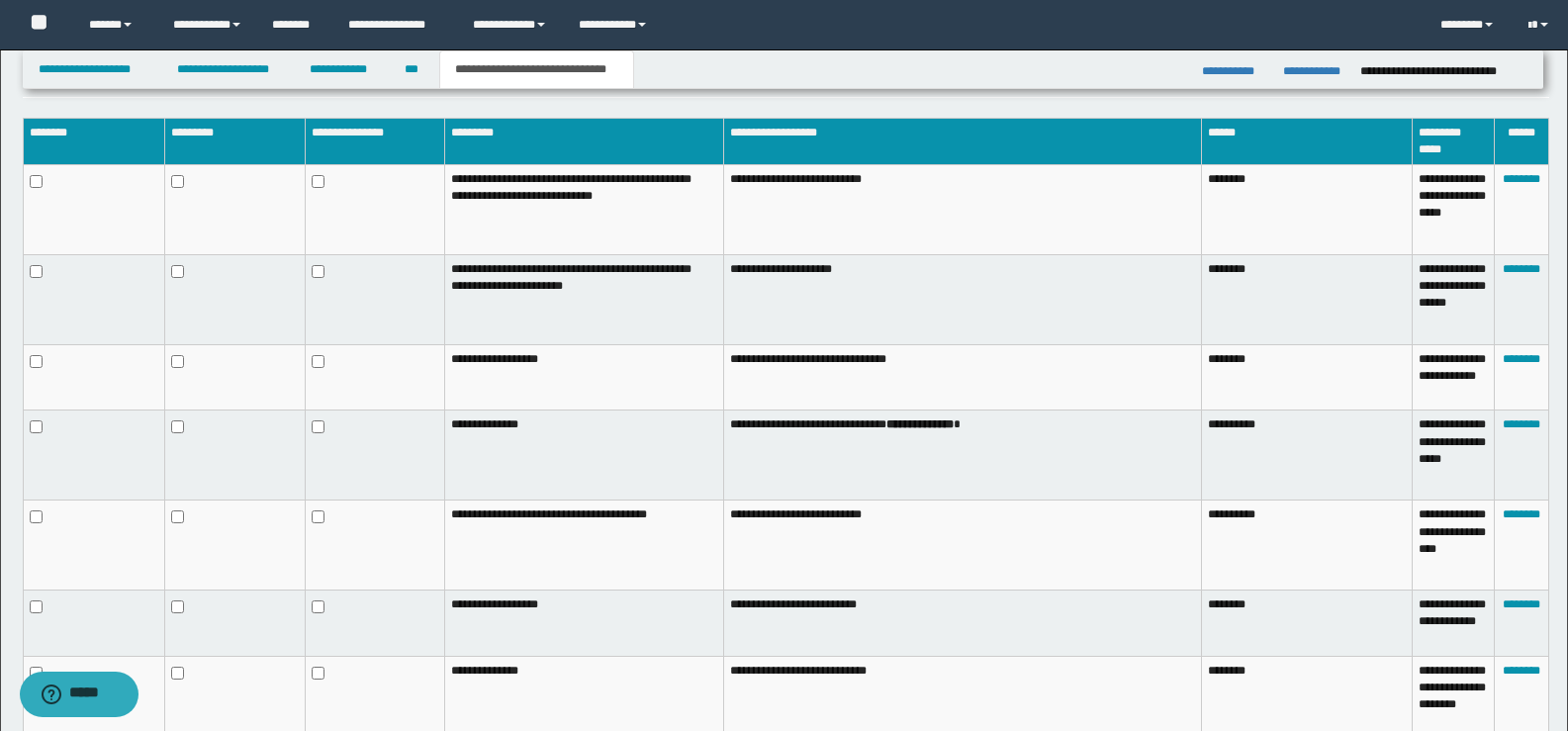 scroll, scrollTop: 989, scrollLeft: 0, axis: vertical 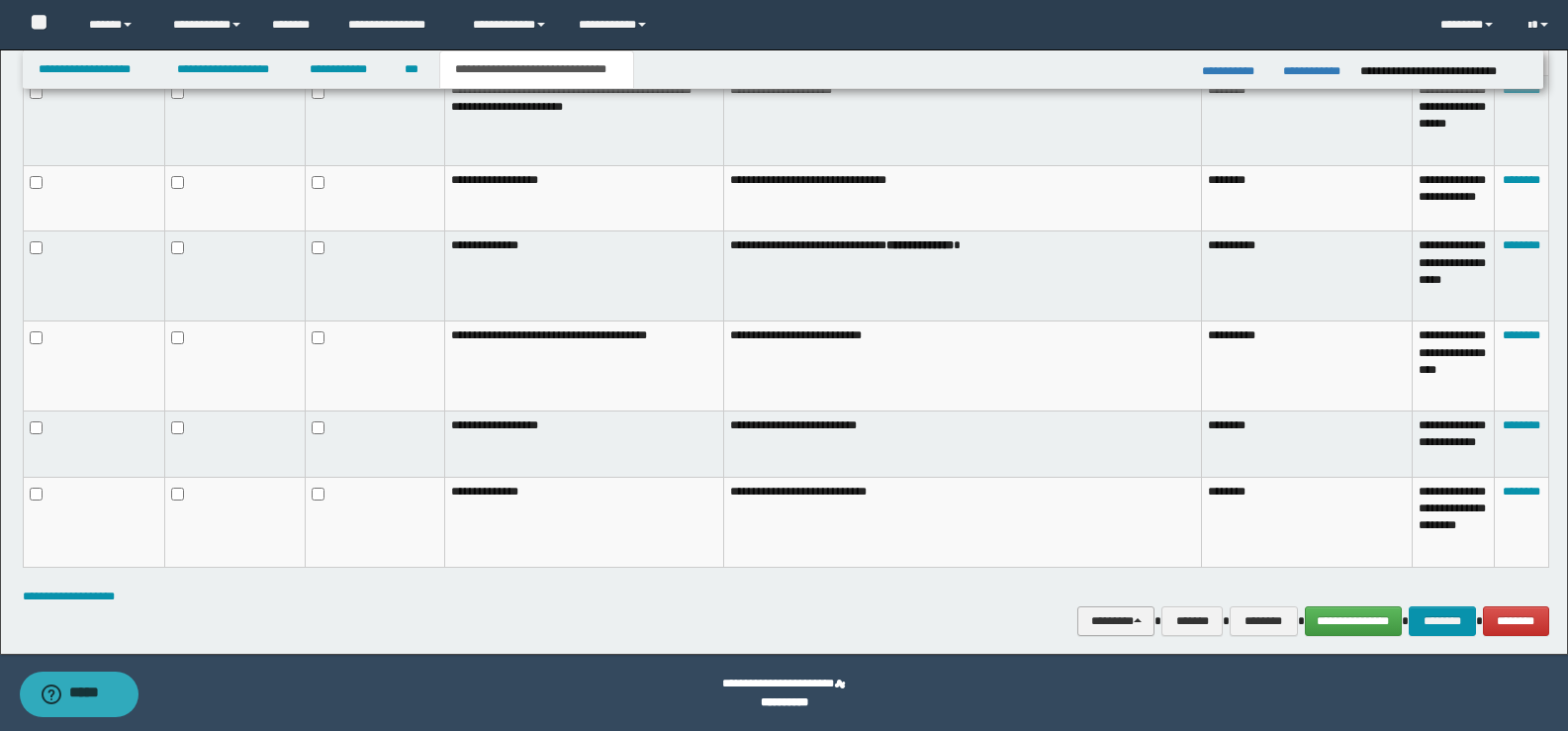 click on "********" at bounding box center [1116, 621] 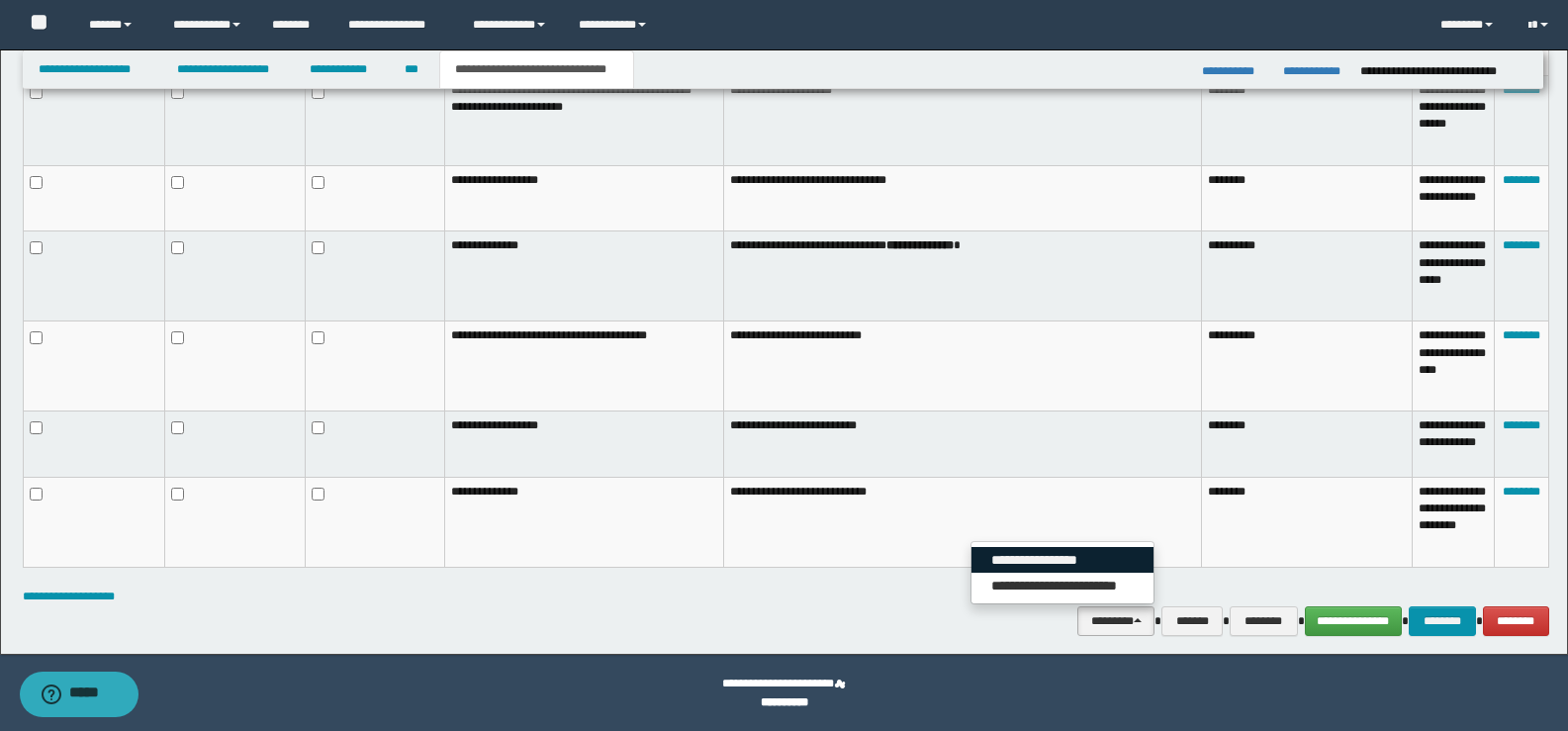 click on "**********" at bounding box center [1062, 560] 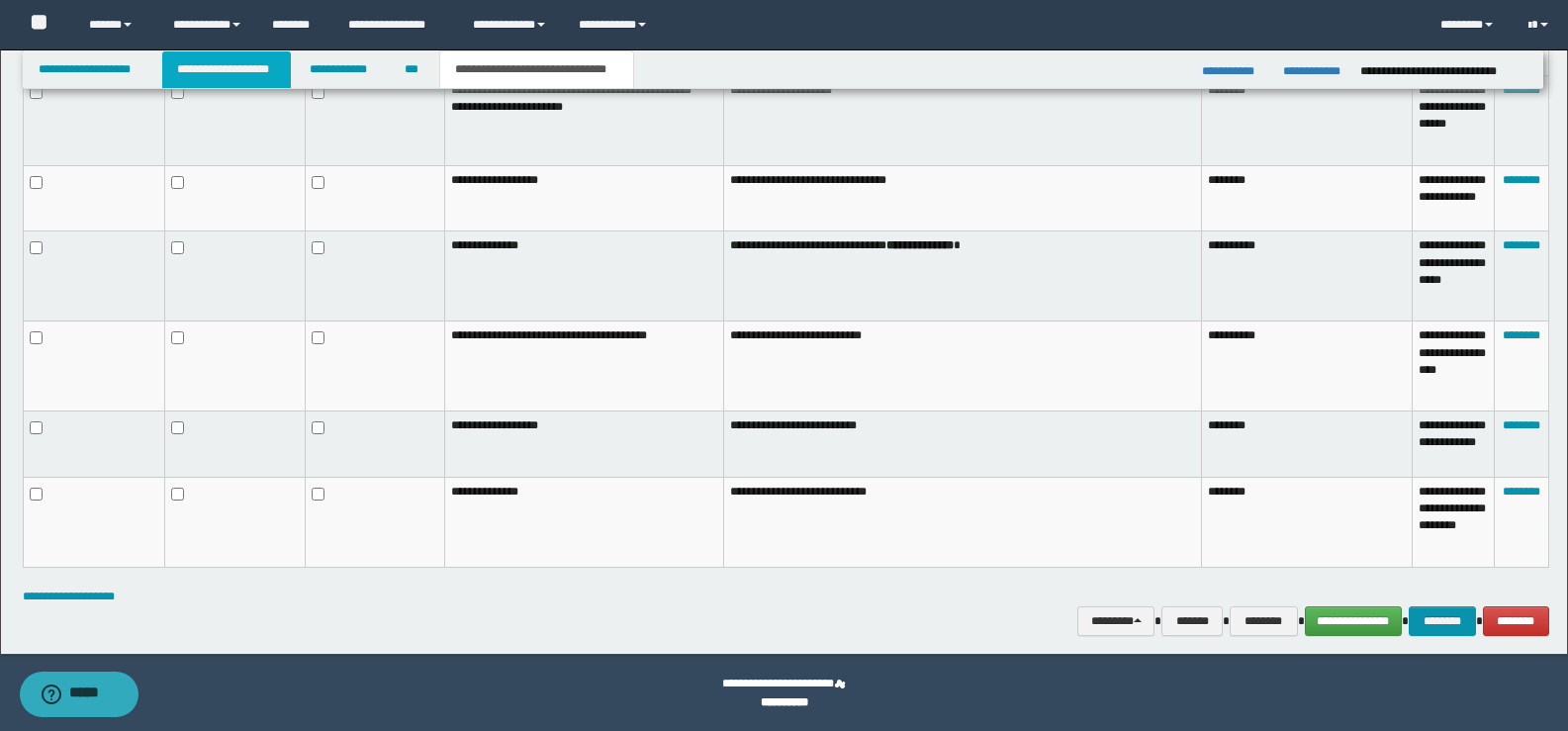 click on "**********" at bounding box center (227, 69) 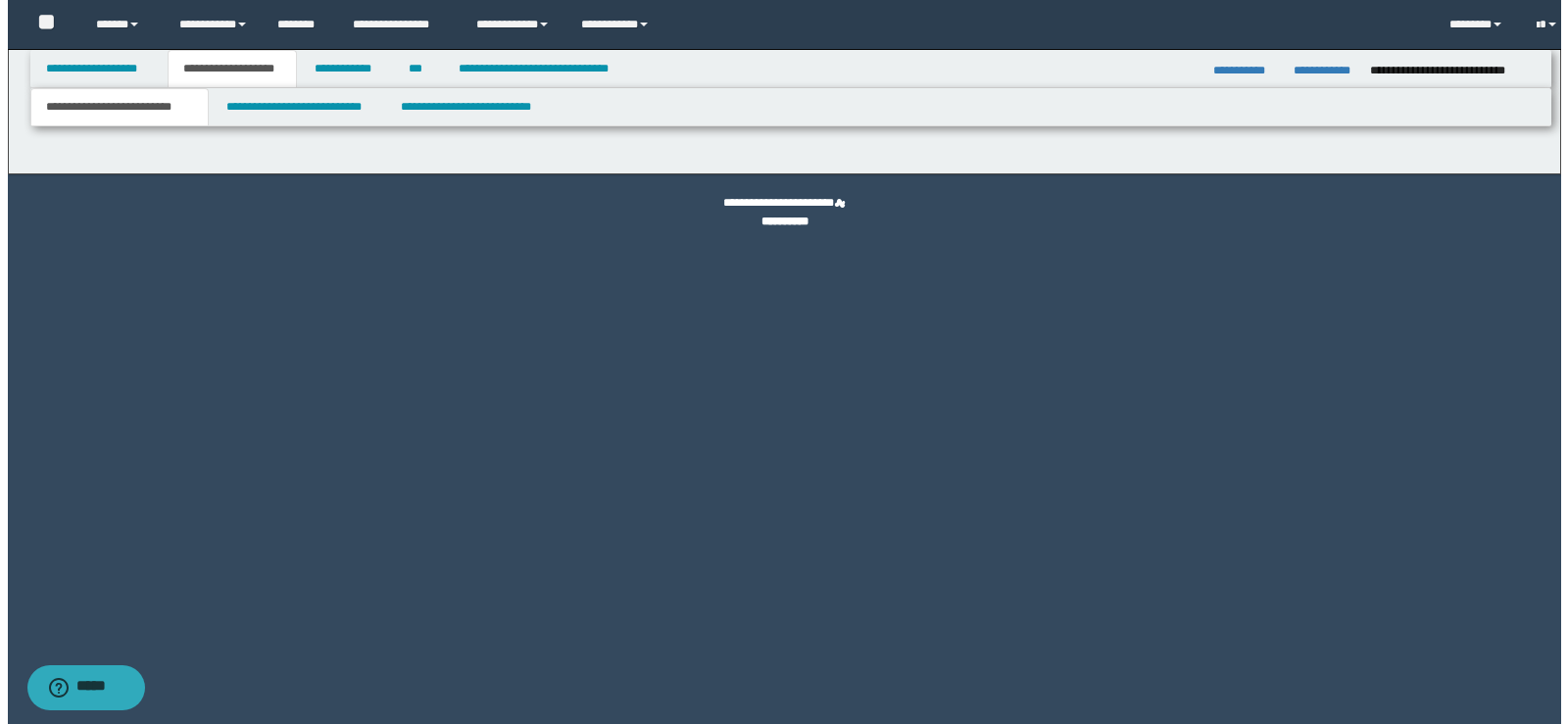 scroll, scrollTop: 0, scrollLeft: 0, axis: both 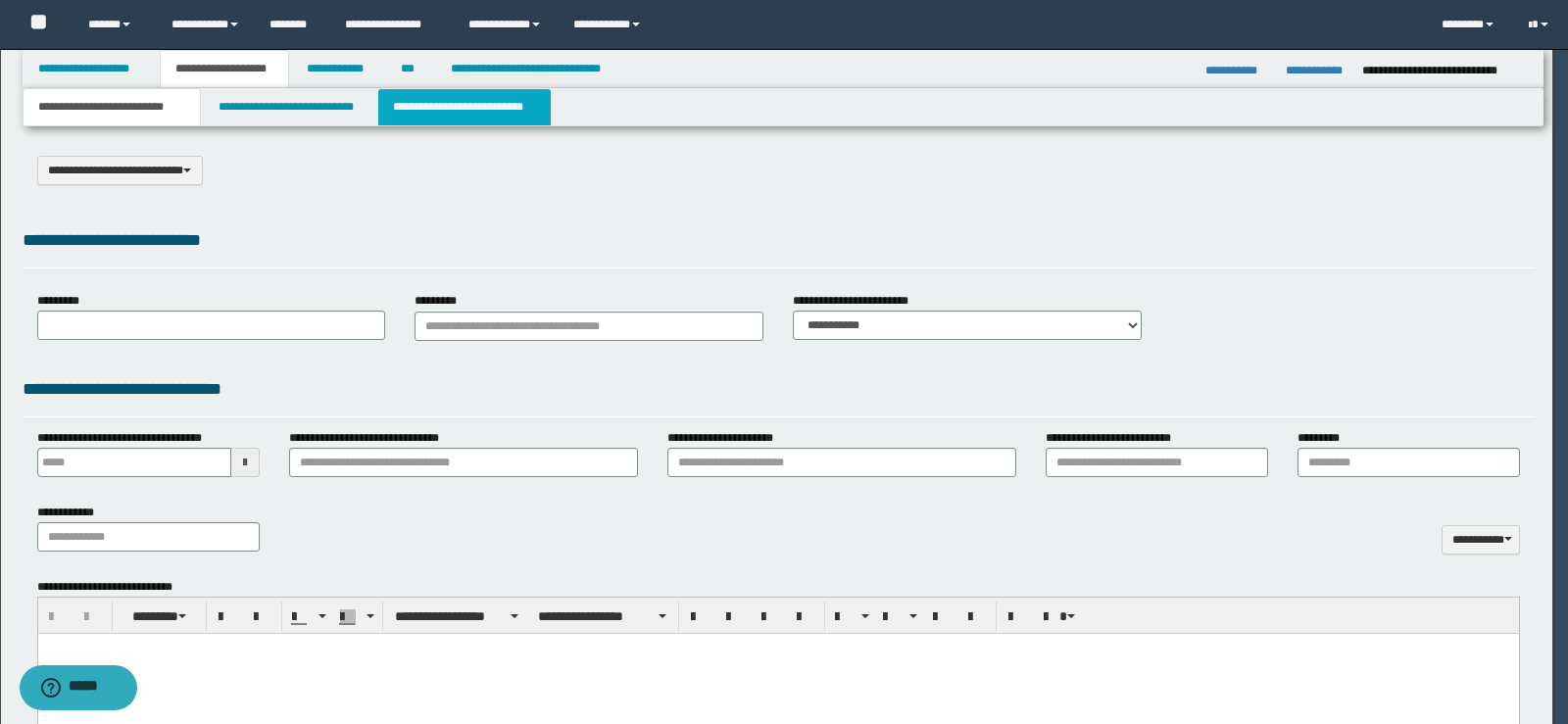 type on "**********" 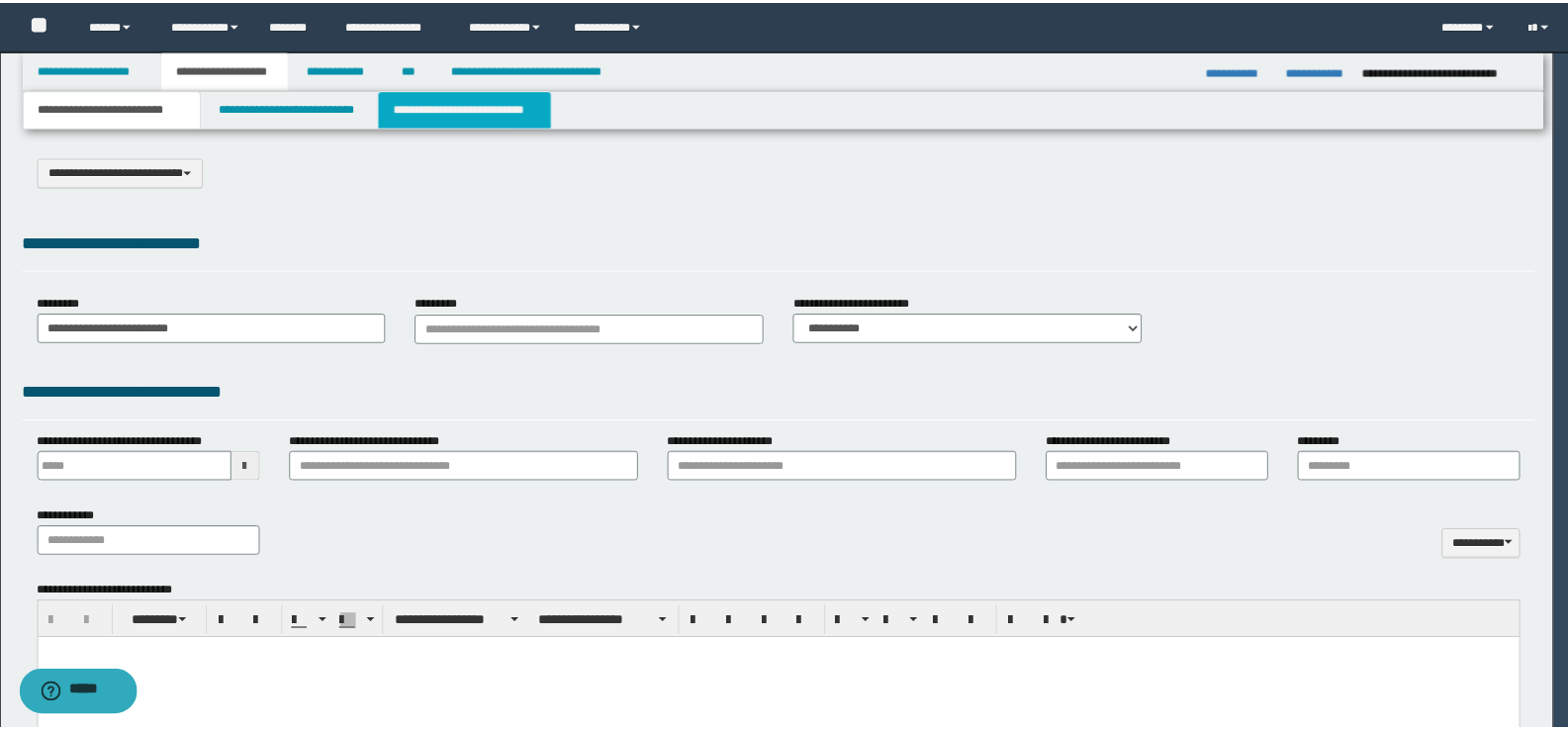 scroll, scrollTop: 0, scrollLeft: 0, axis: both 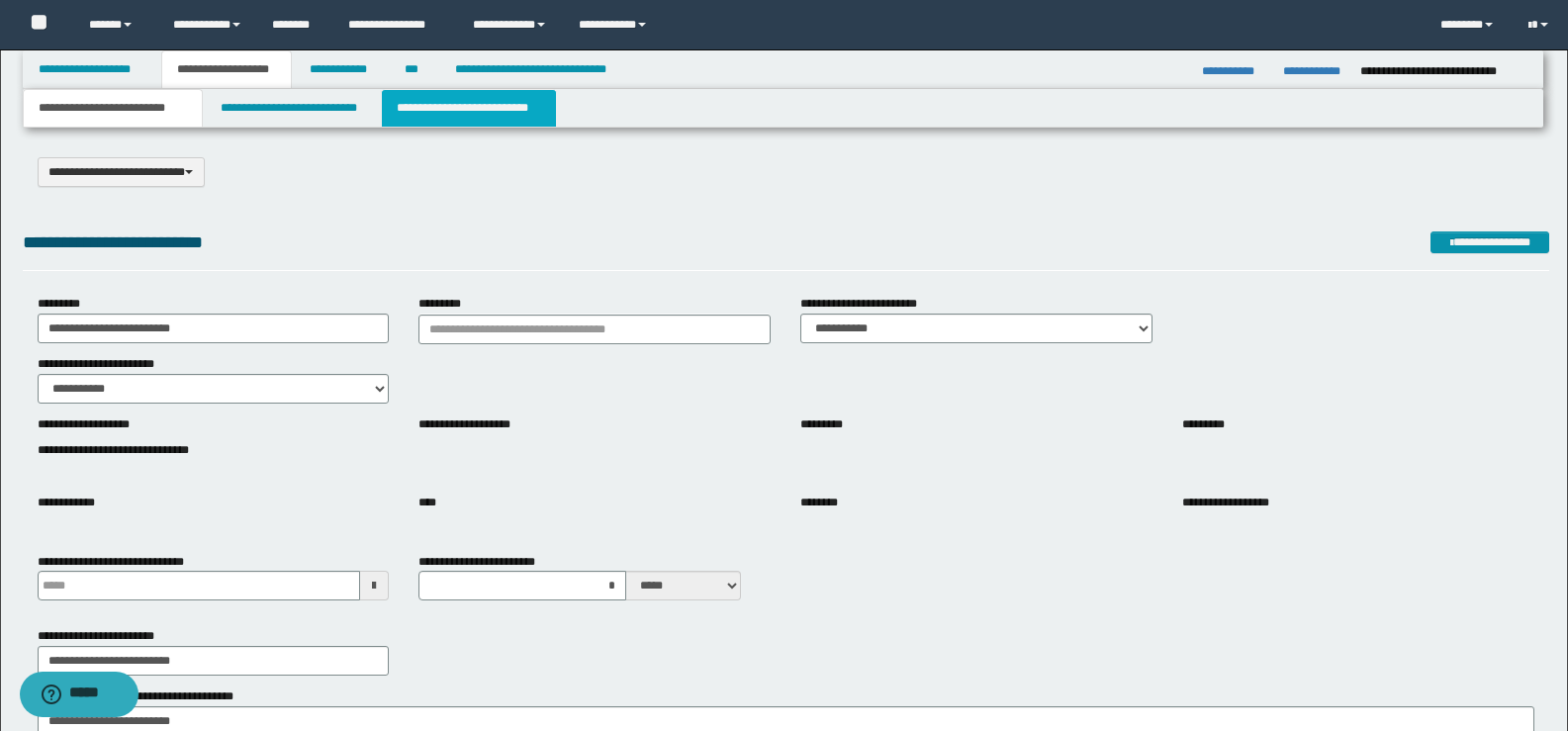 click on "**********" at bounding box center (469, 108) 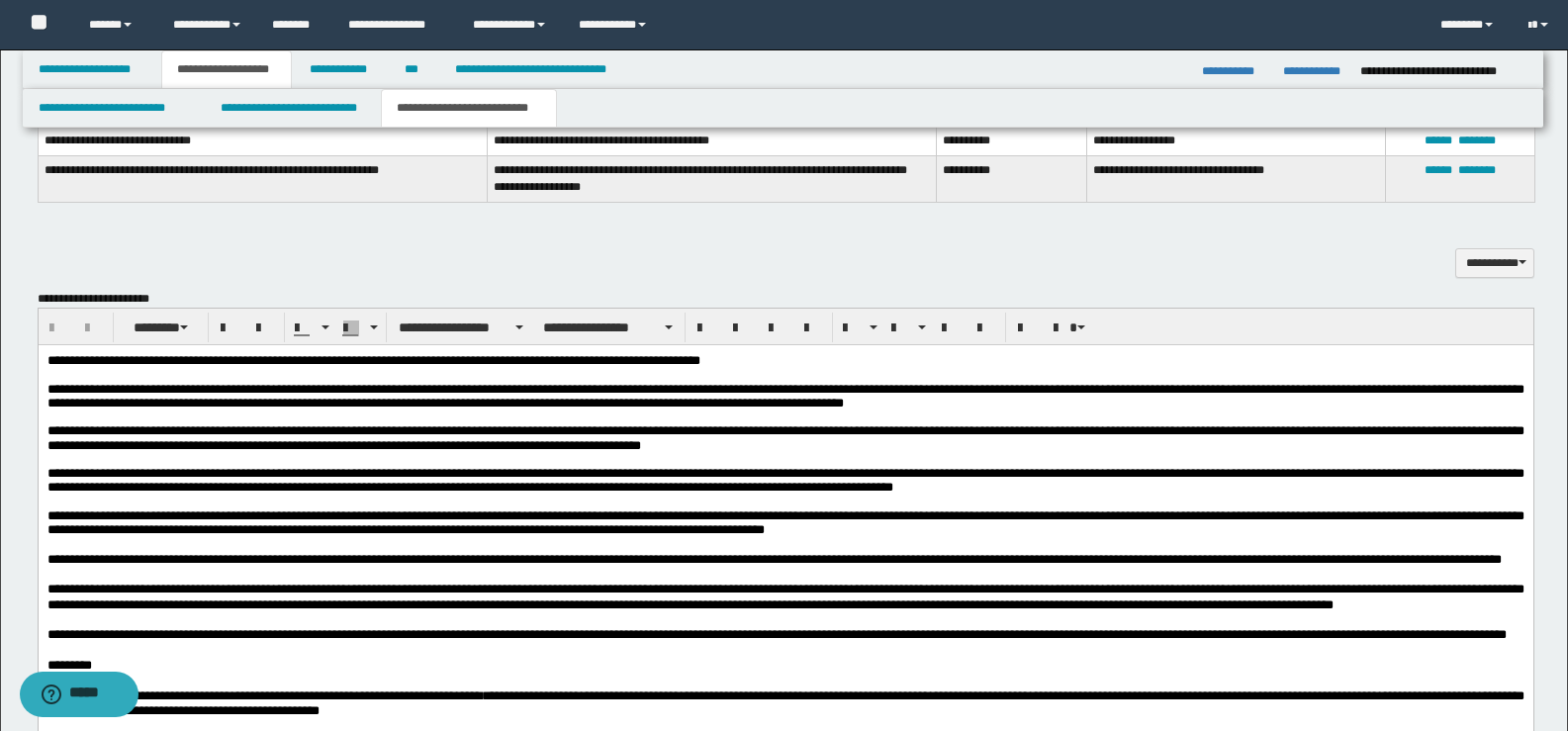 scroll, scrollTop: 692, scrollLeft: 0, axis: vertical 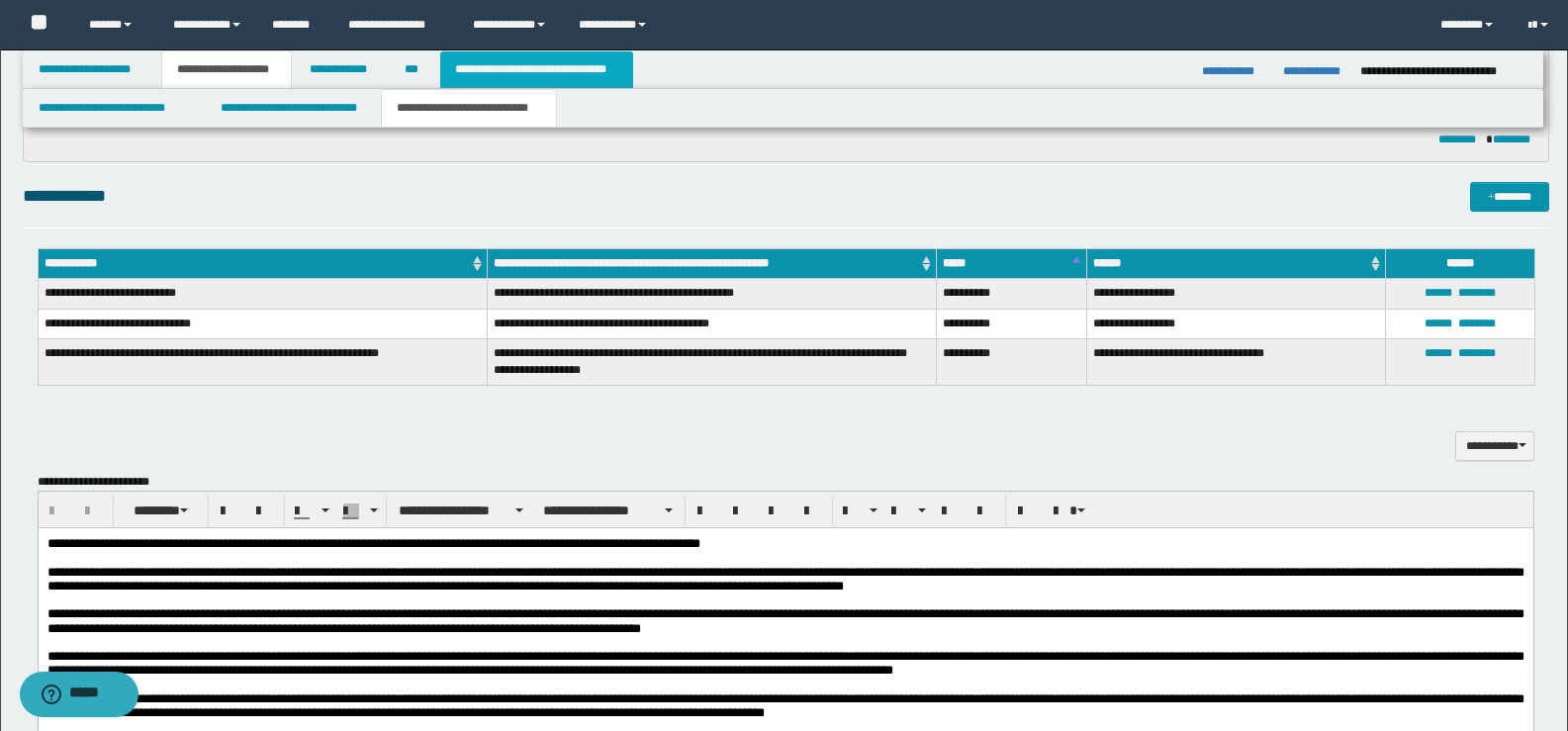 click on "**********" at bounding box center [536, 69] 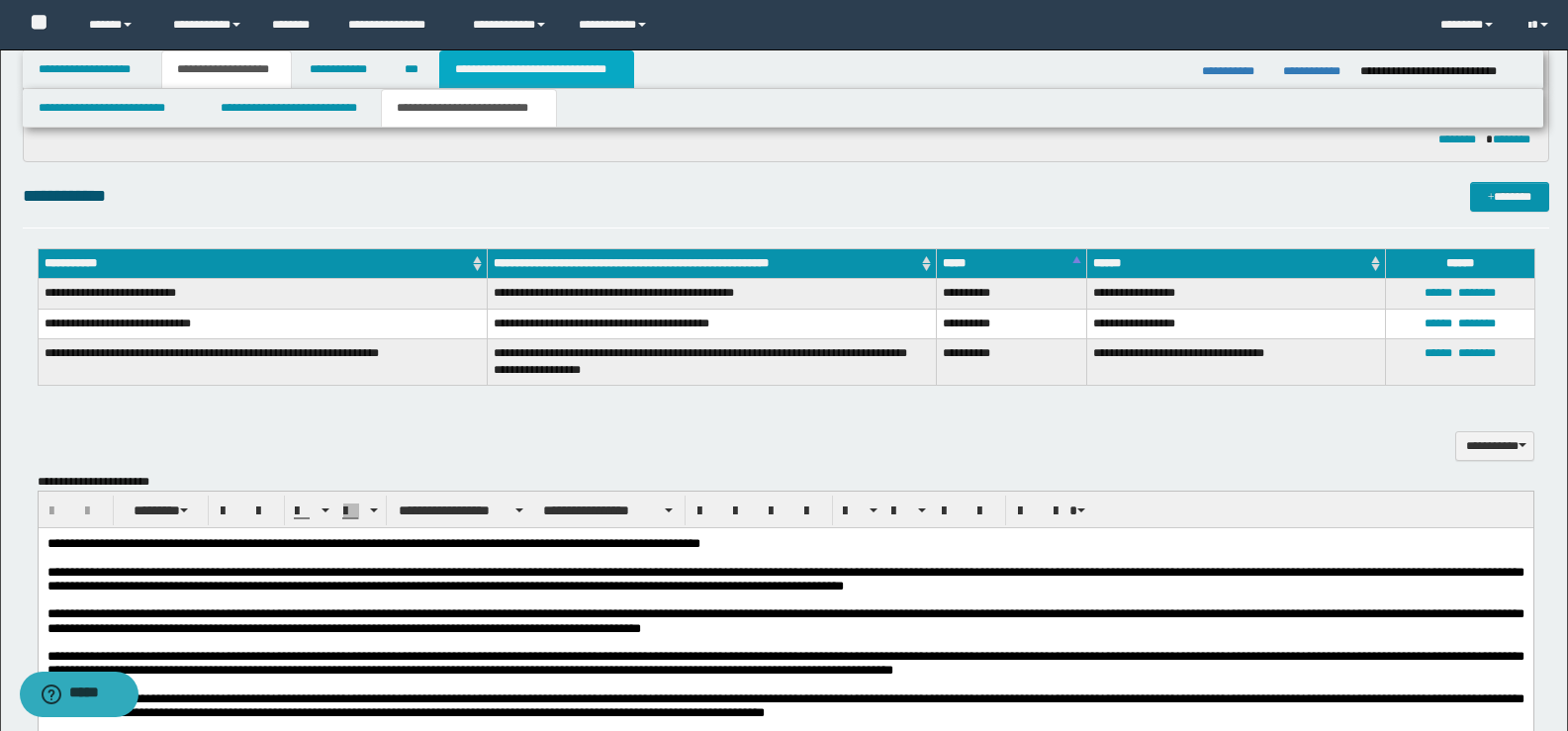 type 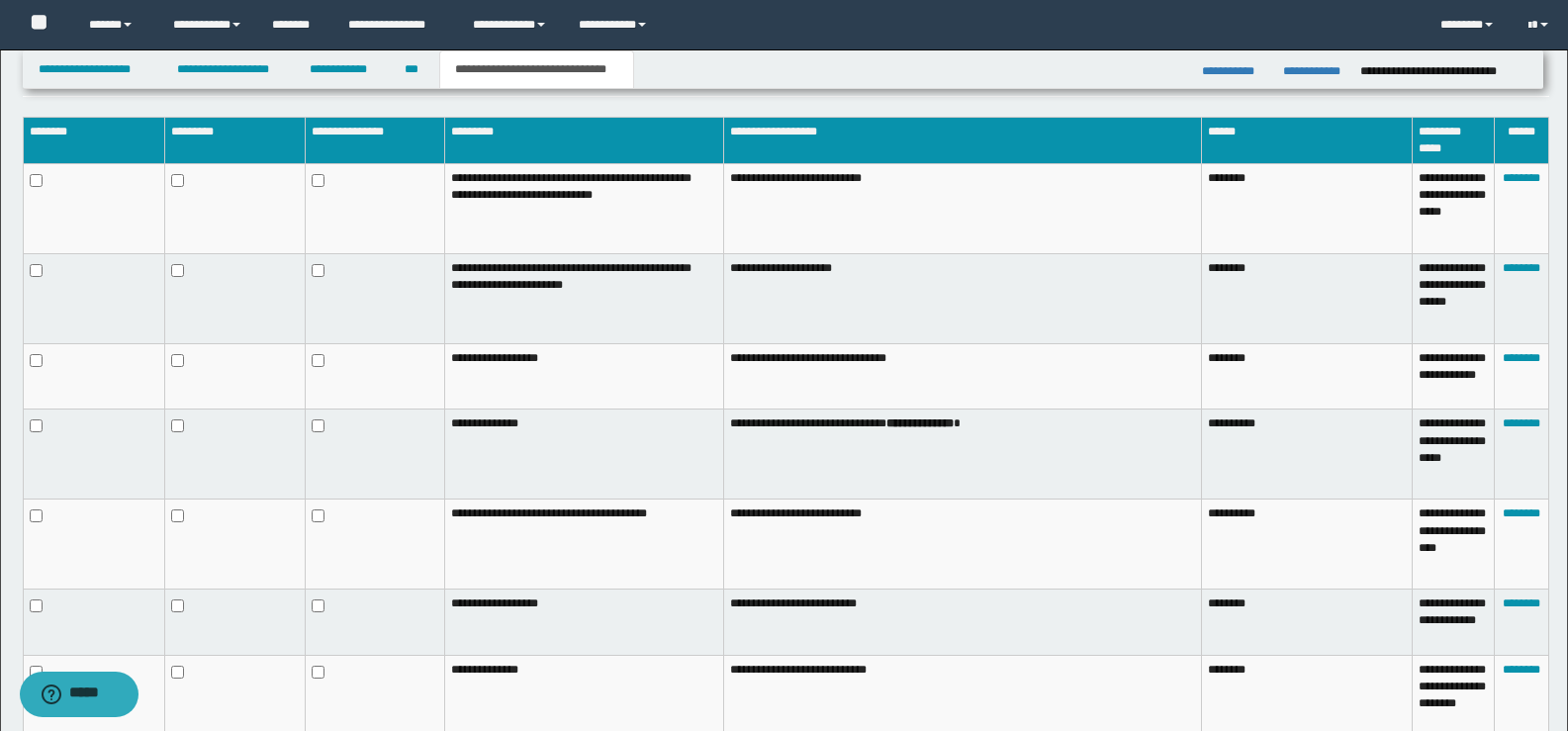 scroll, scrollTop: 1165, scrollLeft: 0, axis: vertical 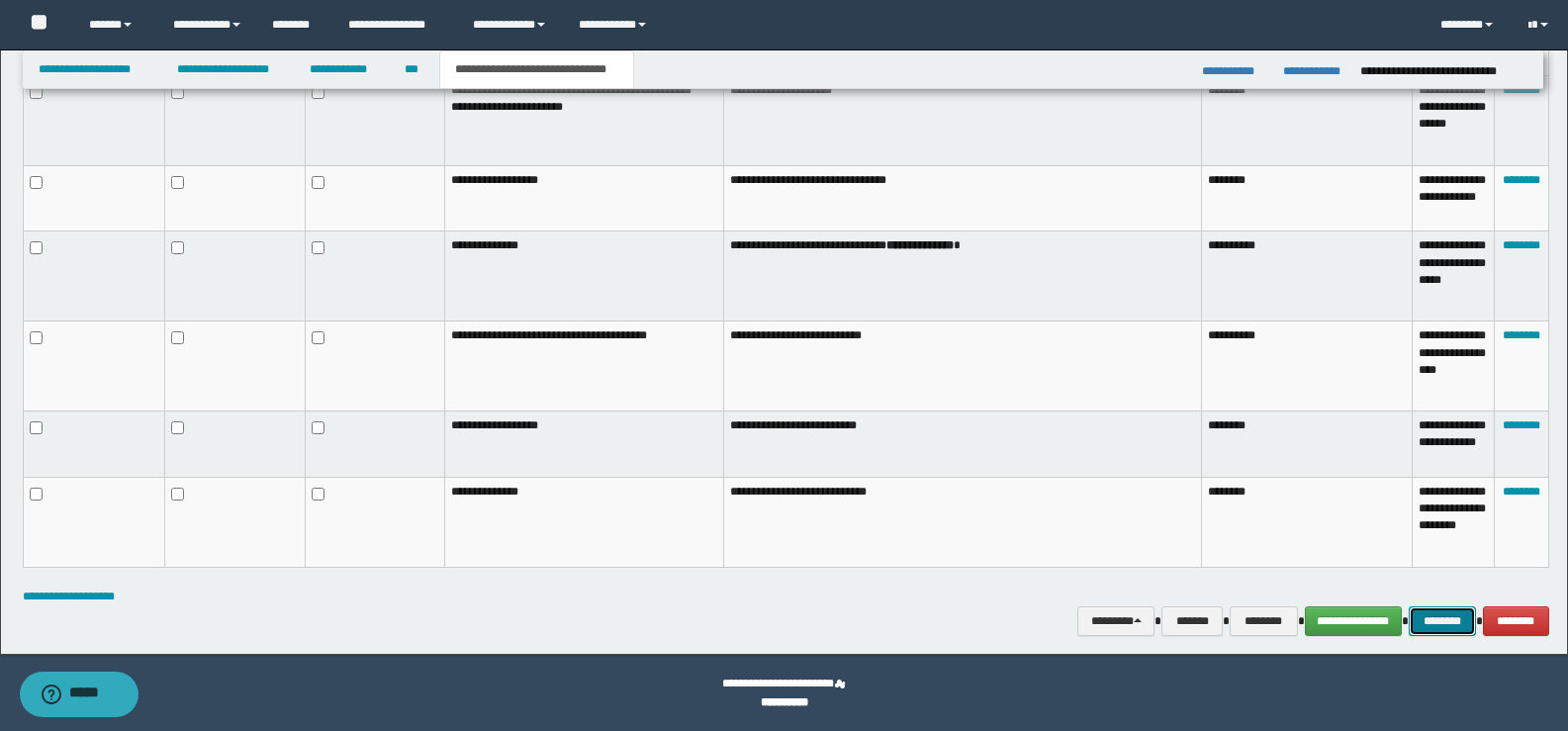 click on "********" at bounding box center (1442, 621) 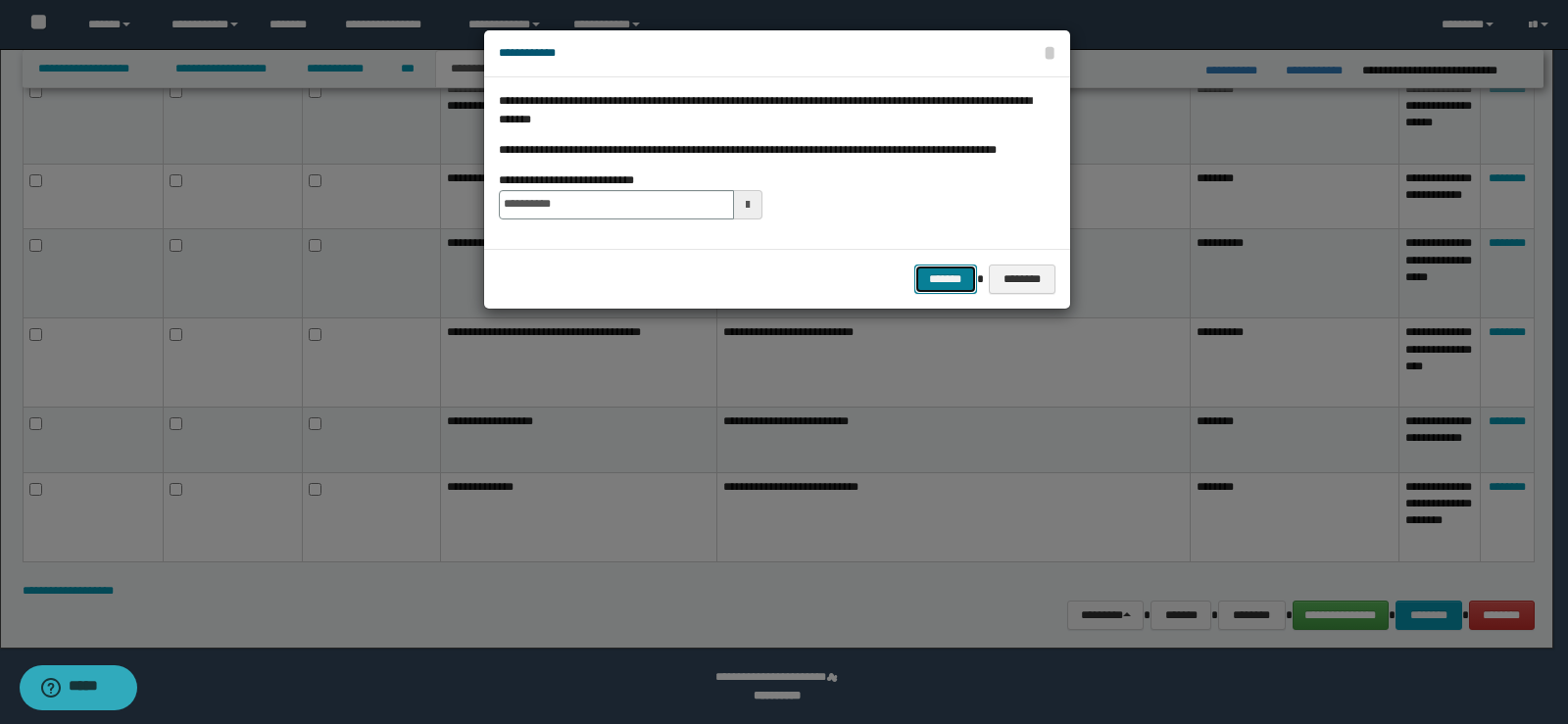 click on "*******" at bounding box center [946, 279] 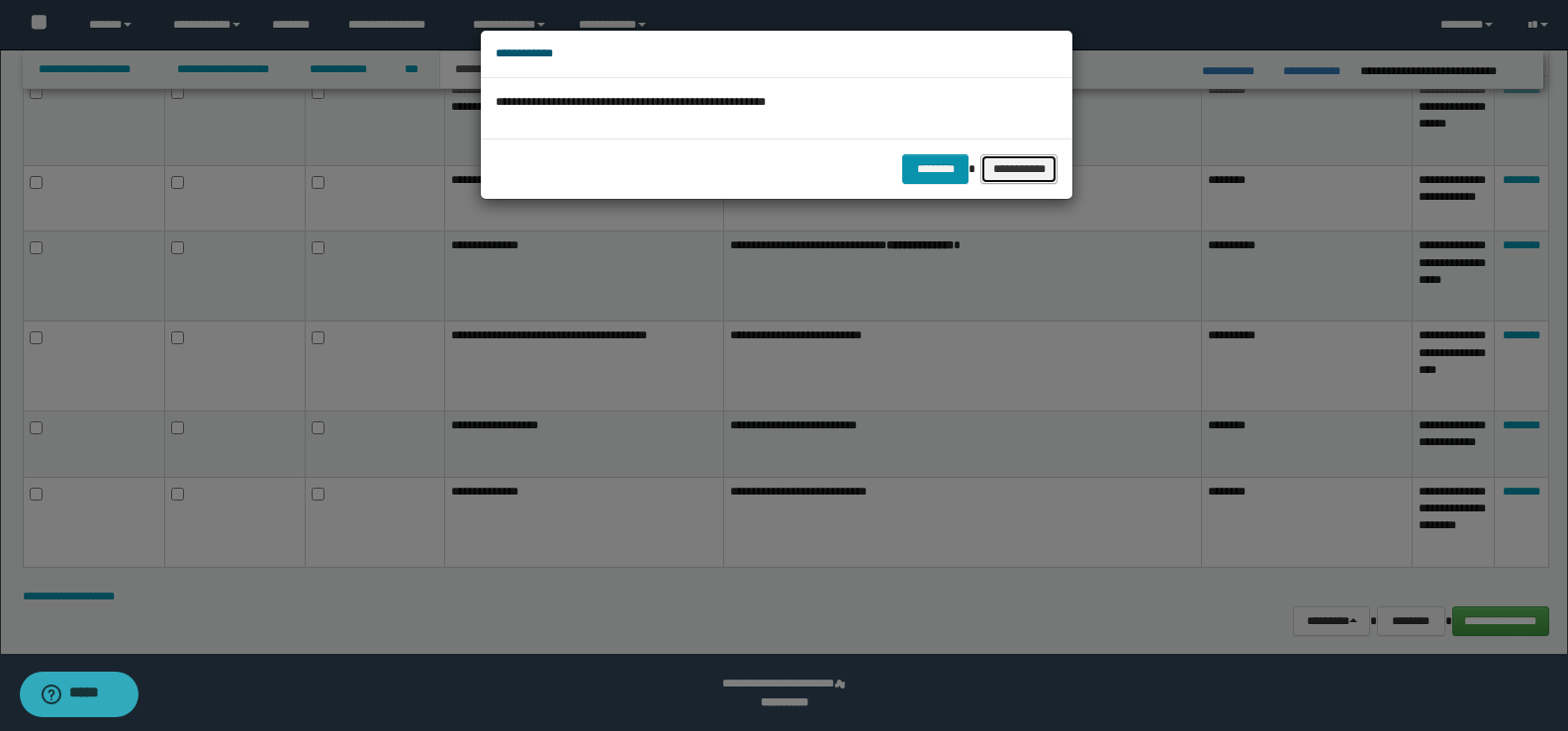 click on "**********" at bounding box center (1019, 169) 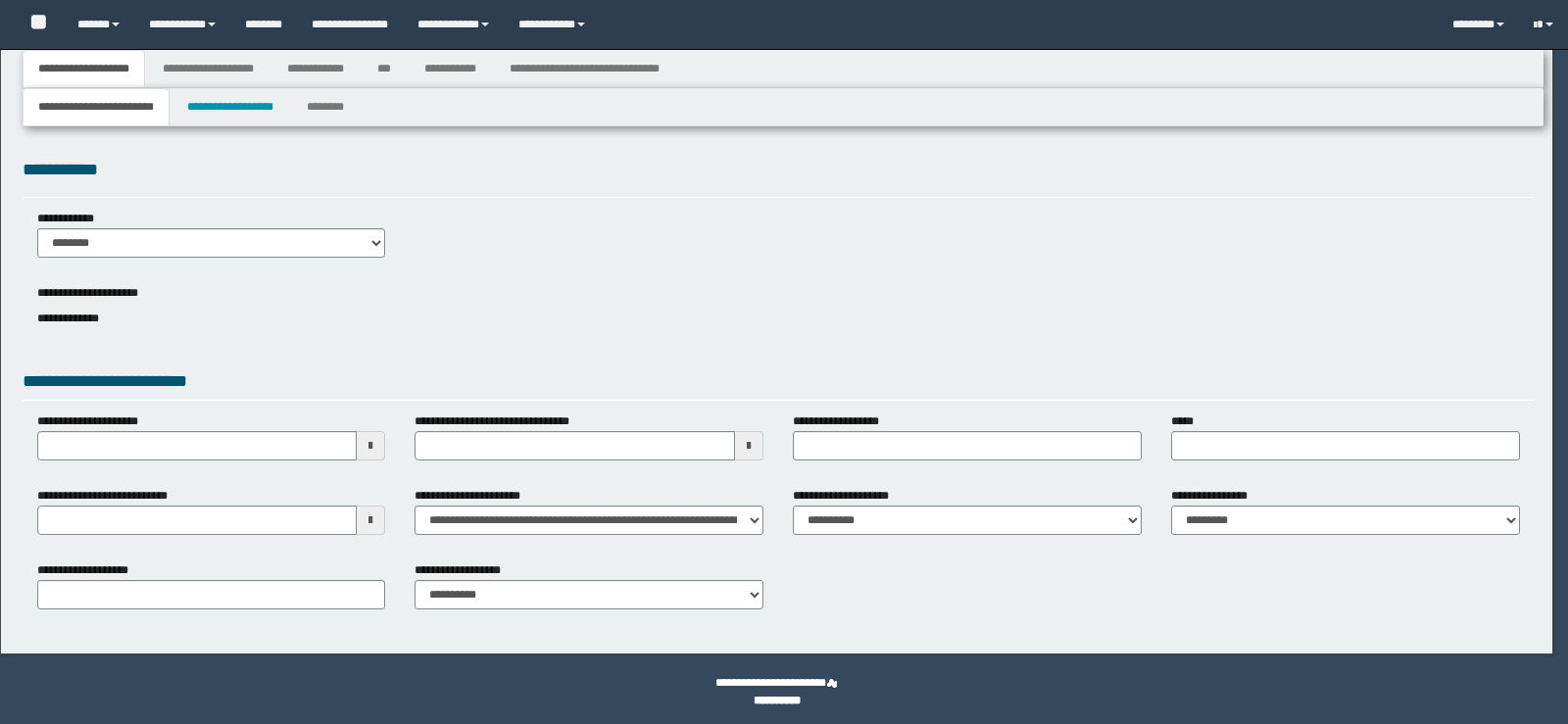 scroll, scrollTop: 0, scrollLeft: 0, axis: both 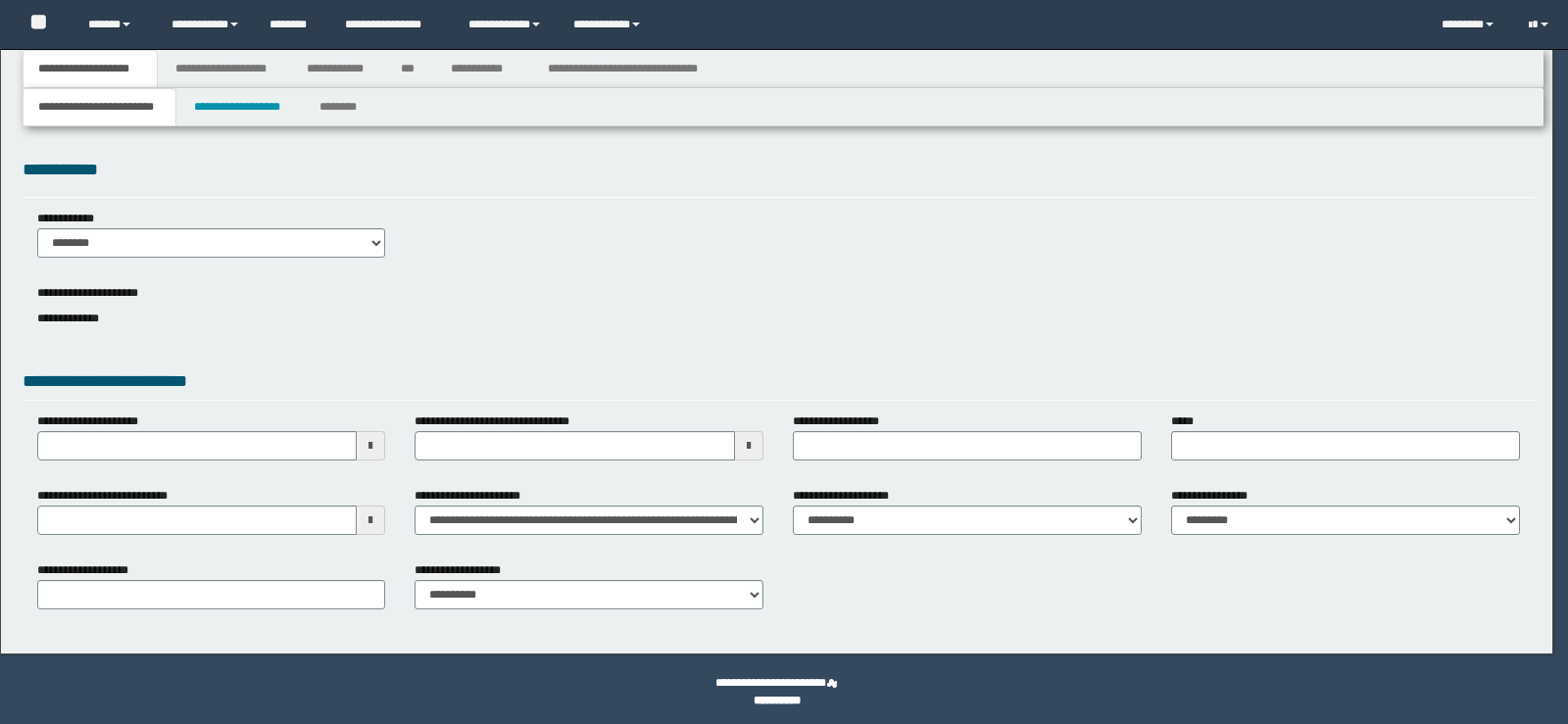 type on "**********" 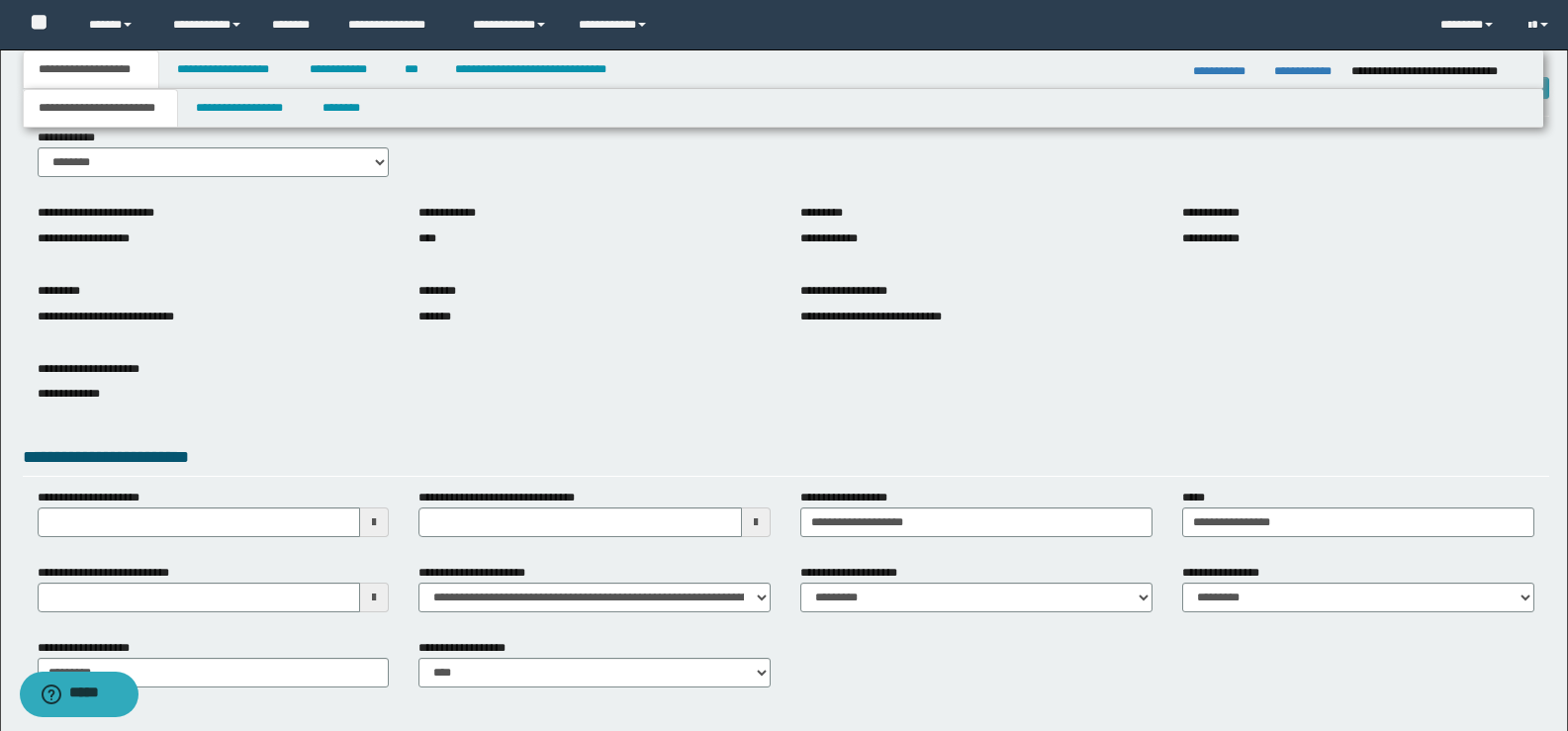 scroll, scrollTop: 162, scrollLeft: 0, axis: vertical 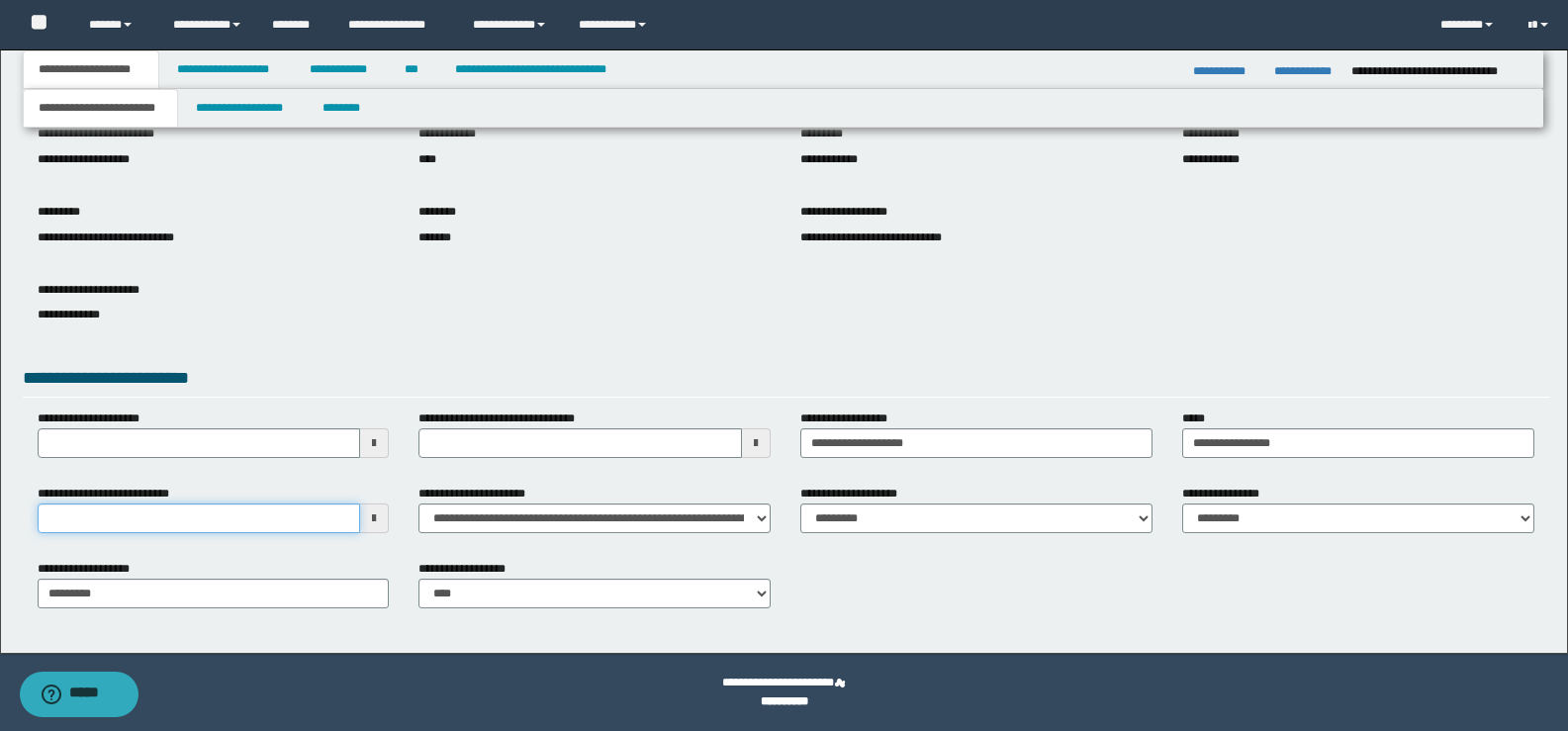 click on "**********" at bounding box center [199, 518] 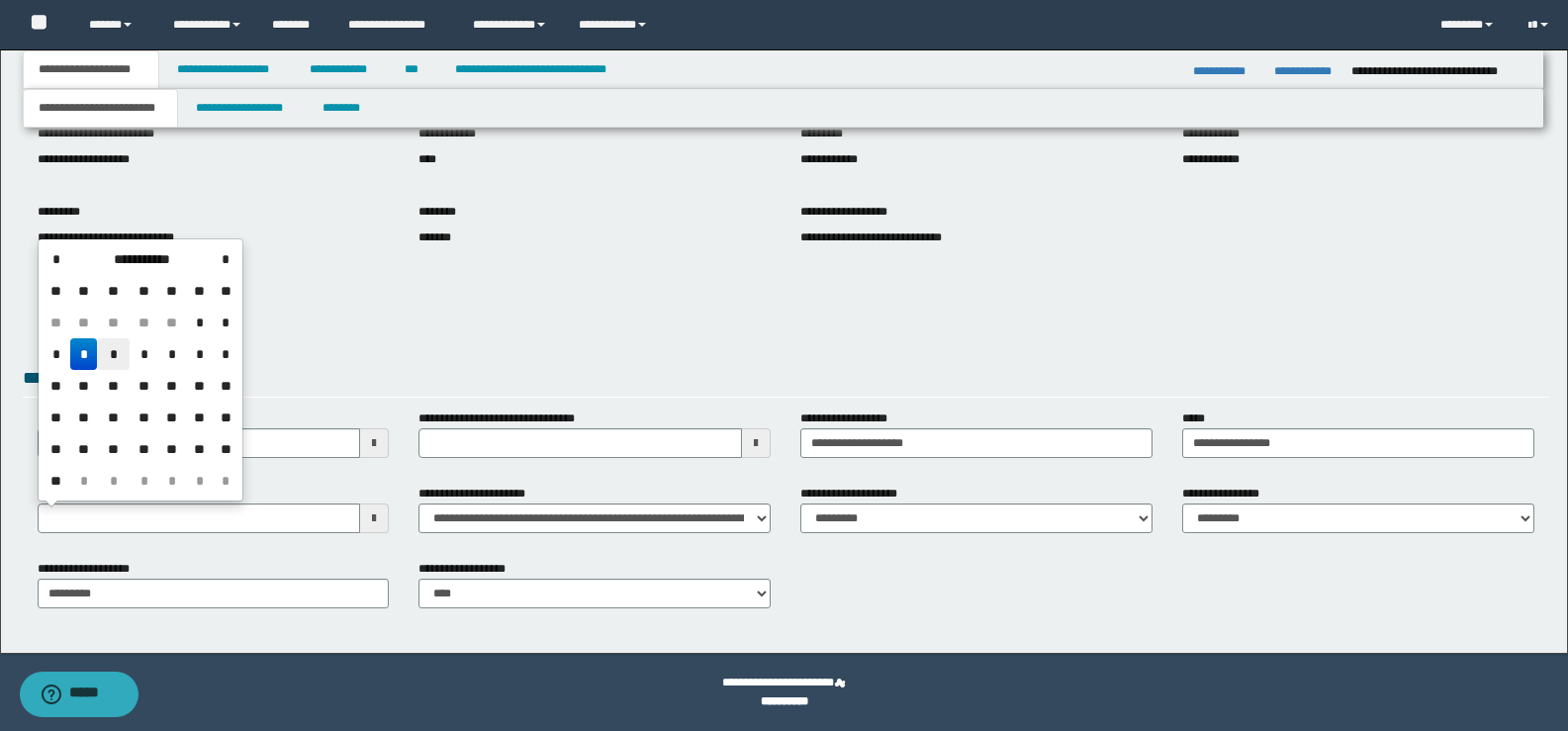 click on "*" at bounding box center [113, 354] 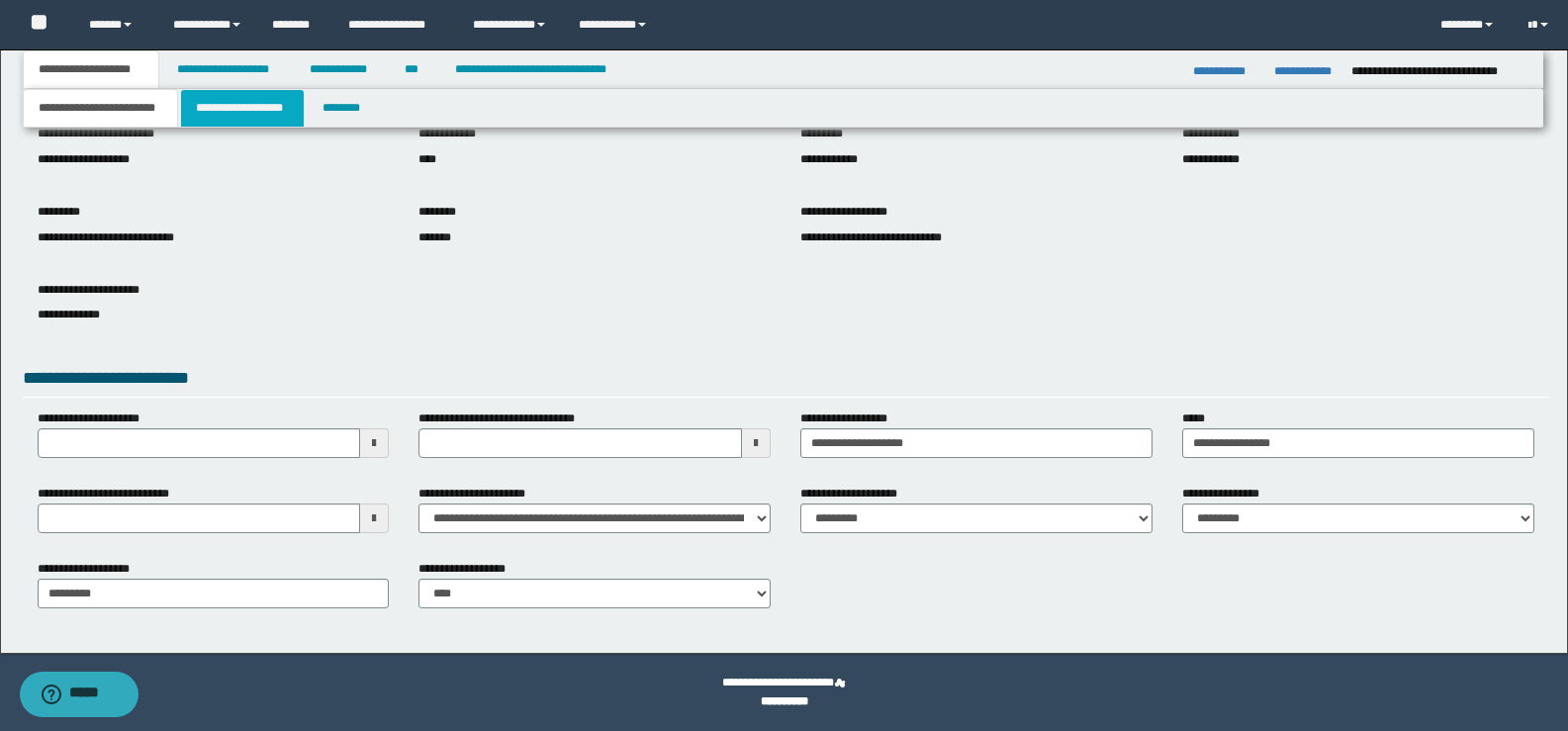 click on "**********" at bounding box center (242, 108) 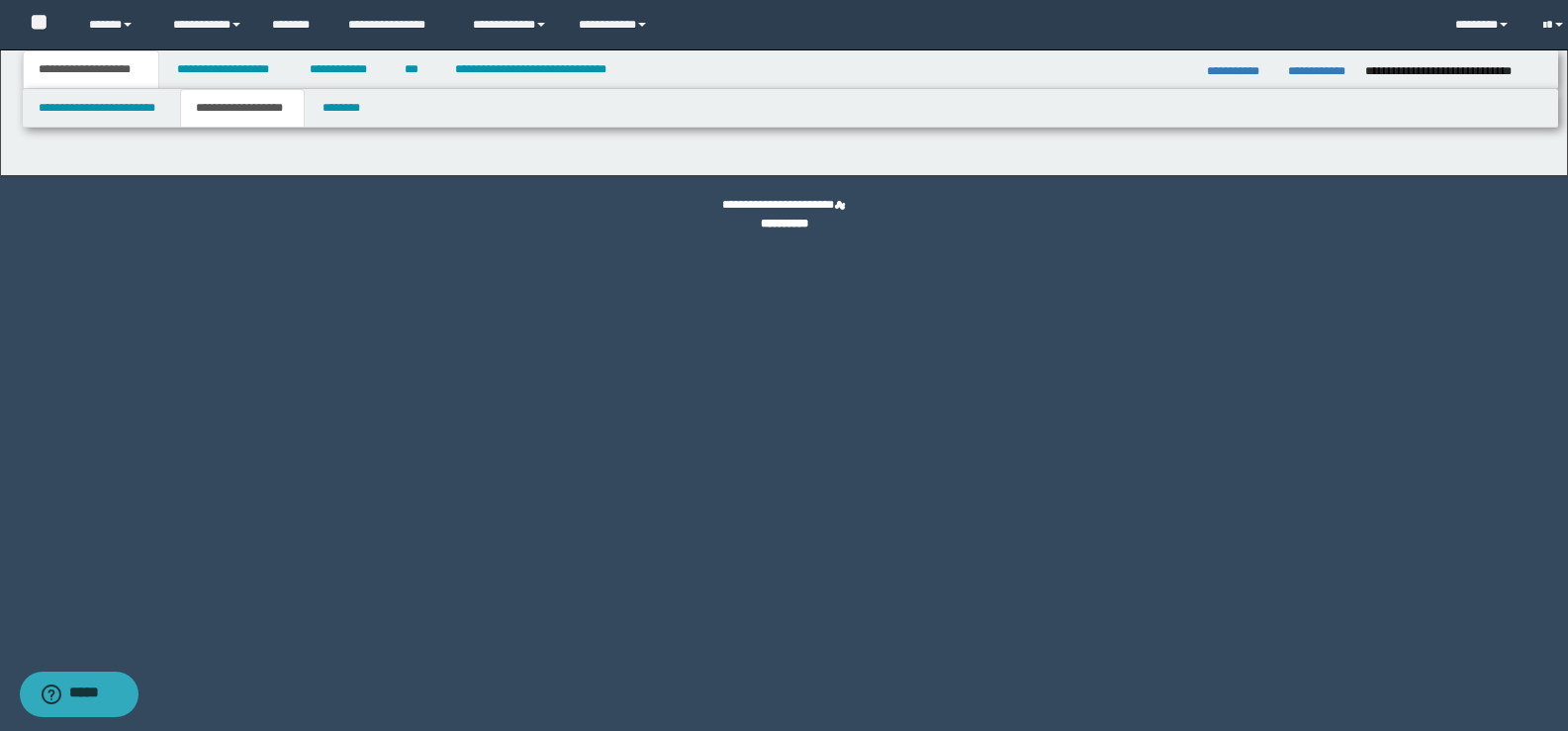 scroll, scrollTop: 0, scrollLeft: 0, axis: both 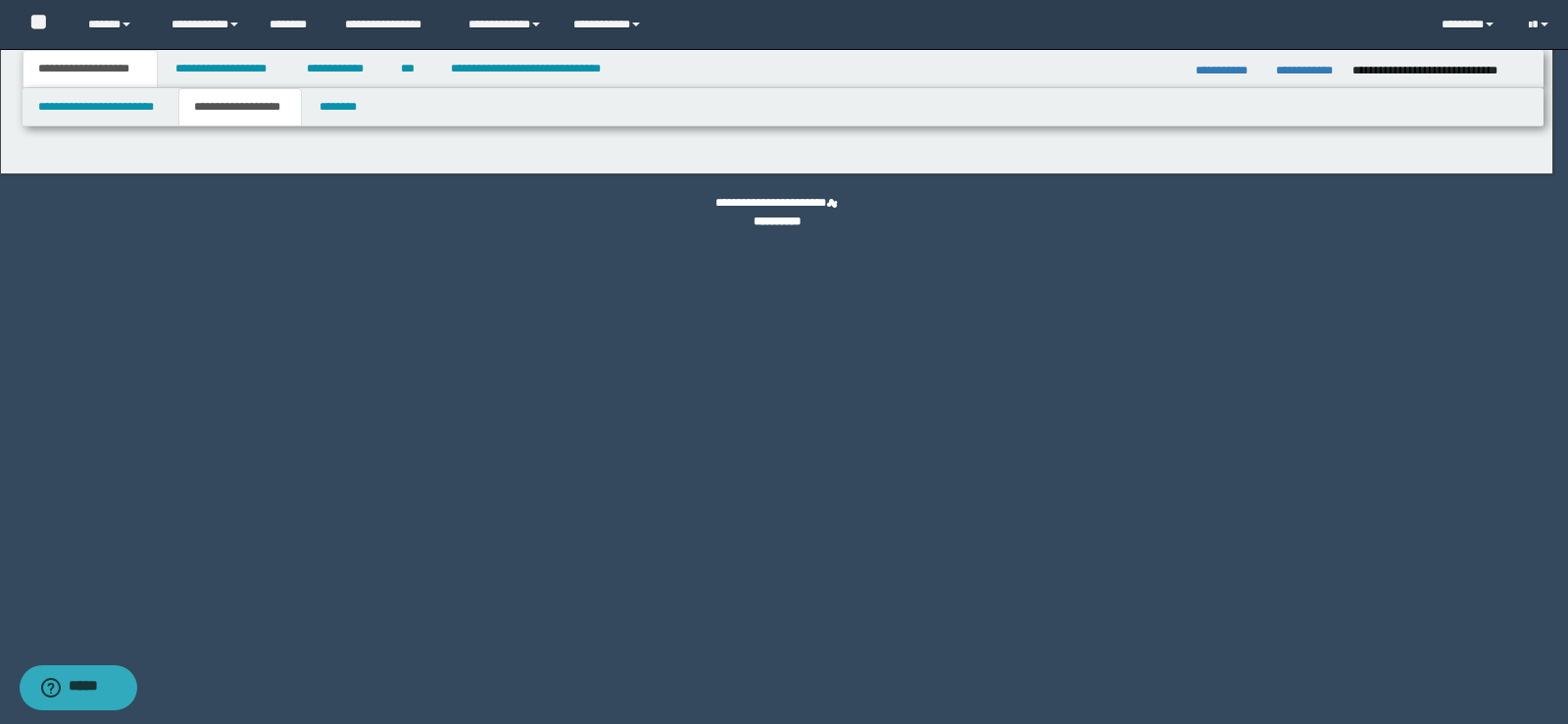 type on "**********" 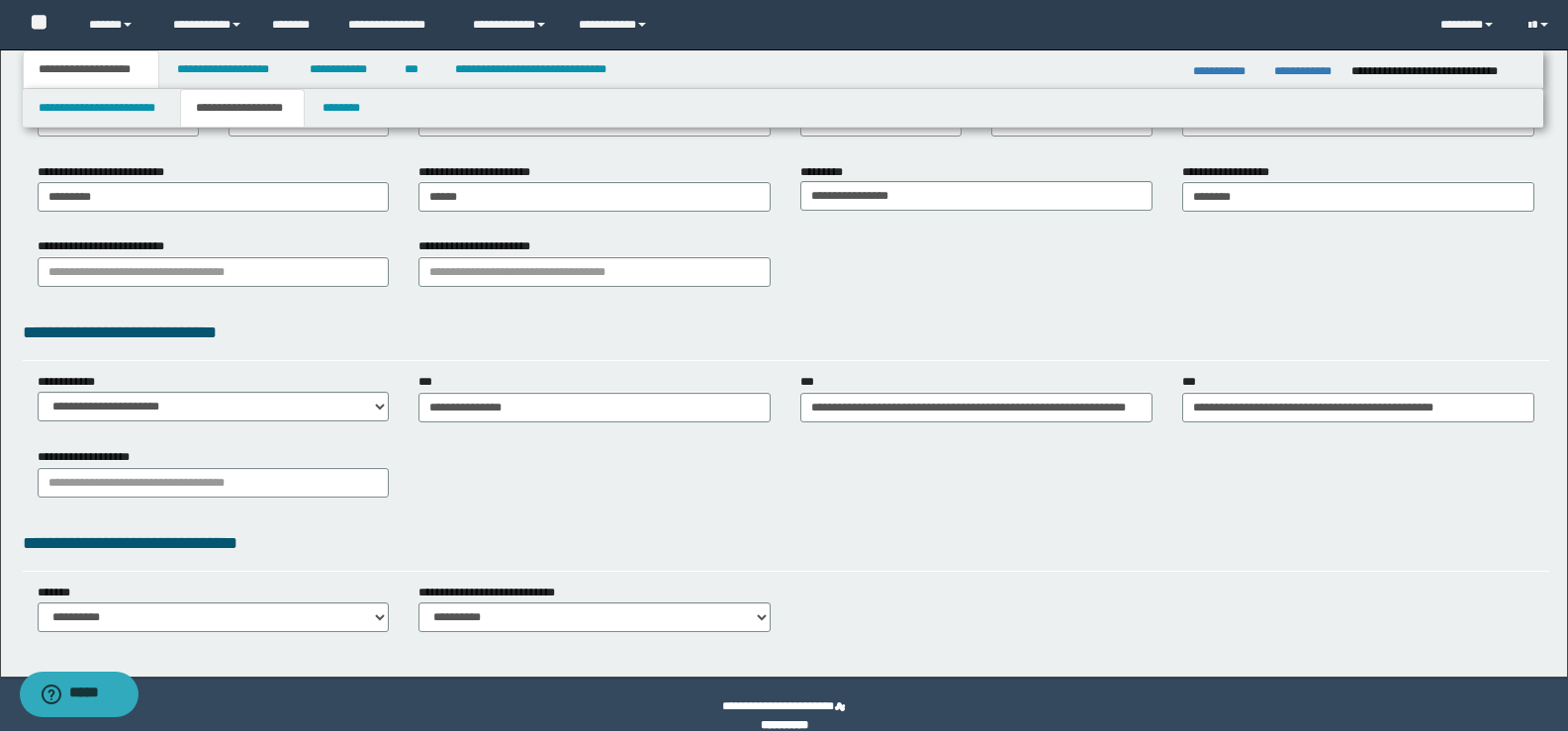 scroll, scrollTop: 364, scrollLeft: 0, axis: vertical 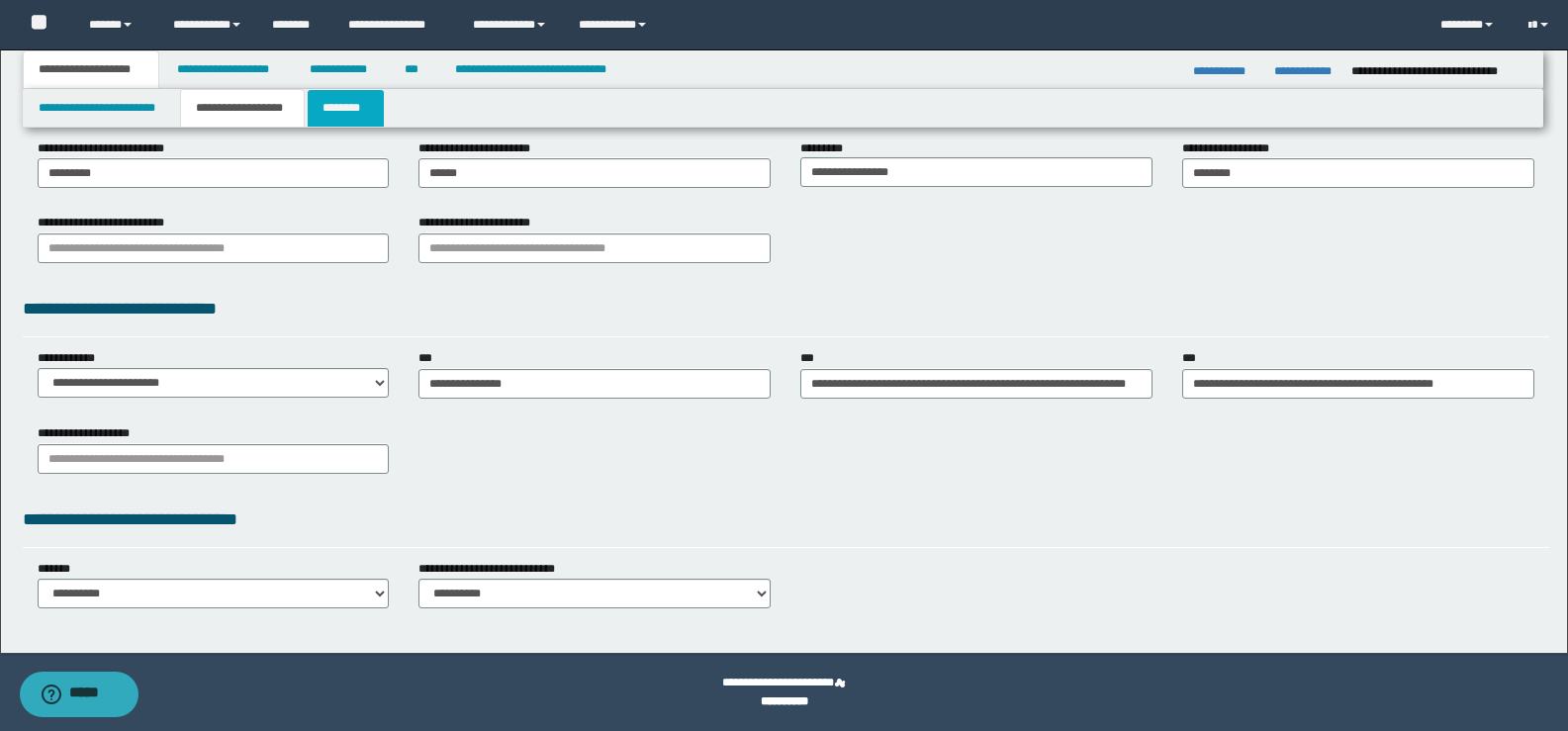 click on "********" at bounding box center [345, 108] 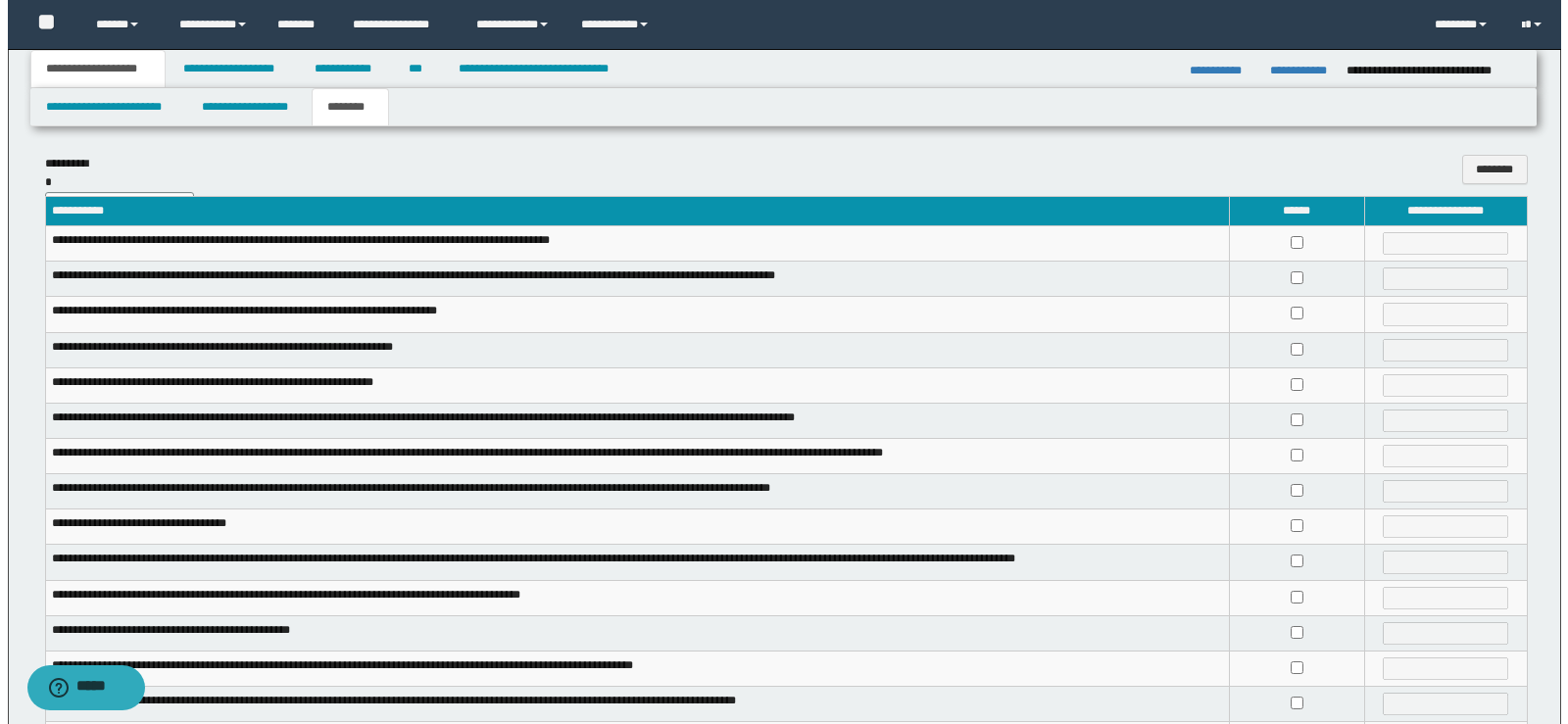 scroll, scrollTop: 0, scrollLeft: 0, axis: both 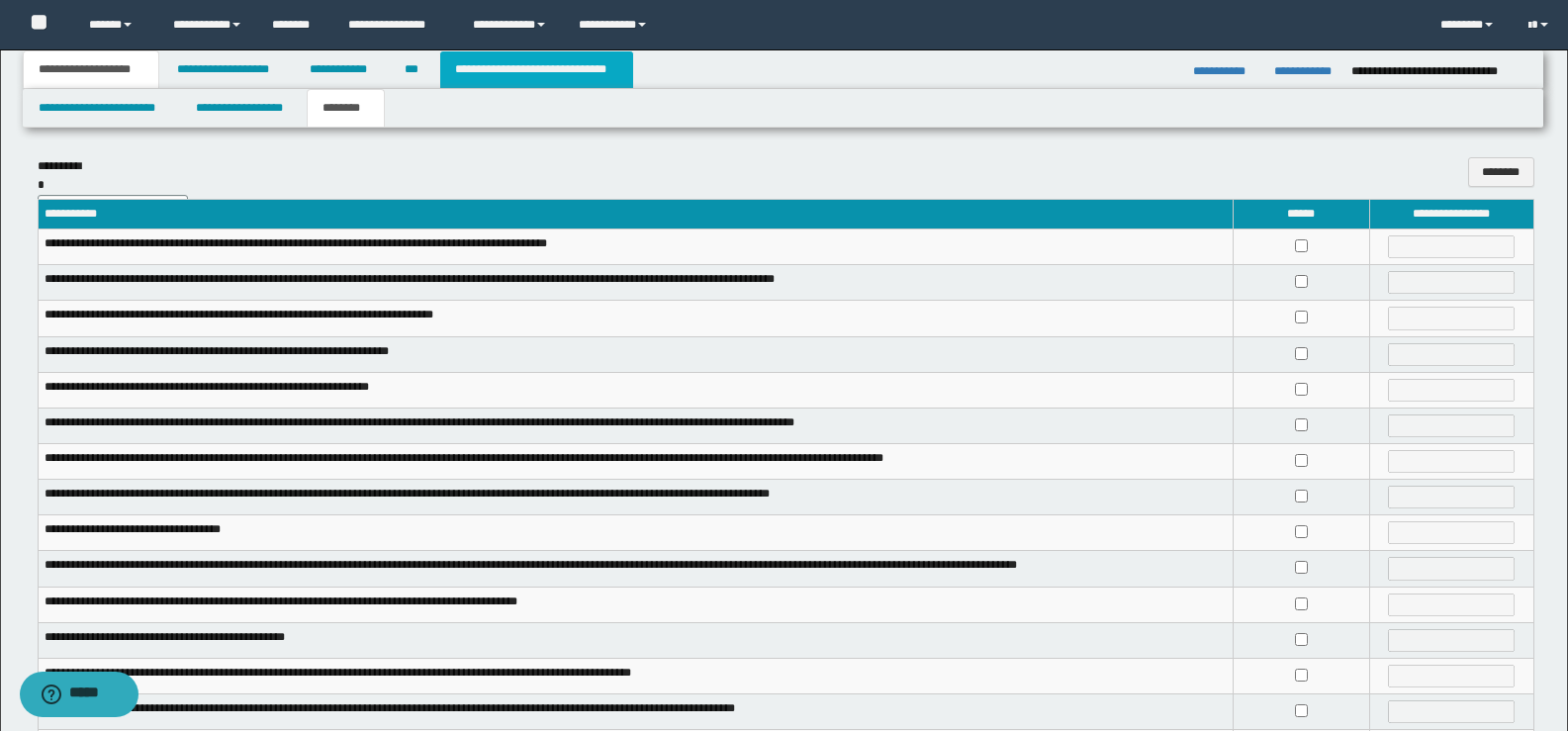 click on "**********" at bounding box center (536, 69) 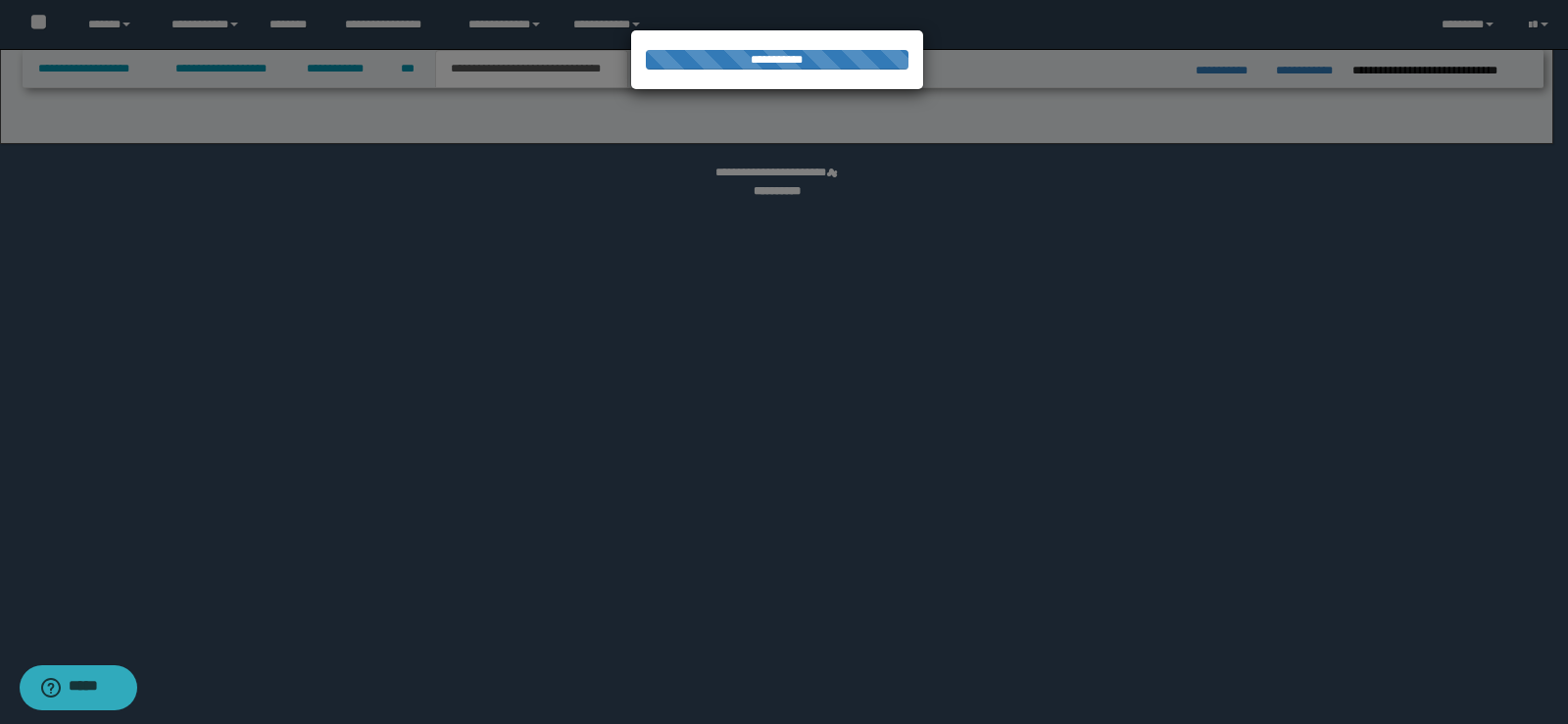select on "*" 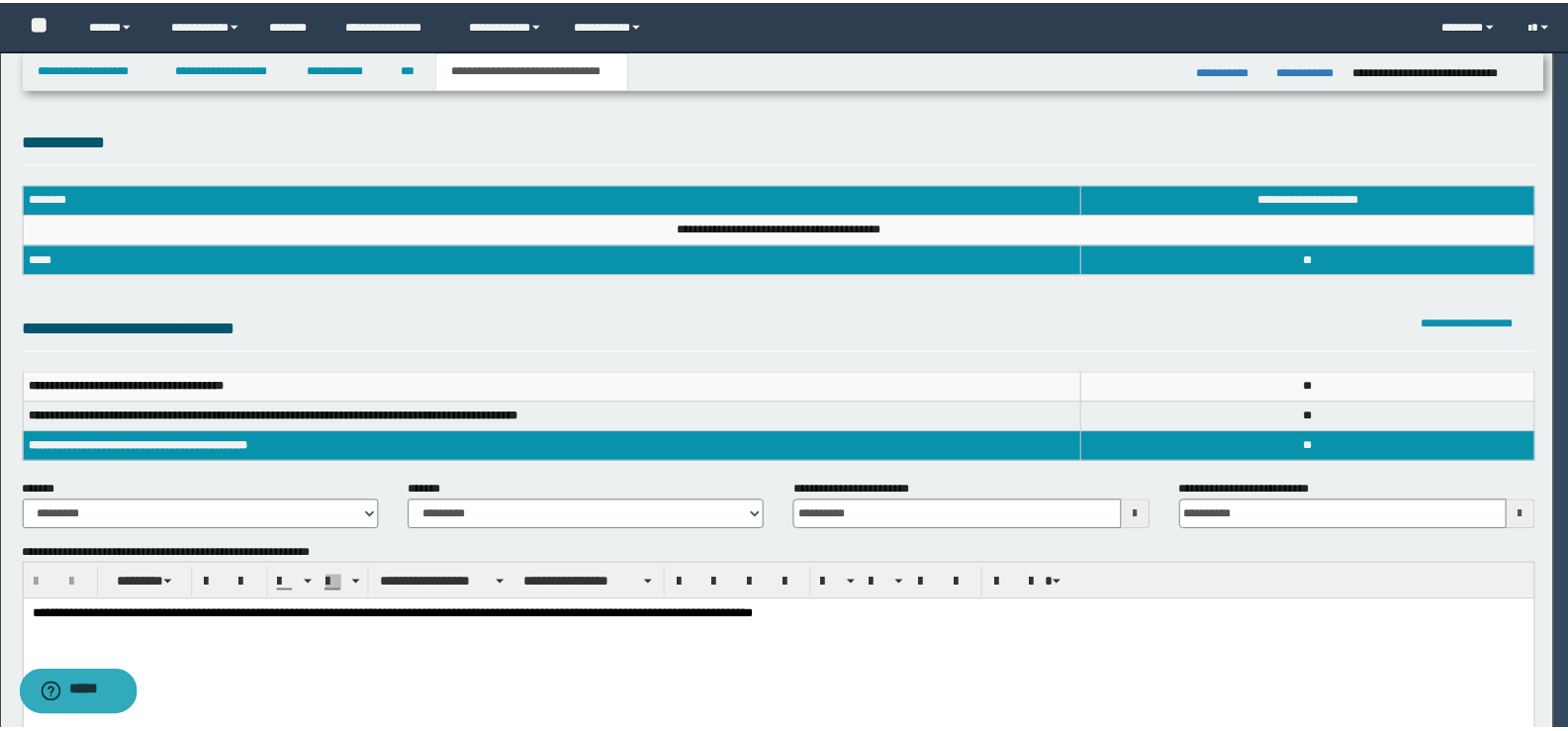 scroll, scrollTop: 0, scrollLeft: 0, axis: both 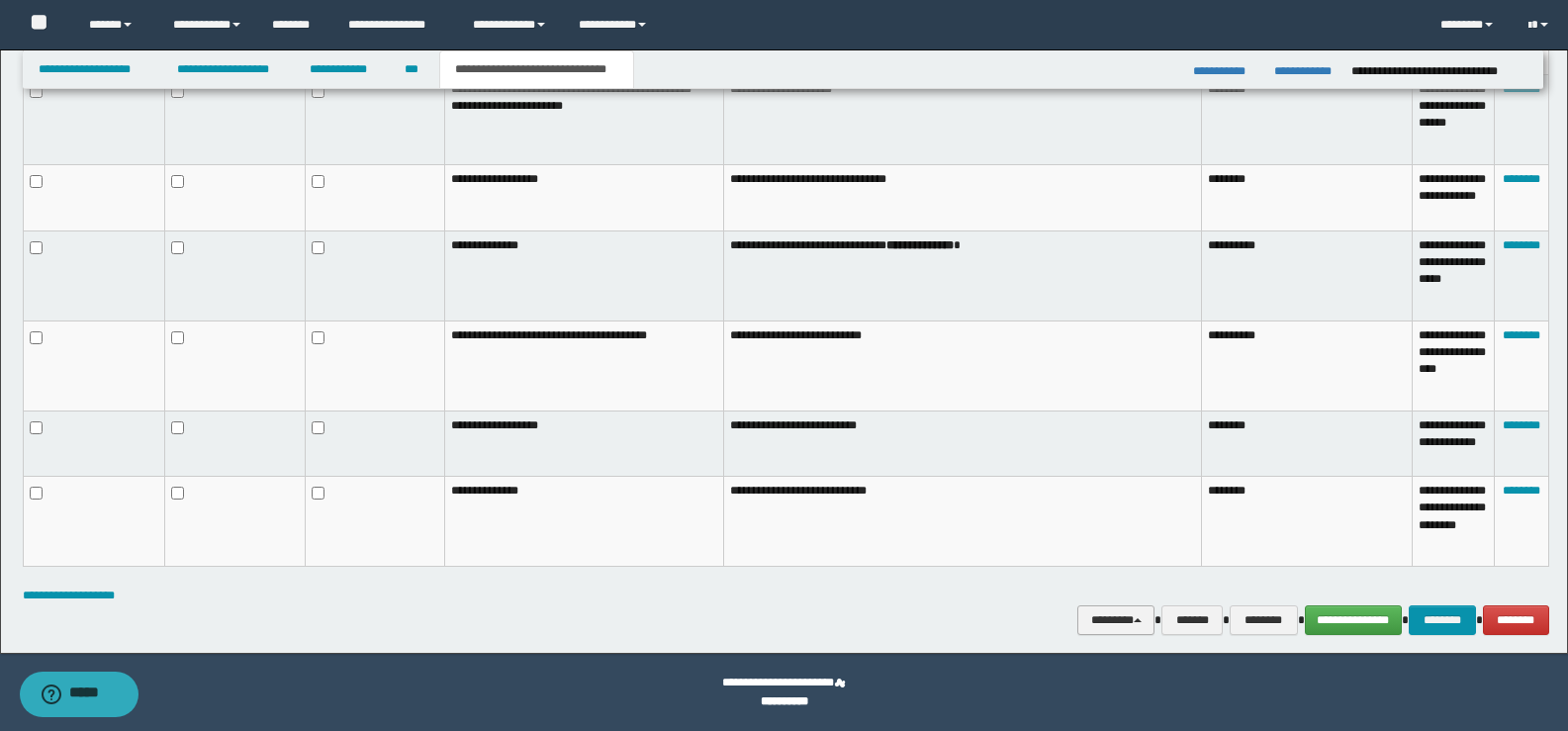 click on "********" at bounding box center (1116, 620) 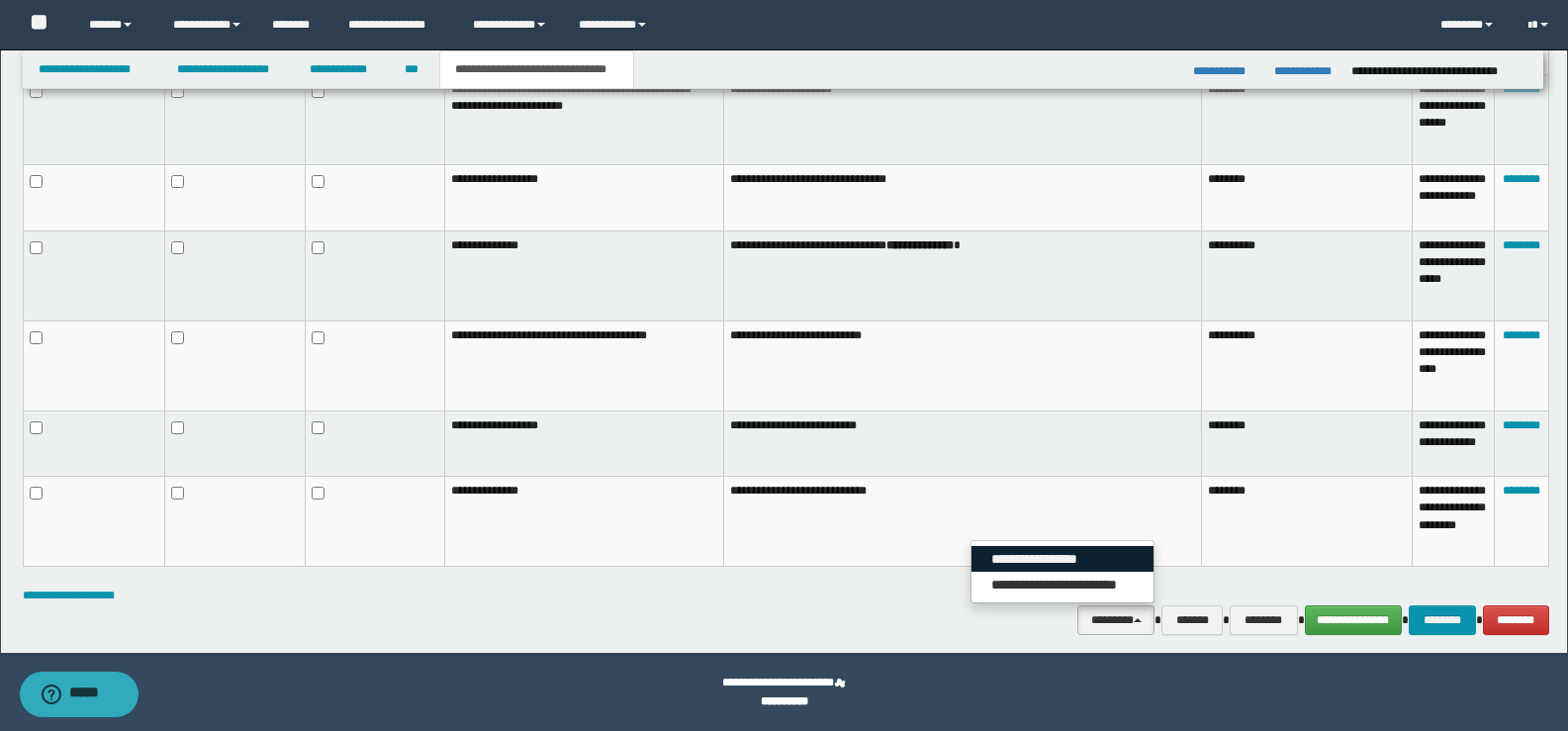 click on "**********" at bounding box center [1062, 559] 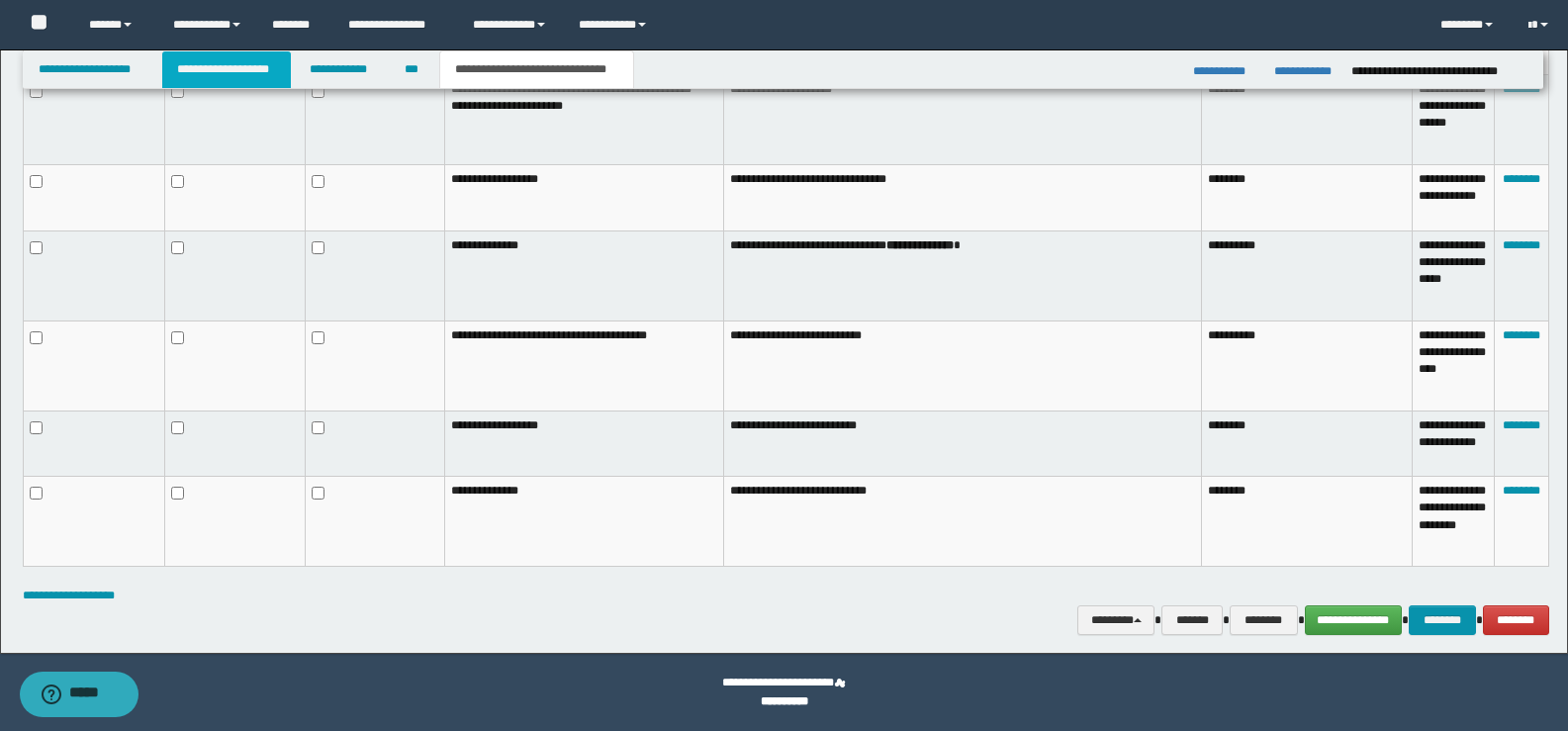 click on "**********" at bounding box center (227, 69) 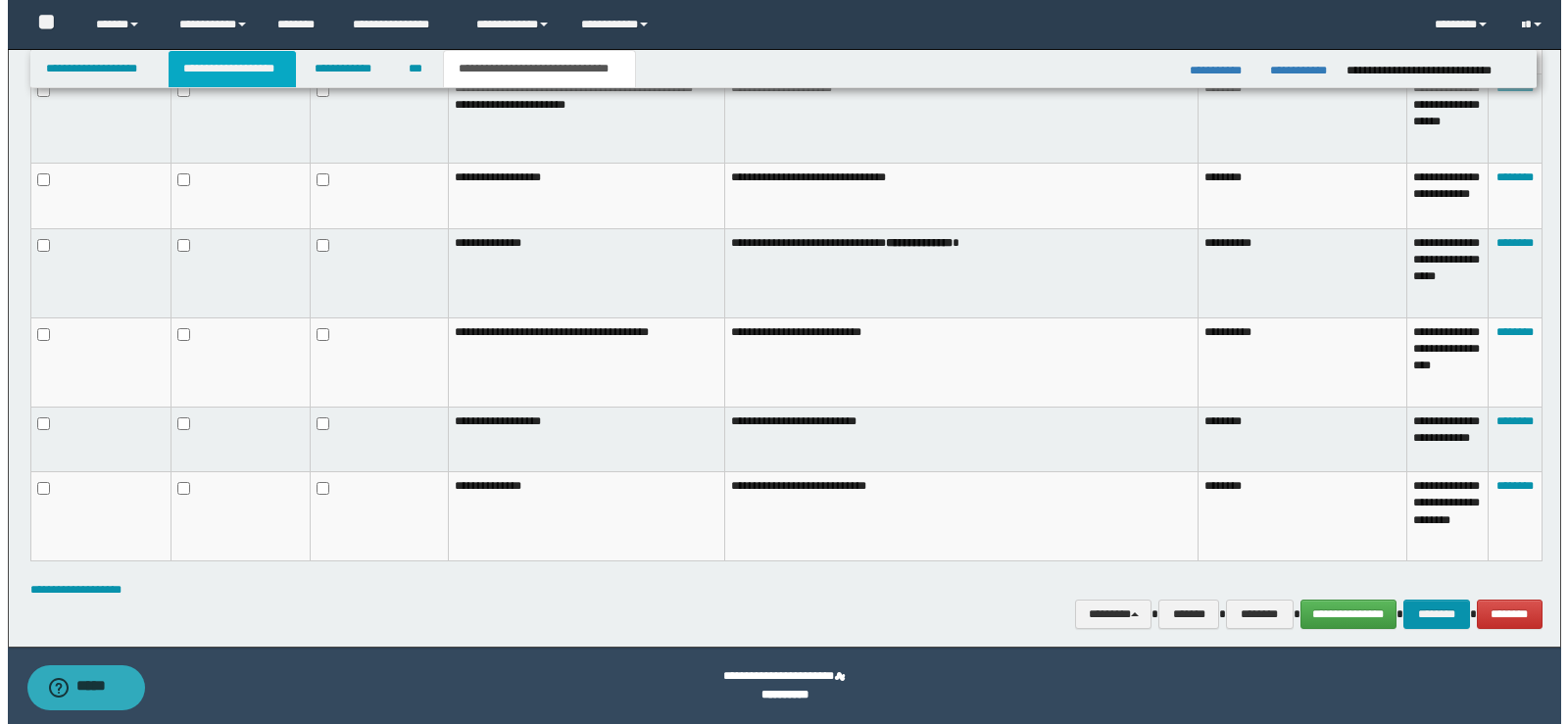scroll, scrollTop: 0, scrollLeft: 0, axis: both 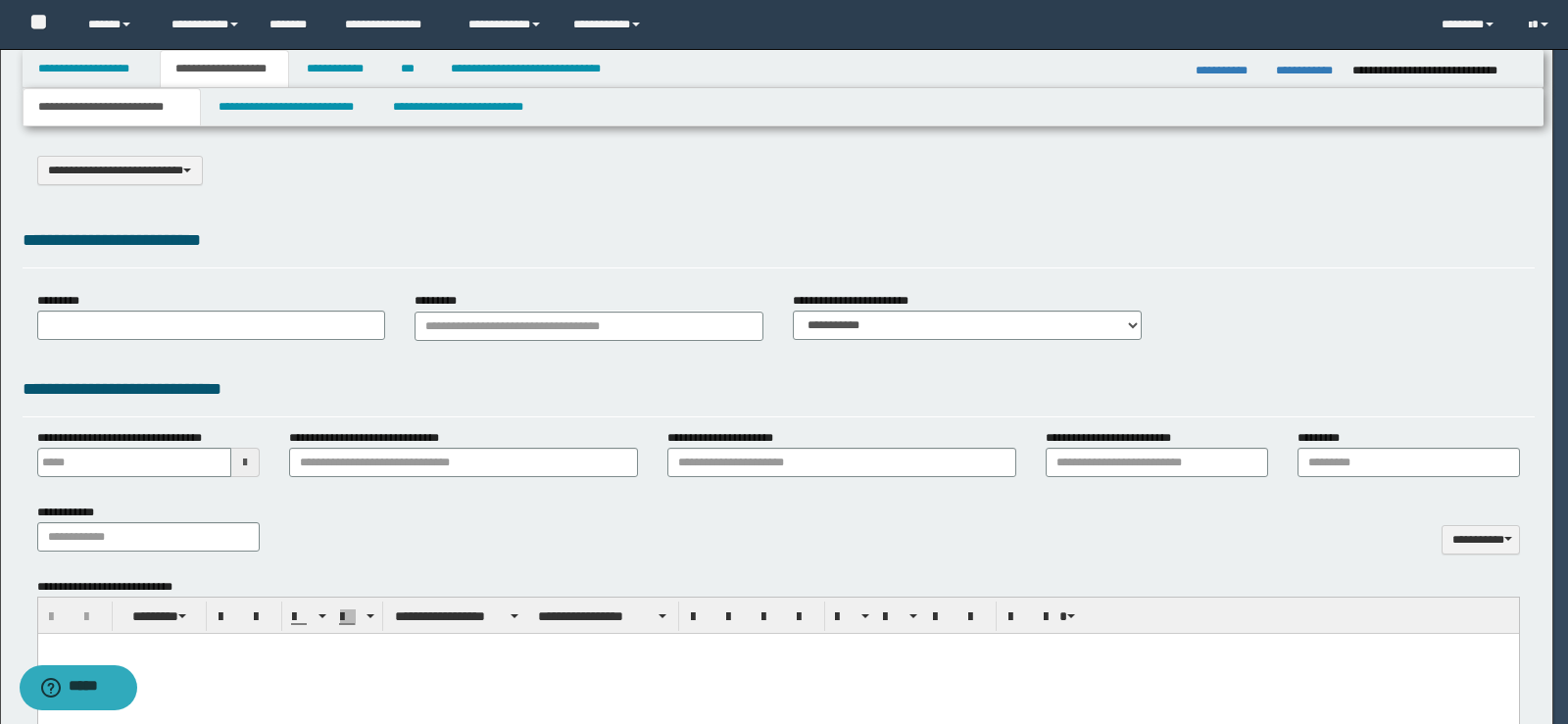 type on "**********" 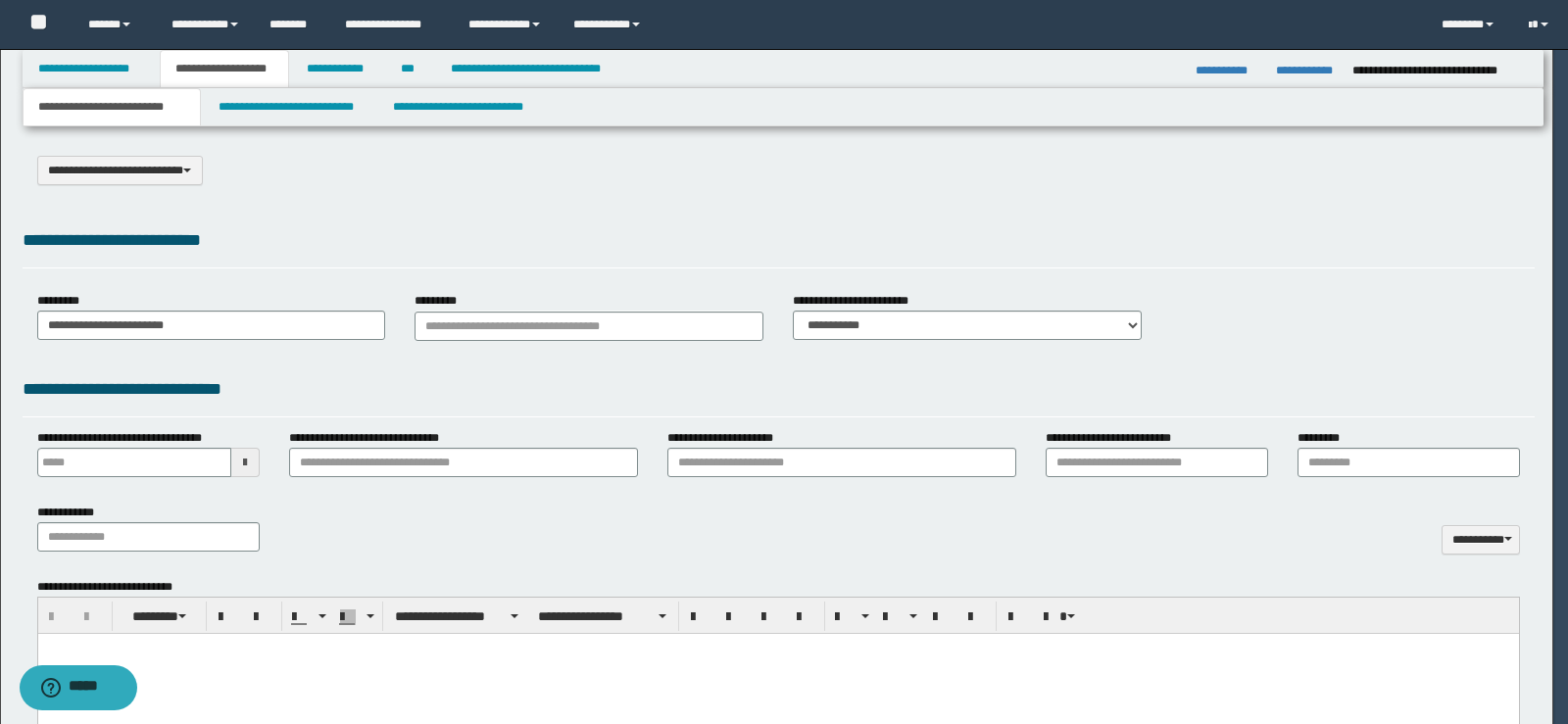 scroll, scrollTop: 0, scrollLeft: 0, axis: both 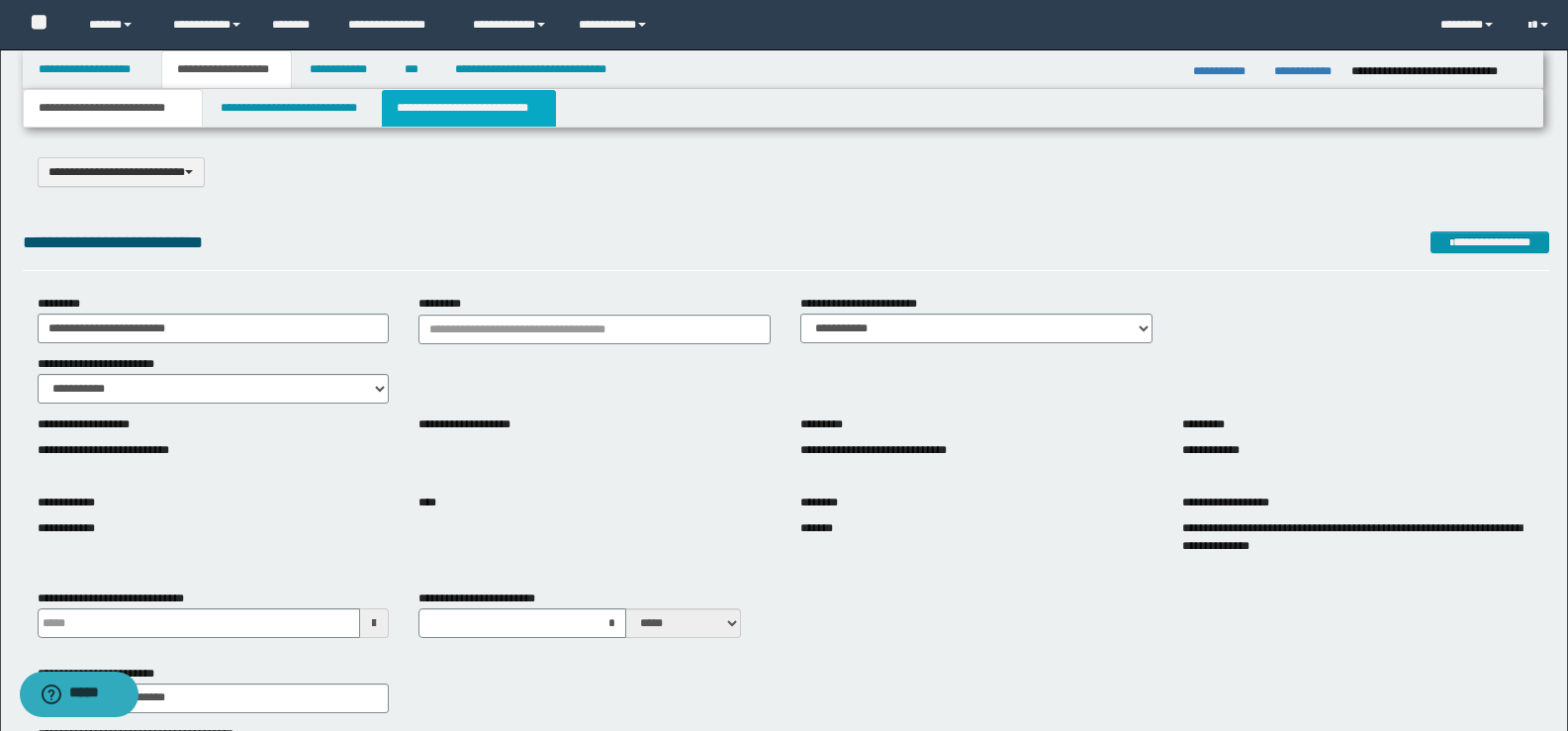 click on "**********" at bounding box center [469, 108] 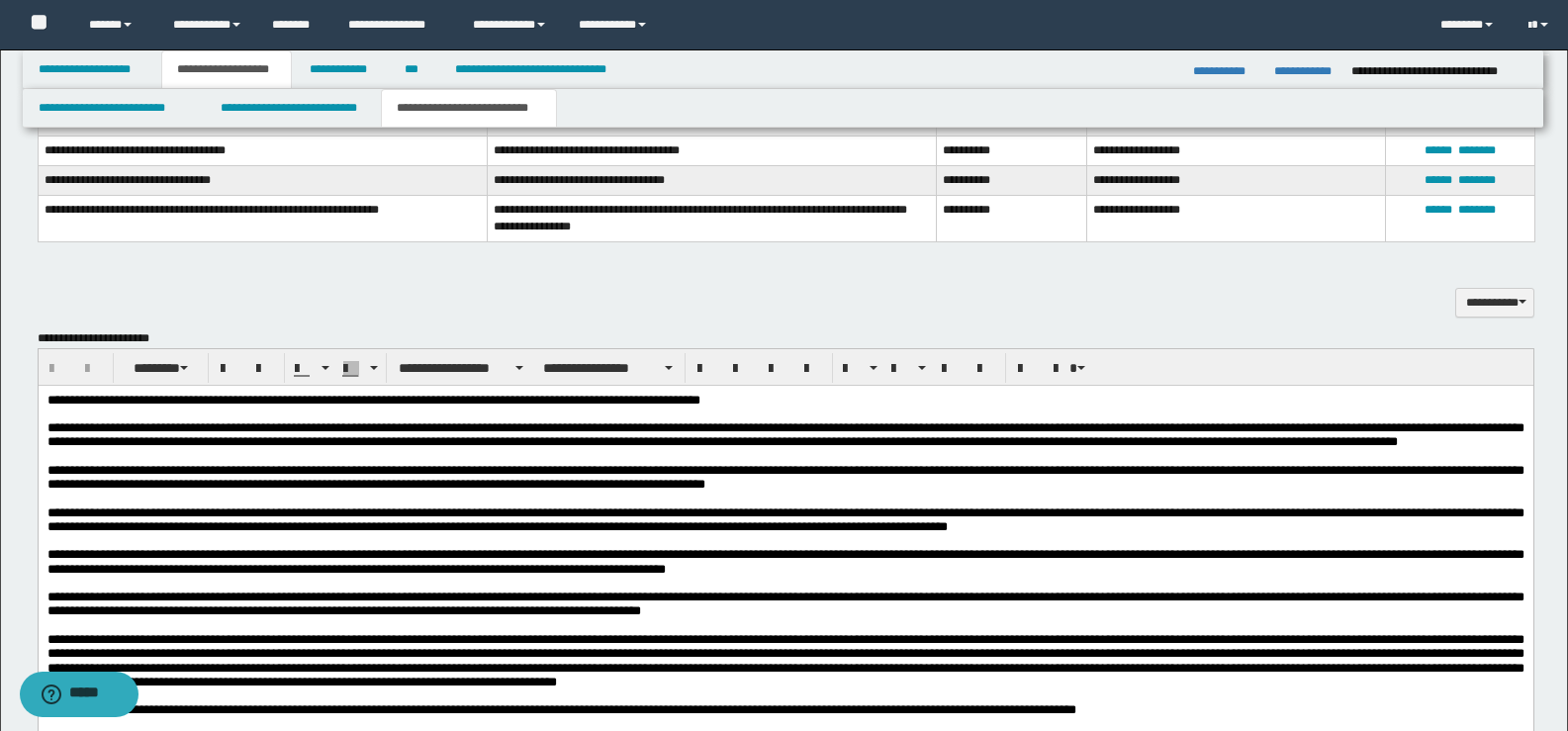 scroll, scrollTop: 692, scrollLeft: 0, axis: vertical 